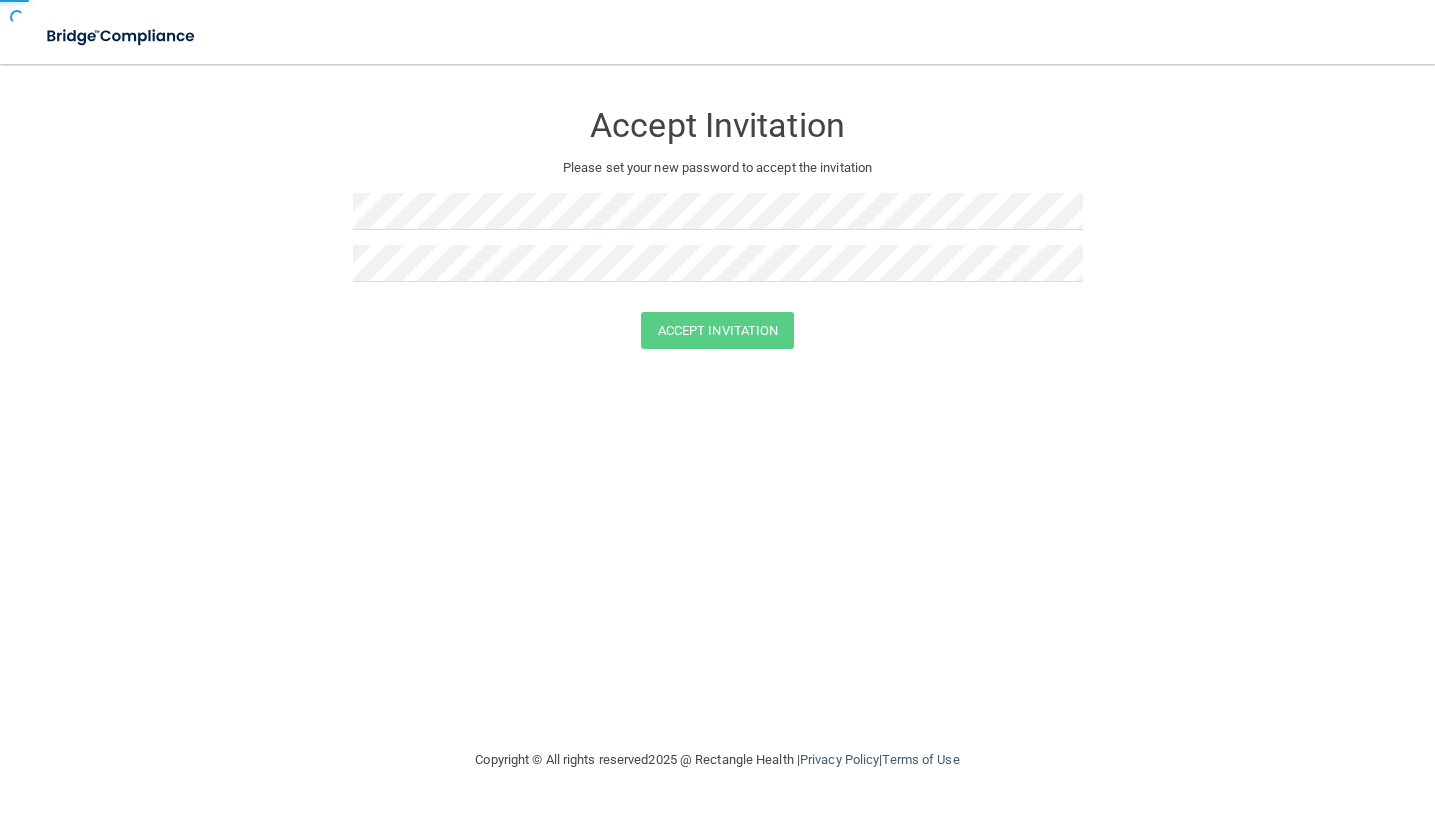 scroll, scrollTop: 0, scrollLeft: 0, axis: both 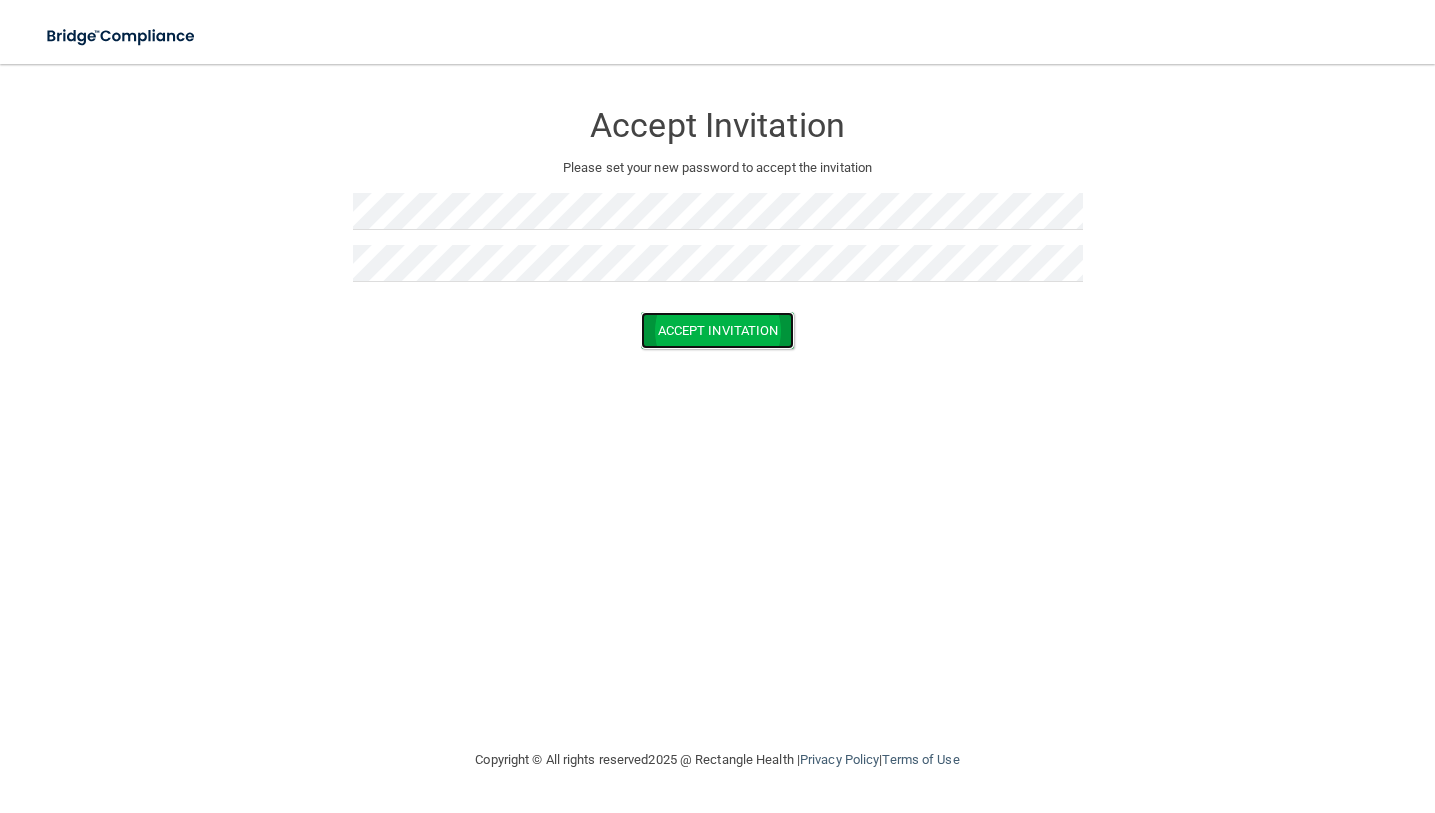 click on "Accept Invitation" at bounding box center [718, 330] 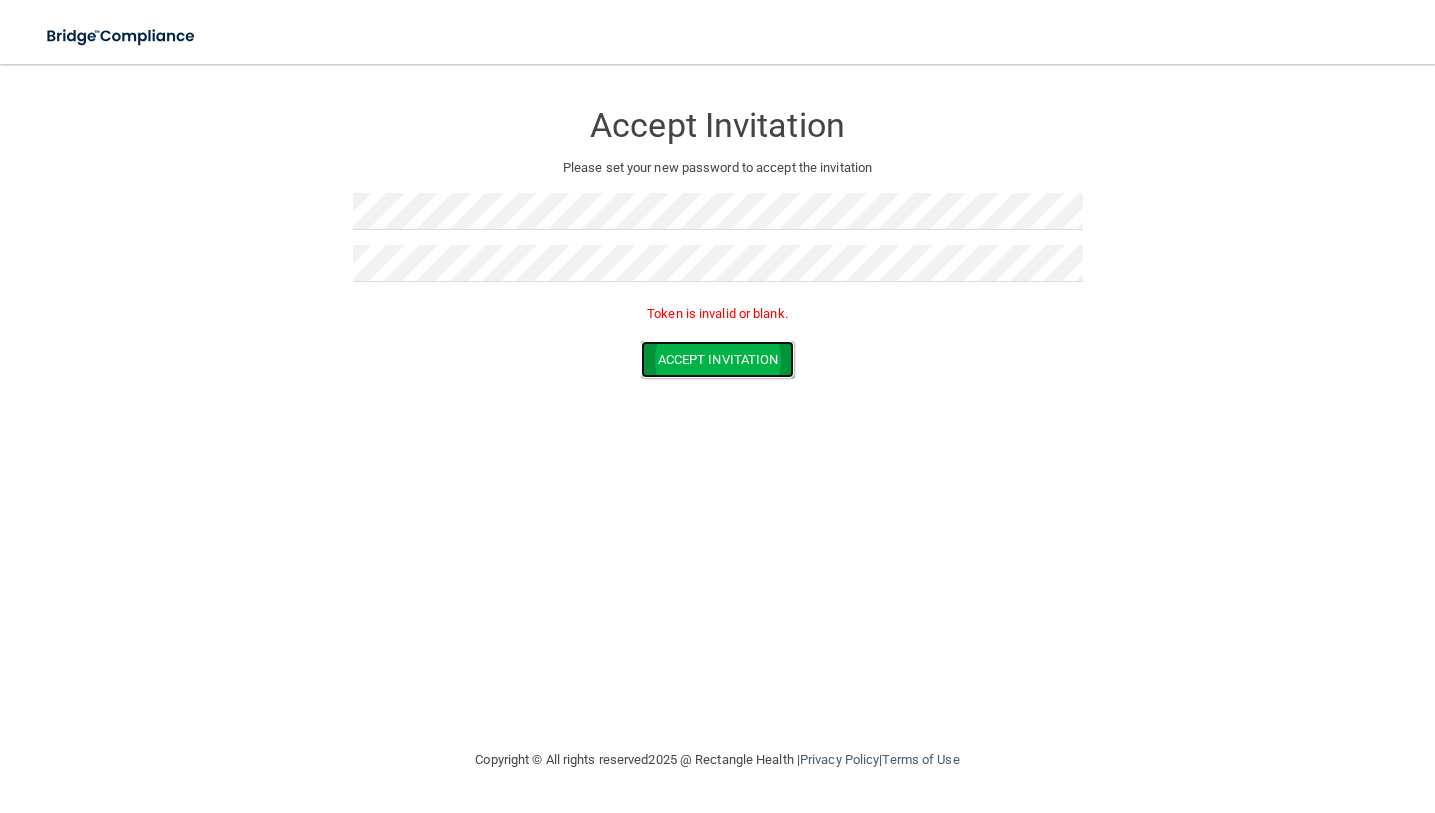 click on "Accept Invitation" at bounding box center [718, 359] 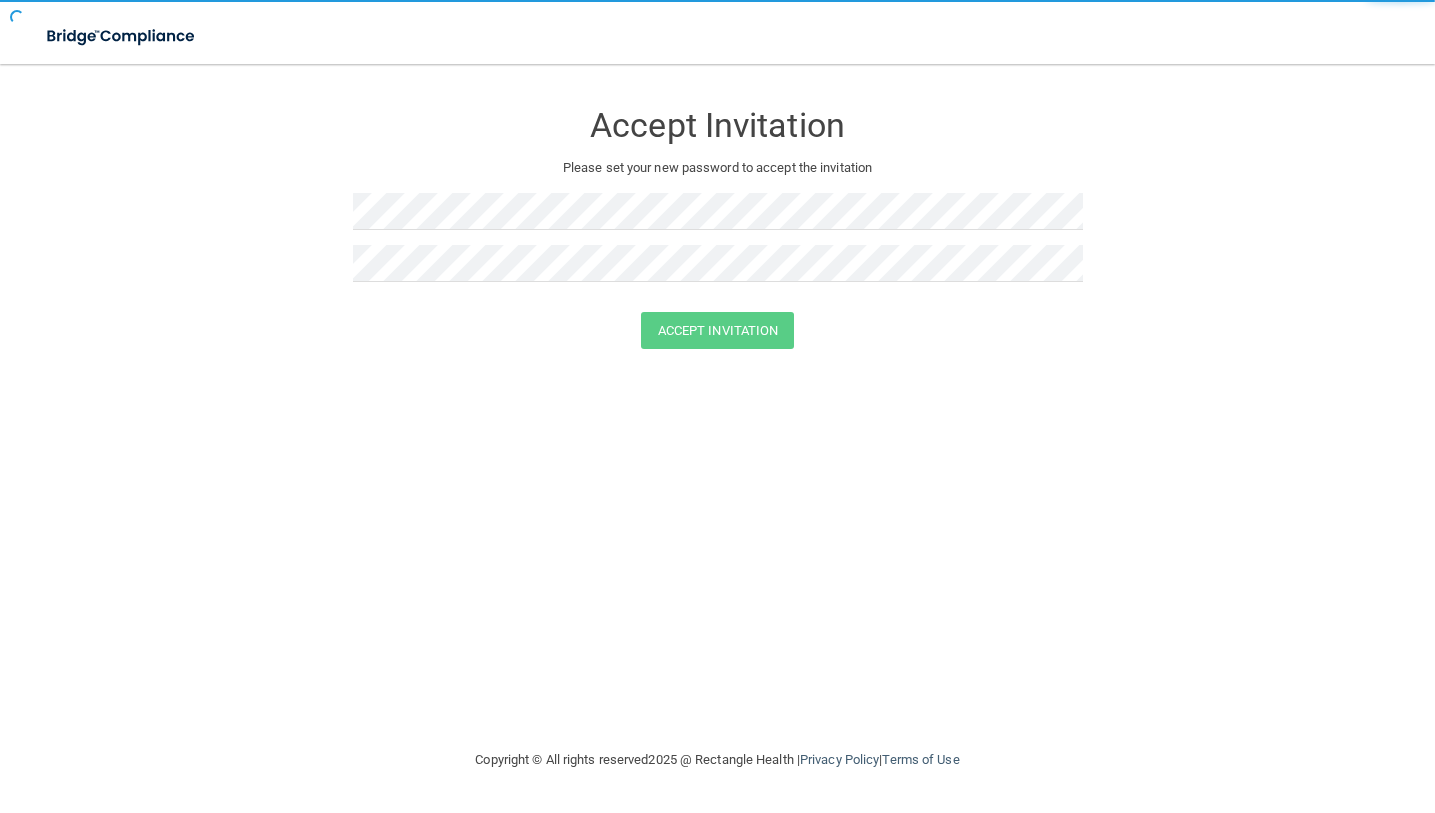 scroll, scrollTop: 0, scrollLeft: 0, axis: both 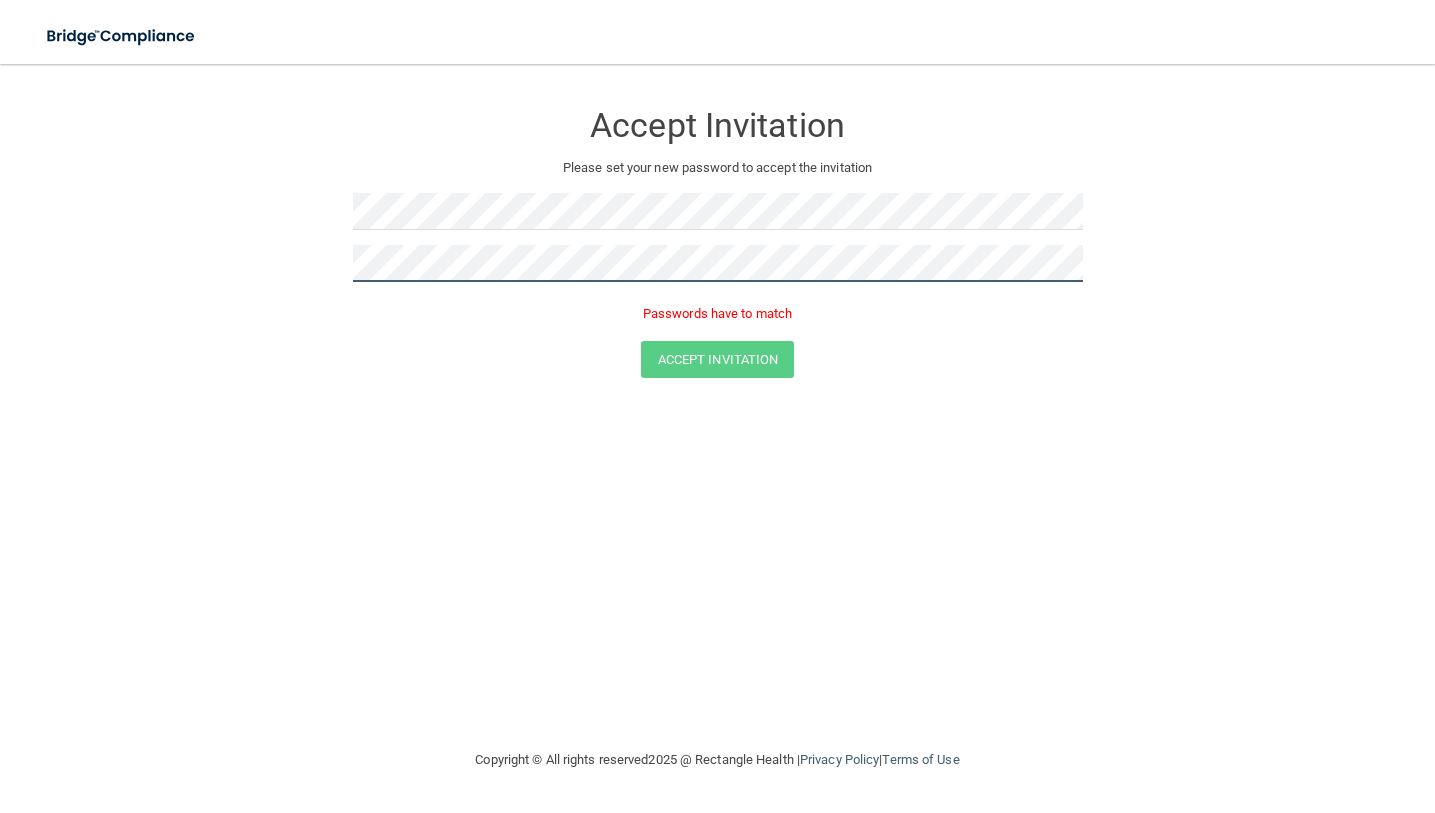 click on "Accept Invitation" at bounding box center [718, 359] 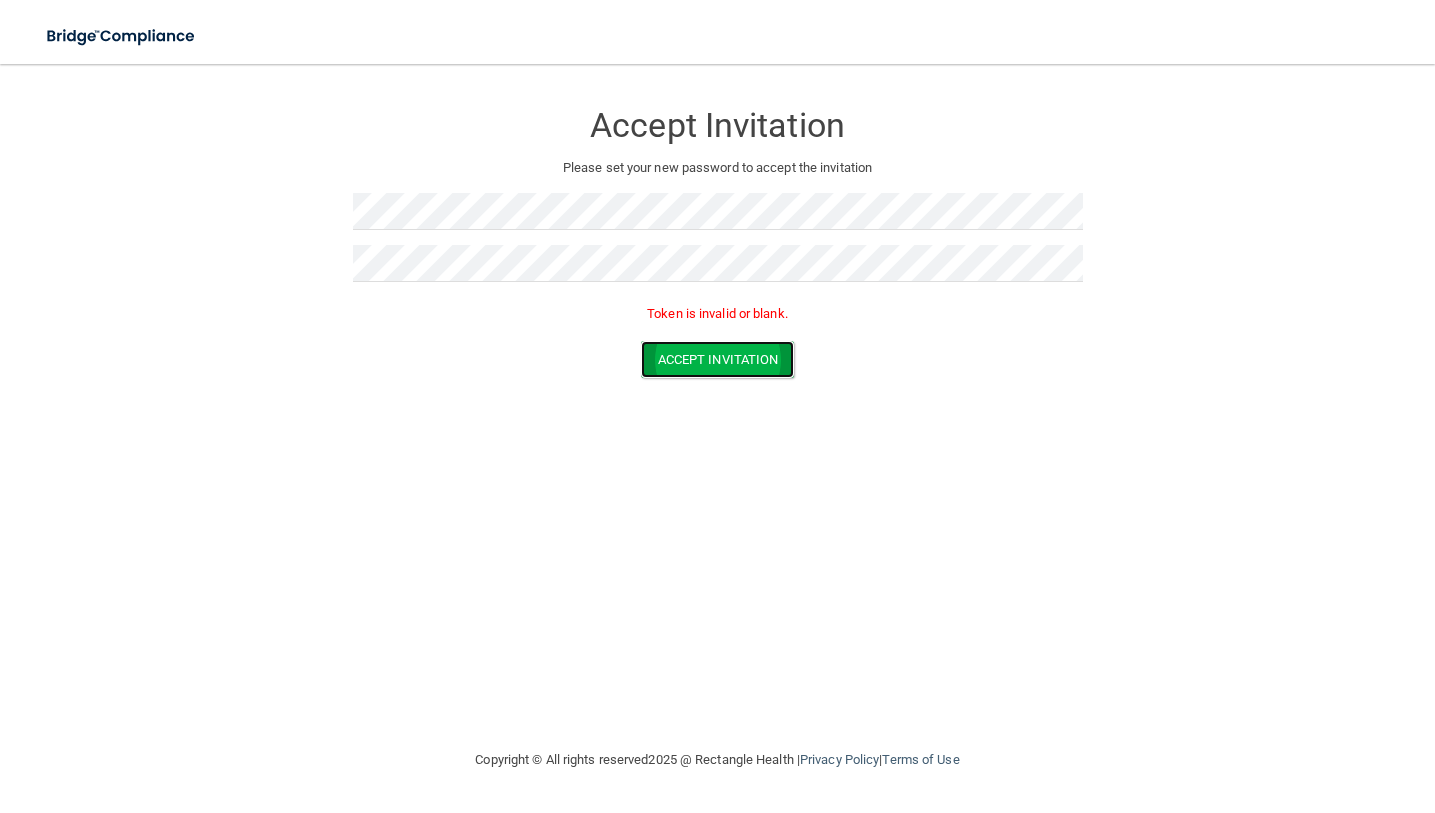 click on "Accept Invitation" at bounding box center (718, 359) 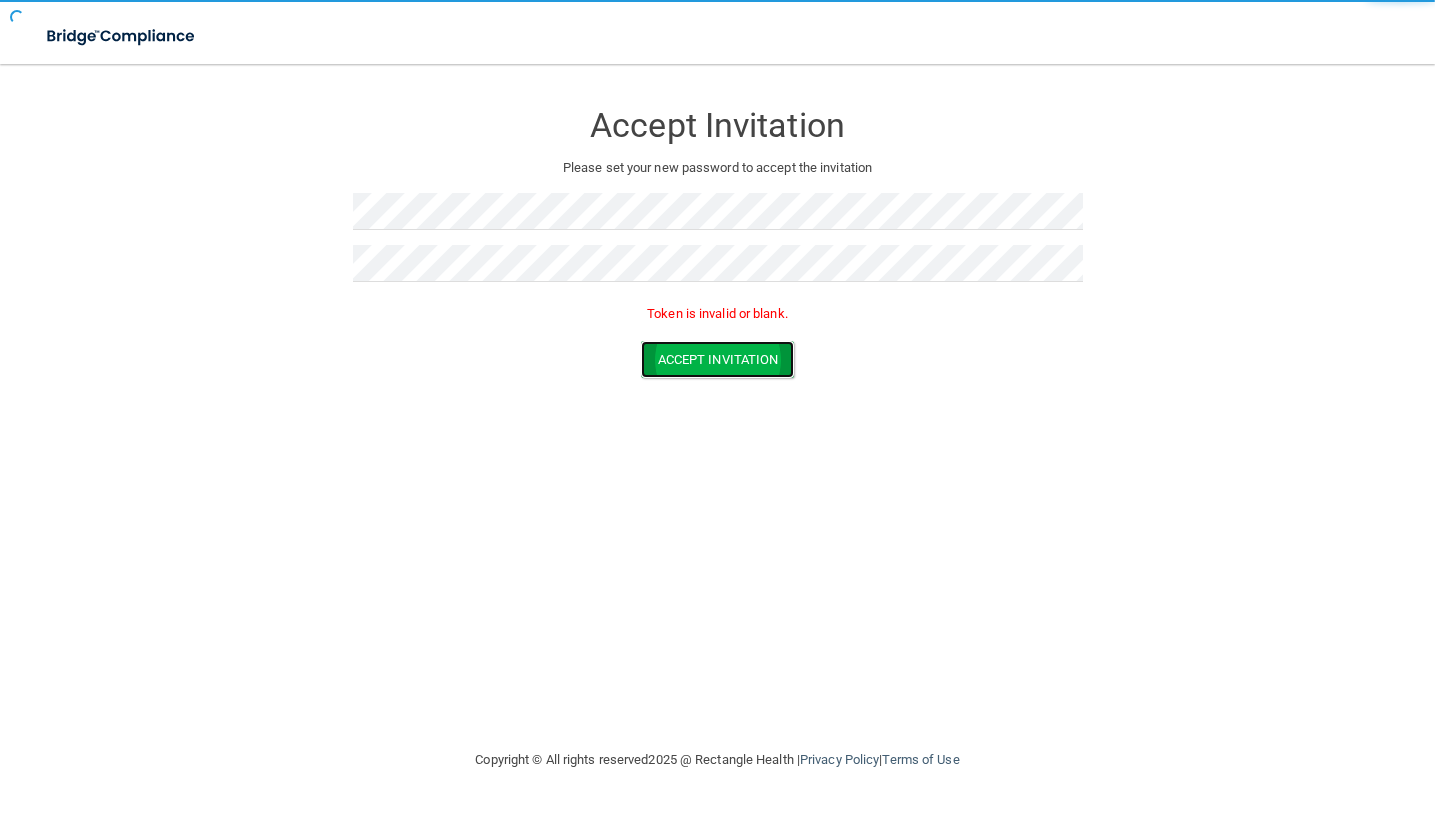 click on "Accept Invitation" at bounding box center [718, 359] 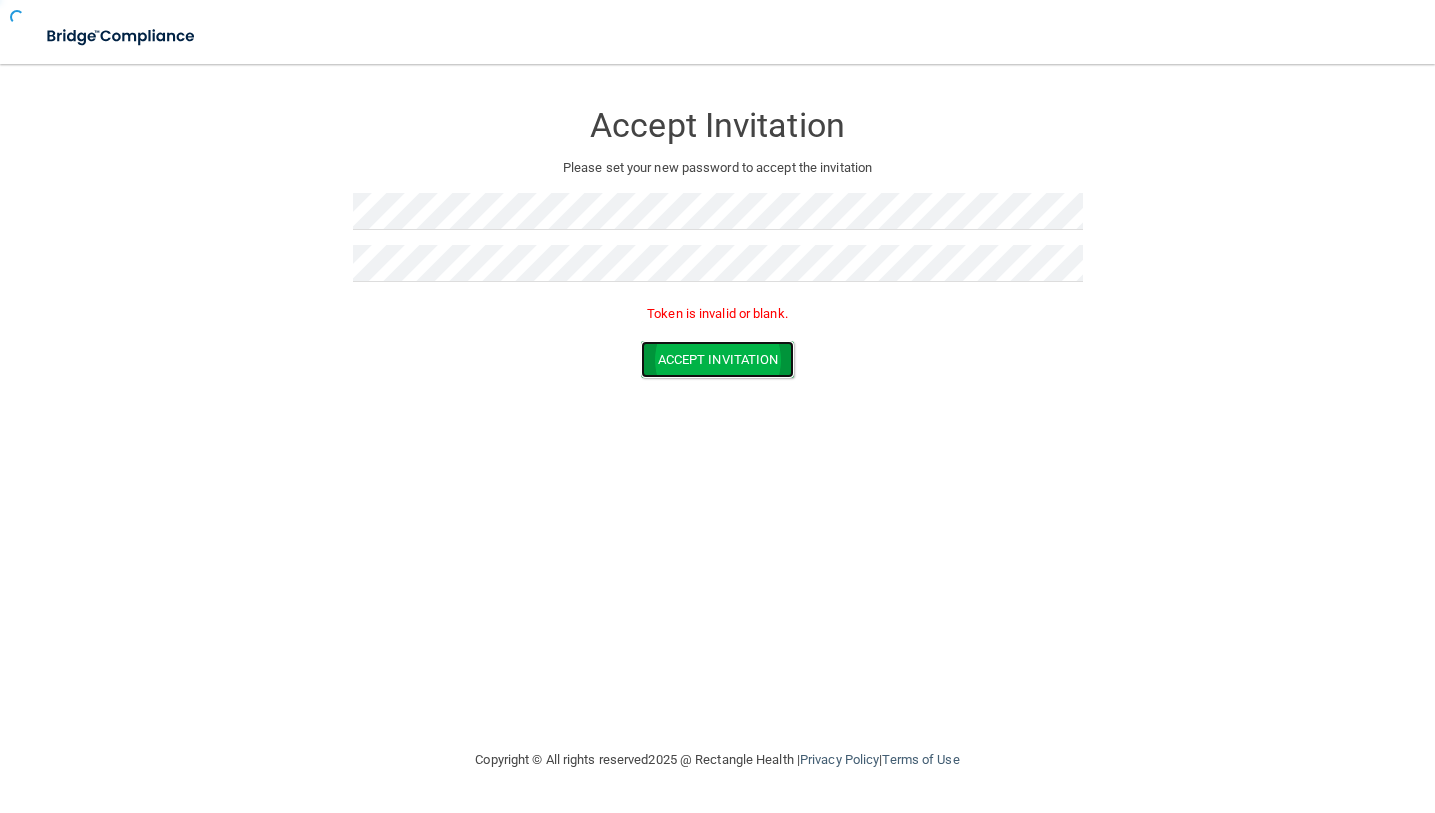 click on "Accept Invitation" at bounding box center [718, 359] 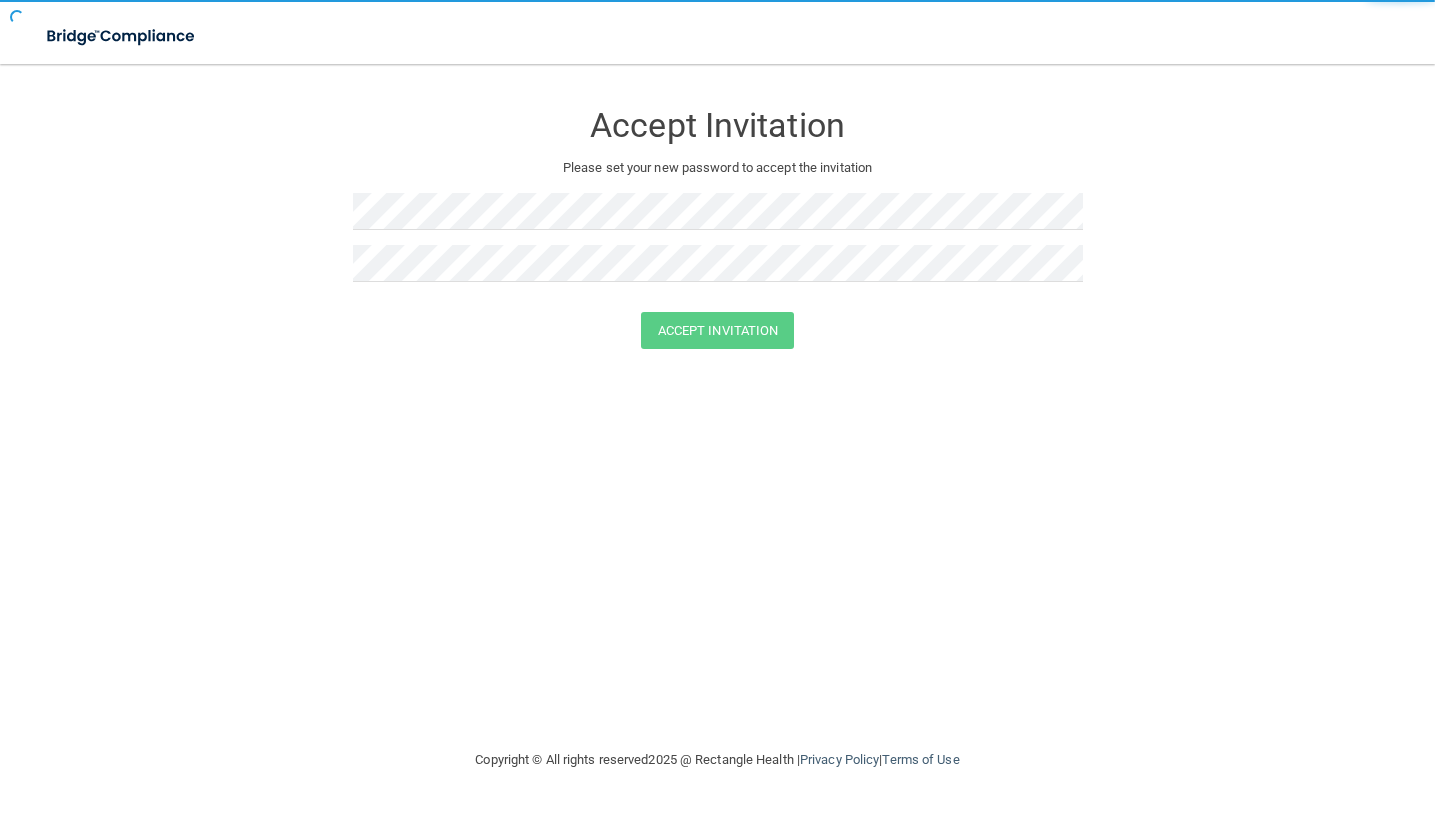 scroll, scrollTop: 0, scrollLeft: 0, axis: both 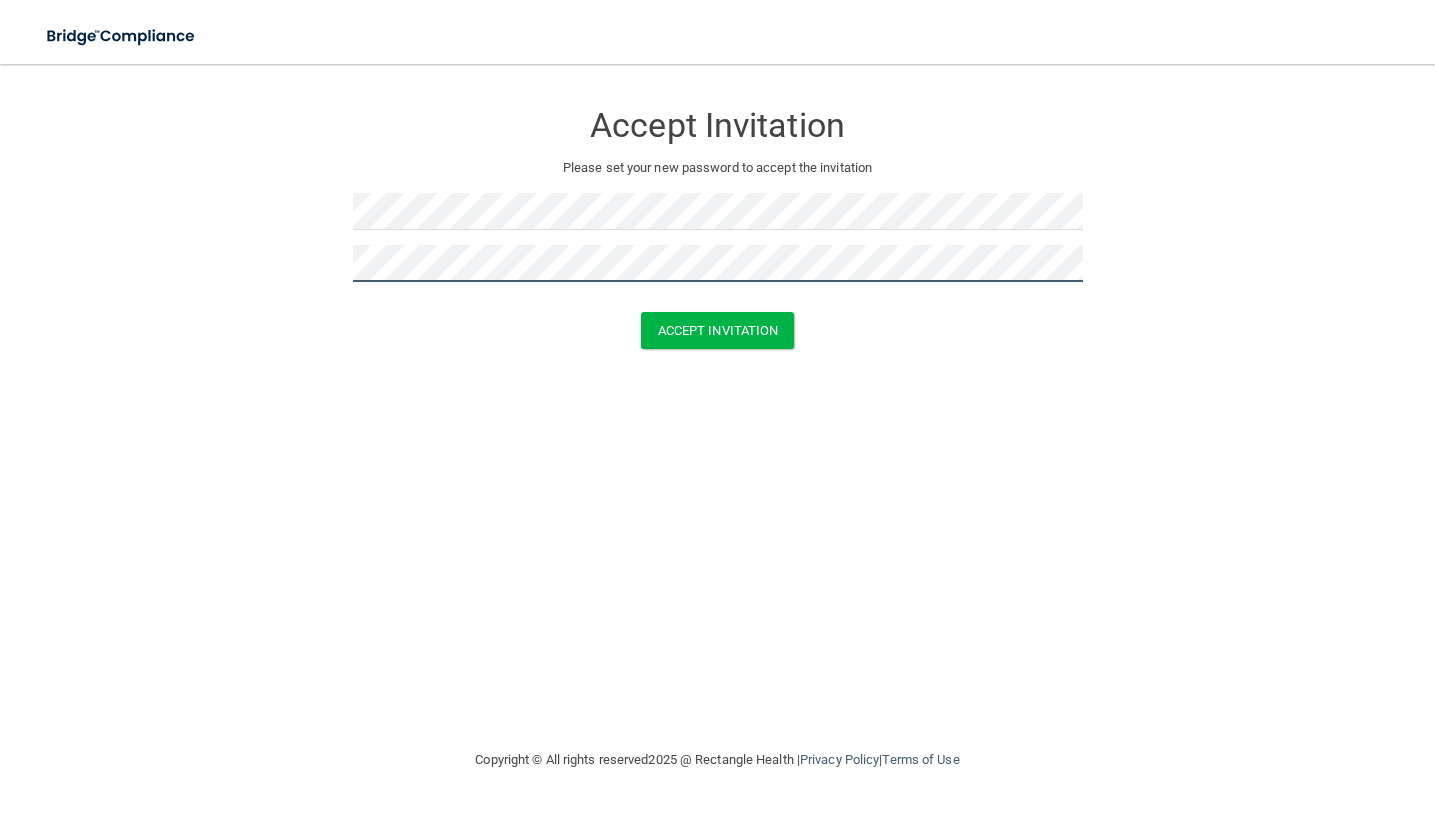 click on "Accept Invitation" at bounding box center (718, 330) 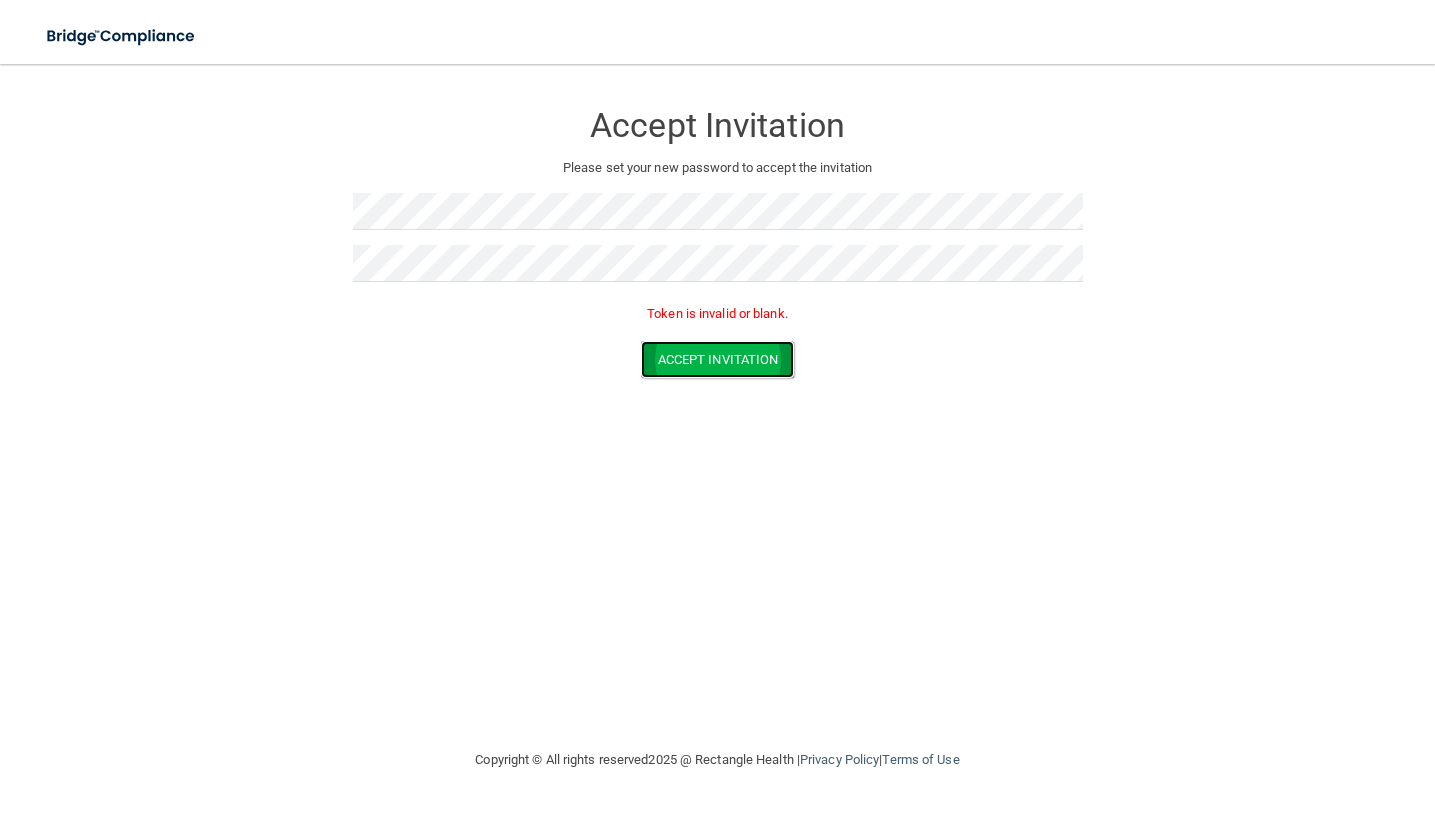click on "Accept Invitation" at bounding box center [718, 359] 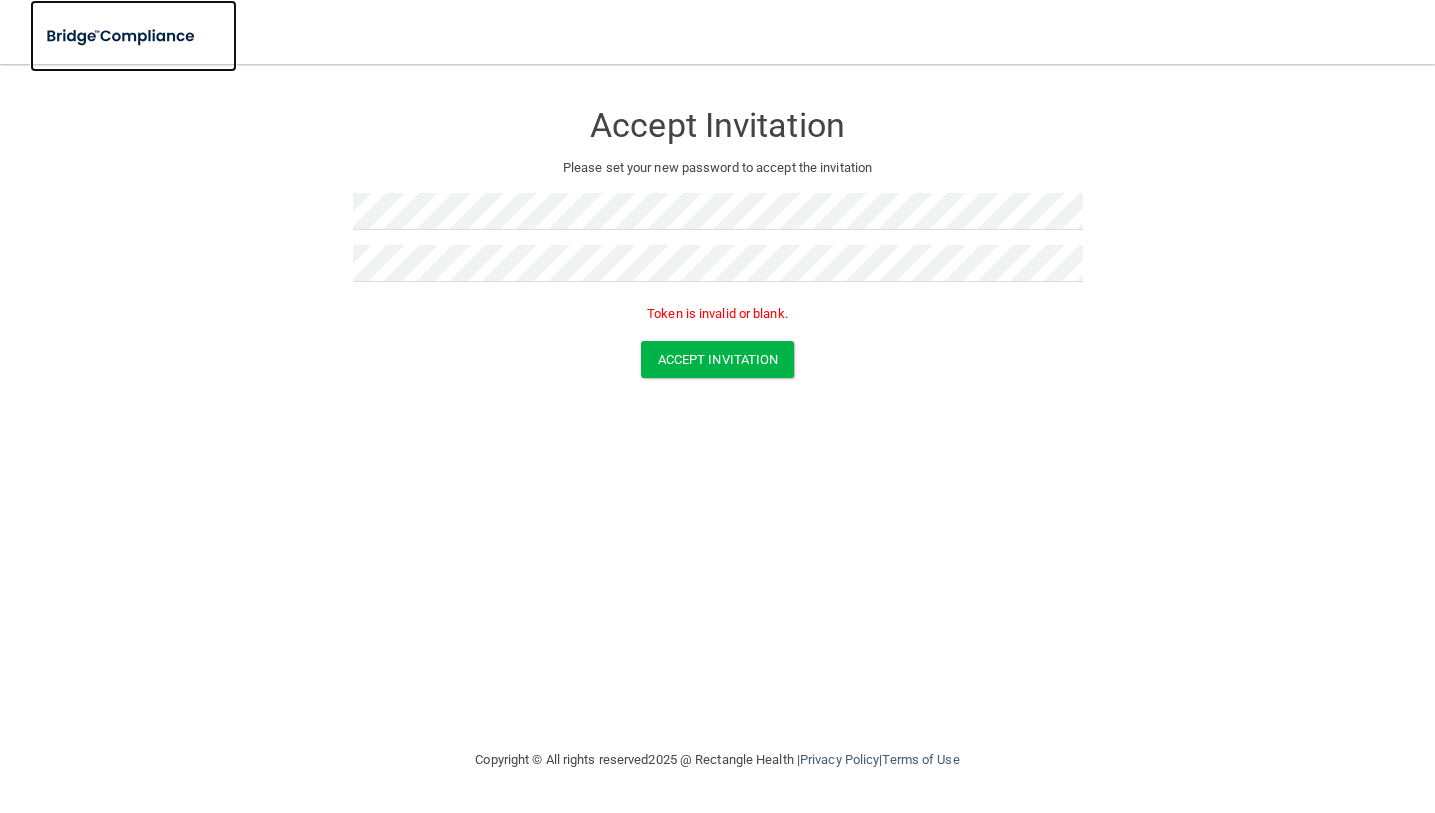 click at bounding box center [122, 36] 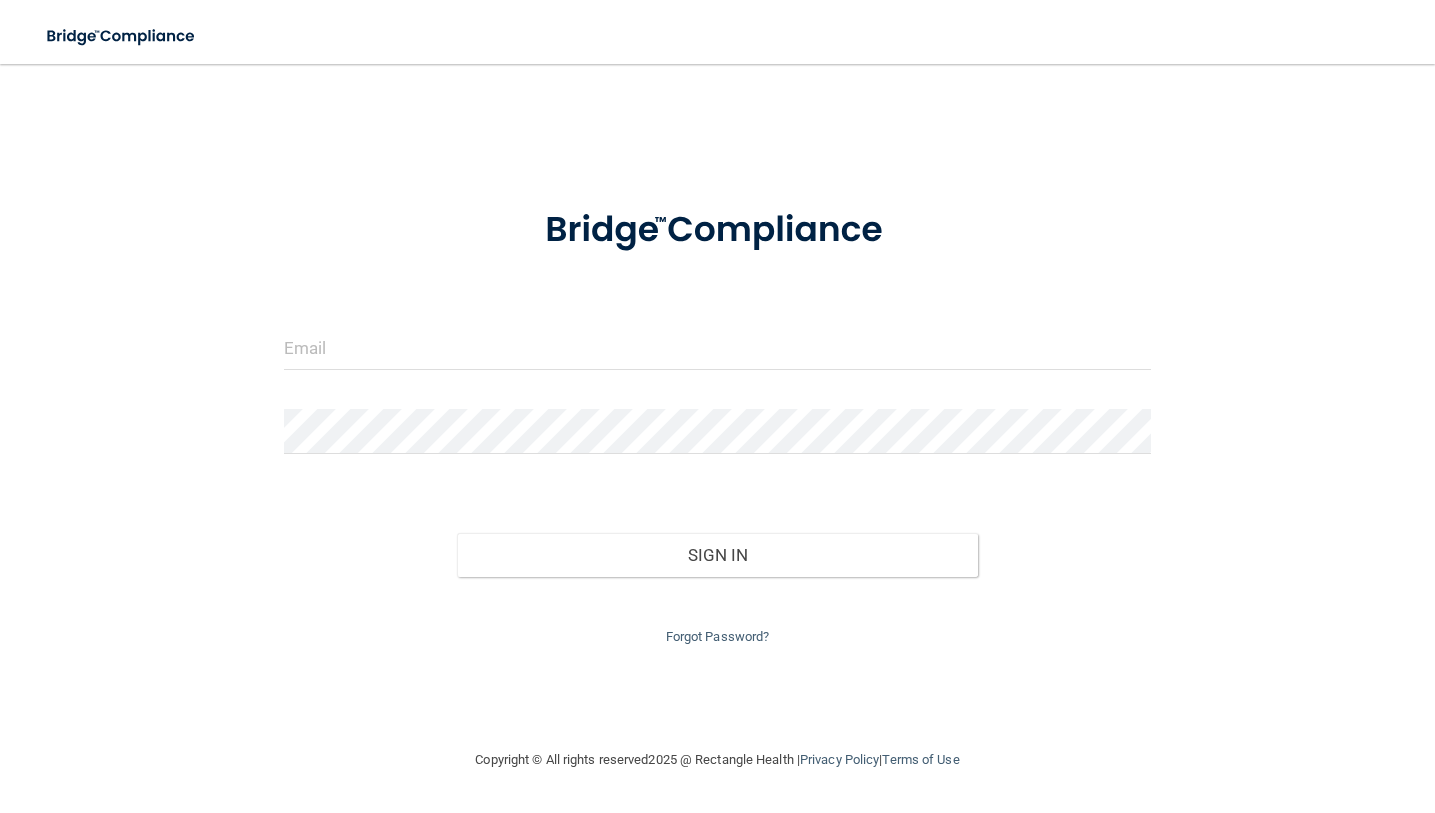 click at bounding box center (717, 230) 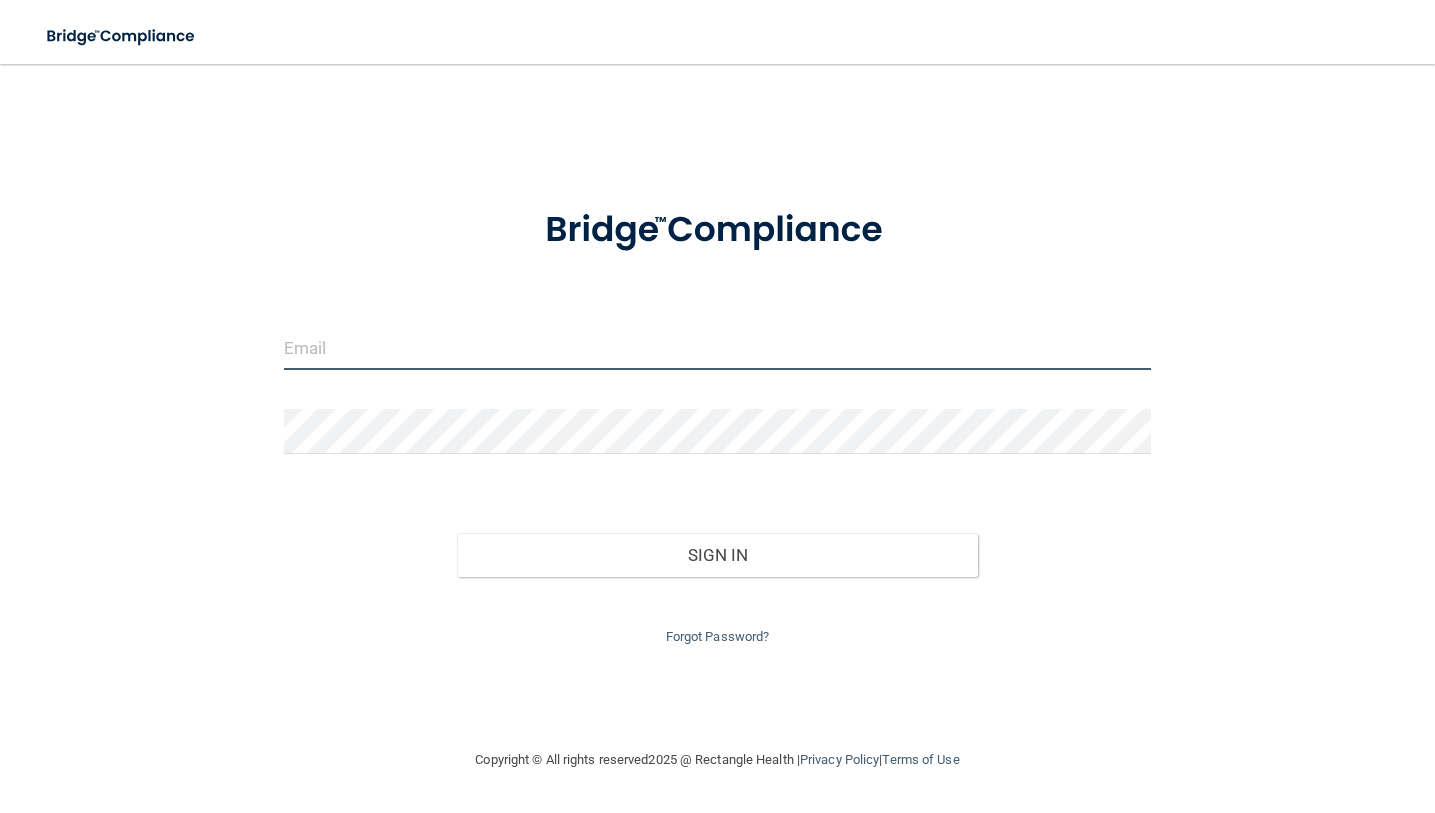 click at bounding box center [717, 347] 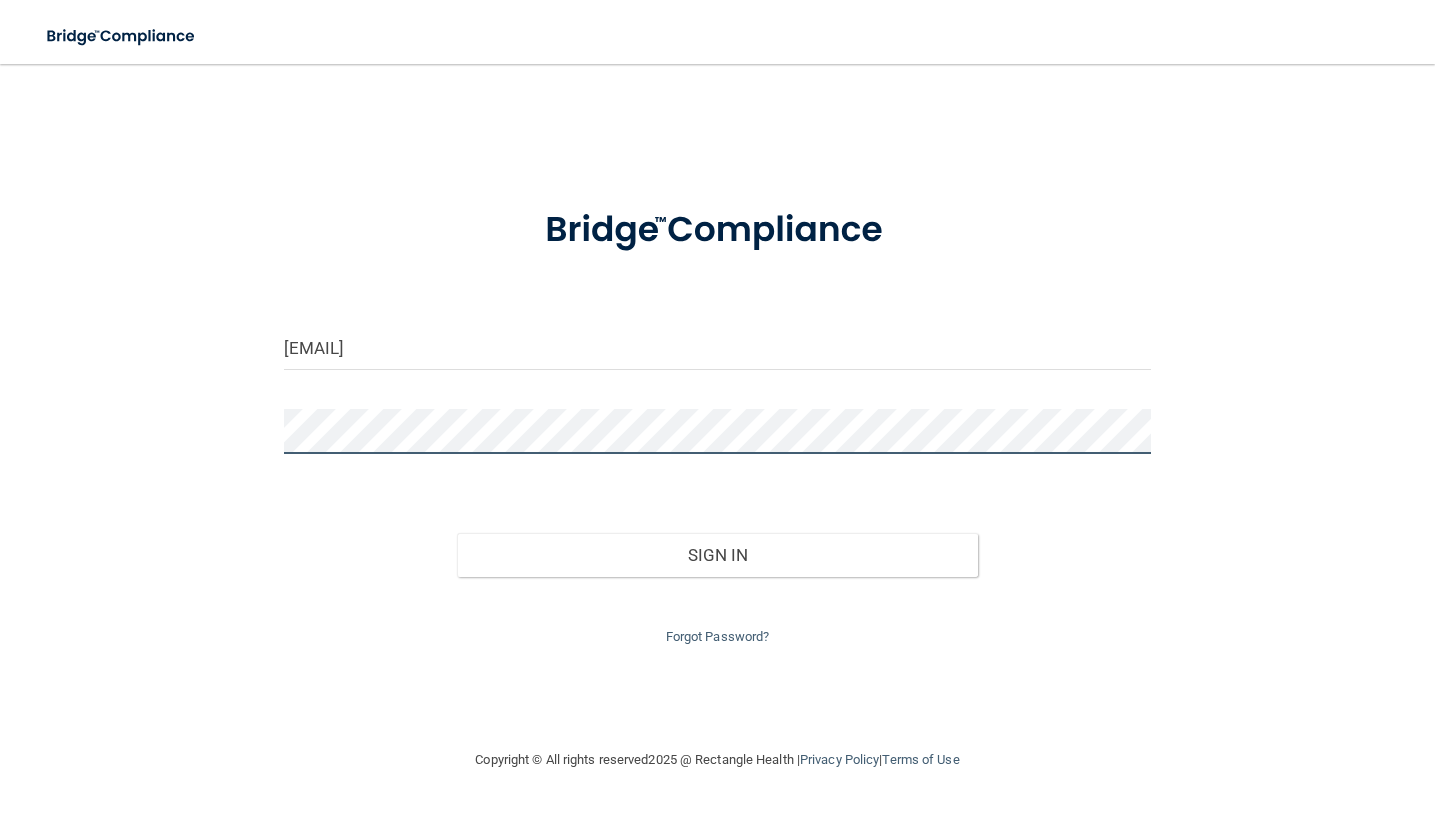 click on "Sign In" at bounding box center (717, 555) 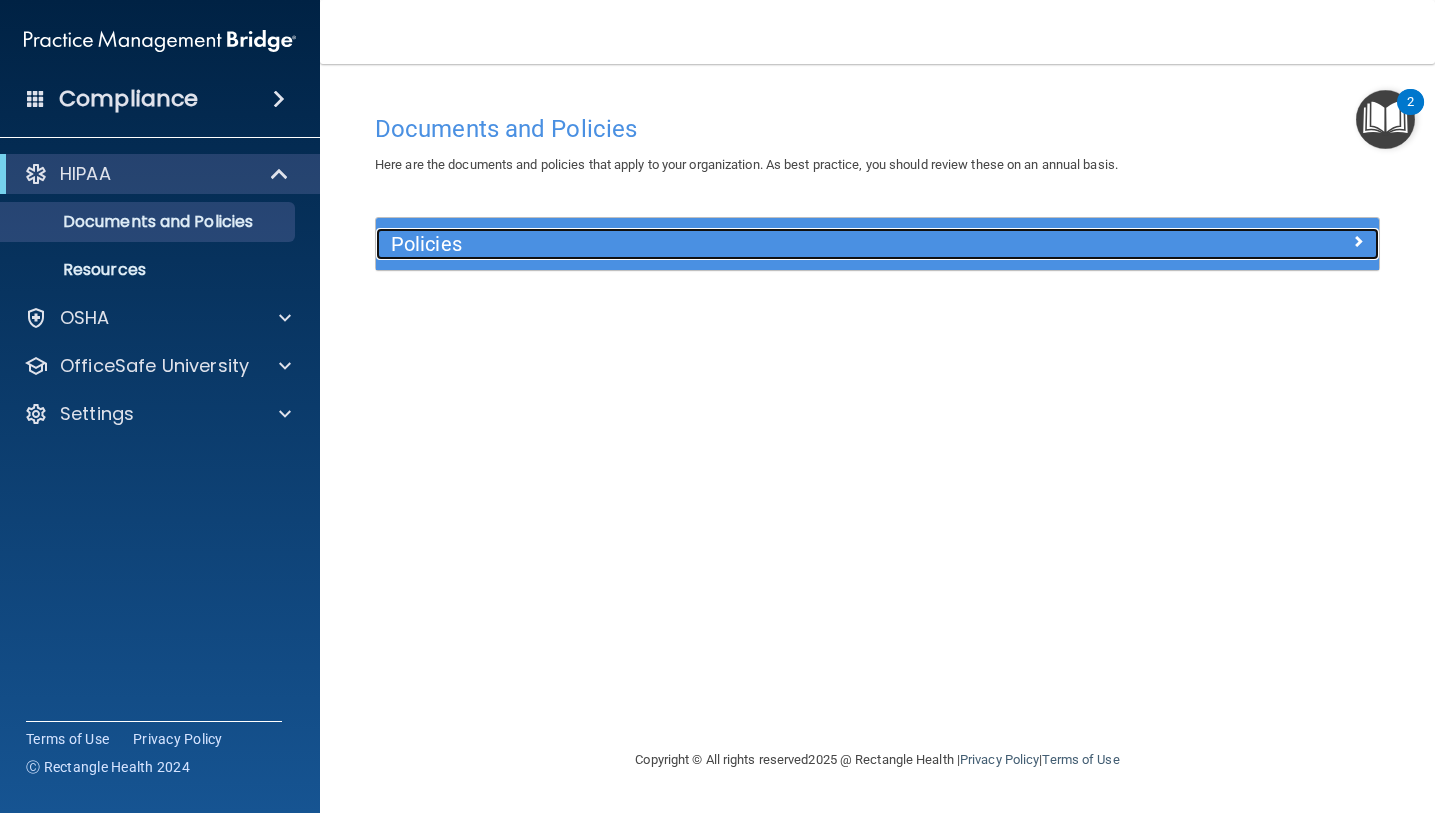 click on "Policies" at bounding box center [752, 244] 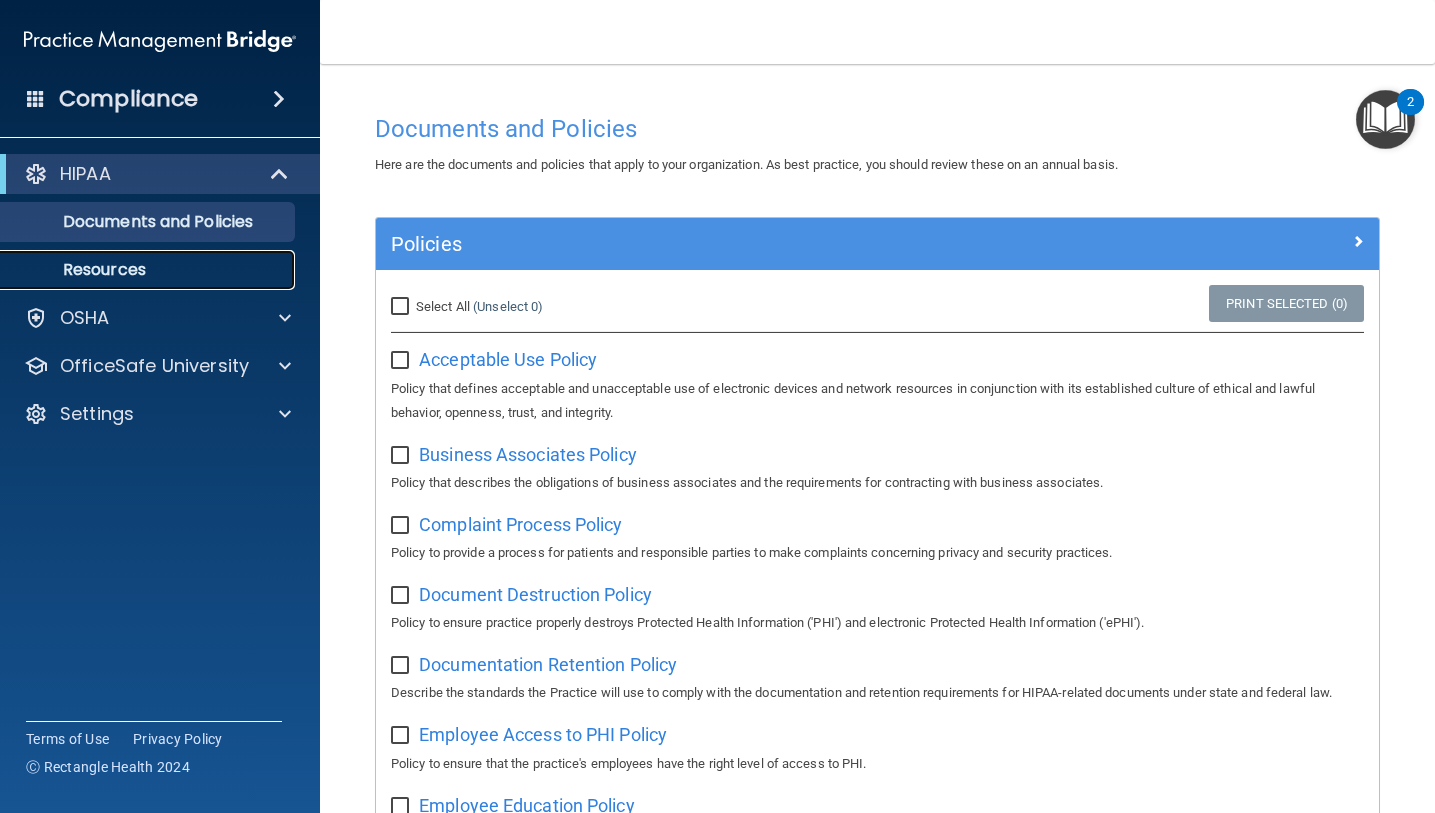 drag, startPoint x: 225, startPoint y: 270, endPoint x: 216, endPoint y: 283, distance: 15.811388 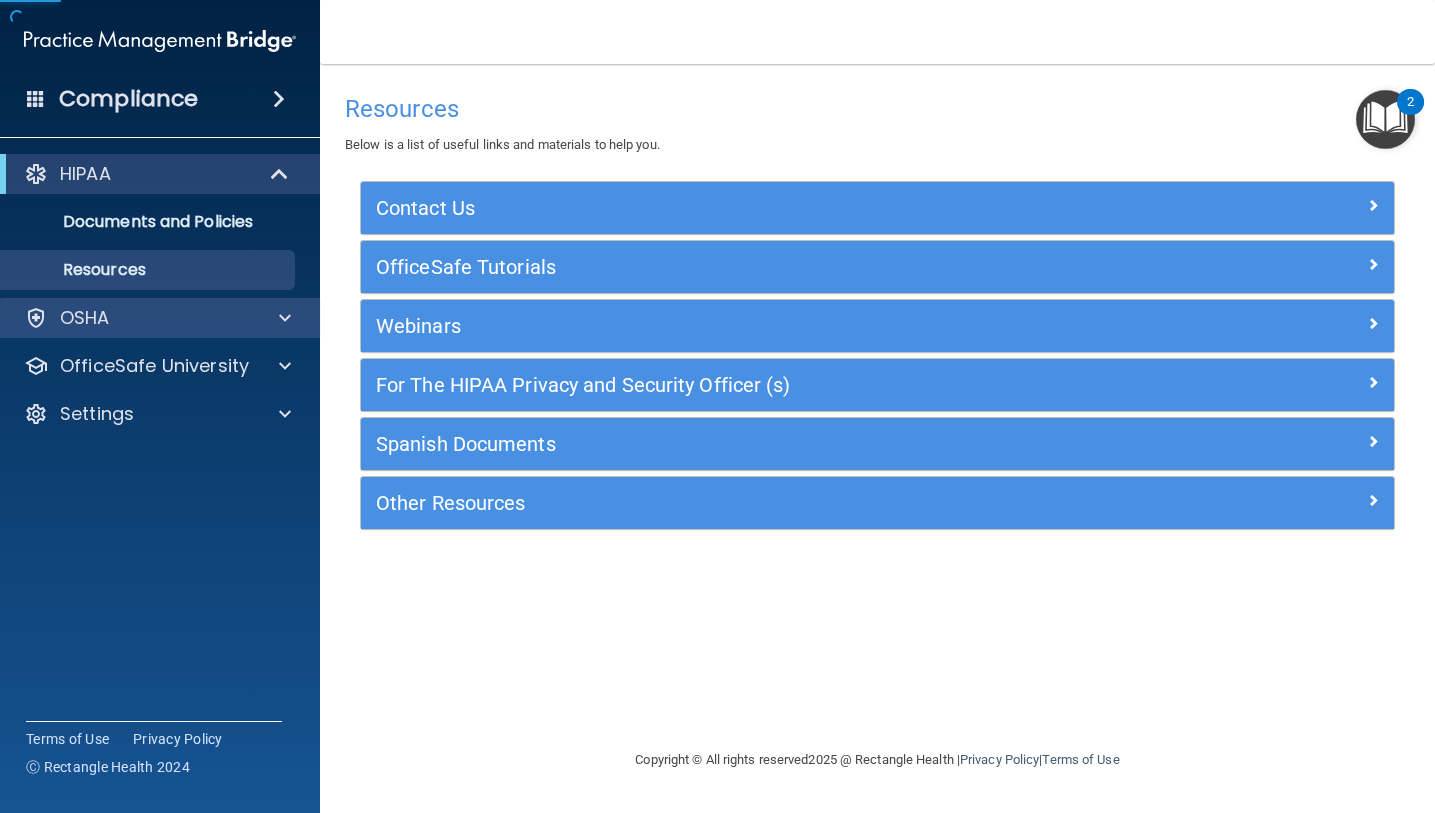 click on "OSHA" at bounding box center [160, 318] 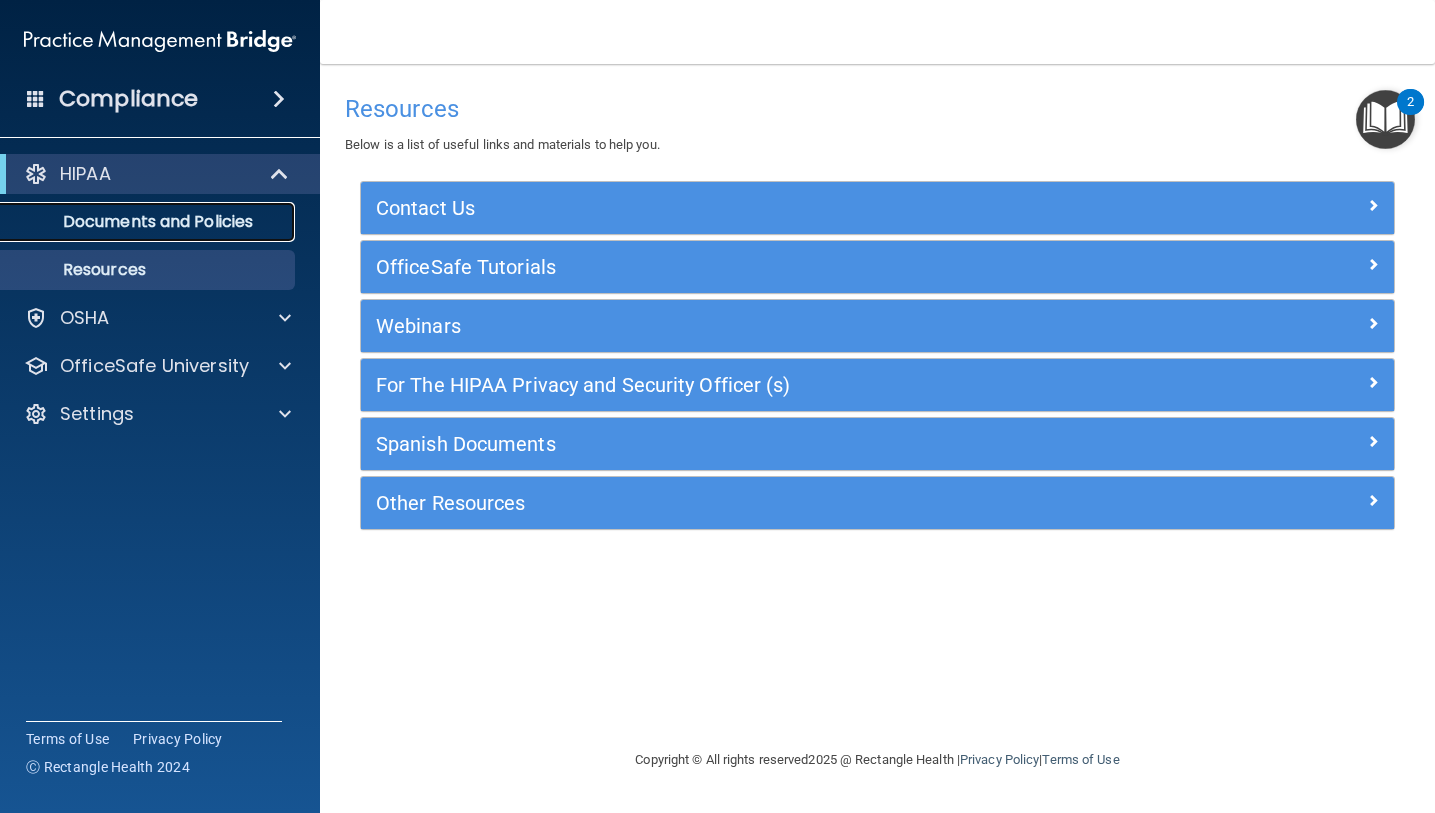 click on "Documents and Policies" at bounding box center [137, 222] 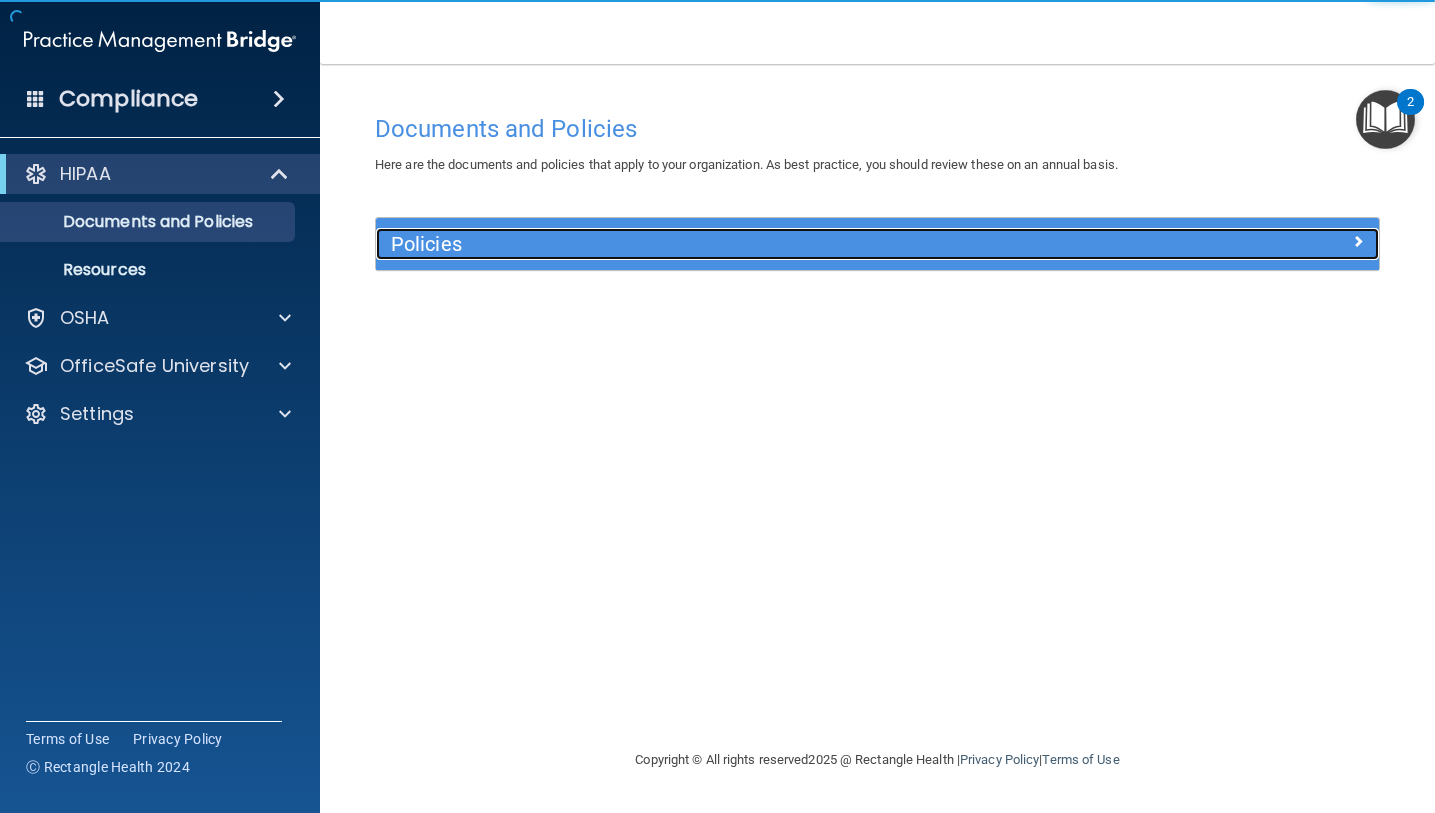 click on "Policies" at bounding box center (752, 244) 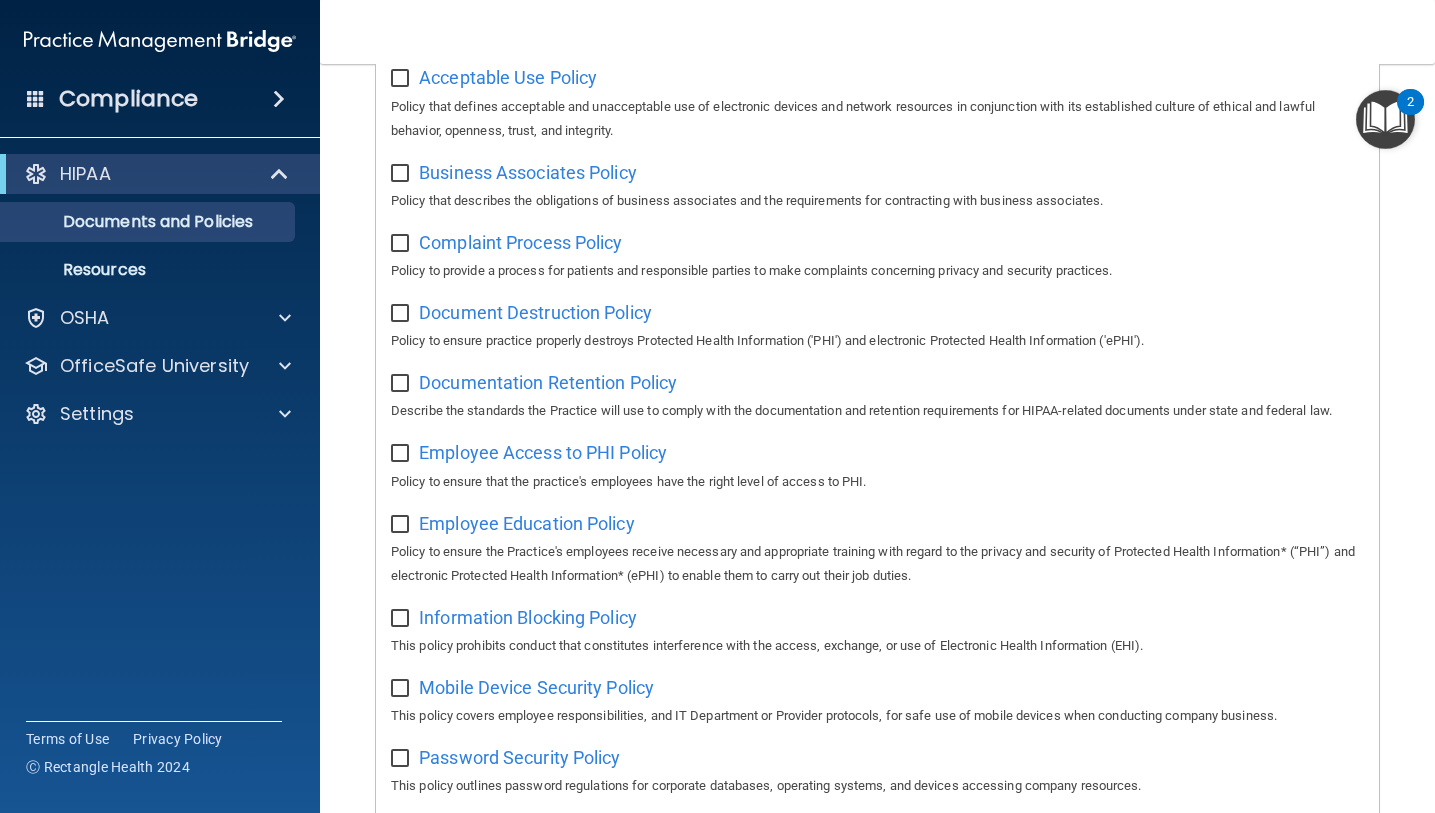 scroll, scrollTop: 0, scrollLeft: 0, axis: both 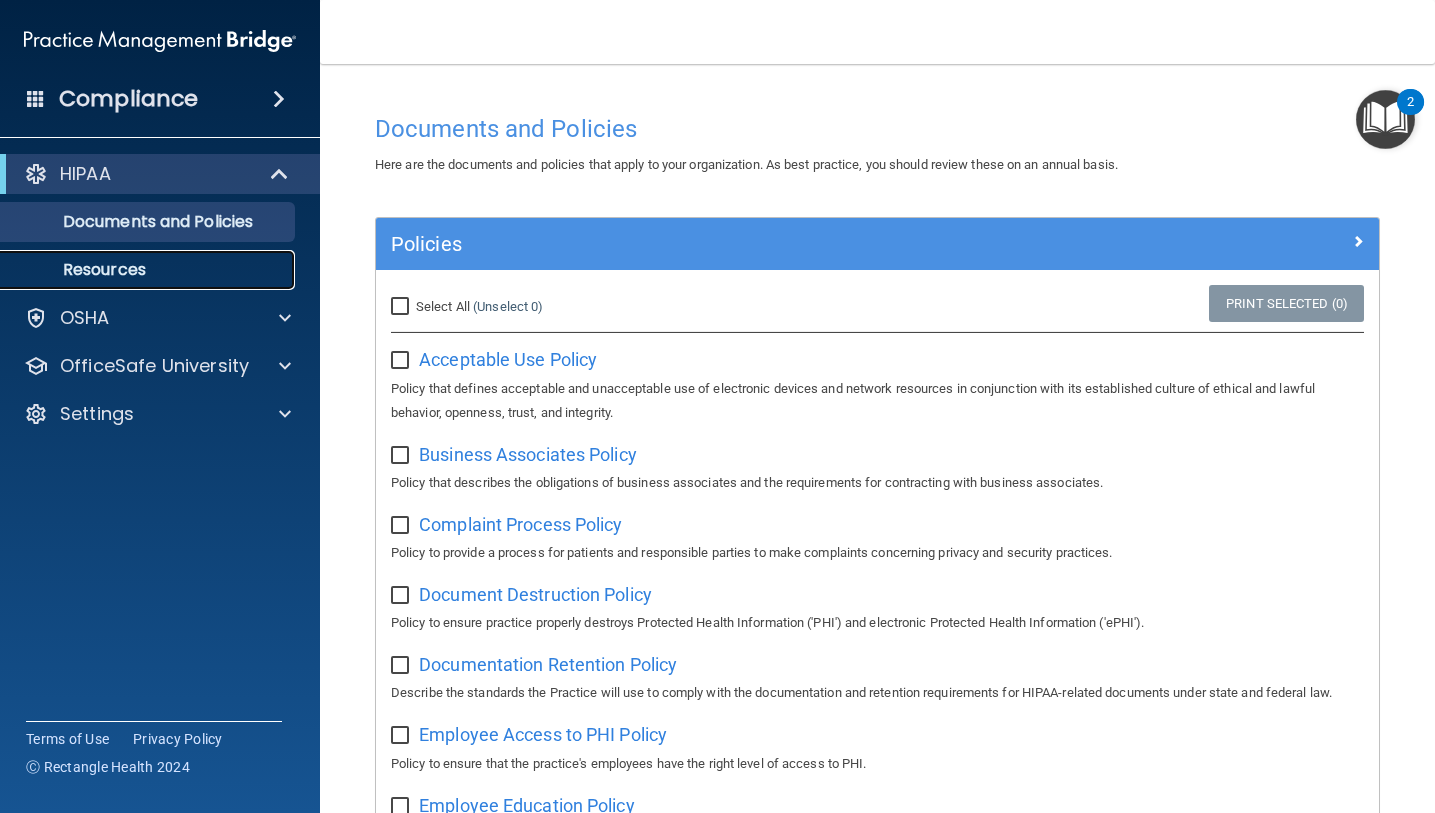 click on "Resources" at bounding box center (149, 270) 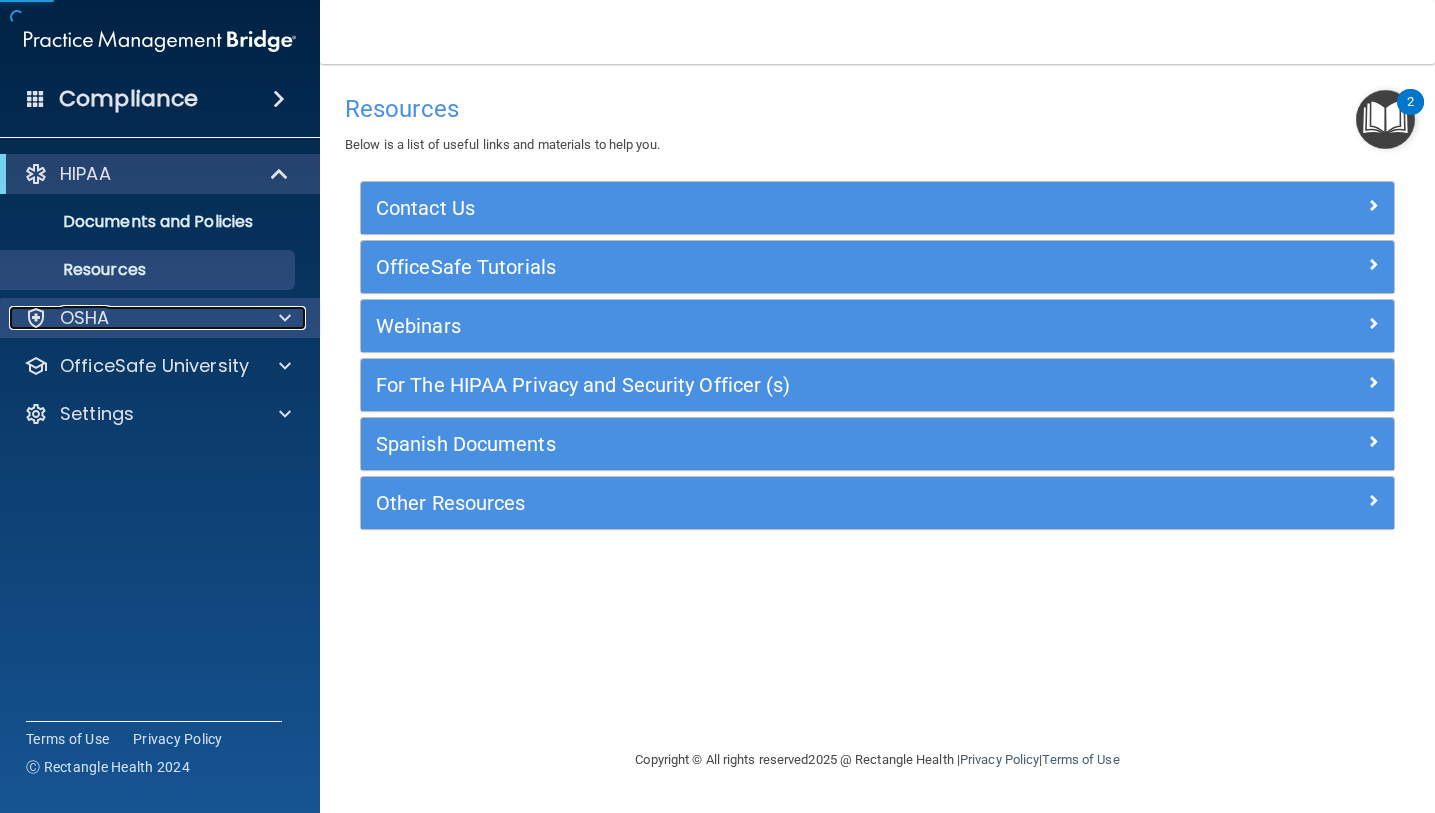 click on "OSHA" at bounding box center [85, 318] 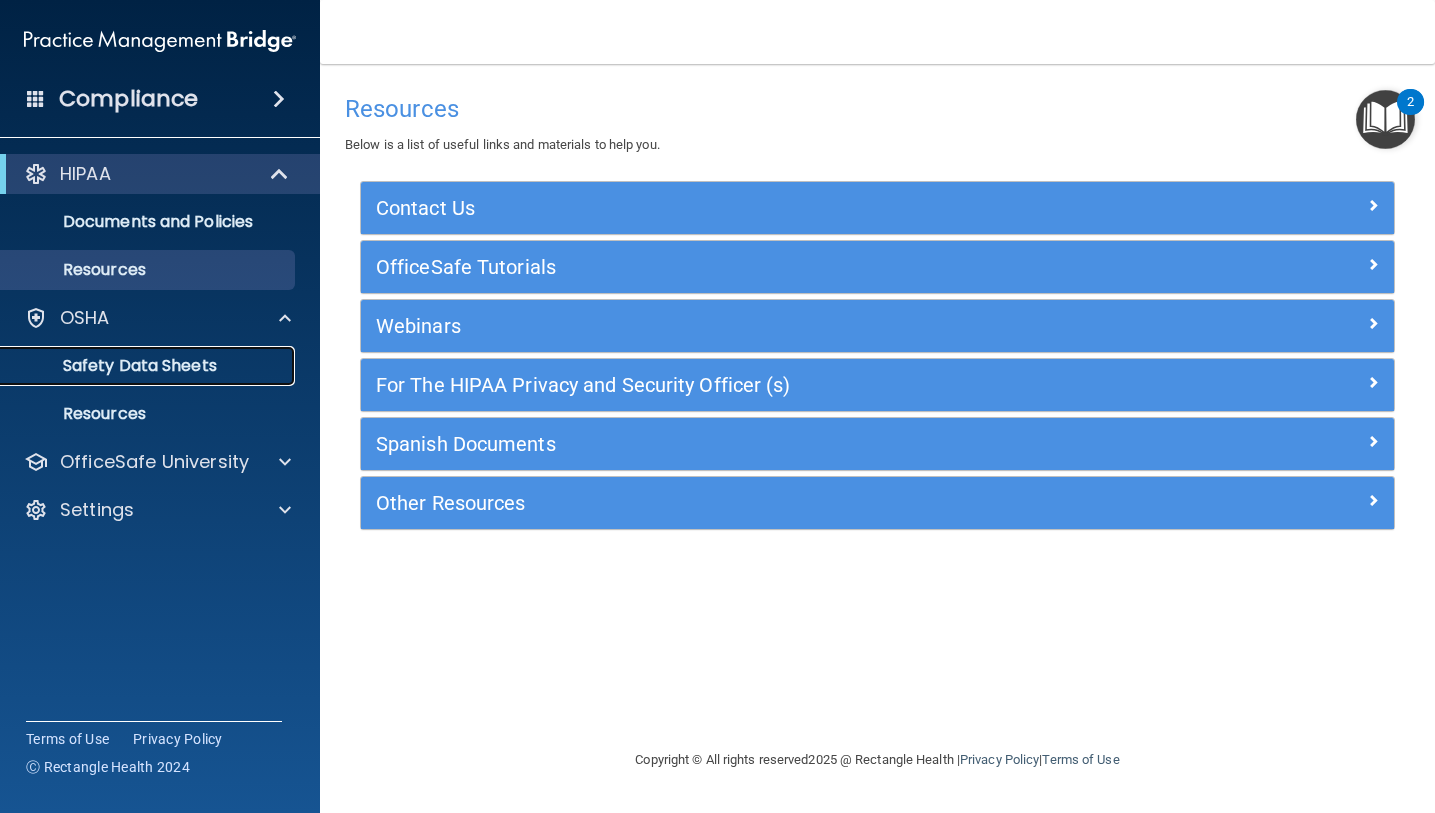 click on "Safety Data Sheets" at bounding box center [149, 366] 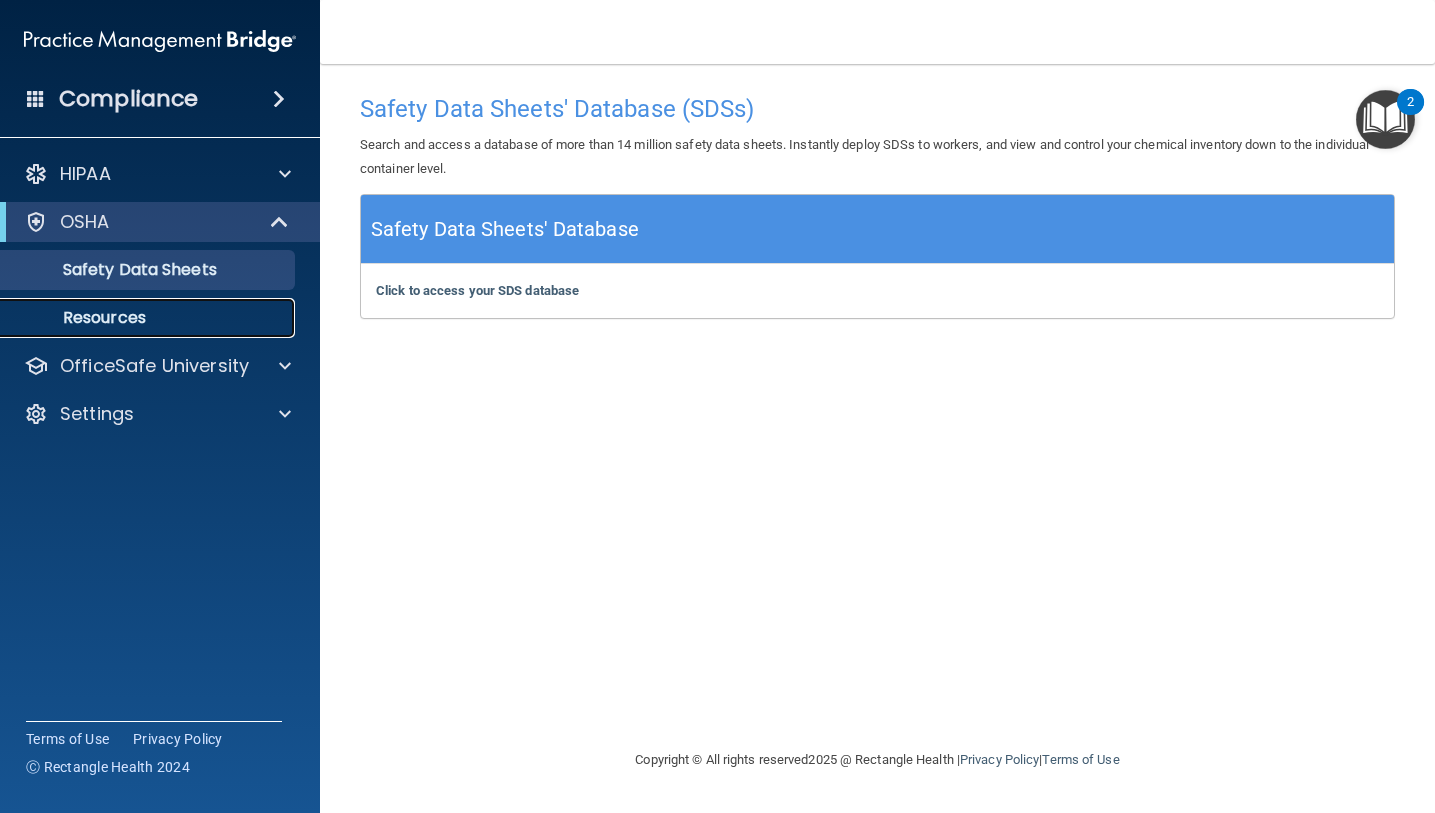 click on "Resources" at bounding box center (149, 318) 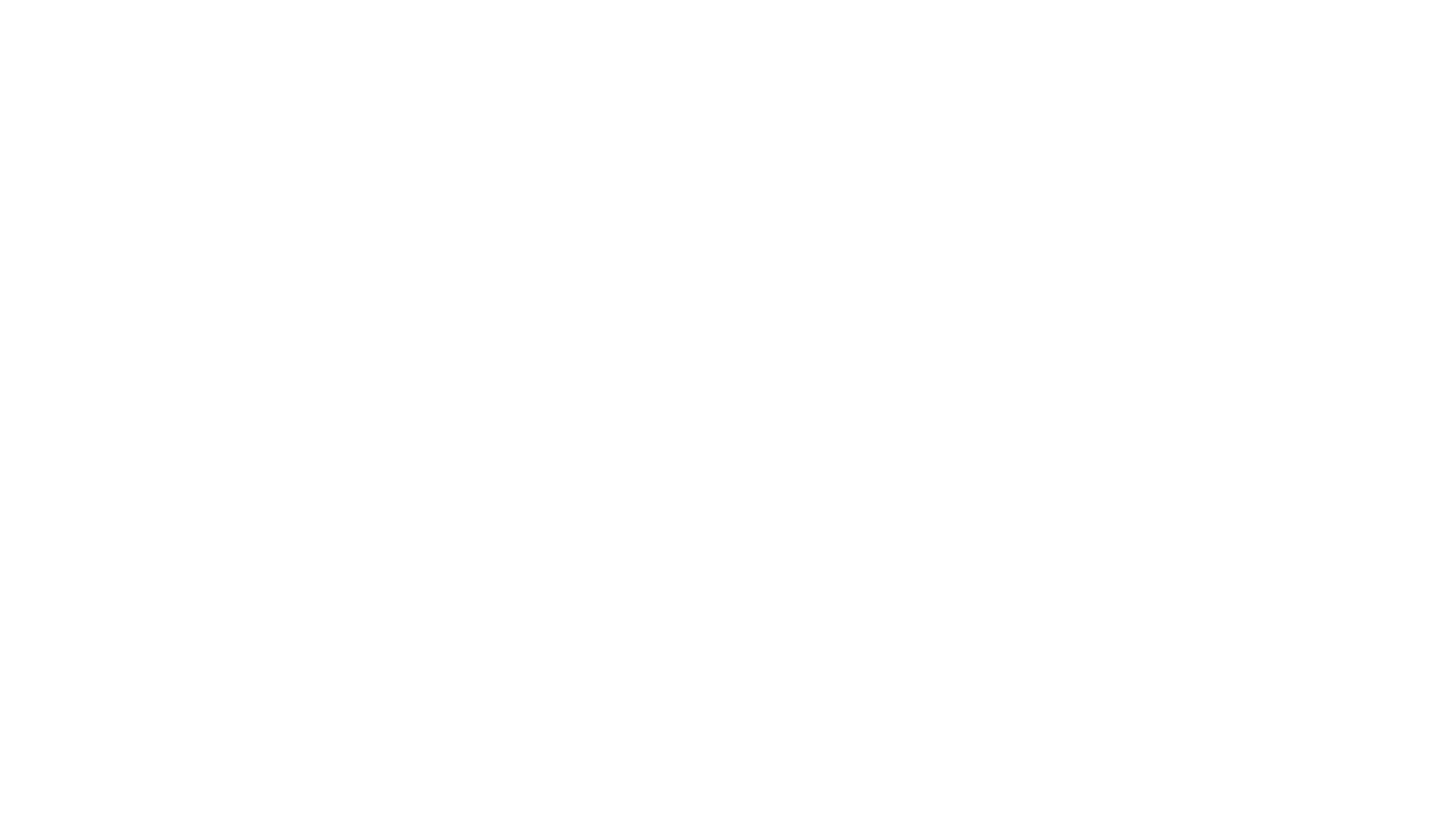 scroll, scrollTop: 0, scrollLeft: 0, axis: both 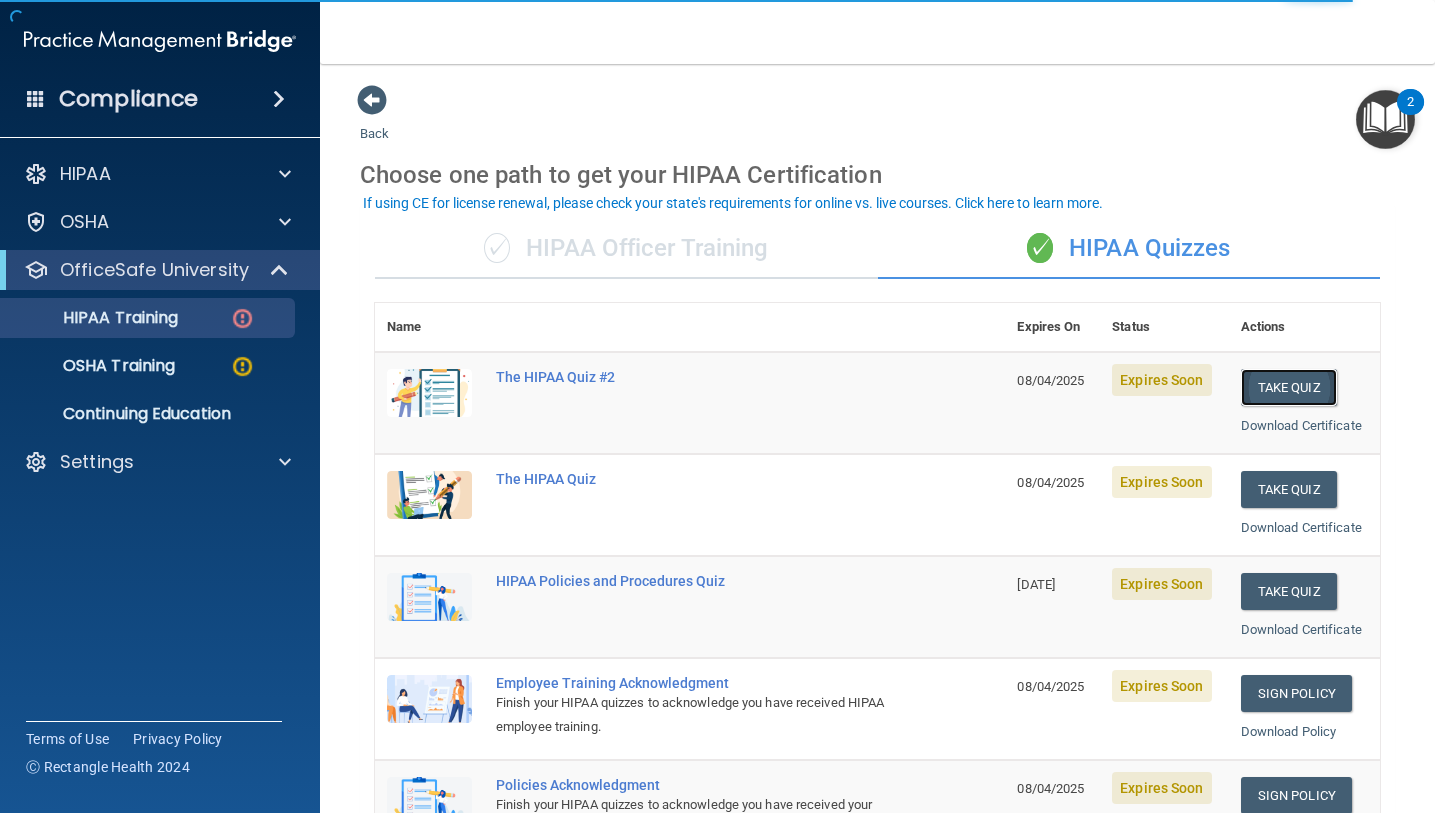 click on "Take Quiz" at bounding box center [1289, 387] 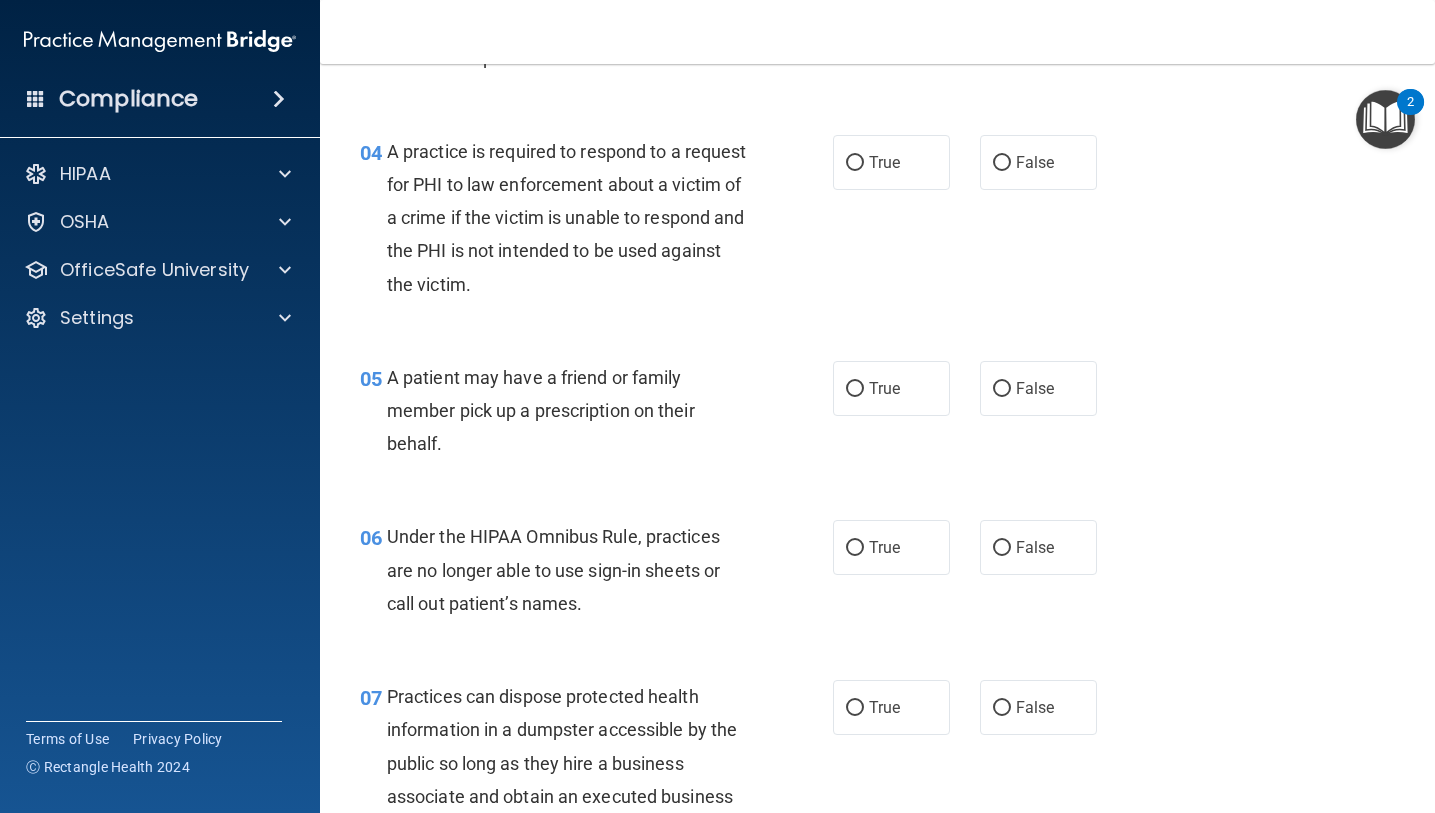 scroll, scrollTop: 0, scrollLeft: 0, axis: both 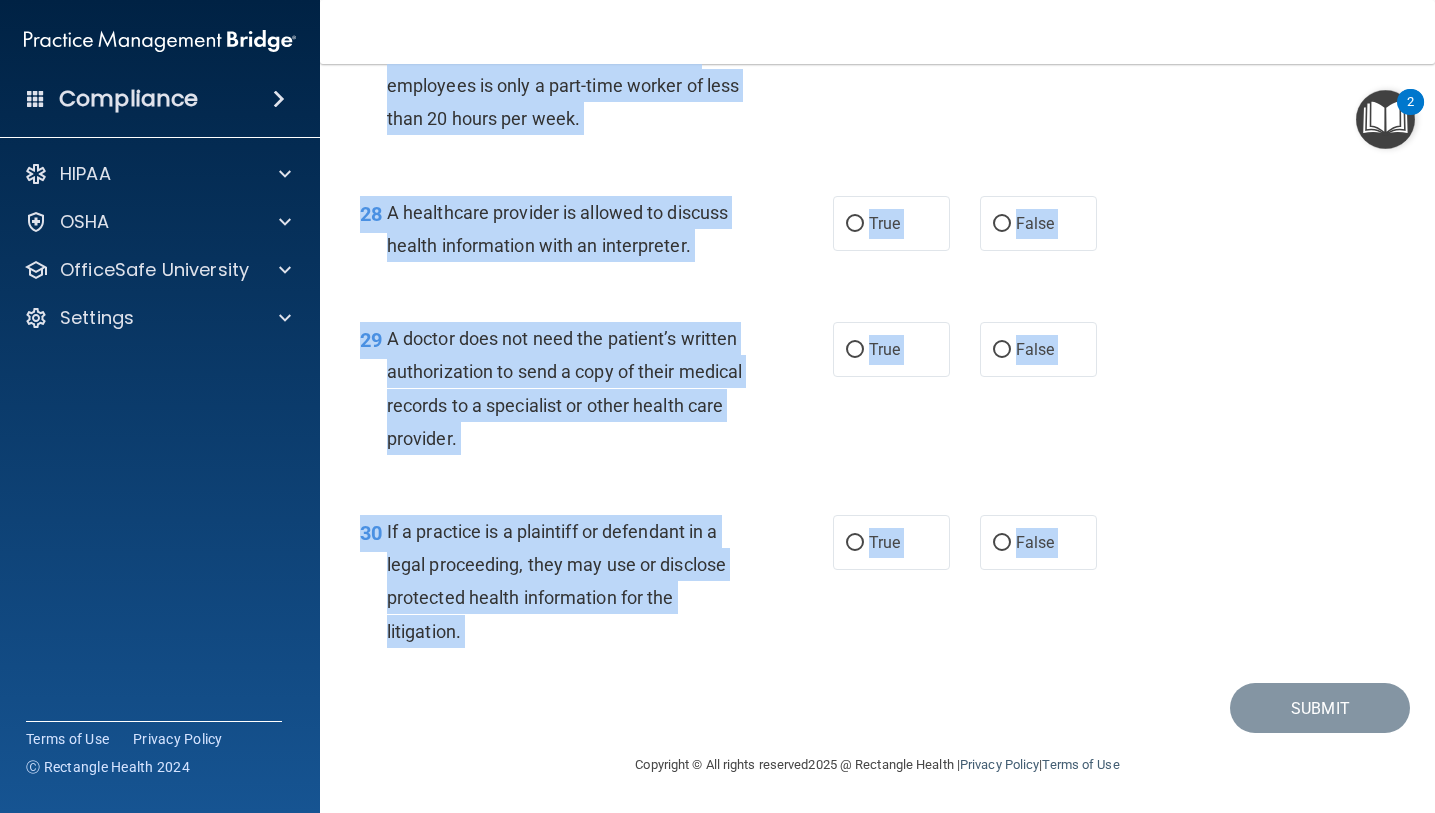 drag, startPoint x: 381, startPoint y: 172, endPoint x: 704, endPoint y: 702, distance: 620.6682 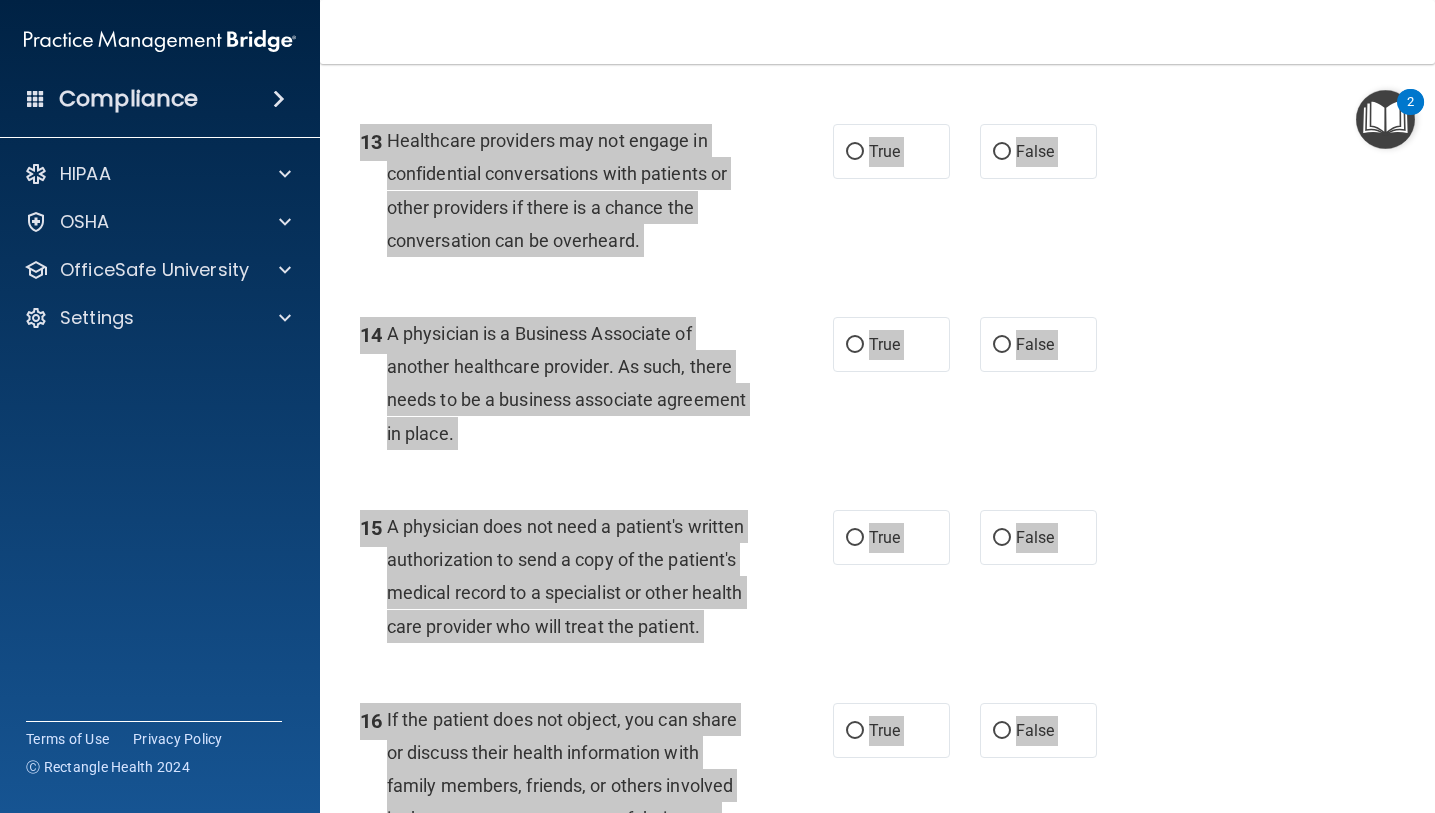 scroll, scrollTop: 0, scrollLeft: 0, axis: both 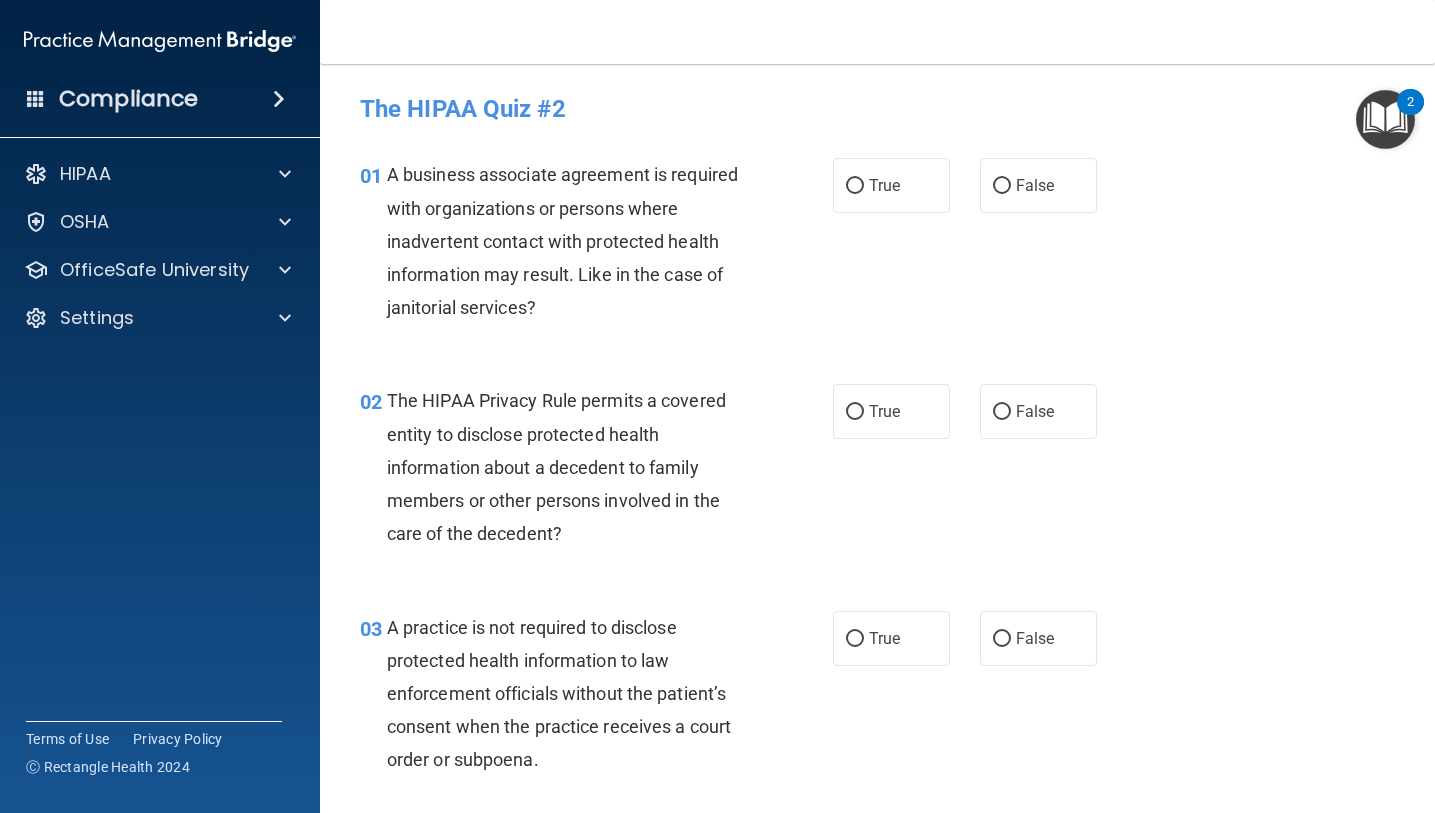 click on "01       A business associate agreement is required with organizations or persons where inadvertent contact with protected health information may result.  Like in the case of janitorial services?                 True           False" at bounding box center (877, 246) 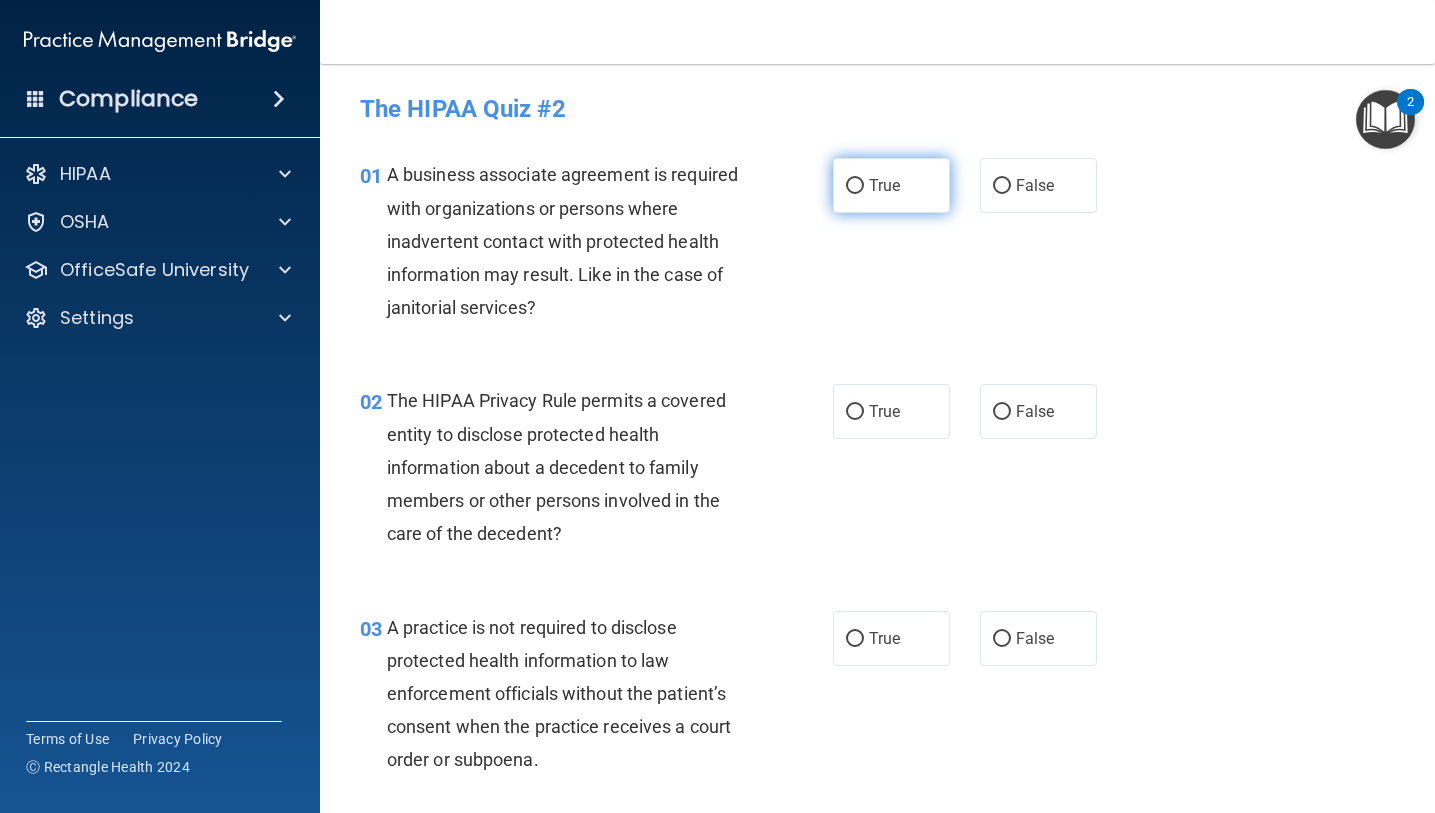drag, startPoint x: 919, startPoint y: 268, endPoint x: 856, endPoint y: 164, distance: 121.59358 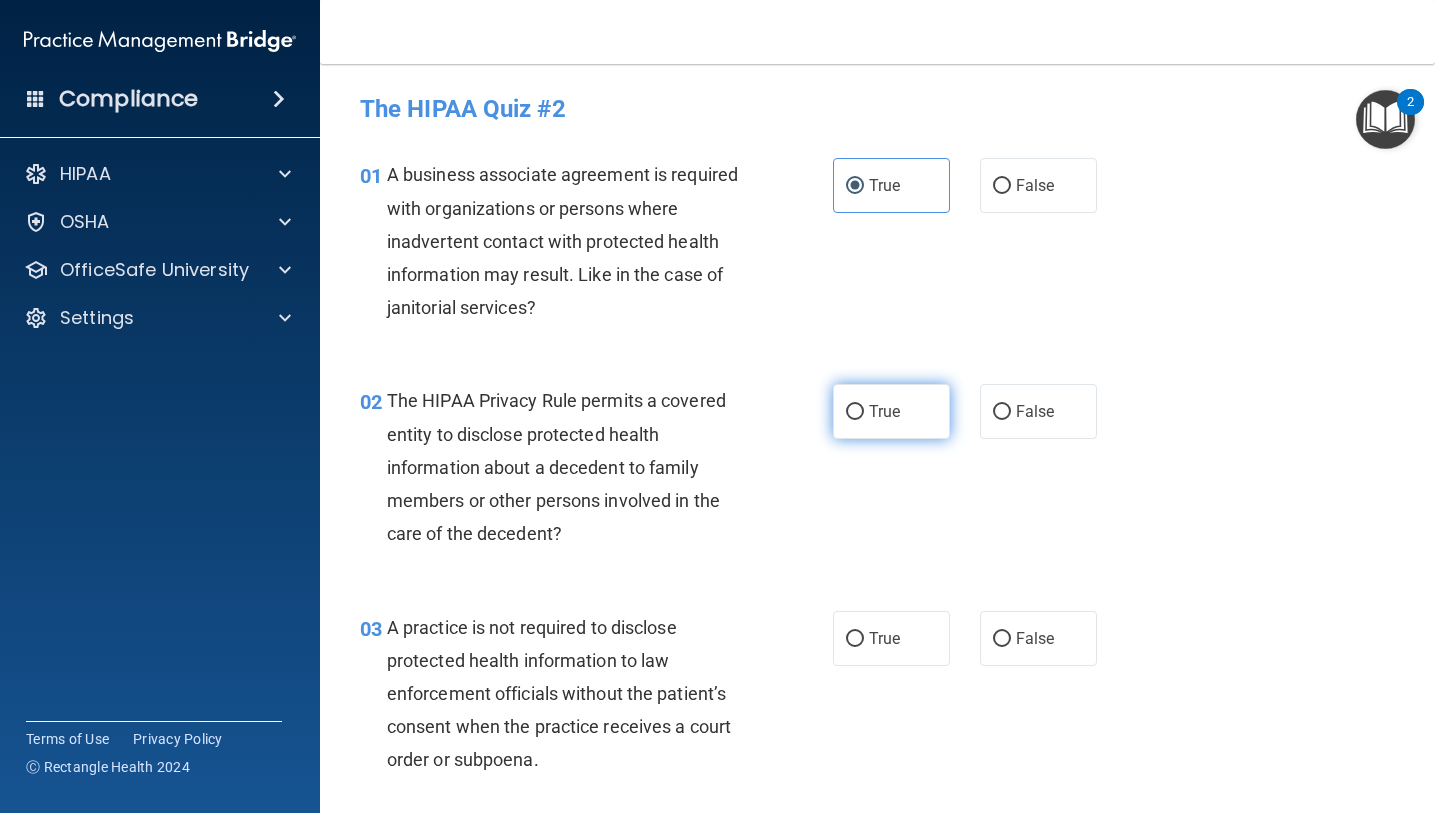 click on "True" at bounding box center [891, 411] 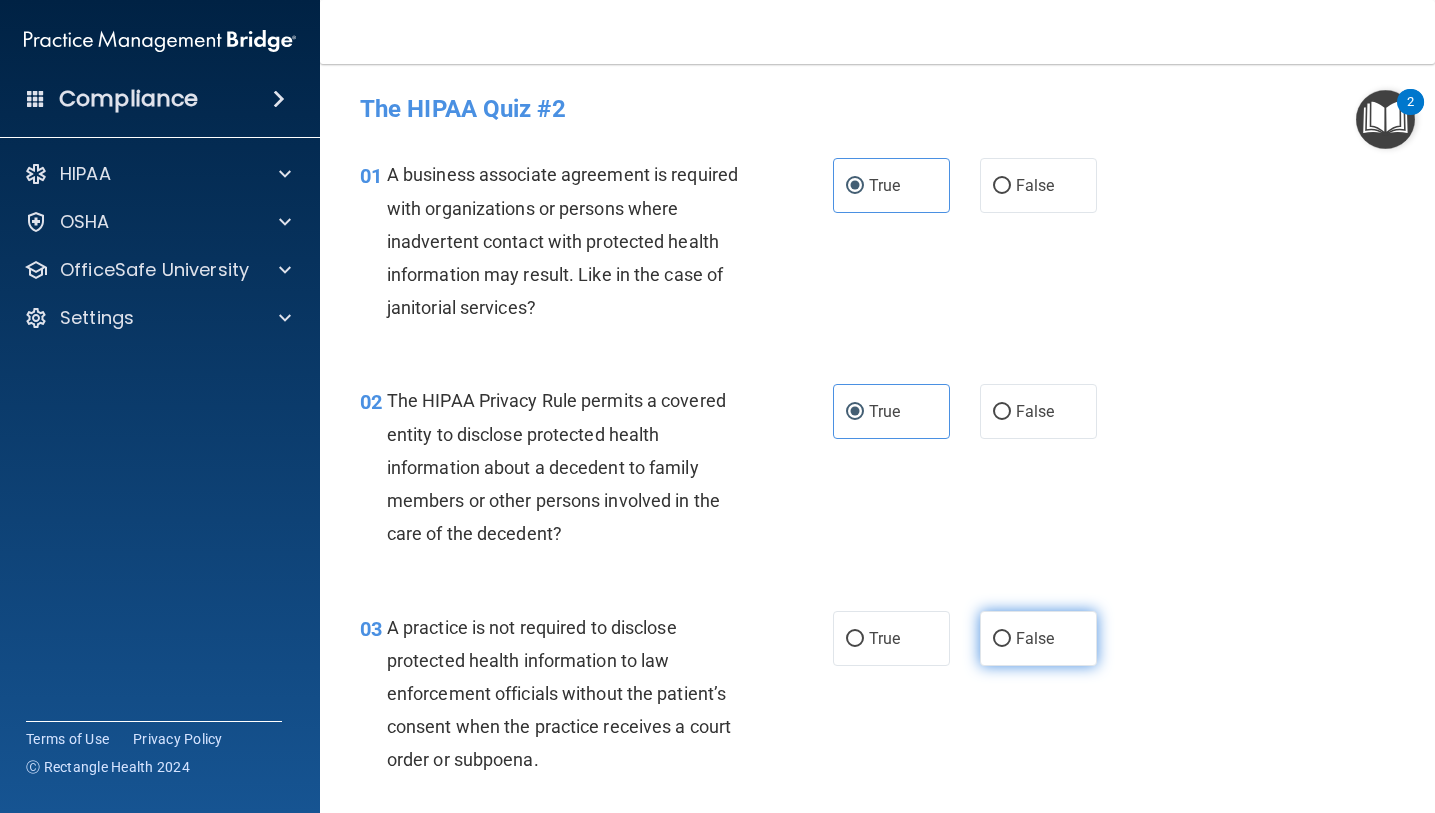 drag, startPoint x: 1038, startPoint y: 645, endPoint x: 1028, endPoint y: 625, distance: 22.36068 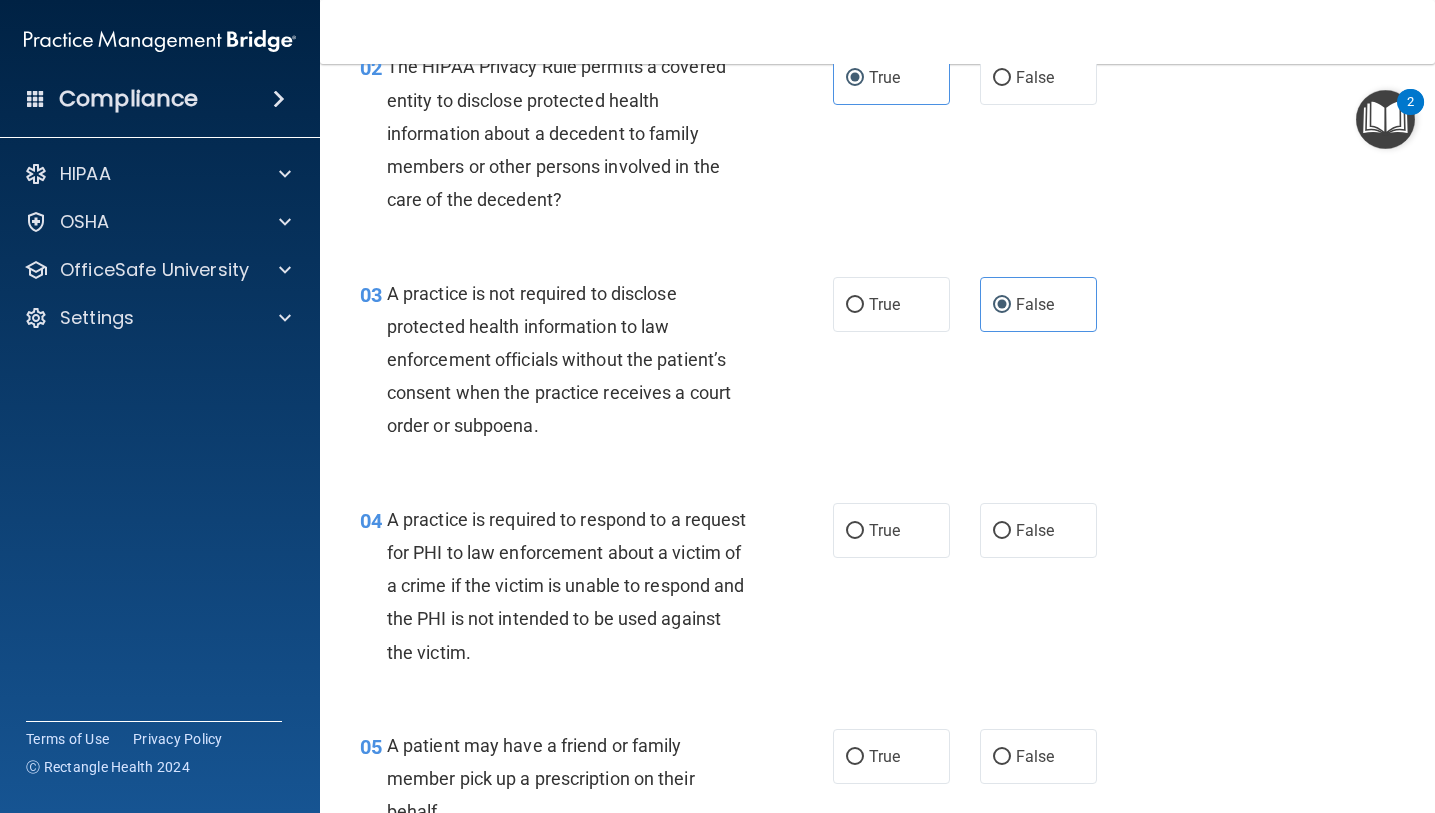 scroll, scrollTop: 632, scrollLeft: 0, axis: vertical 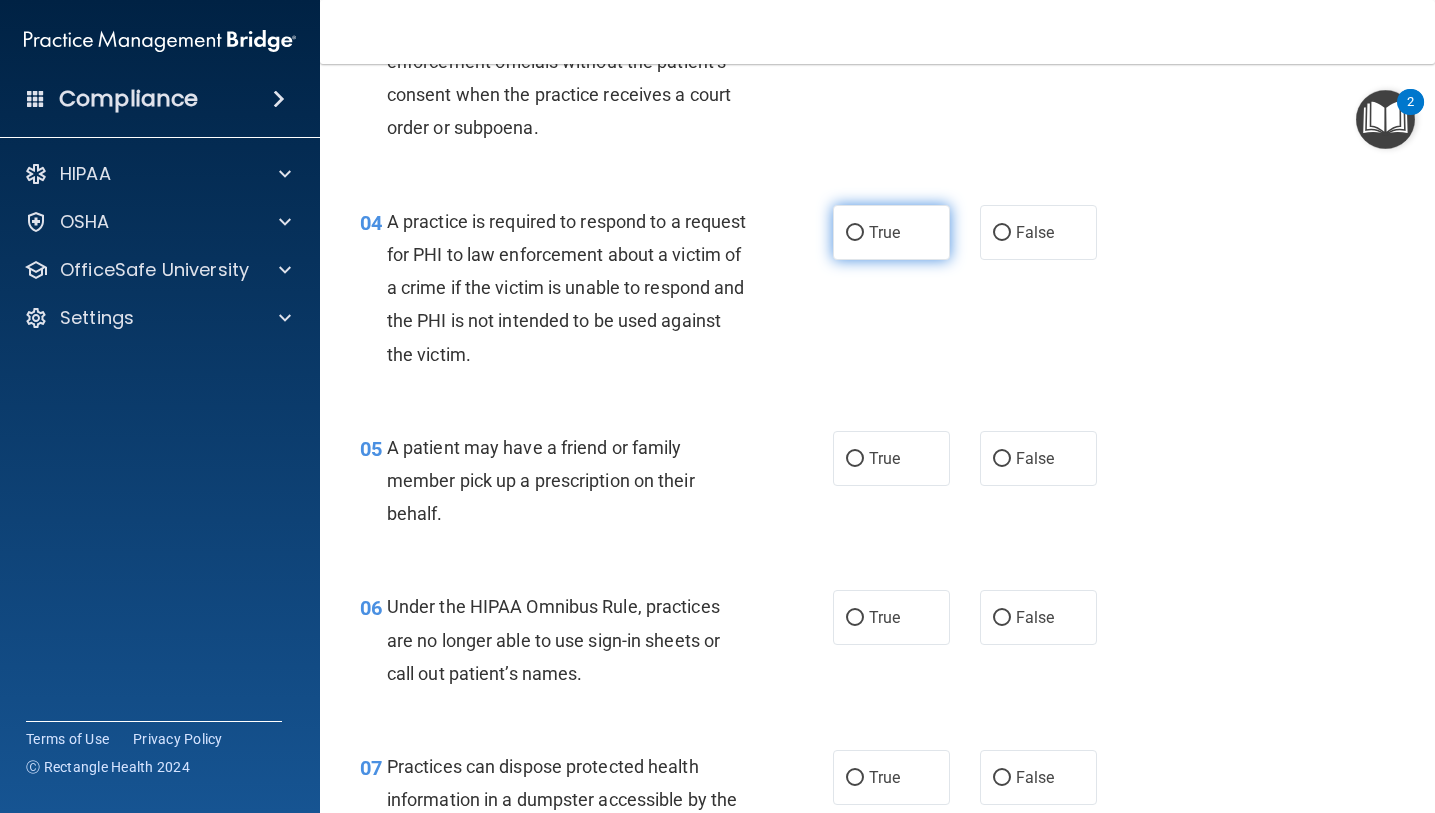 click on "True" at bounding box center (891, 232) 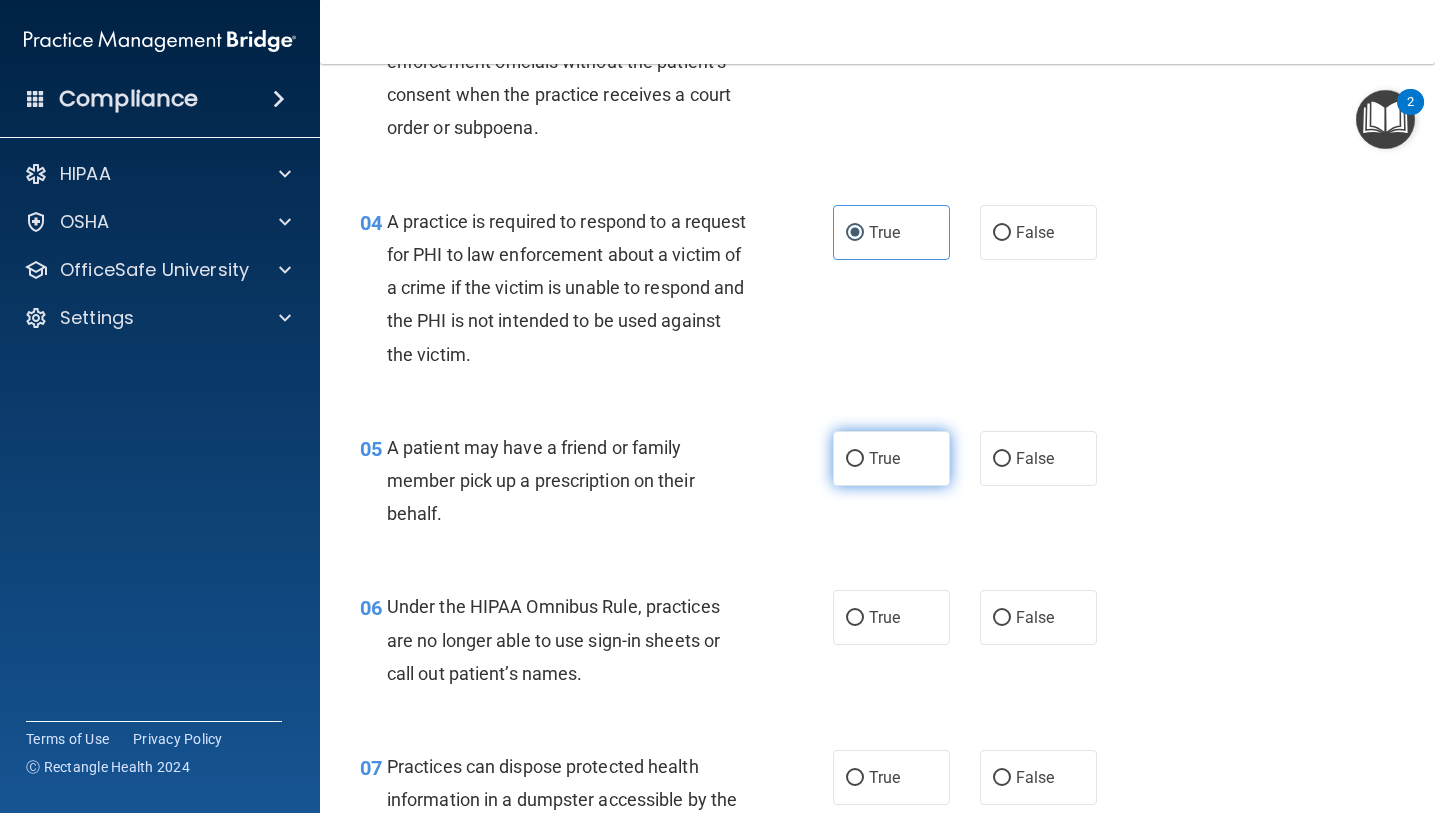 click on "True" at bounding box center [891, 458] 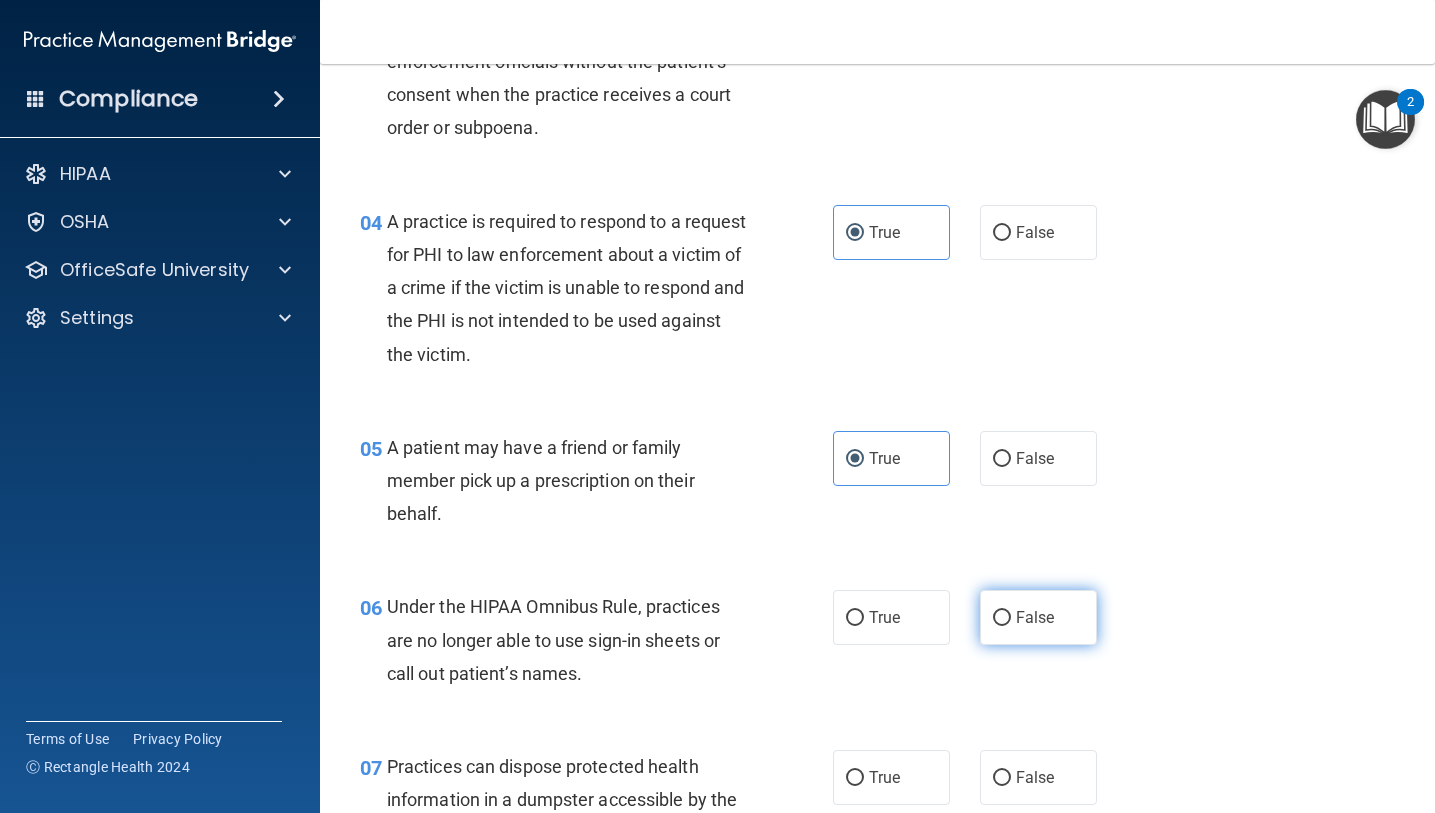 click on "False" at bounding box center (1038, 617) 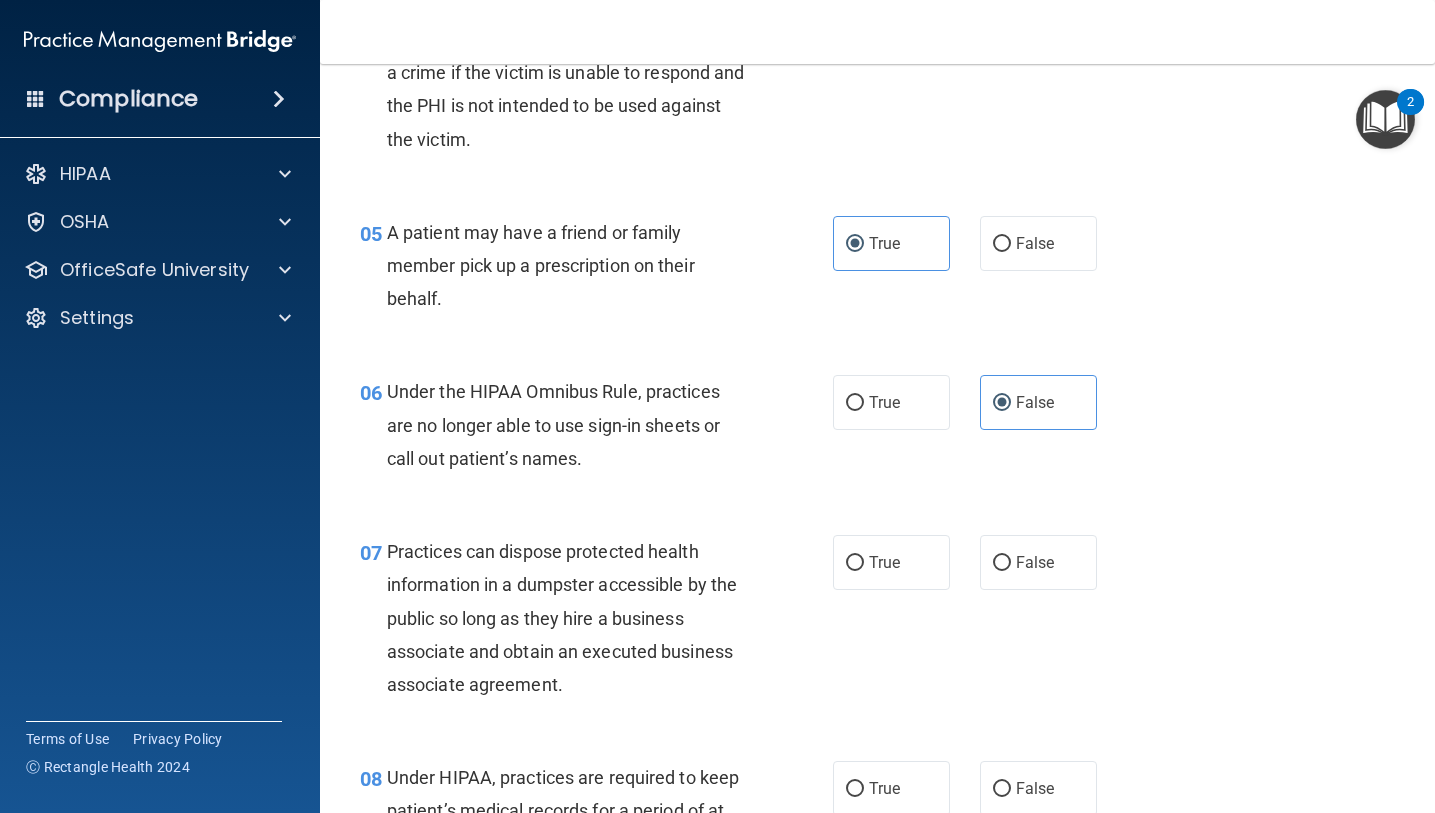 scroll, scrollTop: 930, scrollLeft: 0, axis: vertical 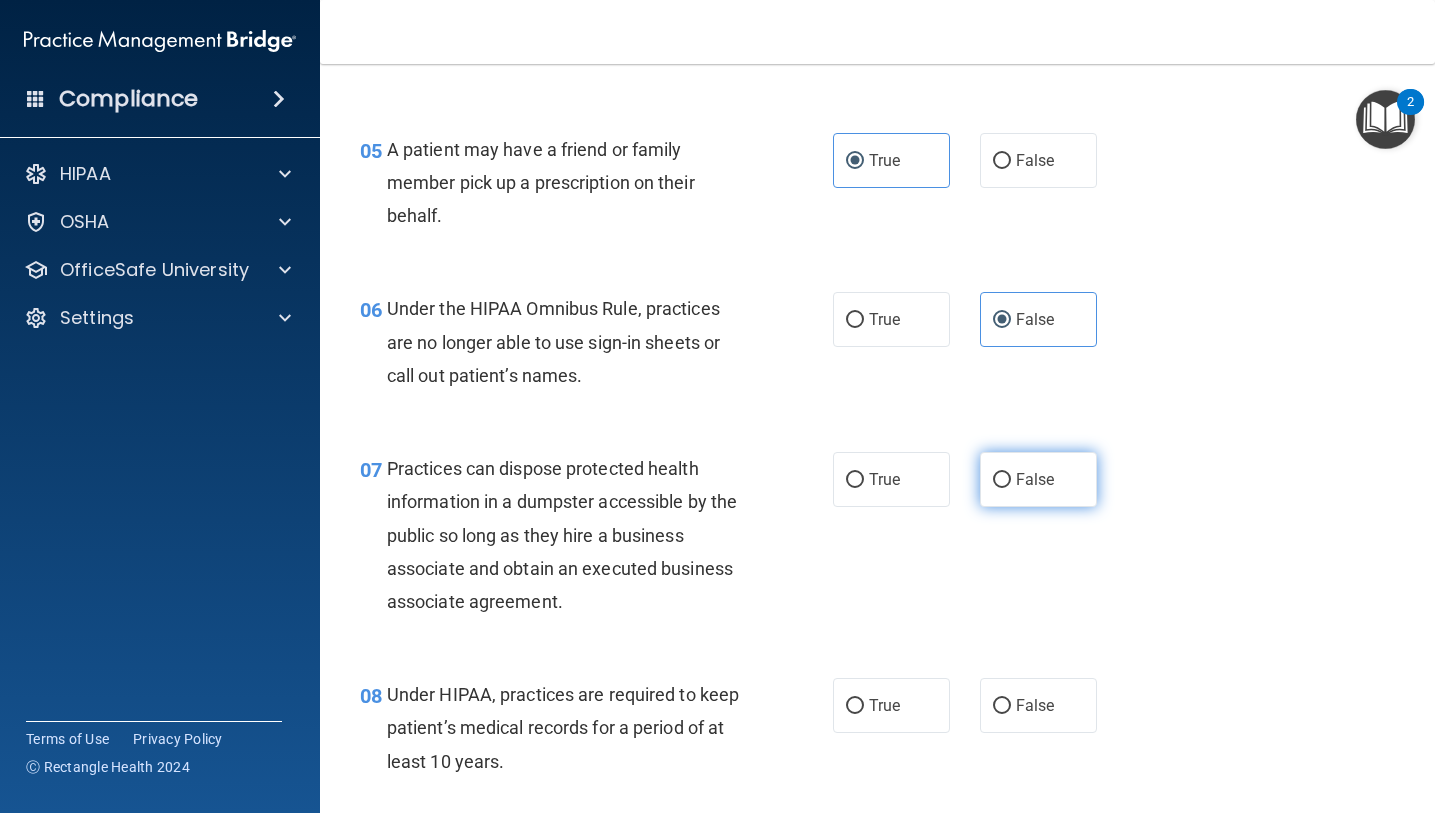 click on "False" at bounding box center (1038, 479) 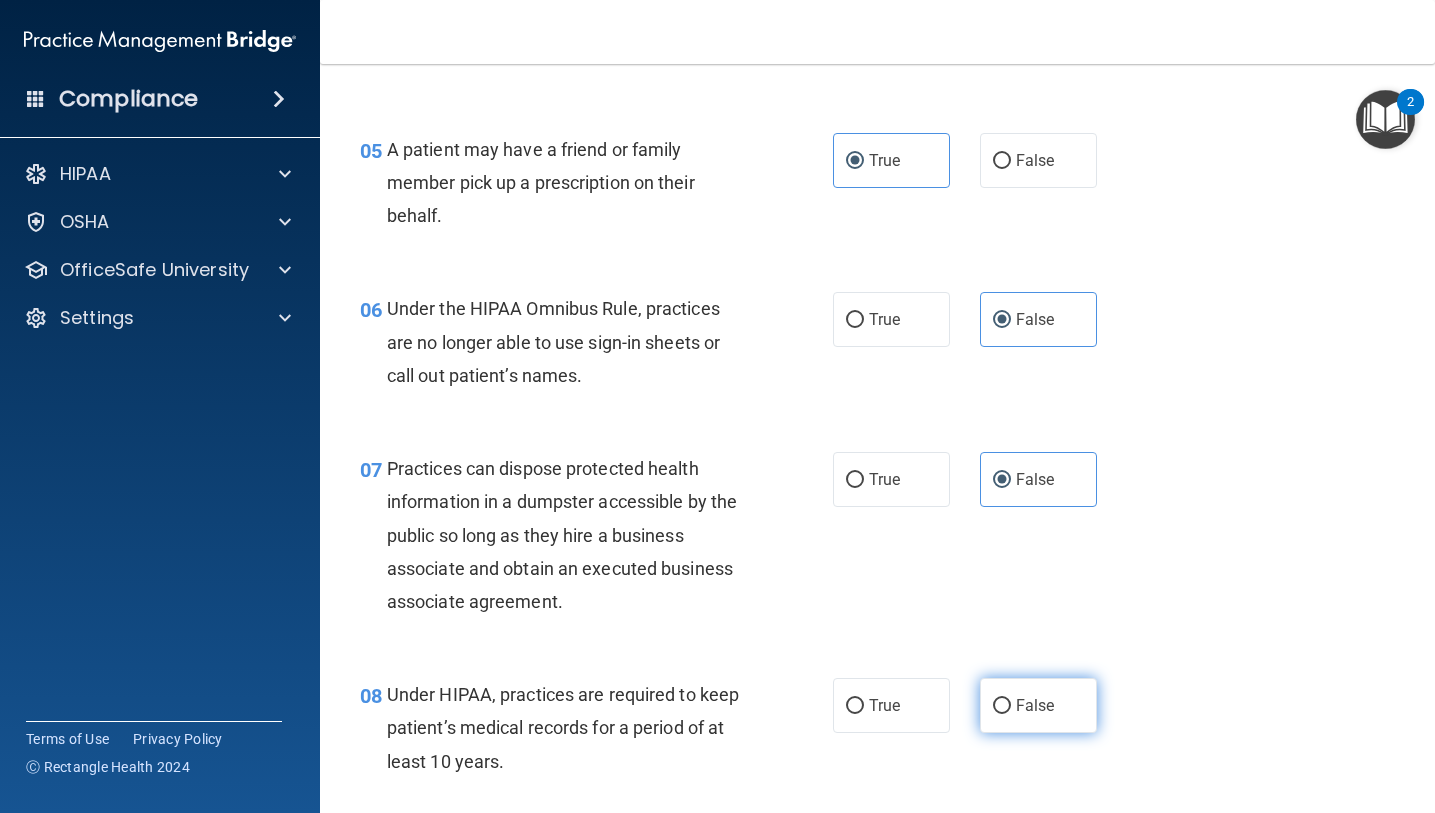 click on "False" at bounding box center (1035, 705) 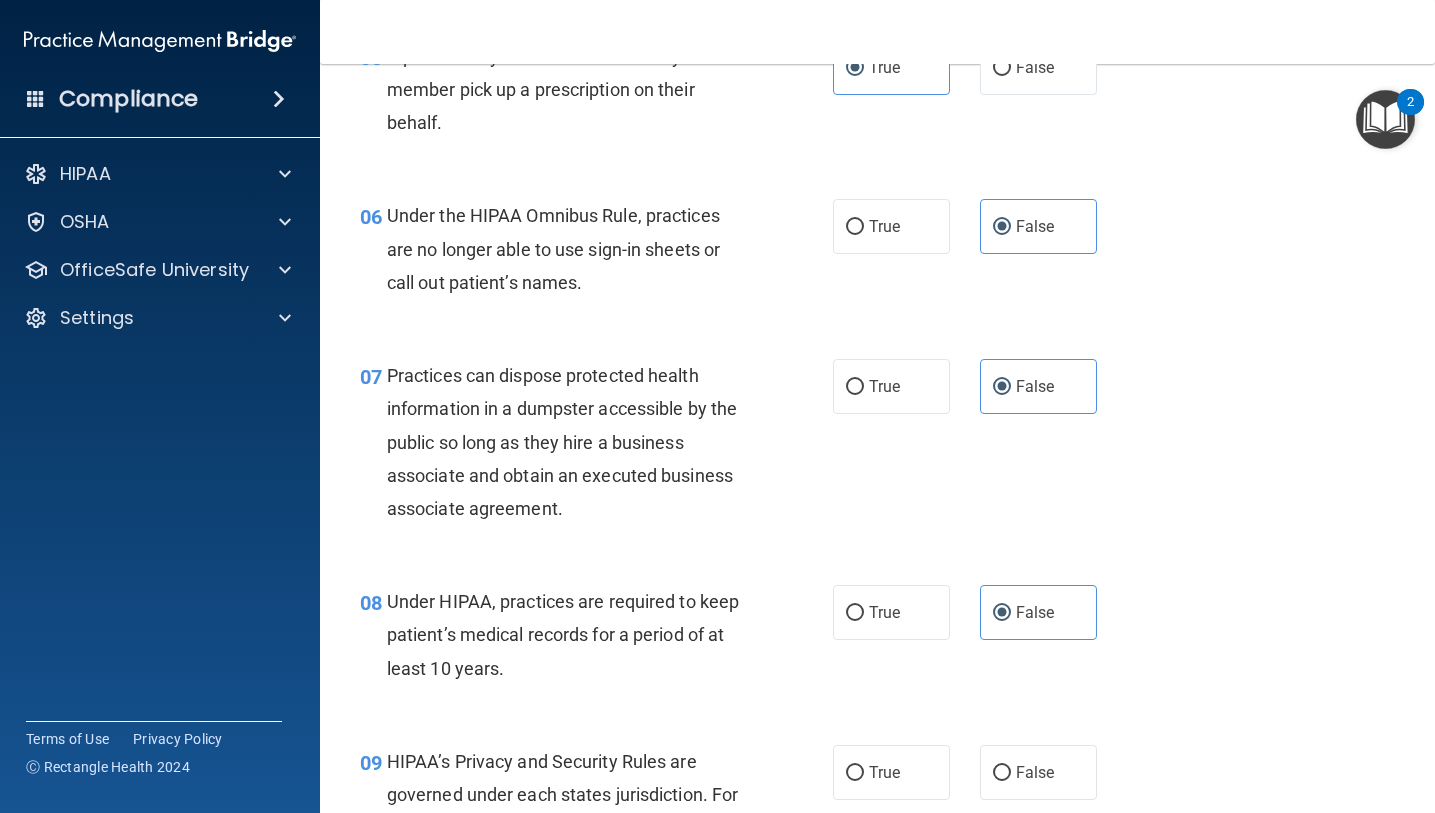 scroll, scrollTop: 1313, scrollLeft: 0, axis: vertical 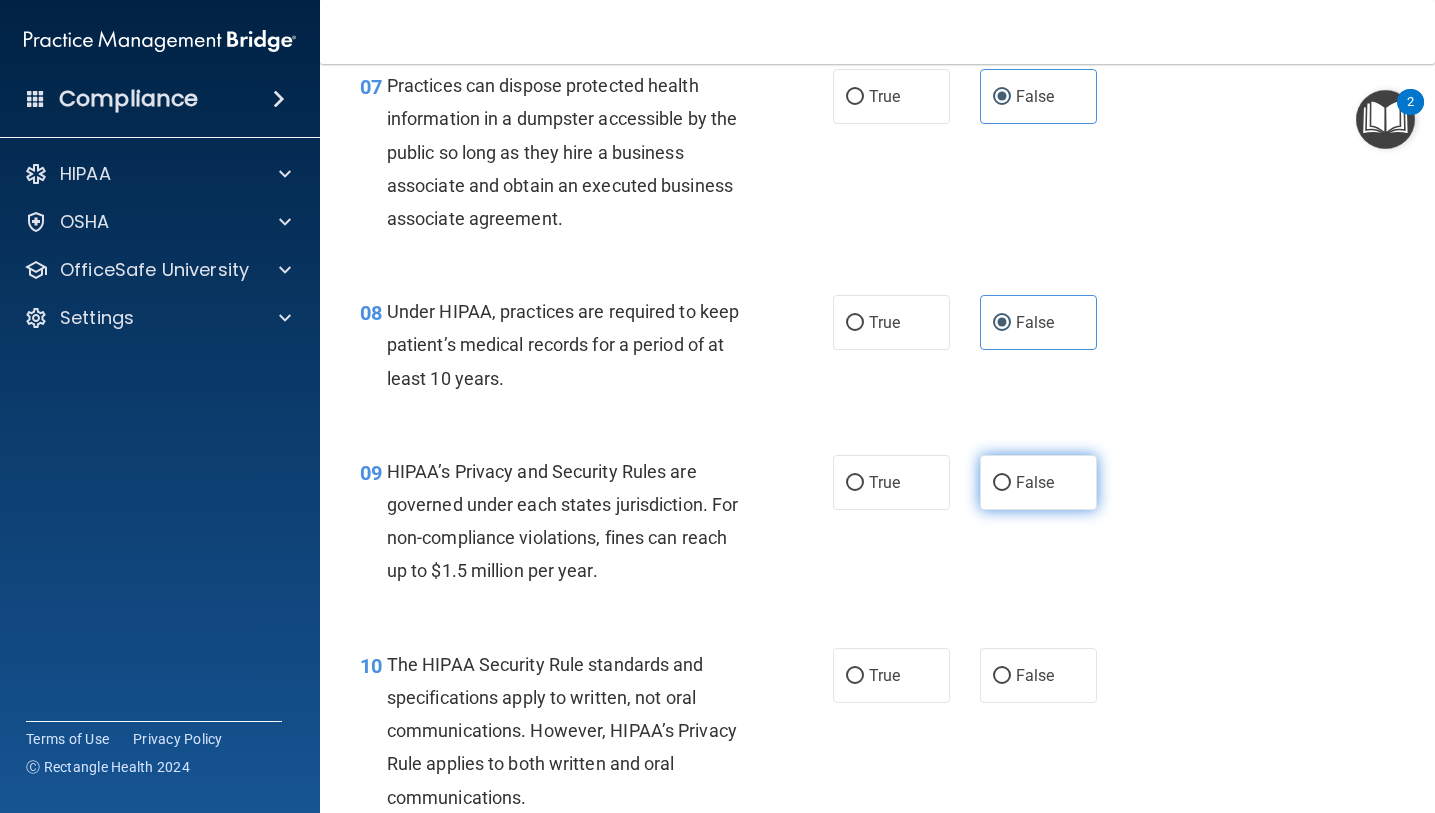 click on "False" at bounding box center [1035, 482] 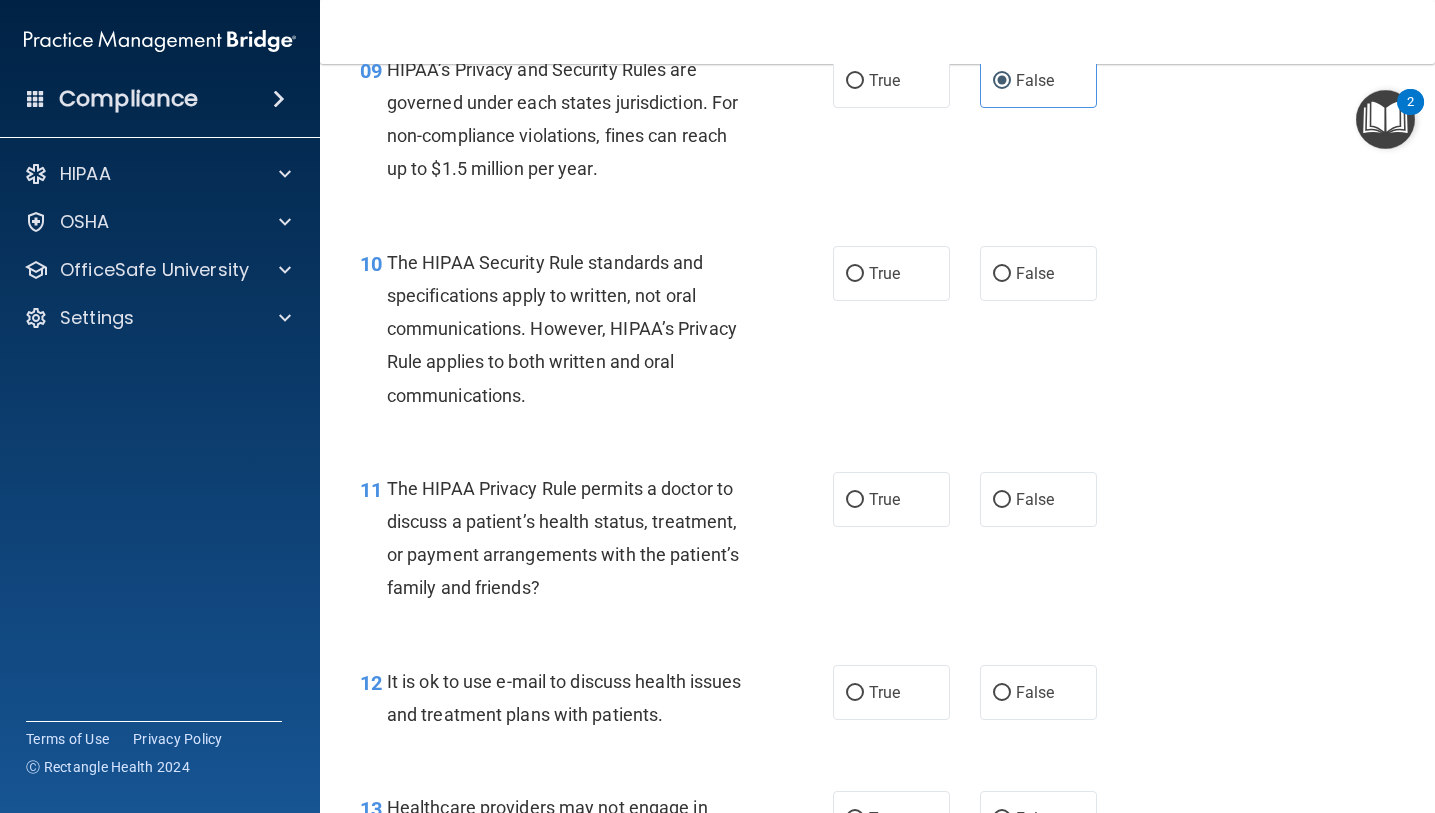 scroll, scrollTop: 1724, scrollLeft: 0, axis: vertical 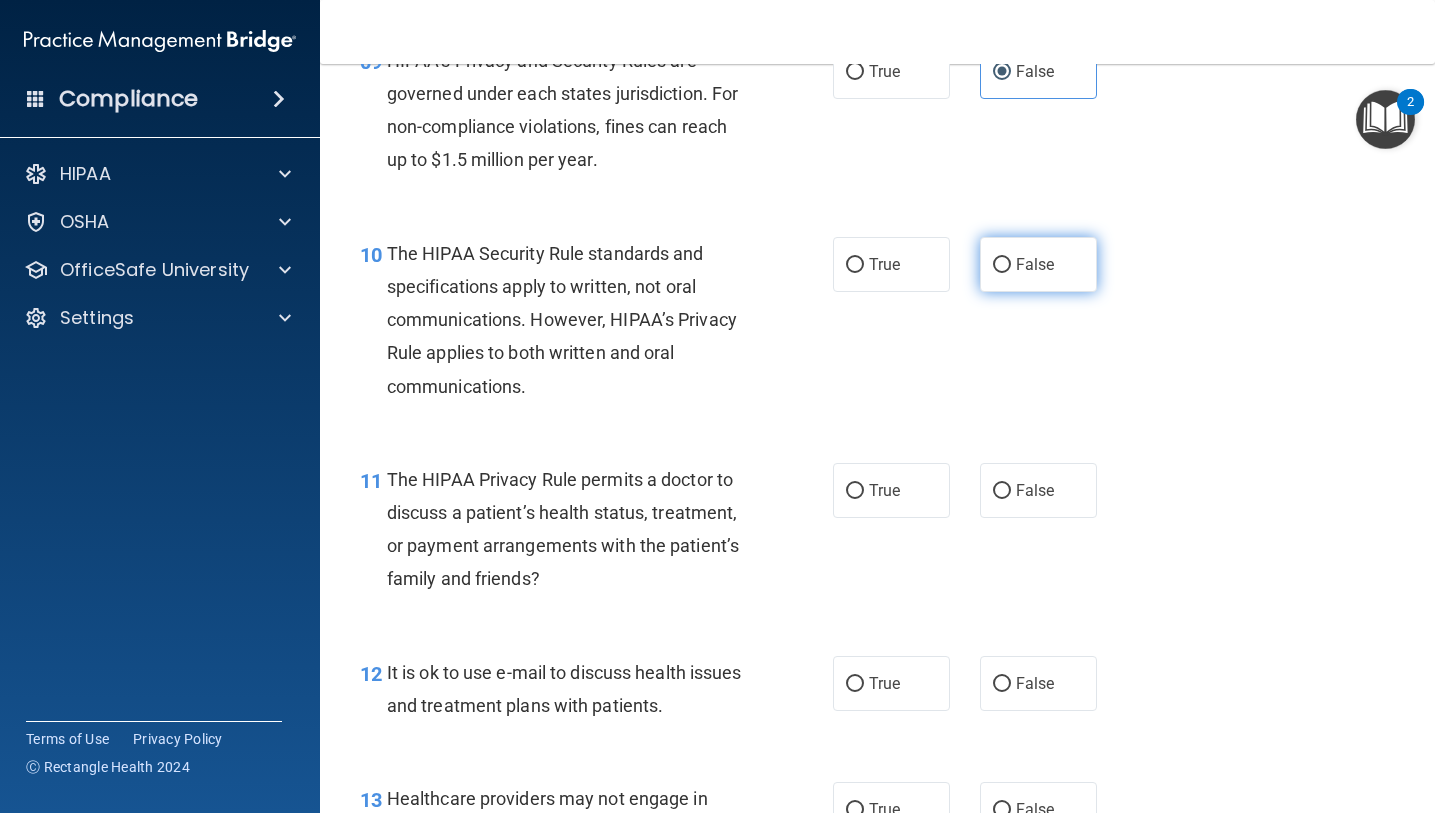 click on "False" at bounding box center (1038, 264) 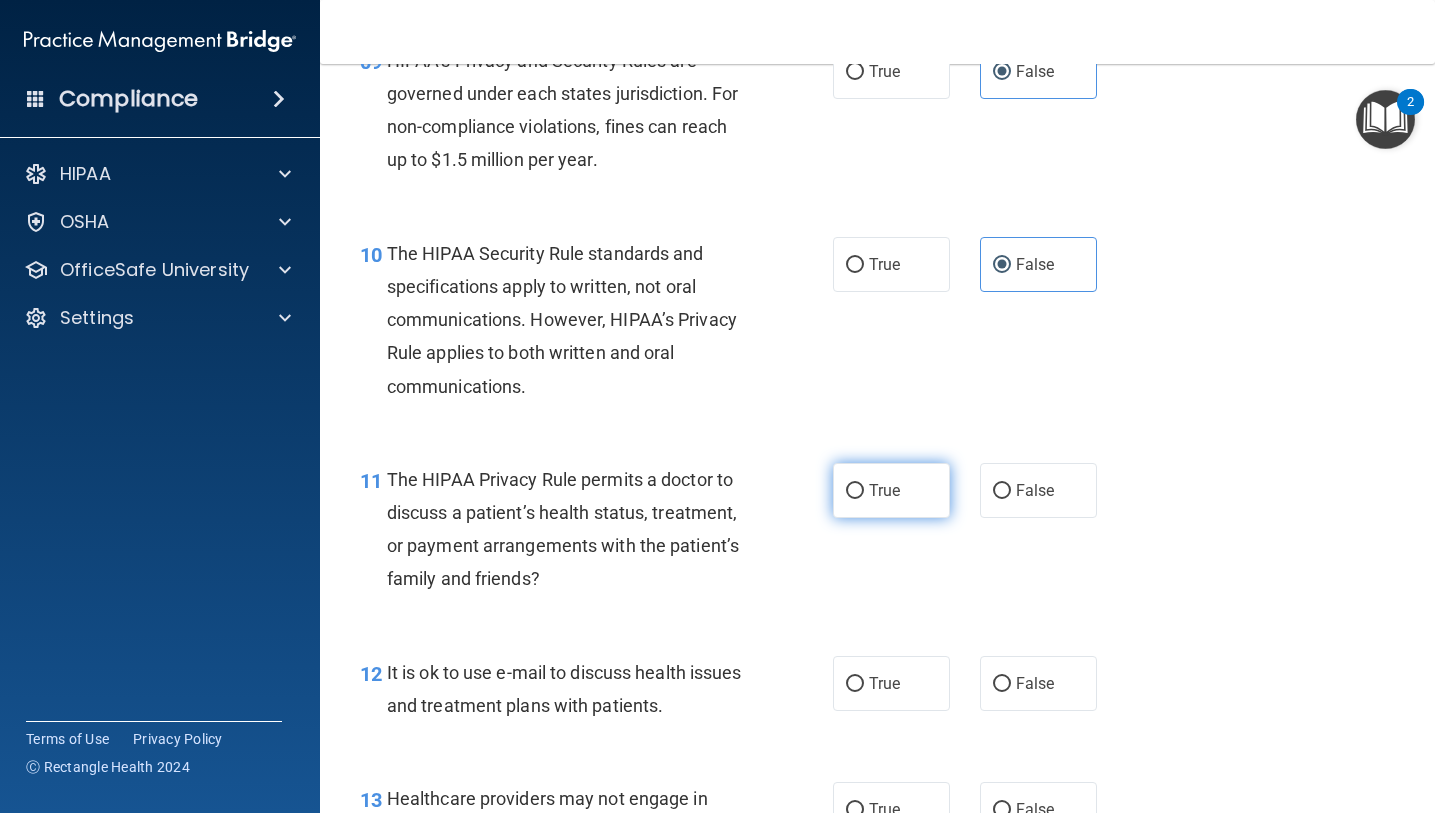 click on "True" at bounding box center [884, 490] 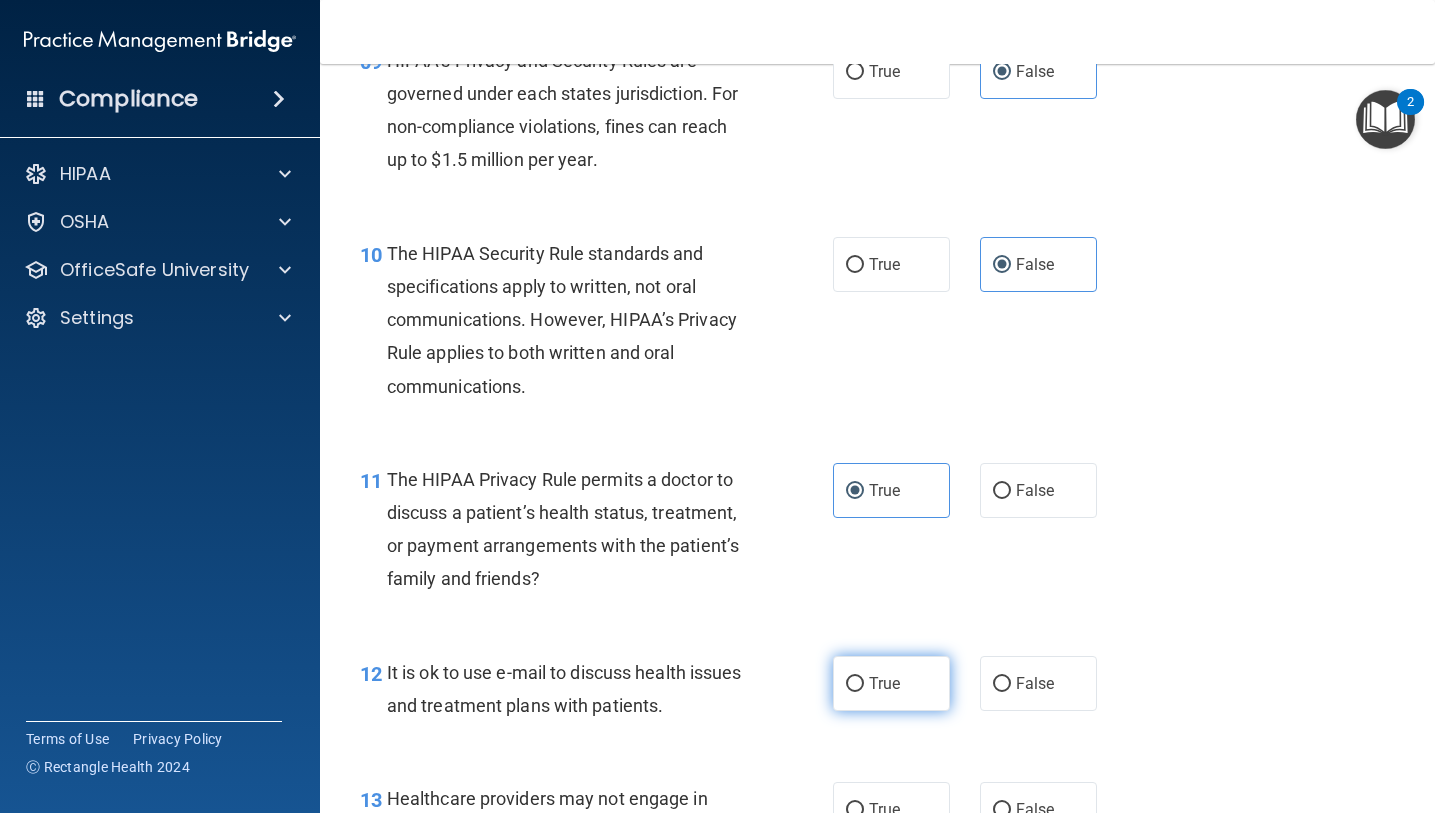 click on "True" at bounding box center (891, 683) 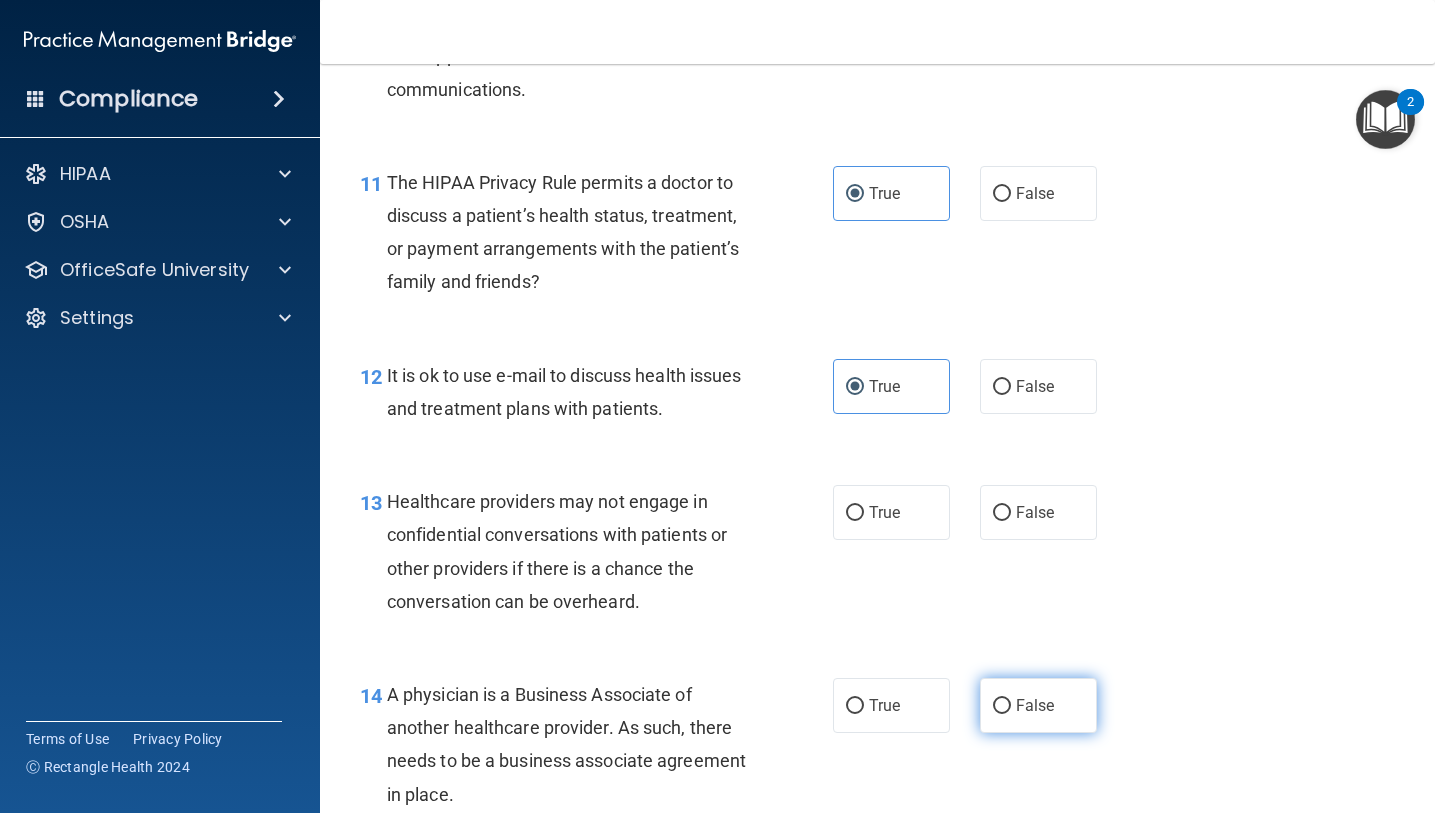 scroll, scrollTop: 2237, scrollLeft: 0, axis: vertical 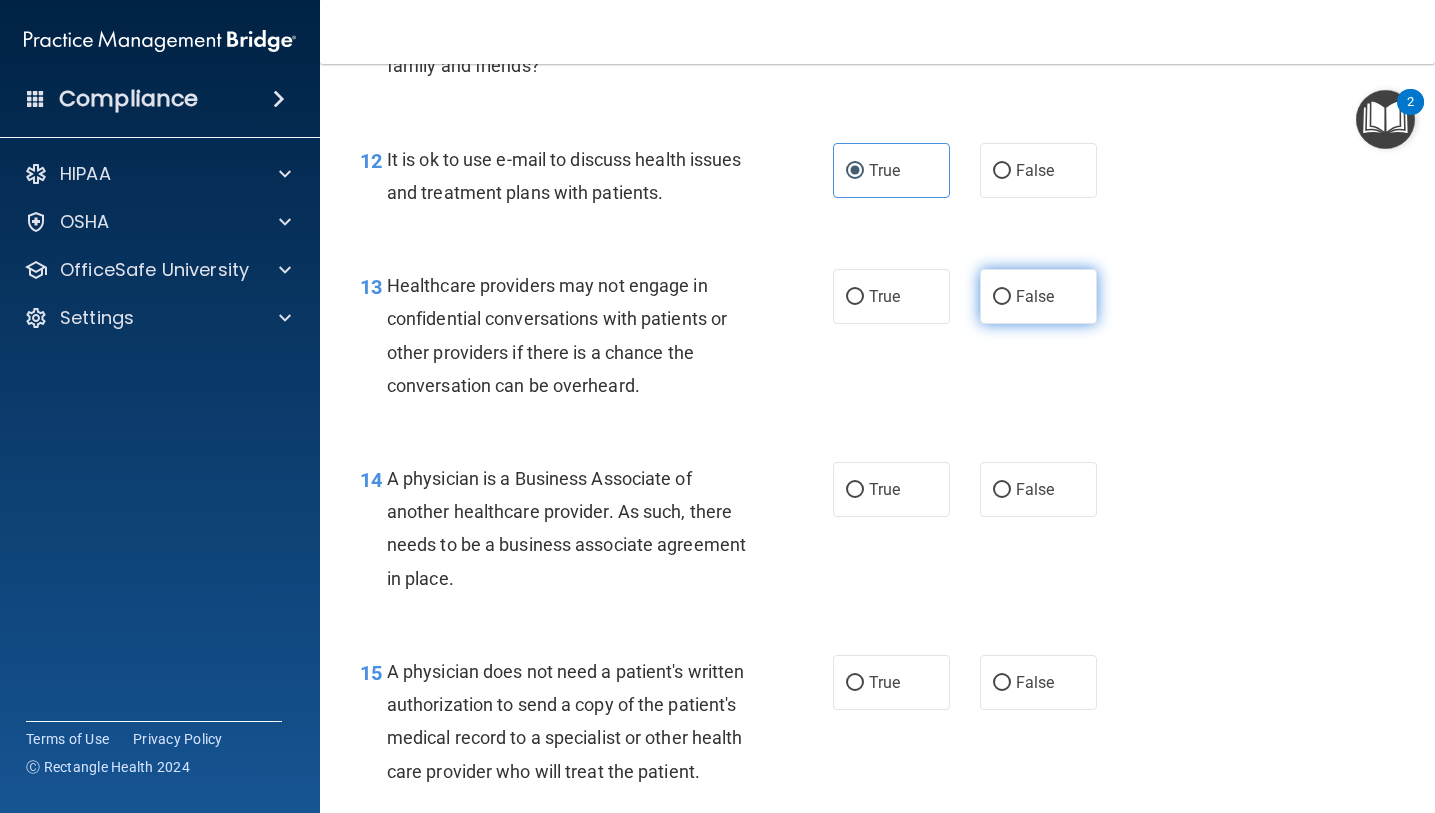 click on "False" at bounding box center [1035, 296] 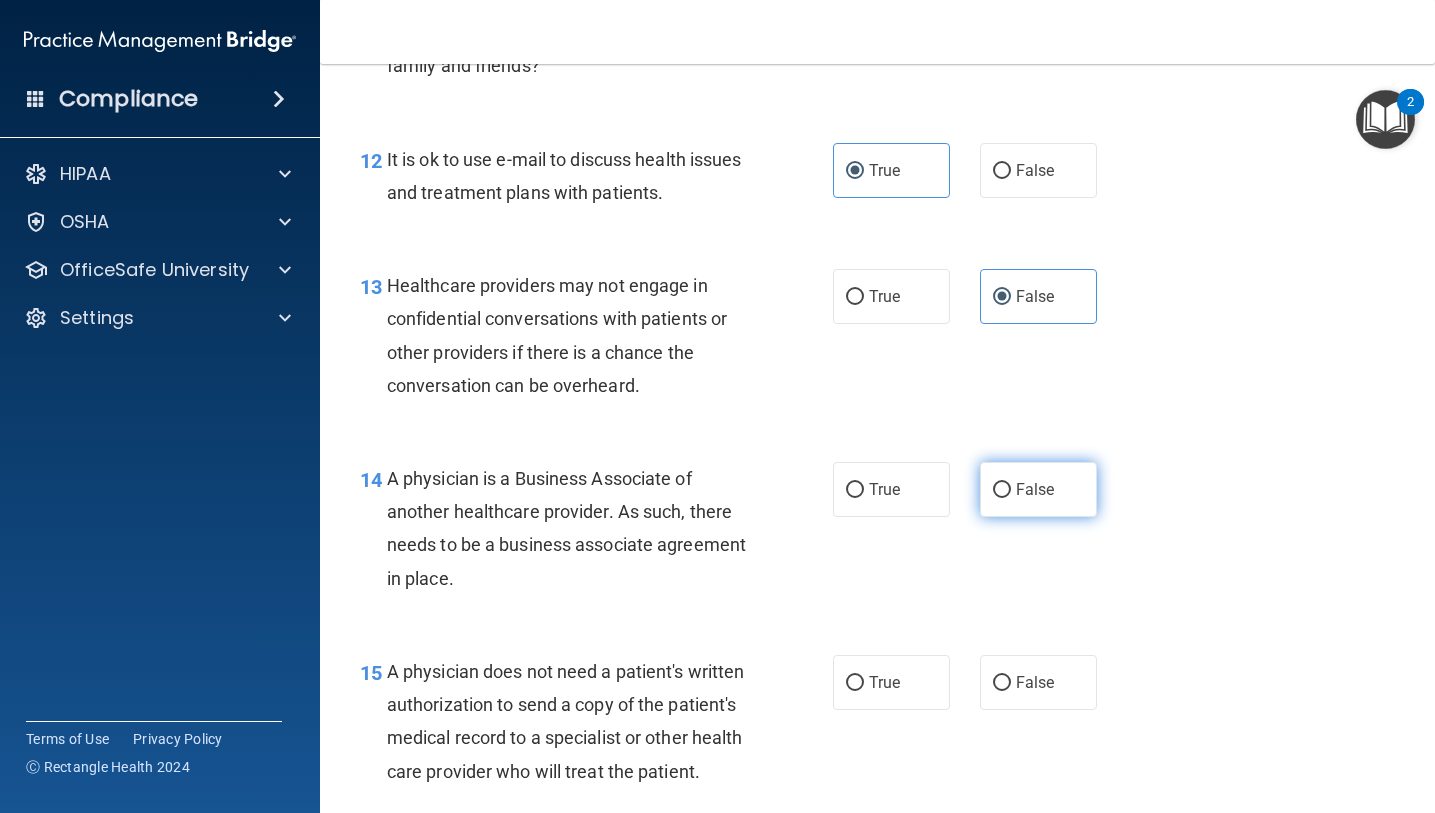 click on "False" at bounding box center (1038, 489) 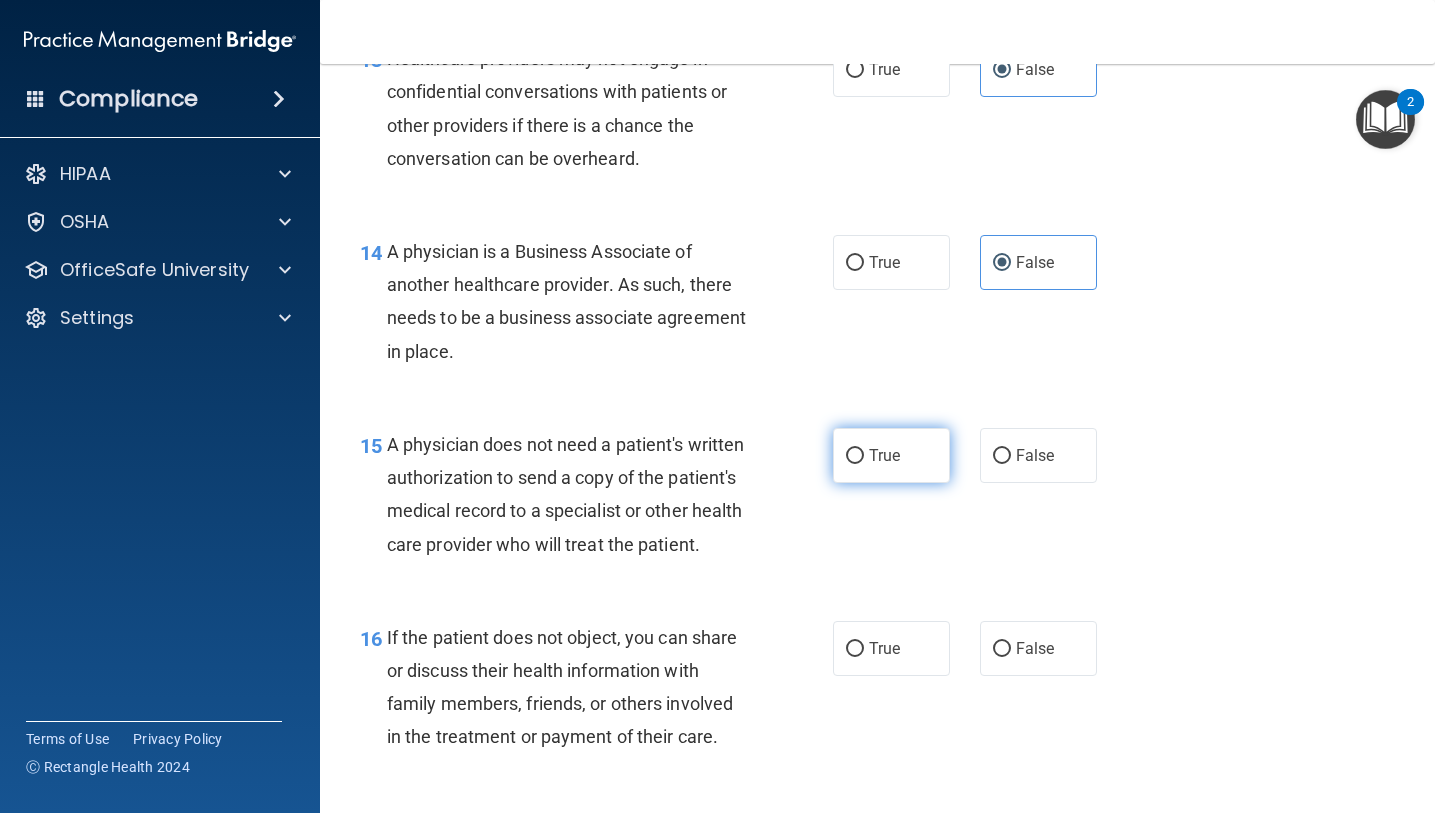 scroll, scrollTop: 2465, scrollLeft: 0, axis: vertical 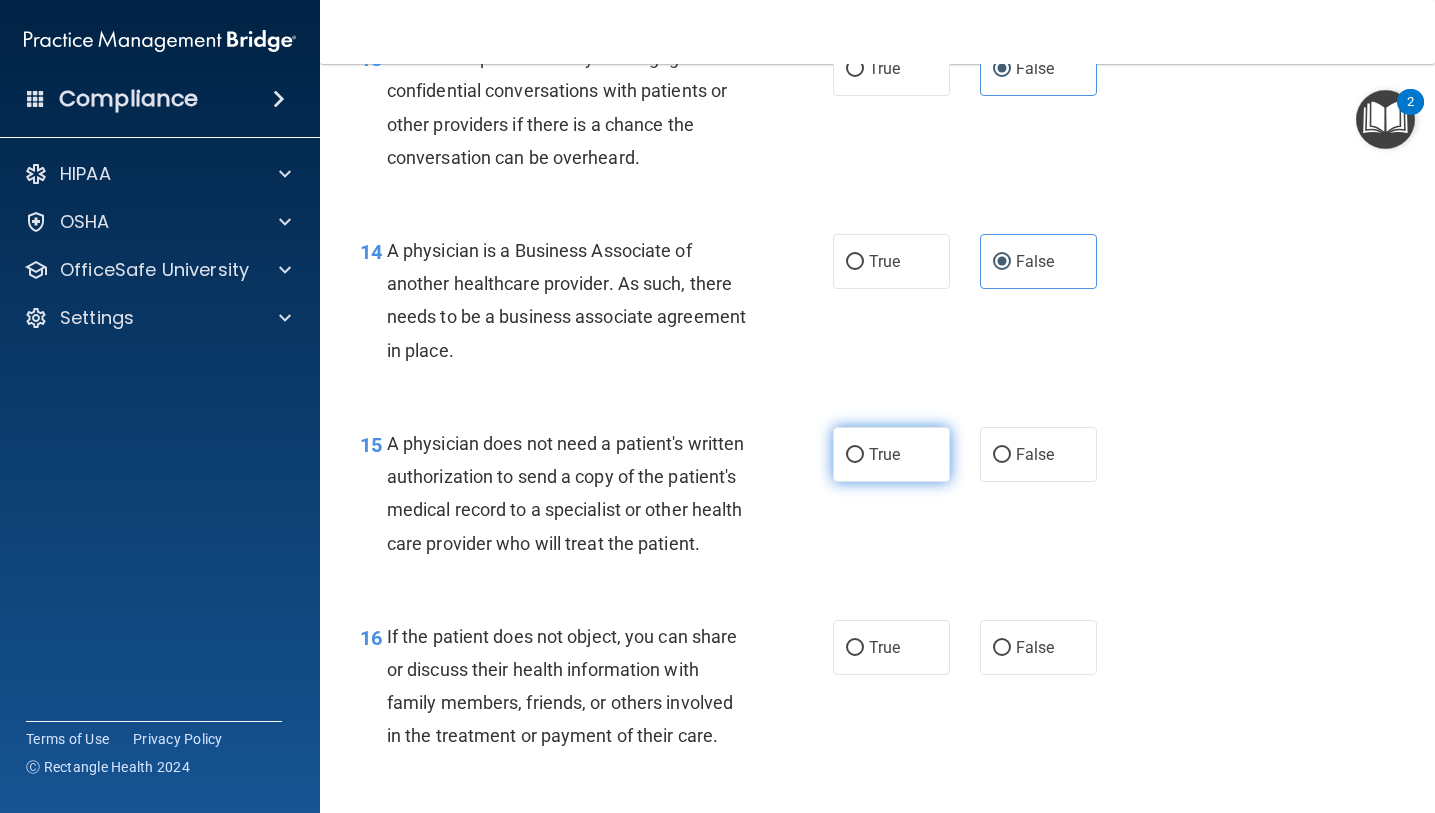 click on "True" at bounding box center (891, 454) 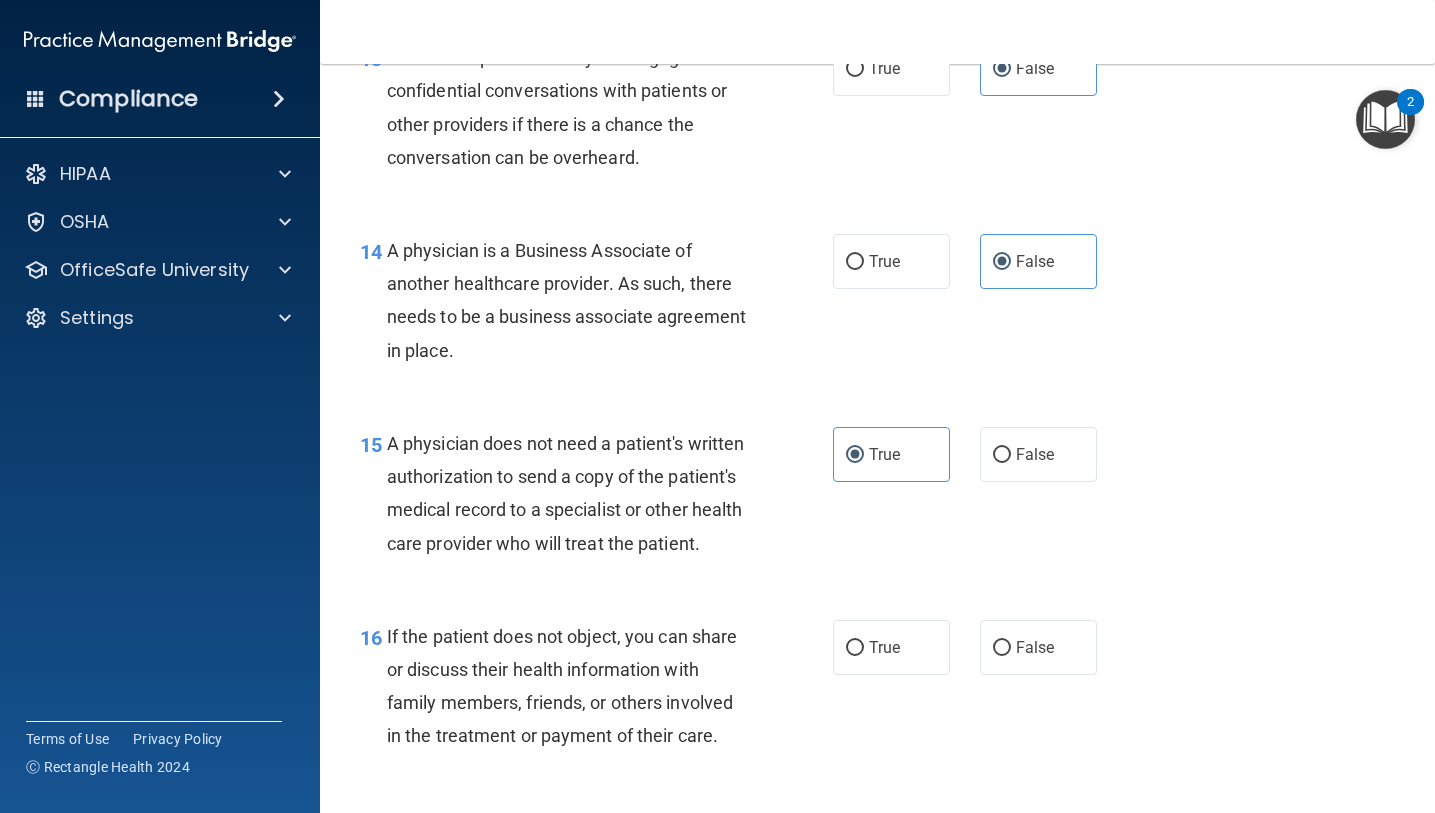 drag, startPoint x: 864, startPoint y: 660, endPoint x: 840, endPoint y: 570, distance: 93.14505 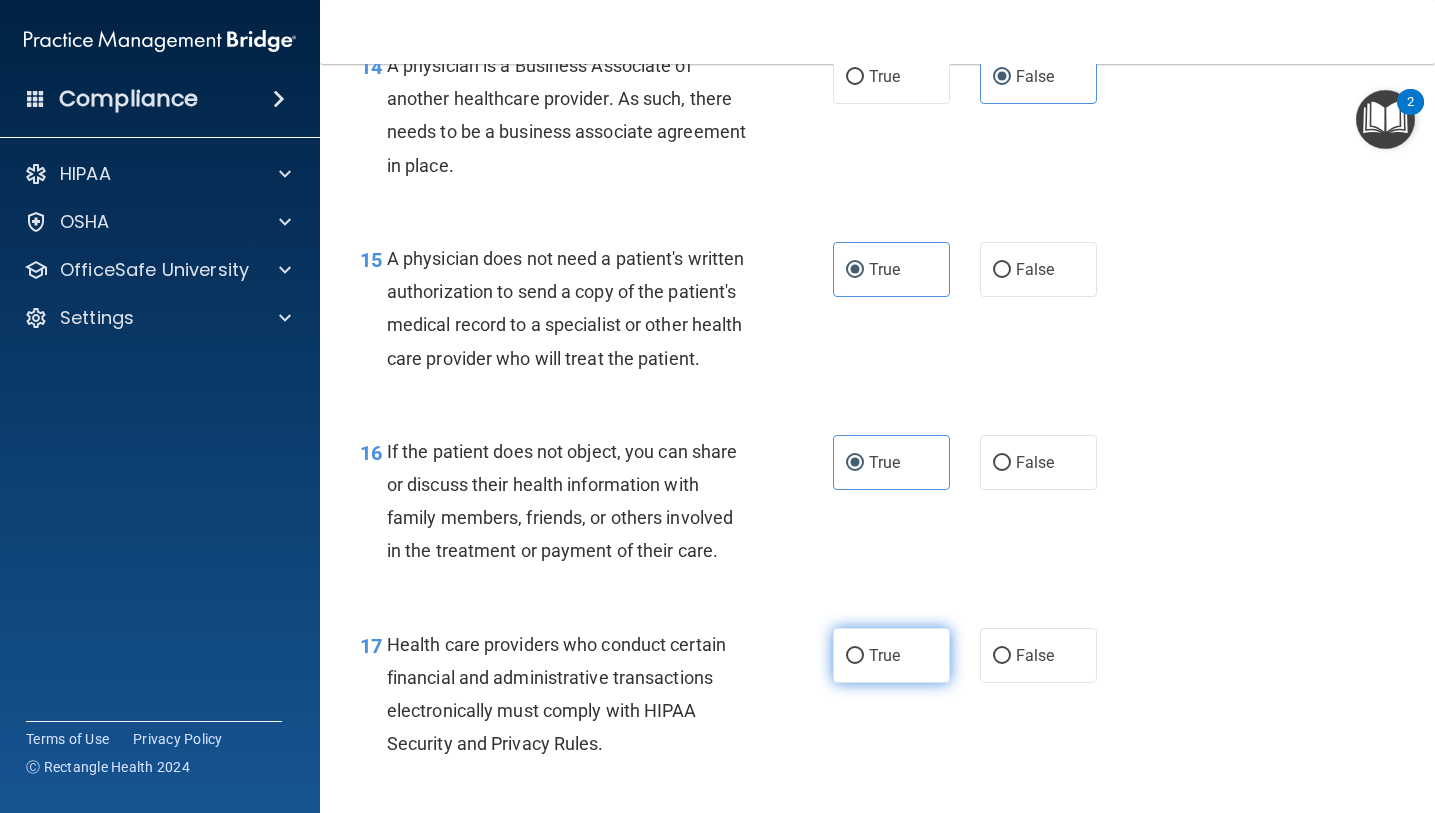 click on "True" at bounding box center (884, 655) 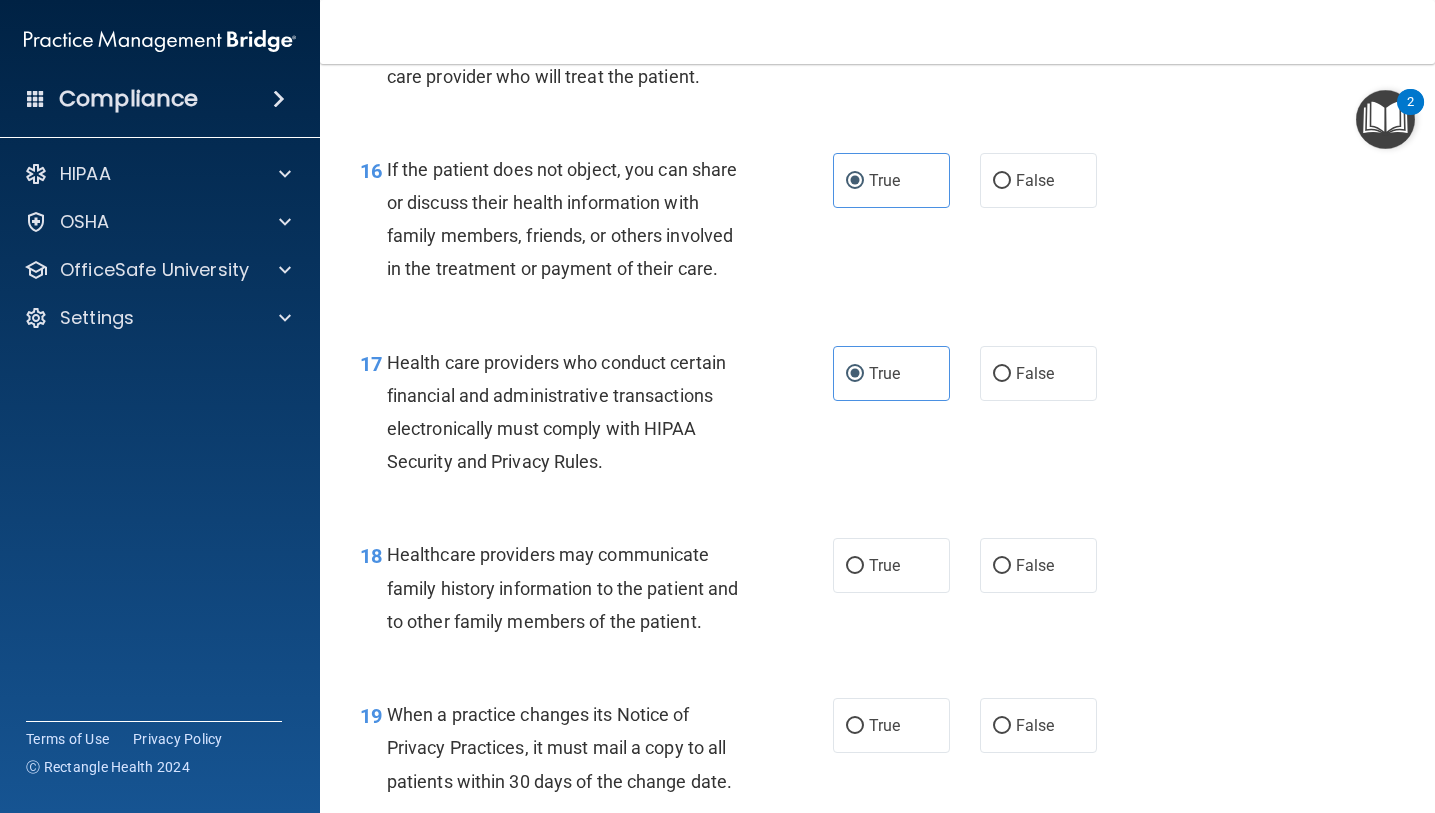 scroll, scrollTop: 3154, scrollLeft: 0, axis: vertical 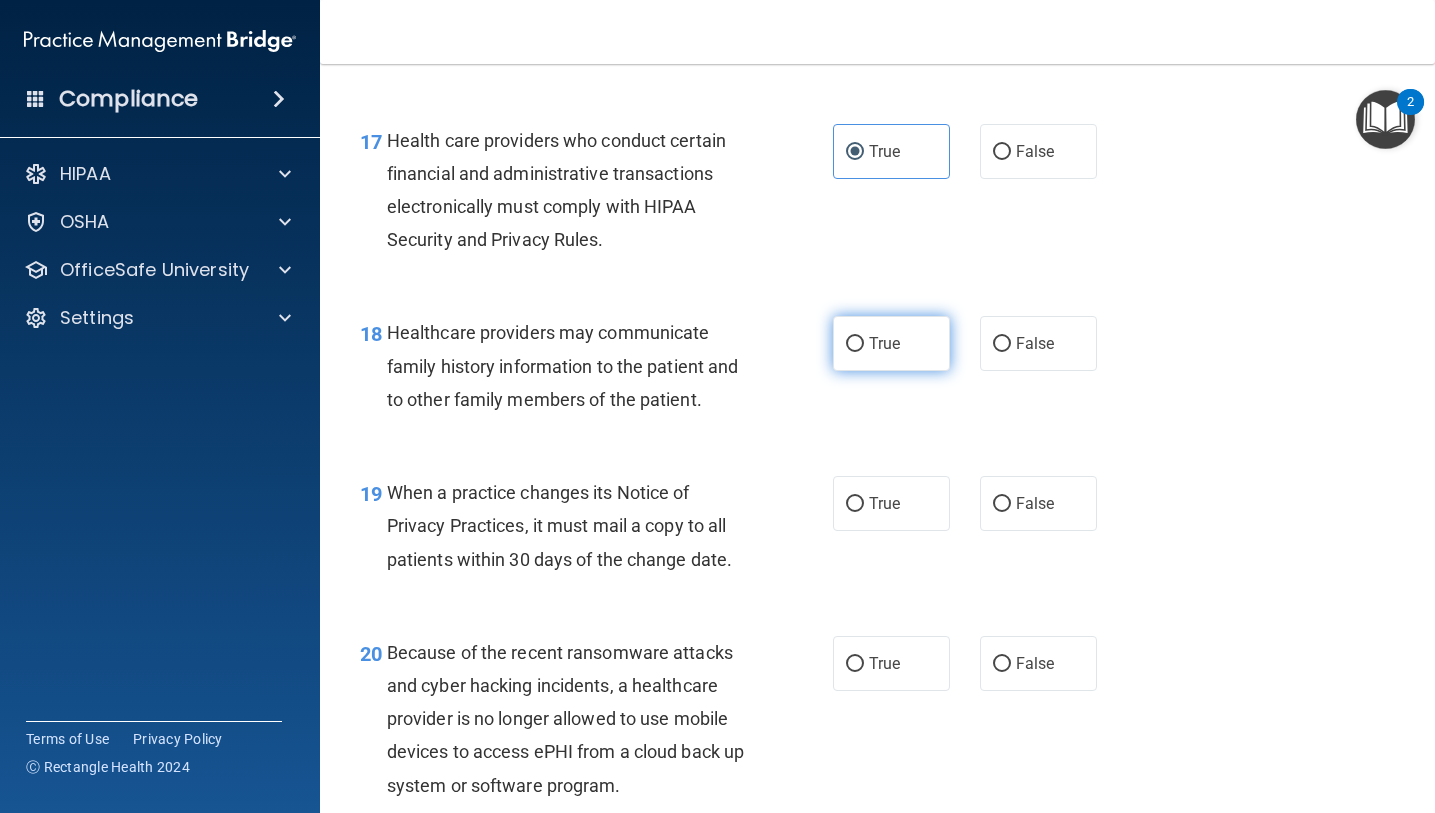 click on "True" at bounding box center (884, 343) 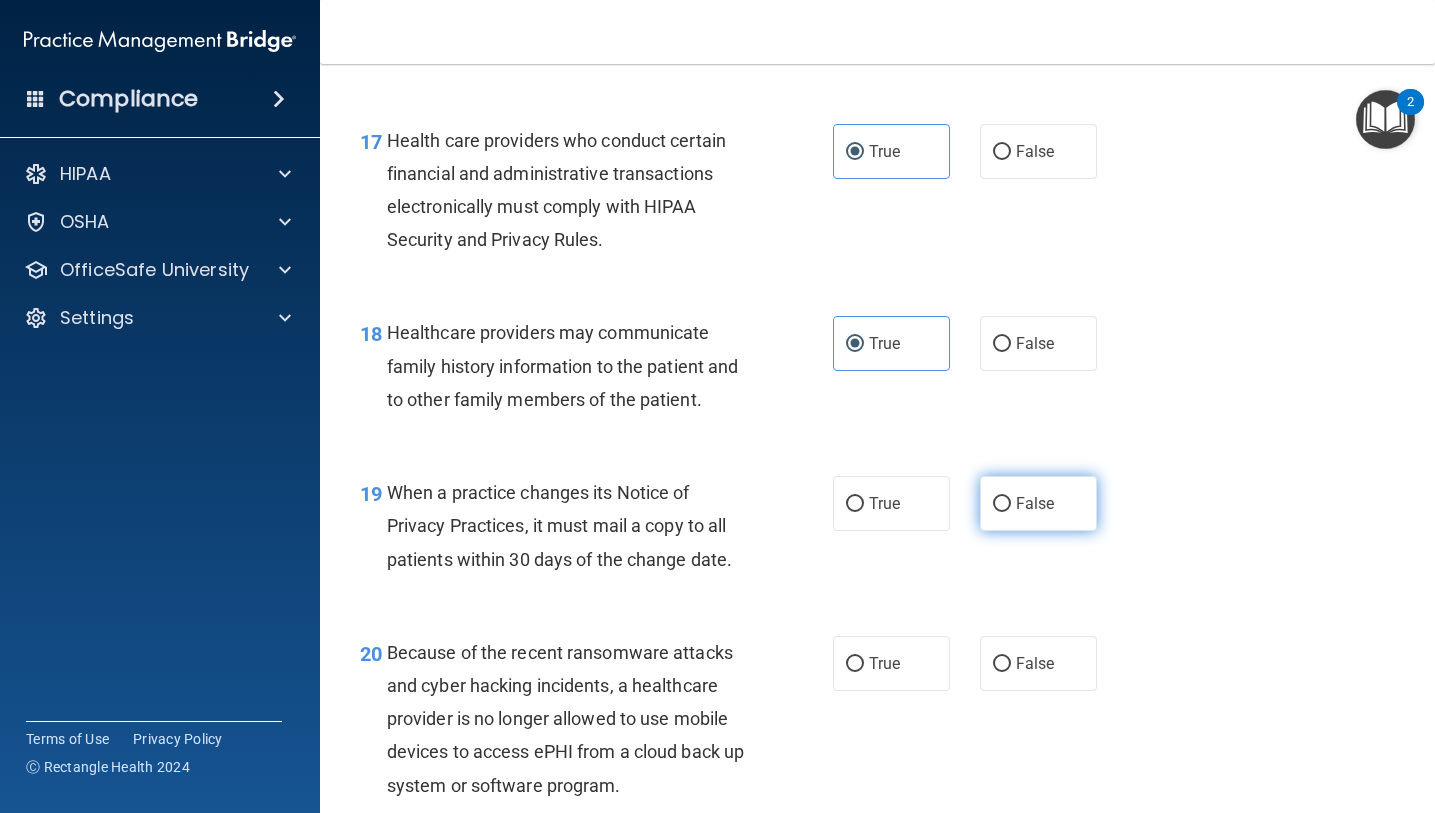 click on "False" at bounding box center [1038, 503] 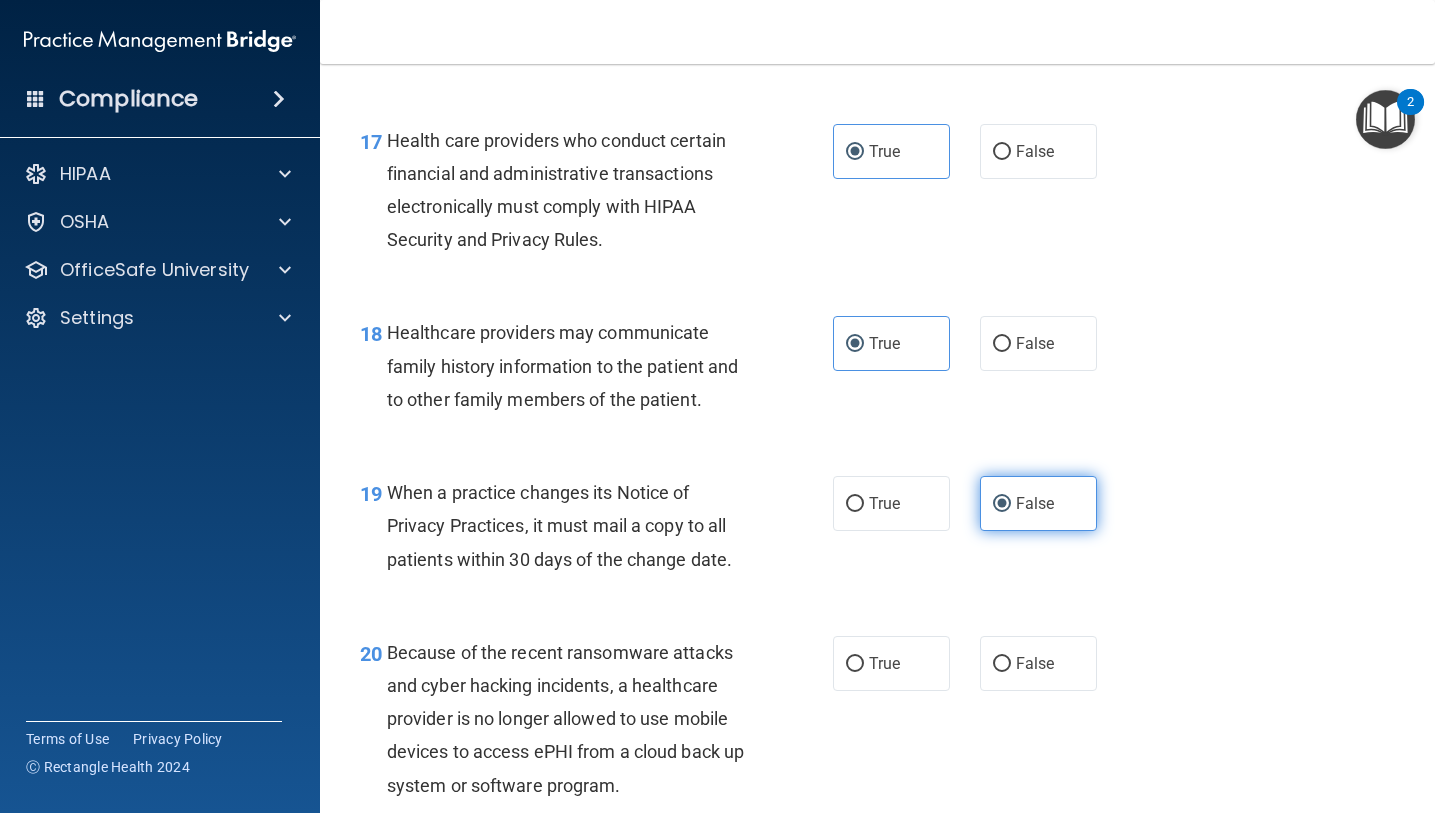 scroll, scrollTop: 3353, scrollLeft: 0, axis: vertical 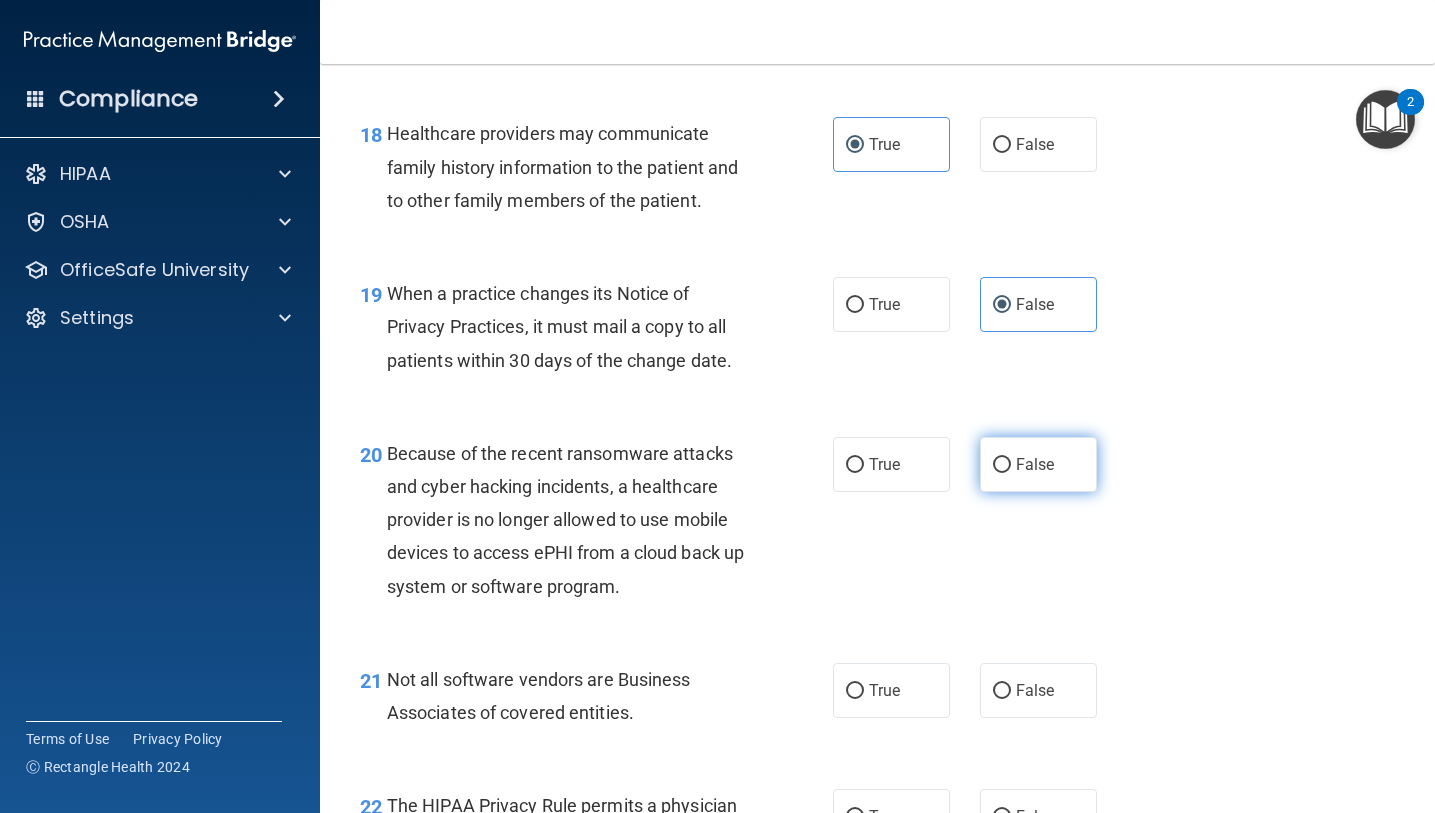 click on "False" at bounding box center [1035, 464] 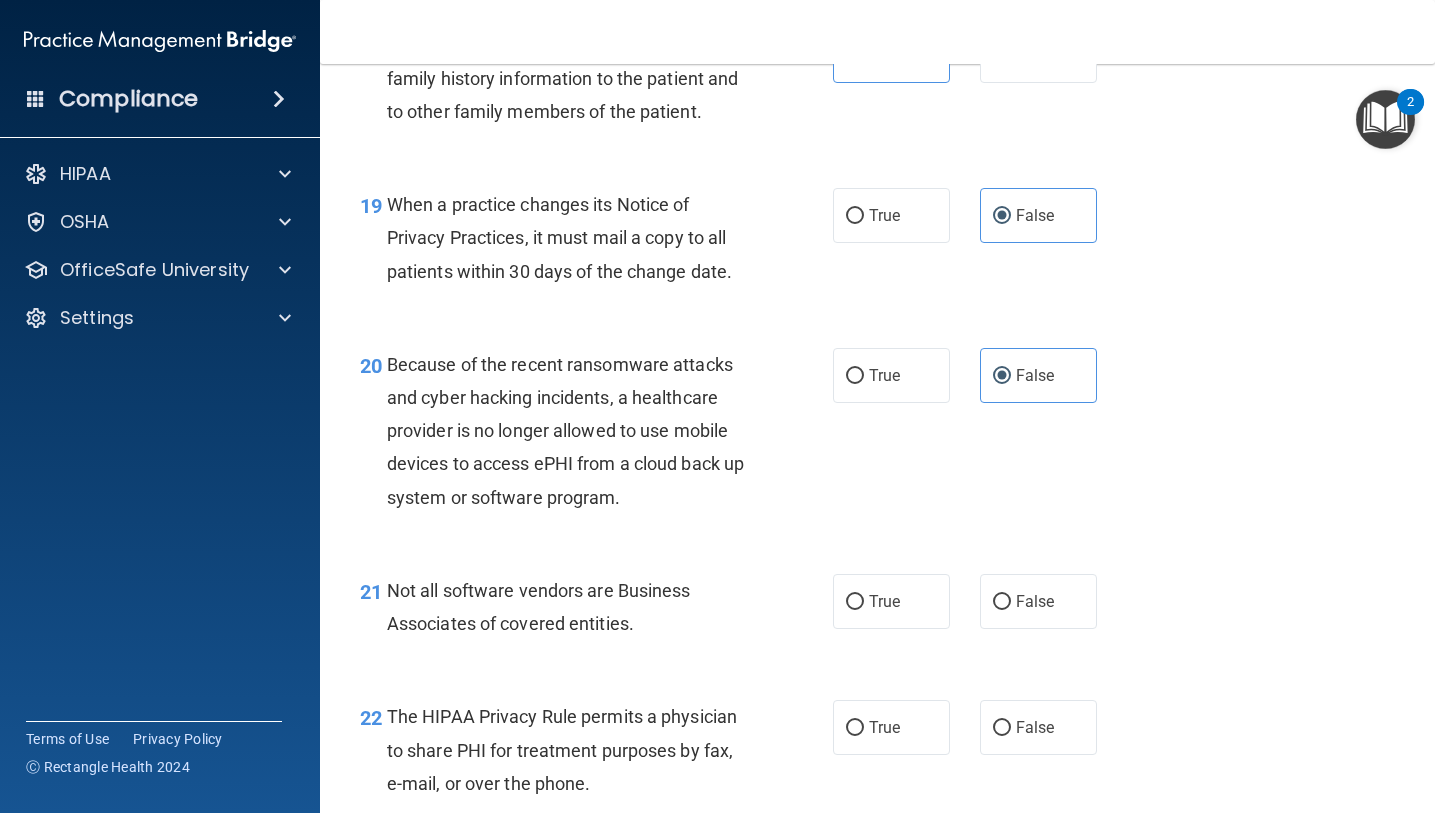 scroll, scrollTop: 3547, scrollLeft: 0, axis: vertical 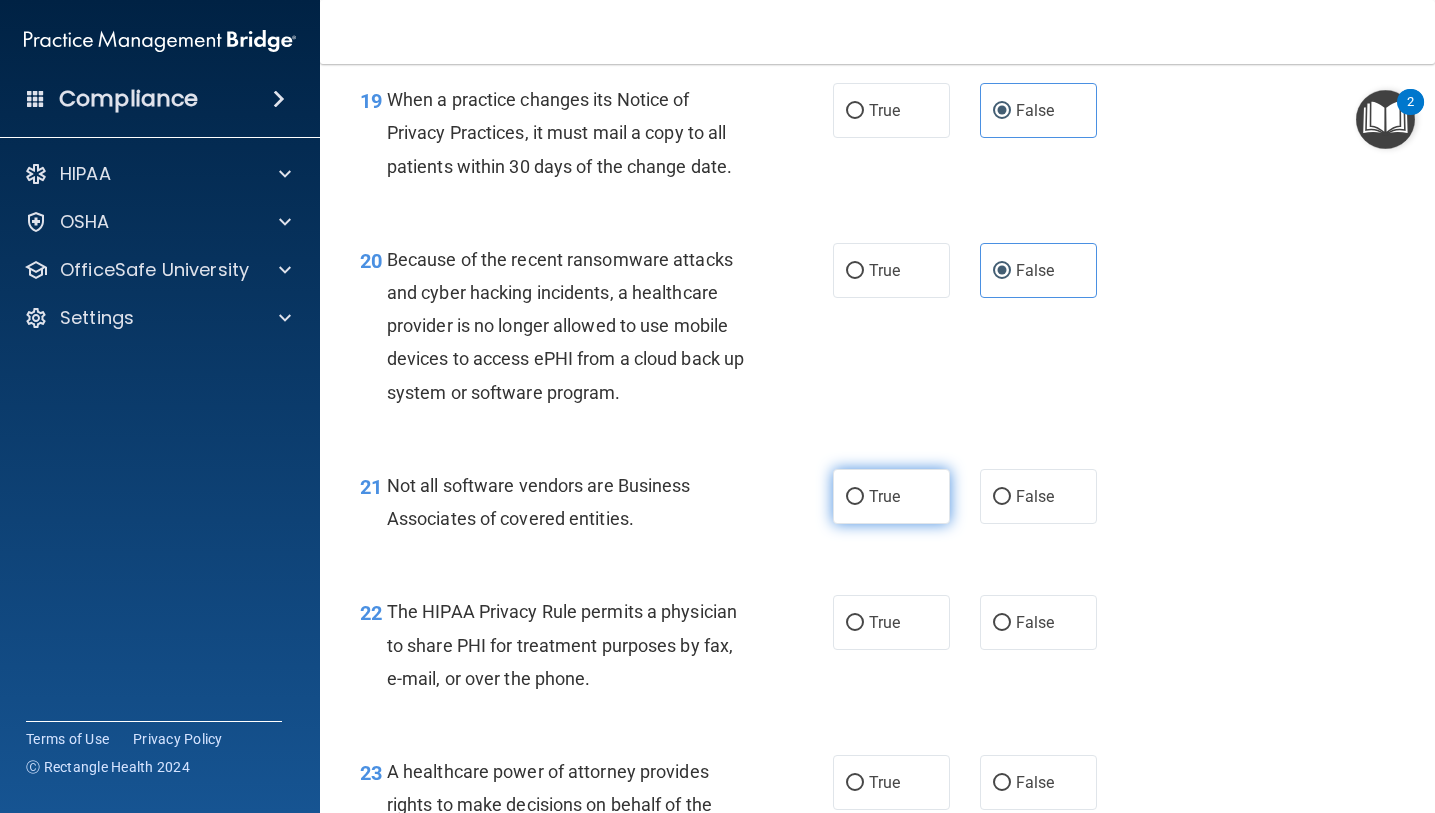 click on "True" at bounding box center [891, 496] 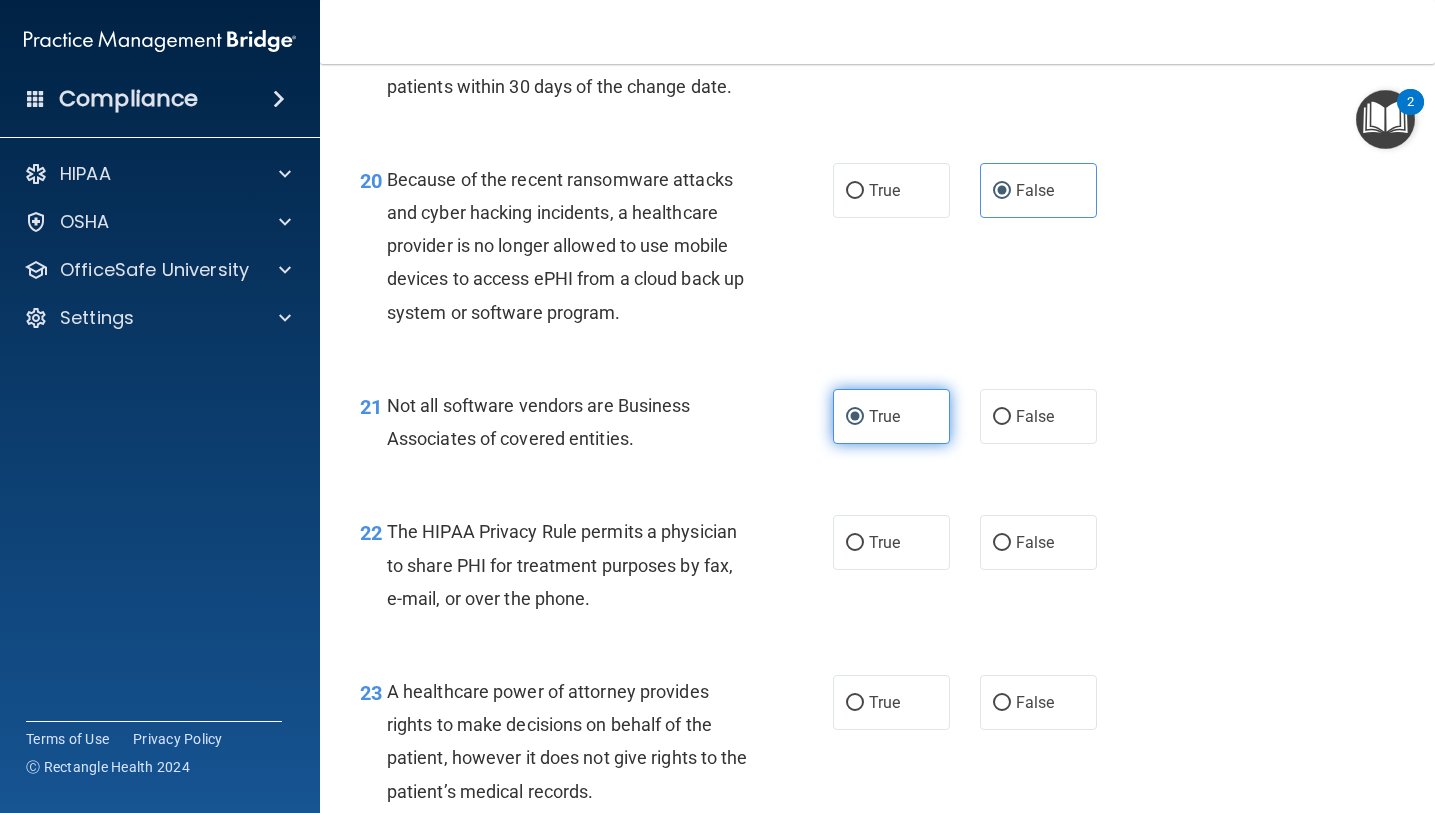 scroll, scrollTop: 3631, scrollLeft: 0, axis: vertical 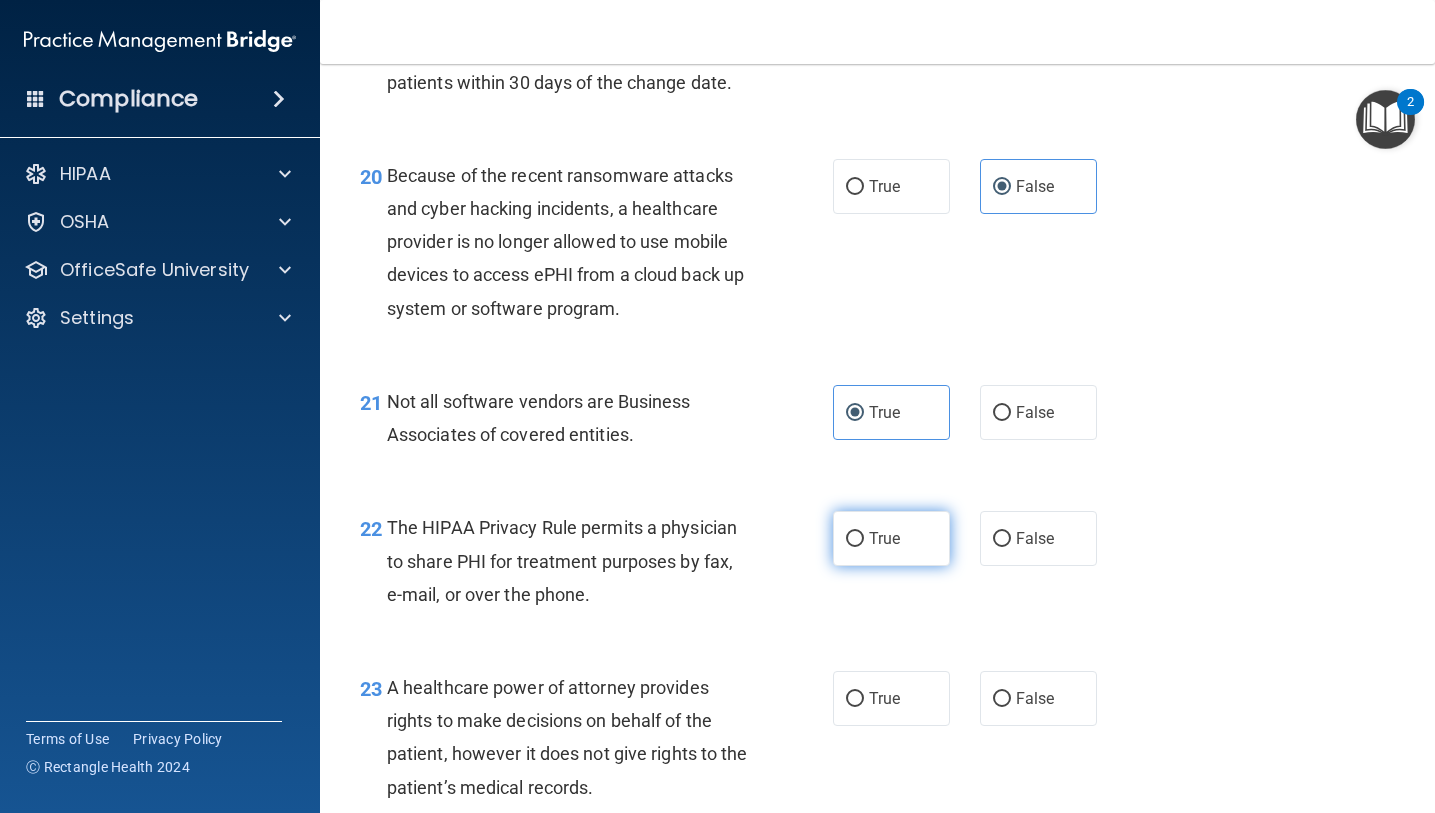 click on "True" at bounding box center [891, 538] 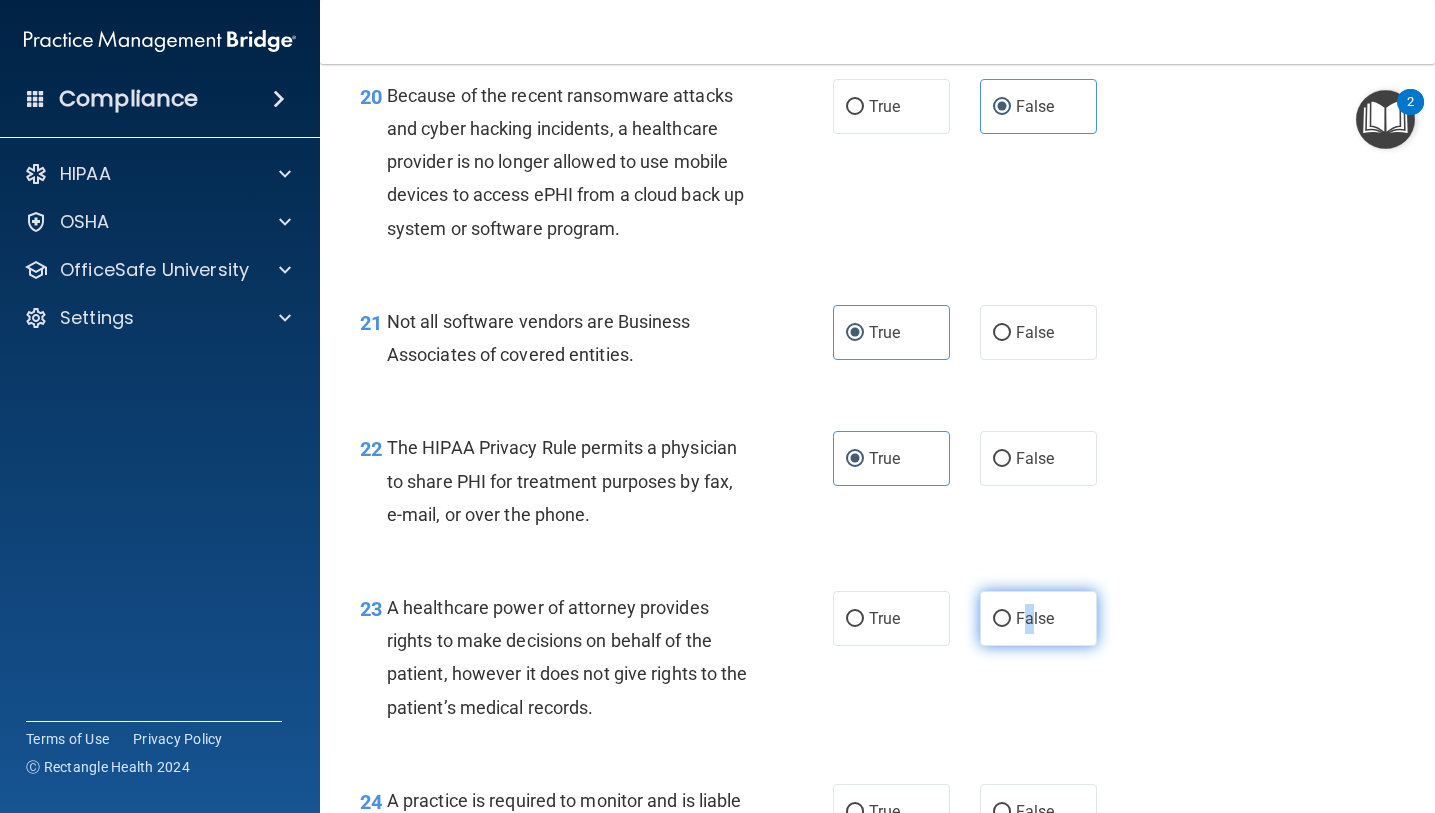 drag, startPoint x: 1019, startPoint y: 648, endPoint x: 1008, endPoint y: 631, distance: 20.248457 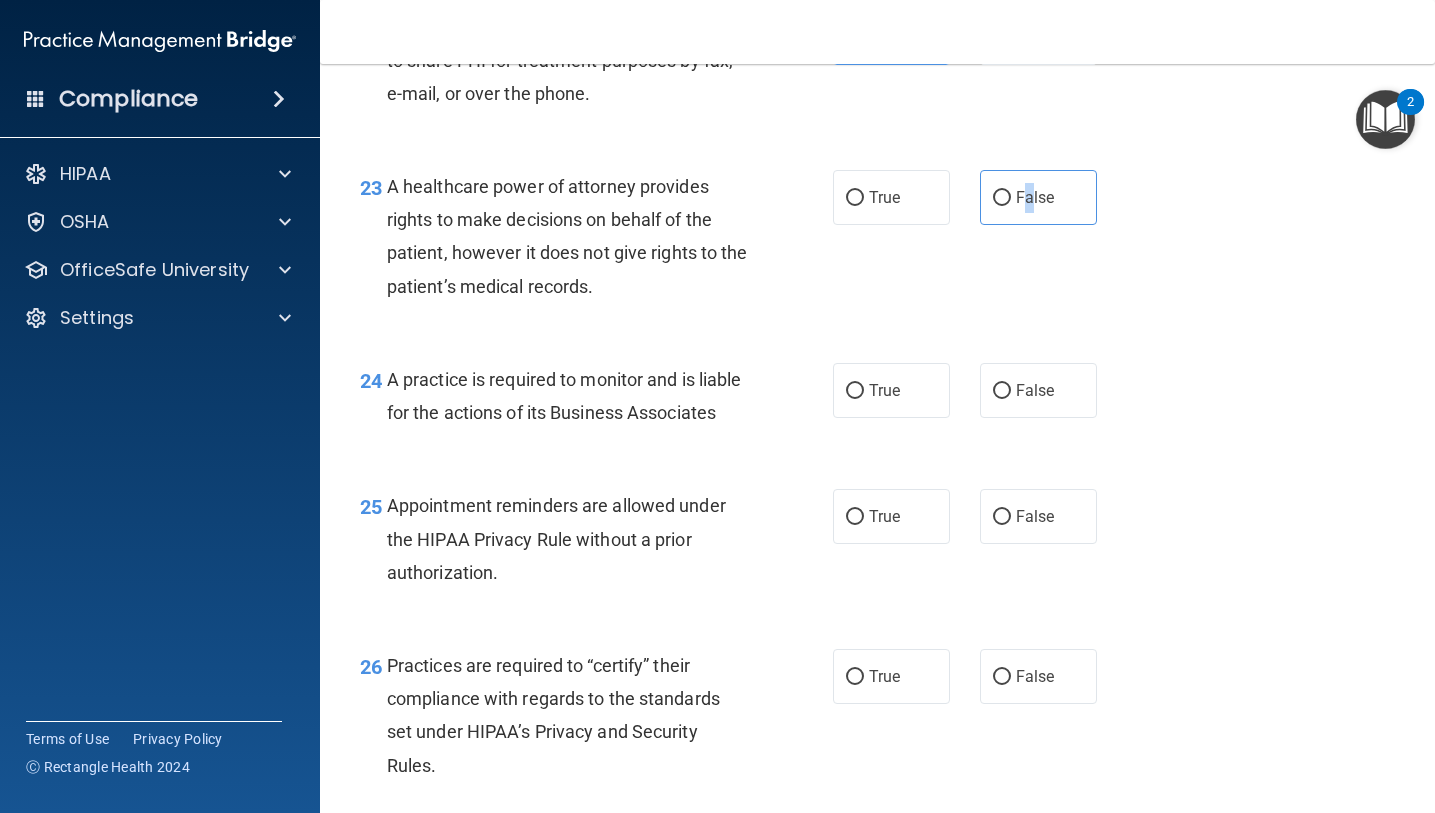 scroll, scrollTop: 4225, scrollLeft: 0, axis: vertical 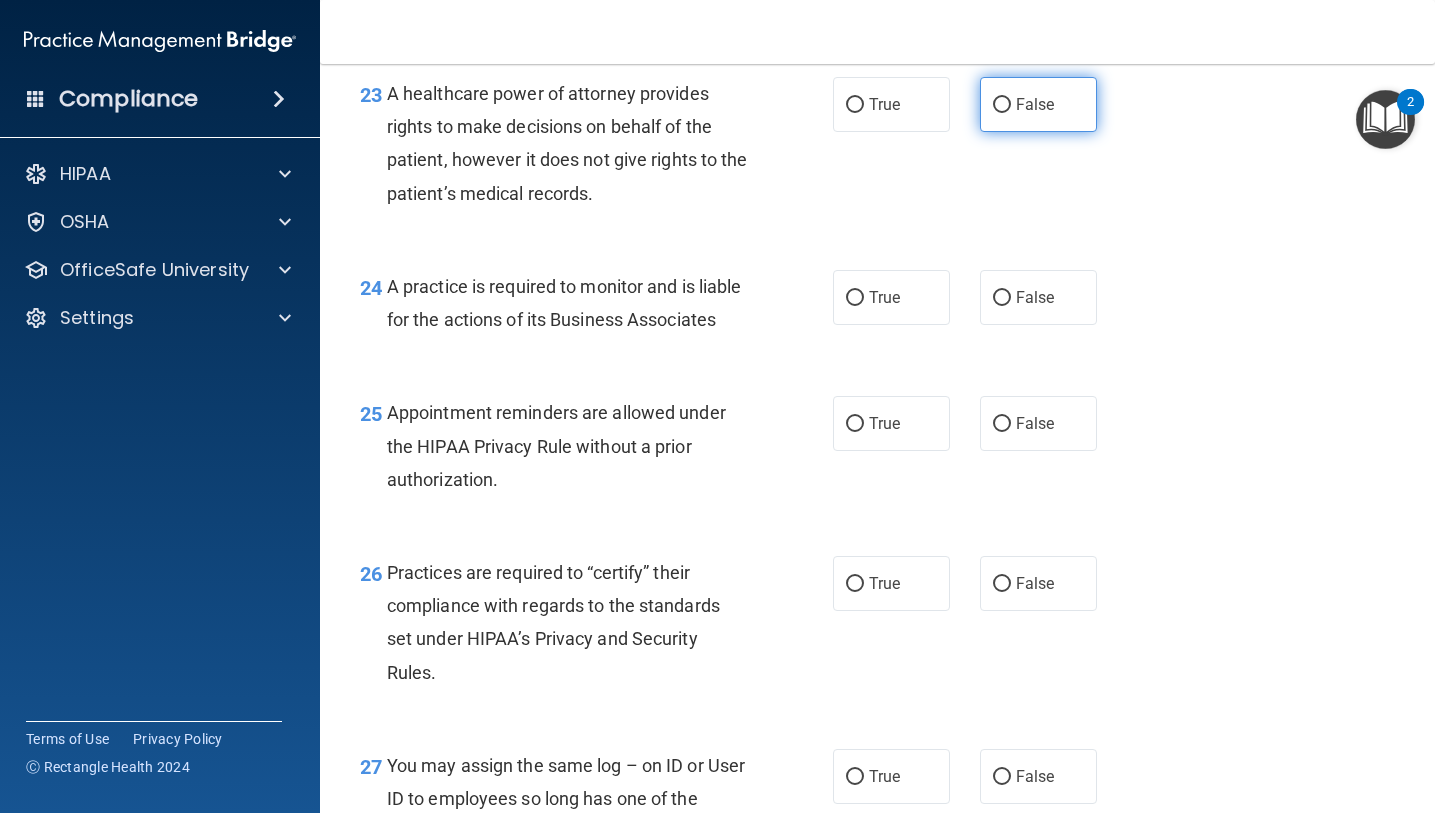 click on "False" at bounding box center [1035, 104] 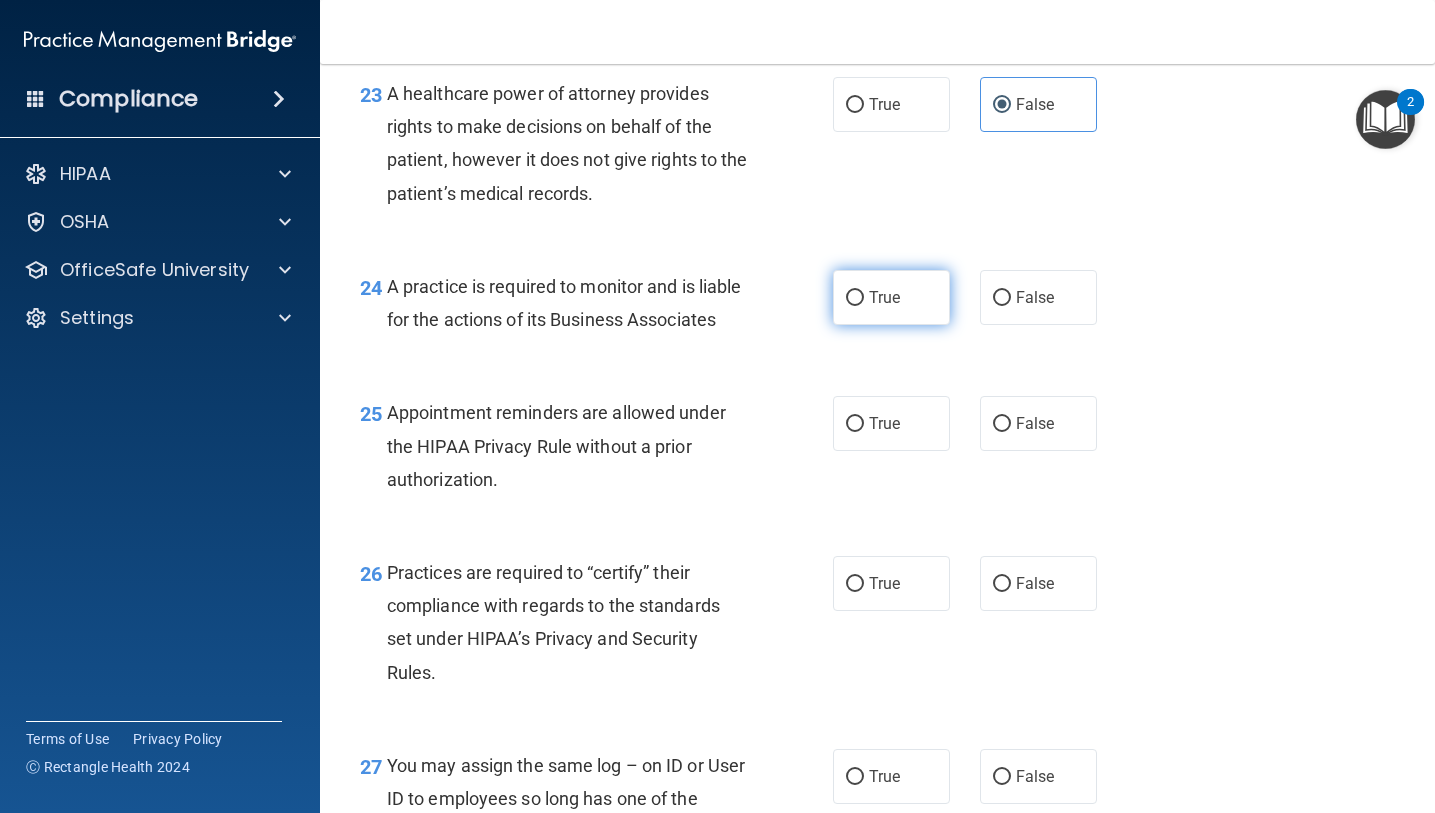 click on "True" at bounding box center (891, 297) 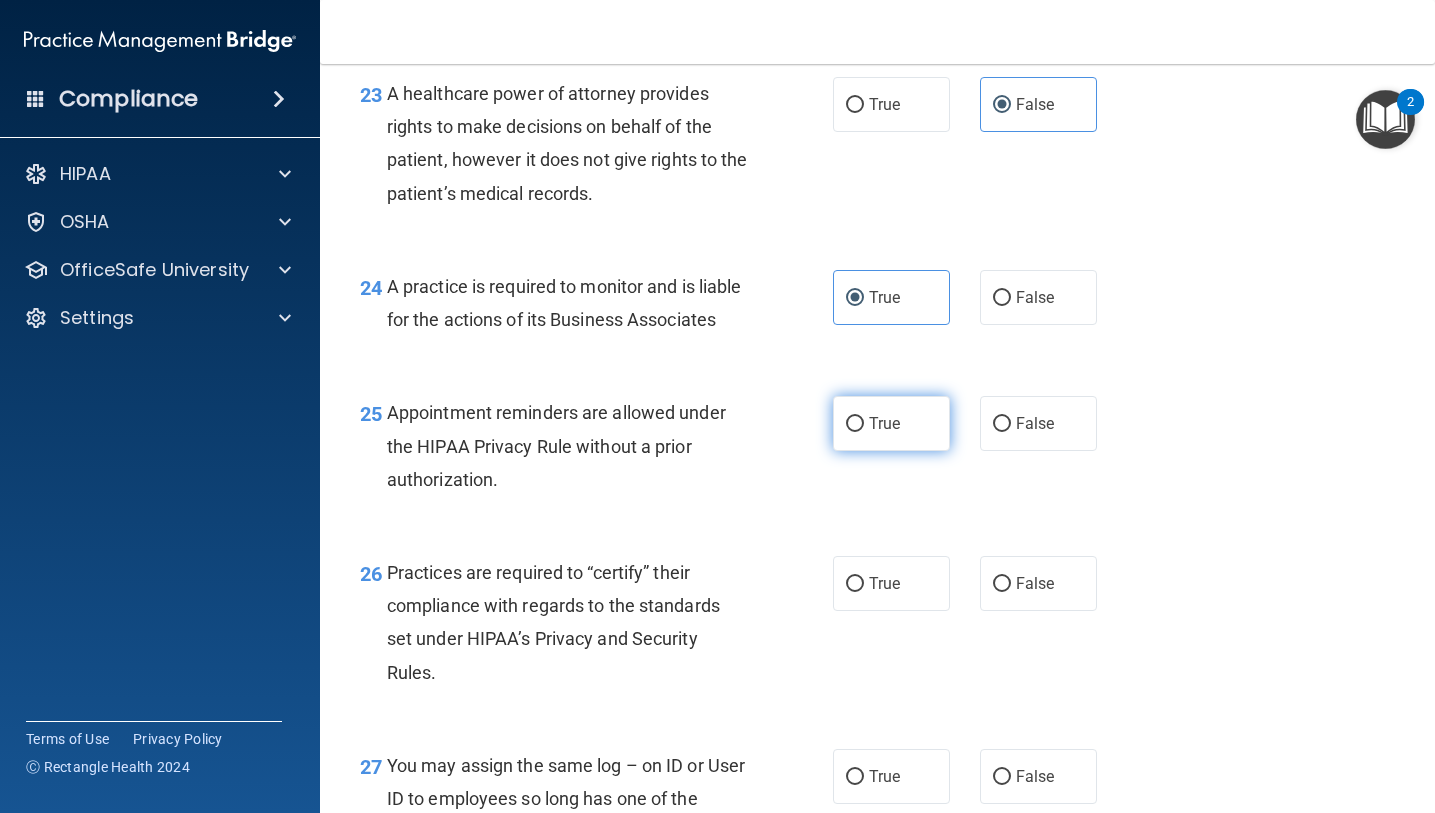 click on "True" at bounding box center [884, 423] 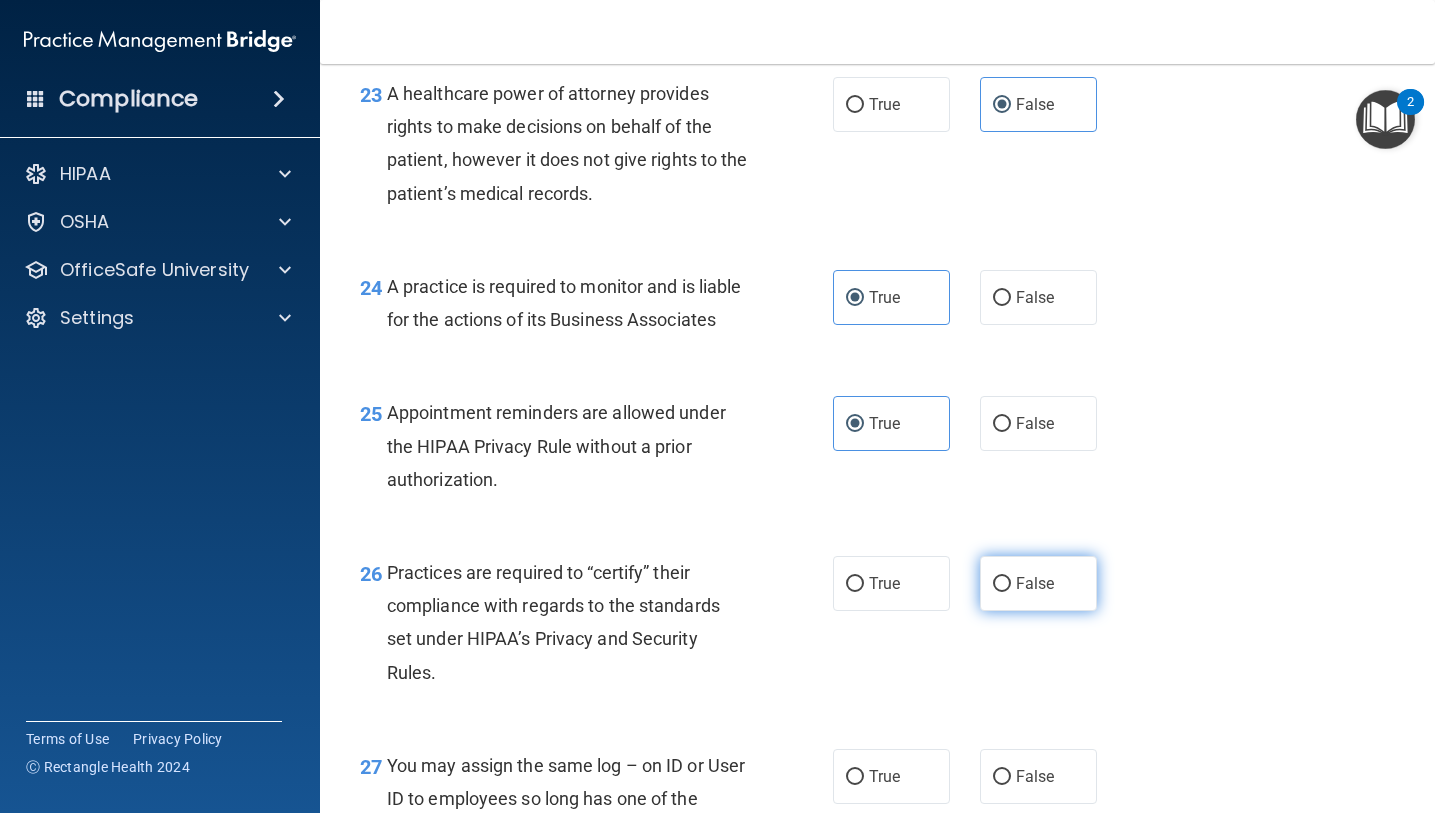 click on "False" at bounding box center (1035, 583) 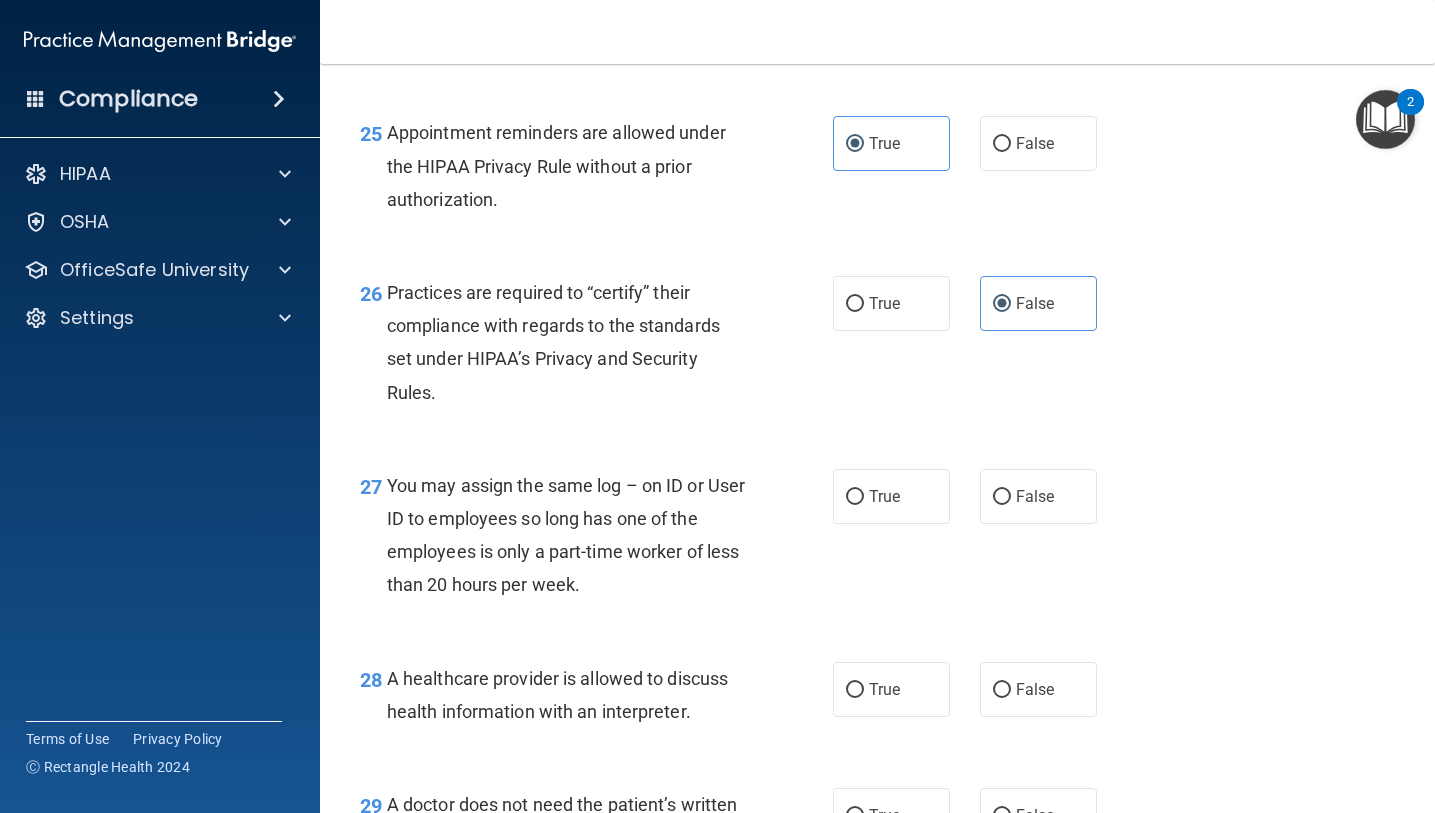 scroll, scrollTop: 4506, scrollLeft: 0, axis: vertical 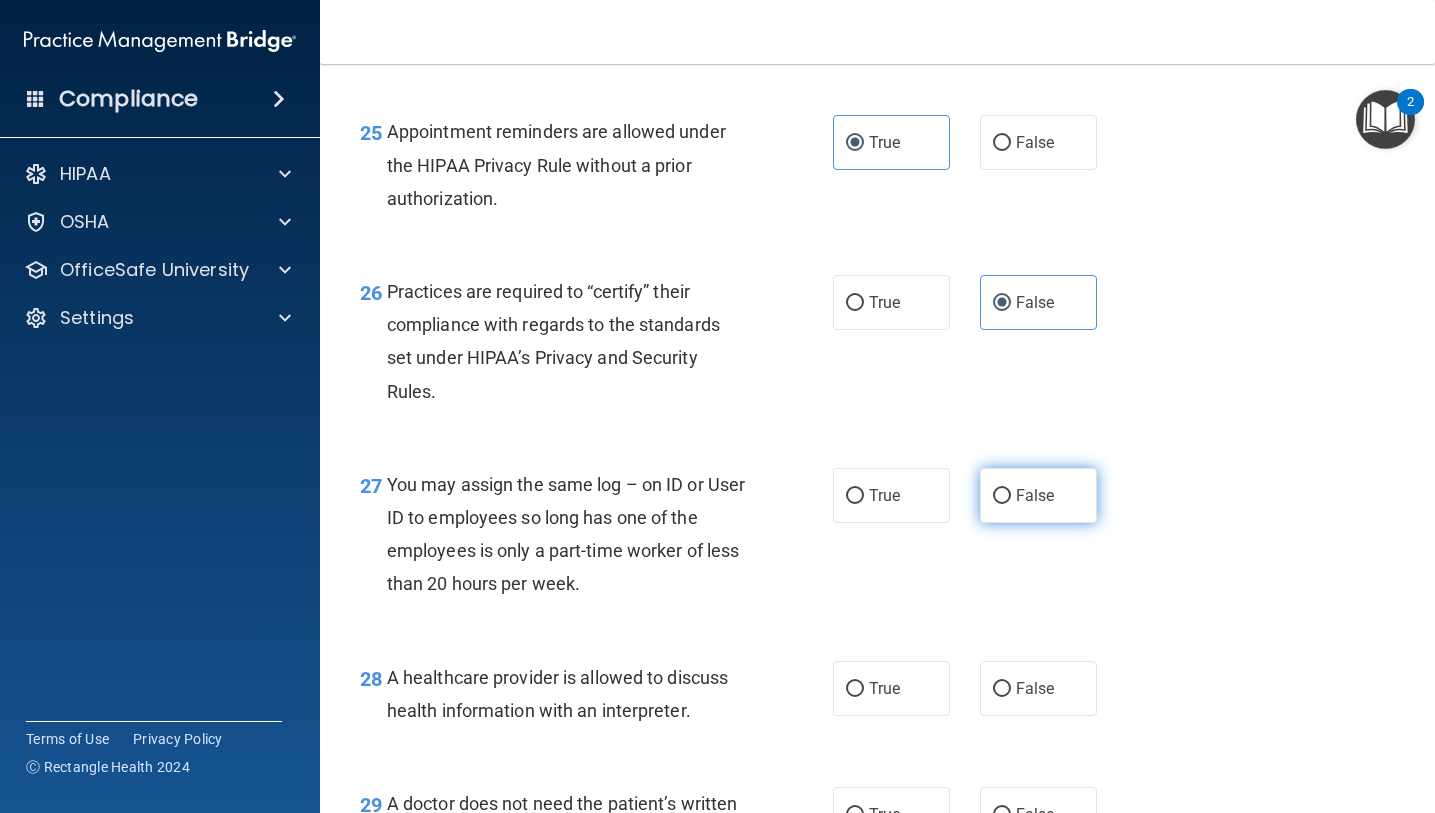 click on "False" at bounding box center (1038, 495) 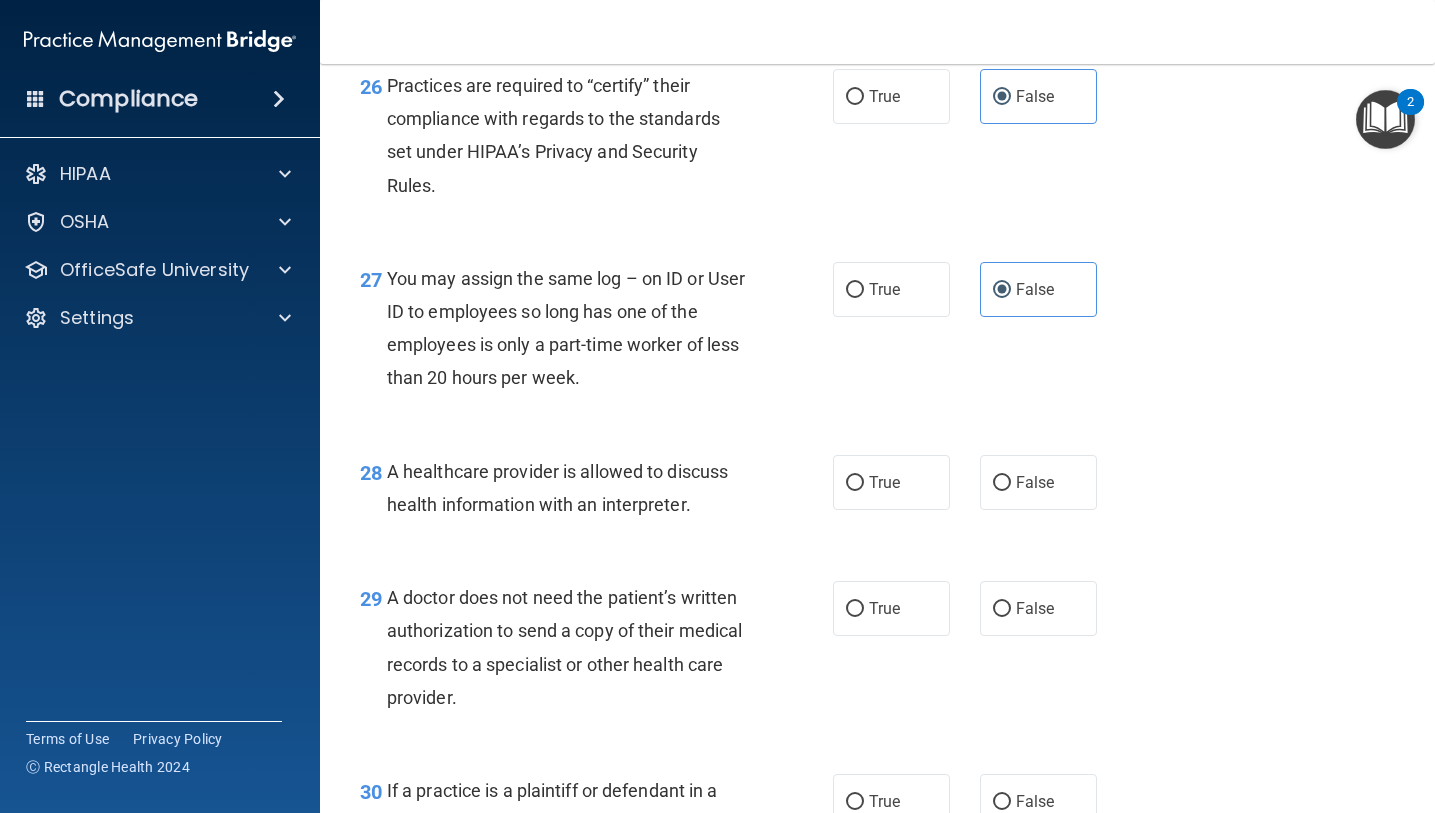 scroll, scrollTop: 5039, scrollLeft: 0, axis: vertical 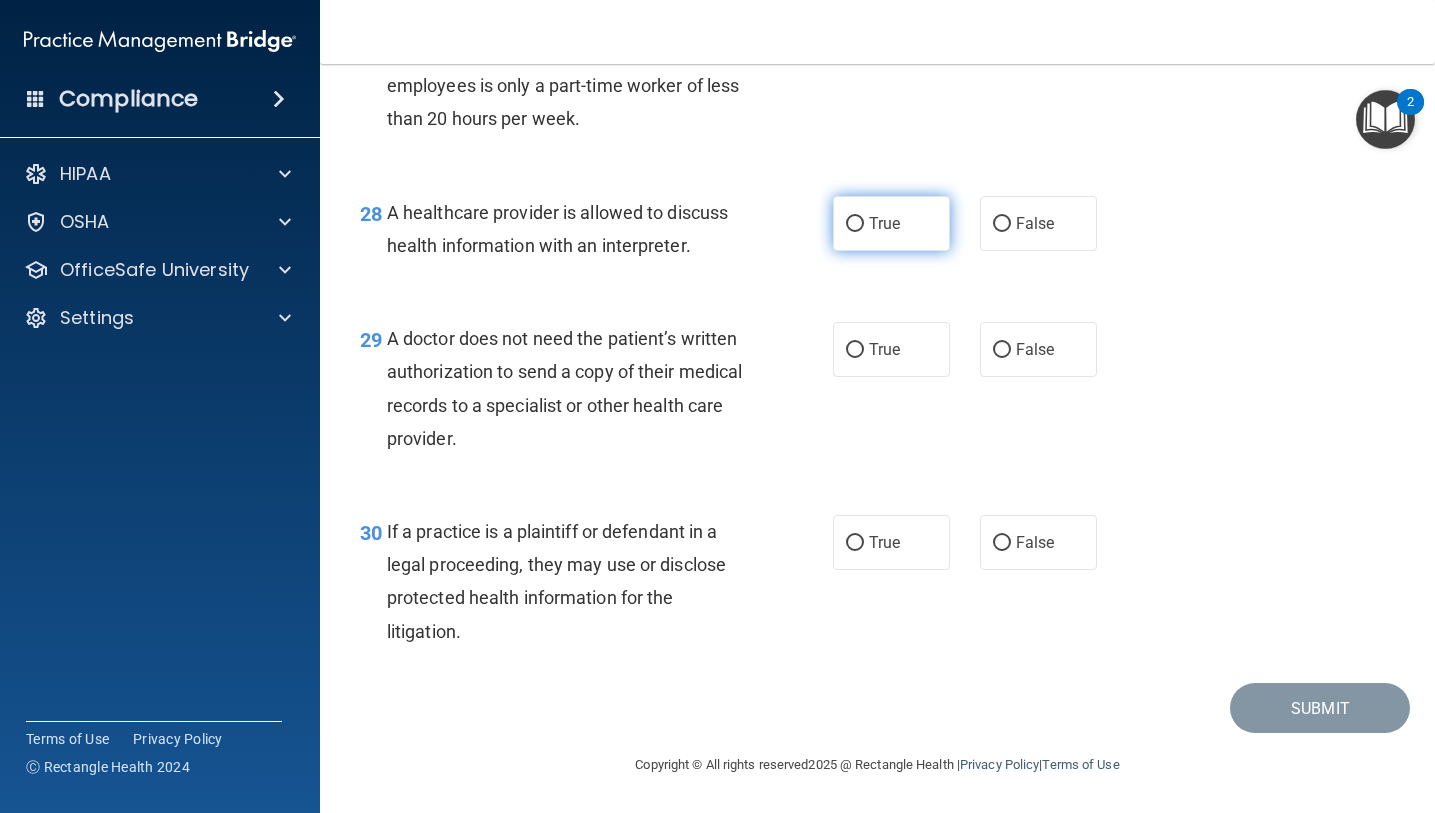 click on "True" at bounding box center (891, 223) 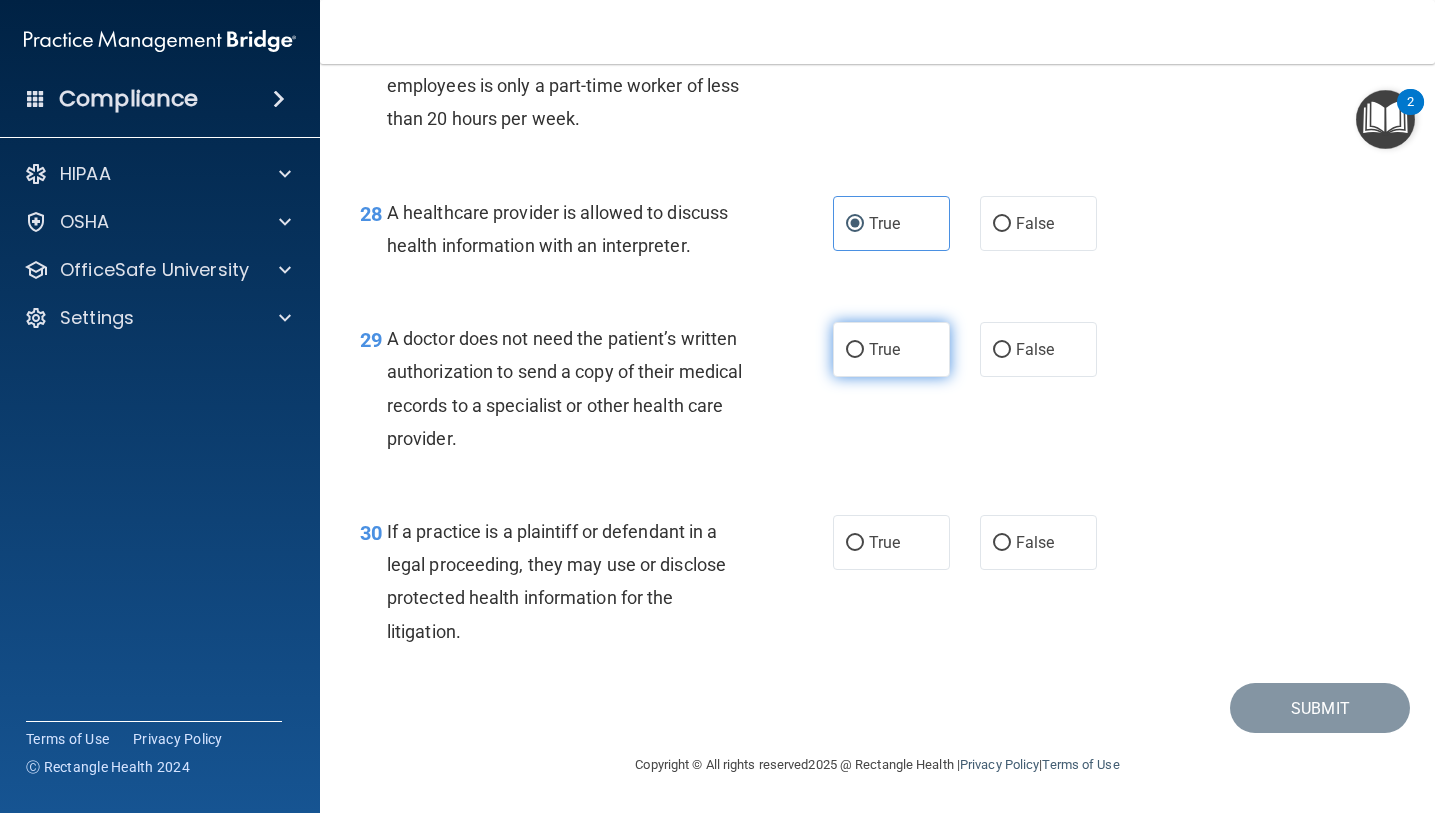 click on "True" at bounding box center (891, 349) 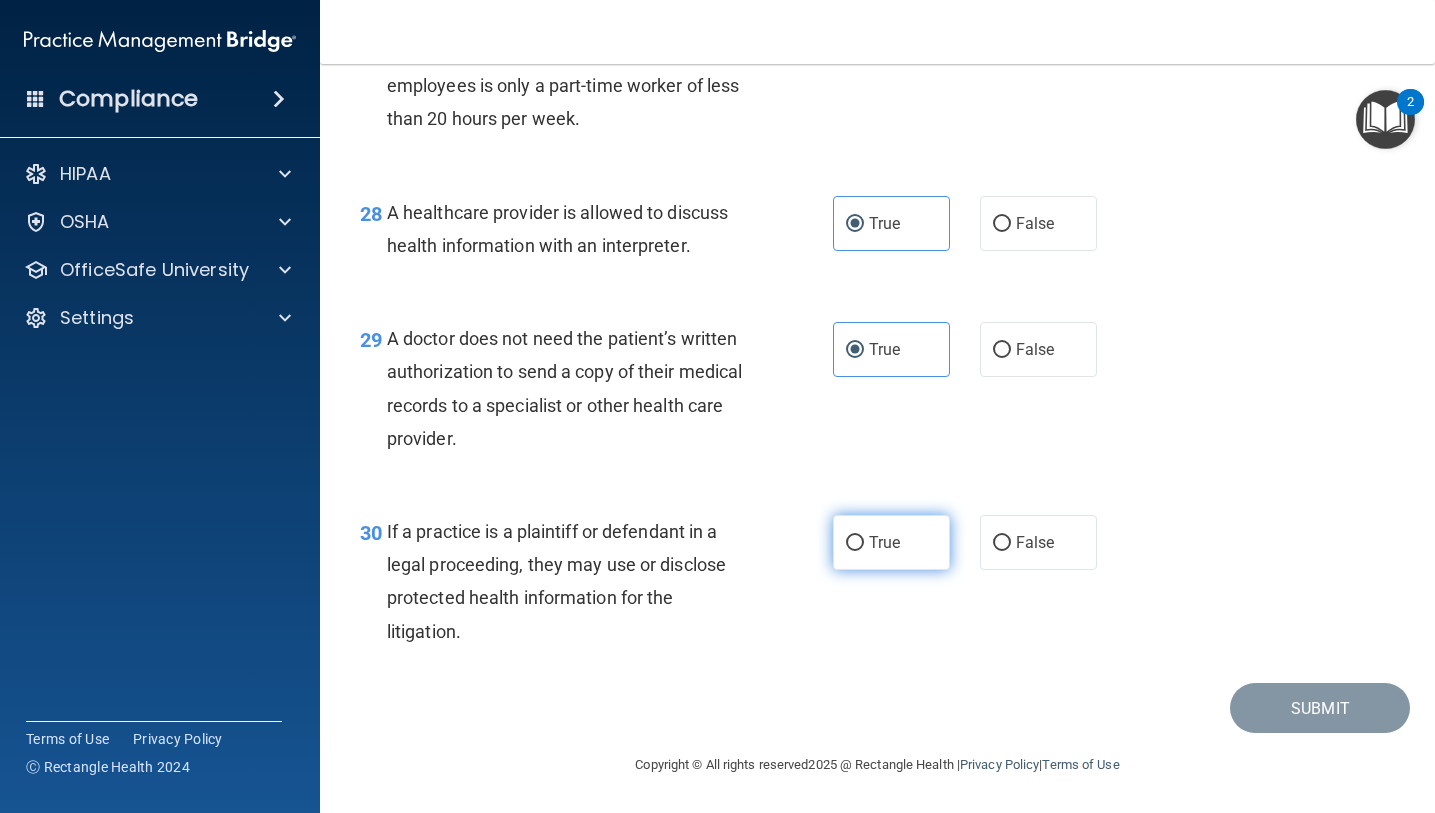 click on "True" at bounding box center (891, 542) 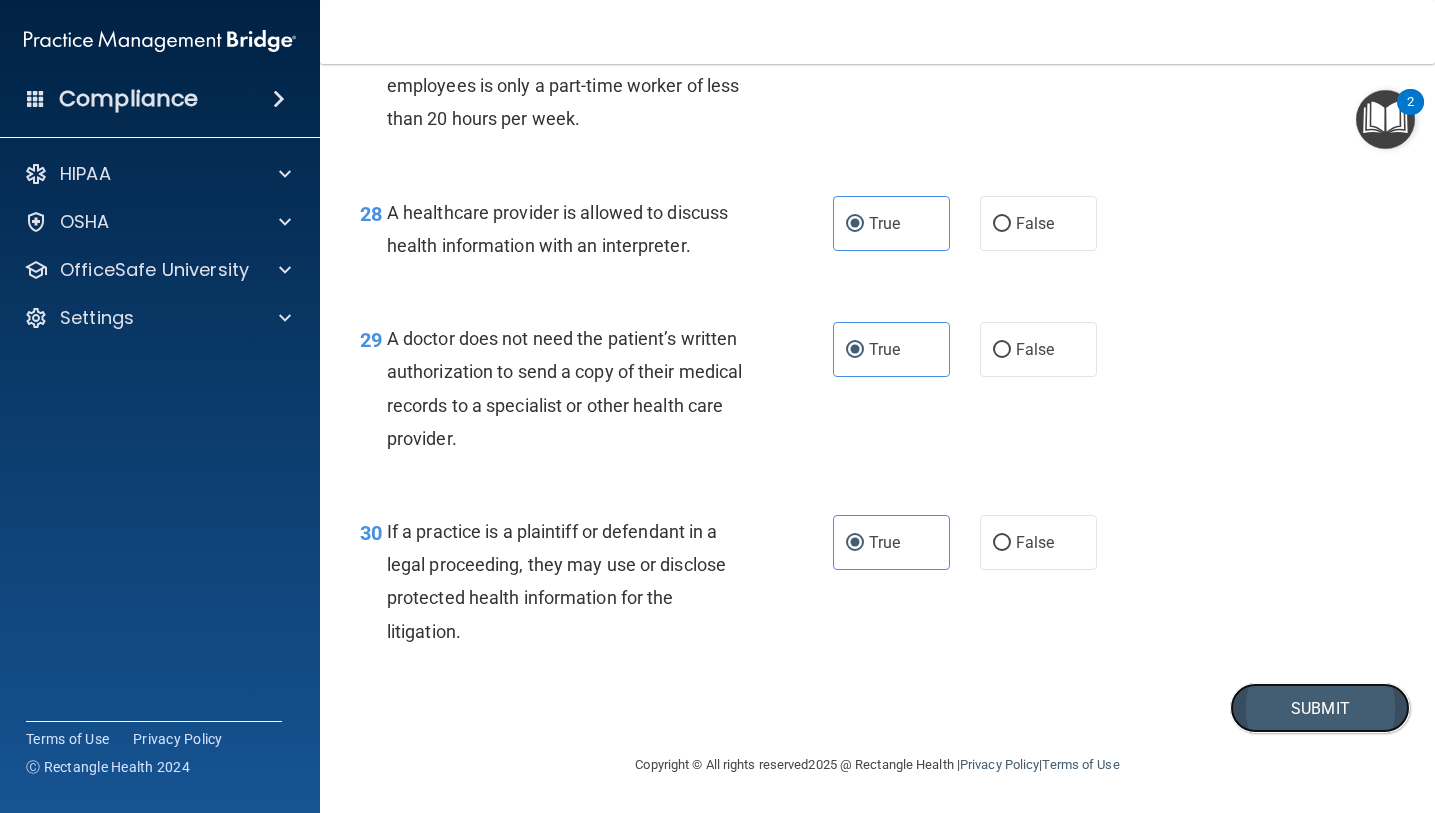 click on "Submit" at bounding box center (1320, 708) 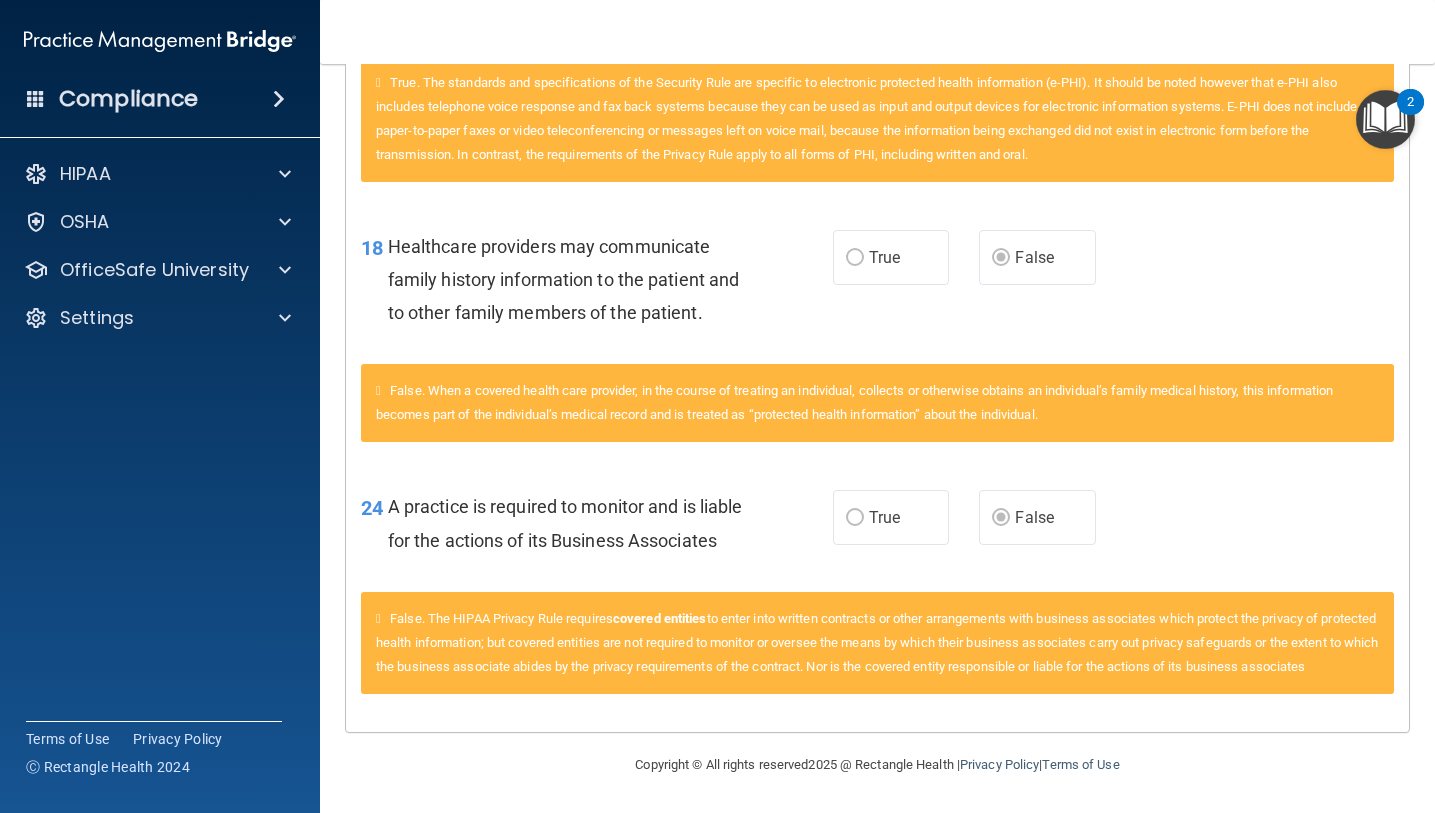 scroll, scrollTop: 0, scrollLeft: 0, axis: both 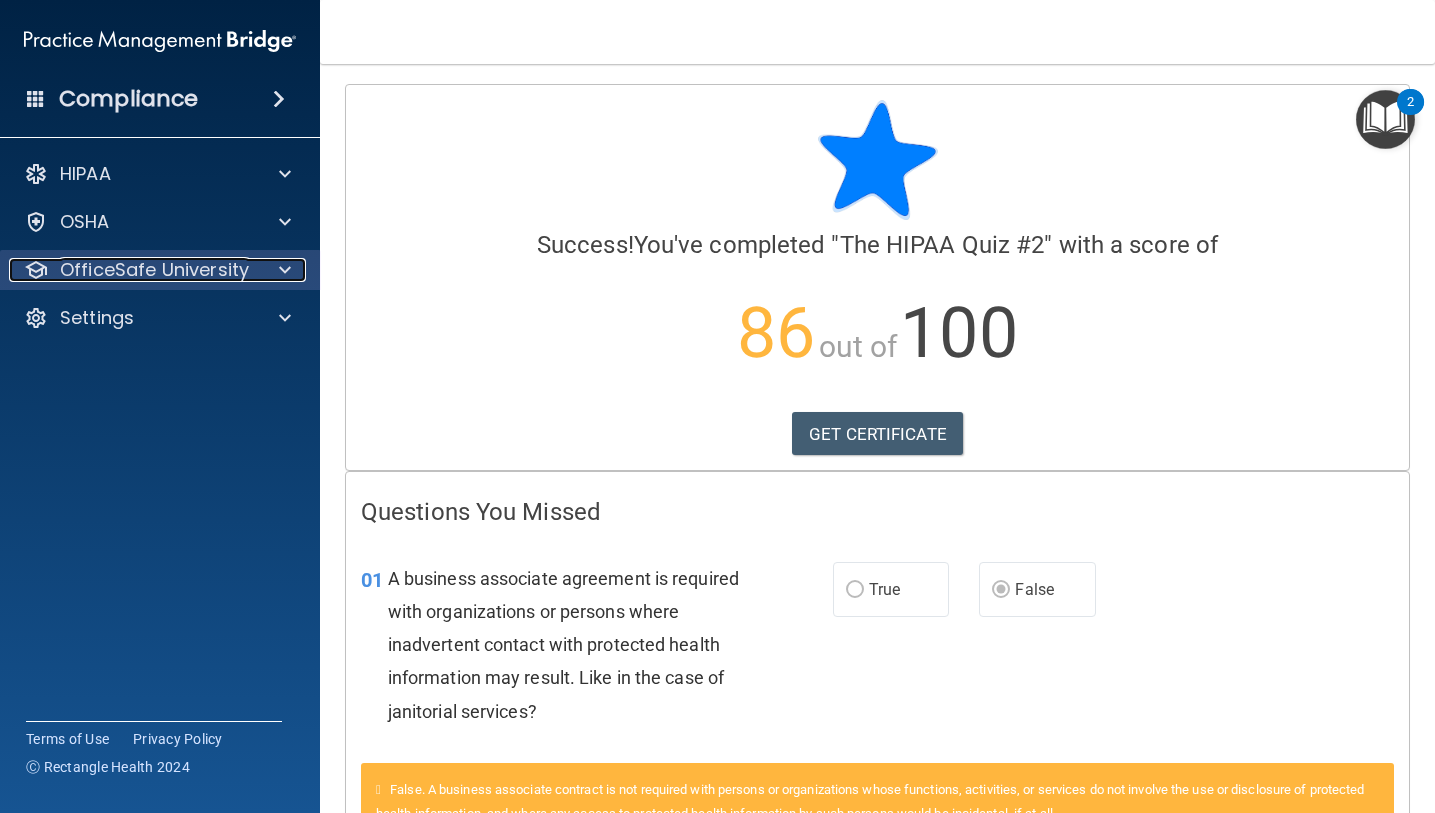 click at bounding box center (285, 270) 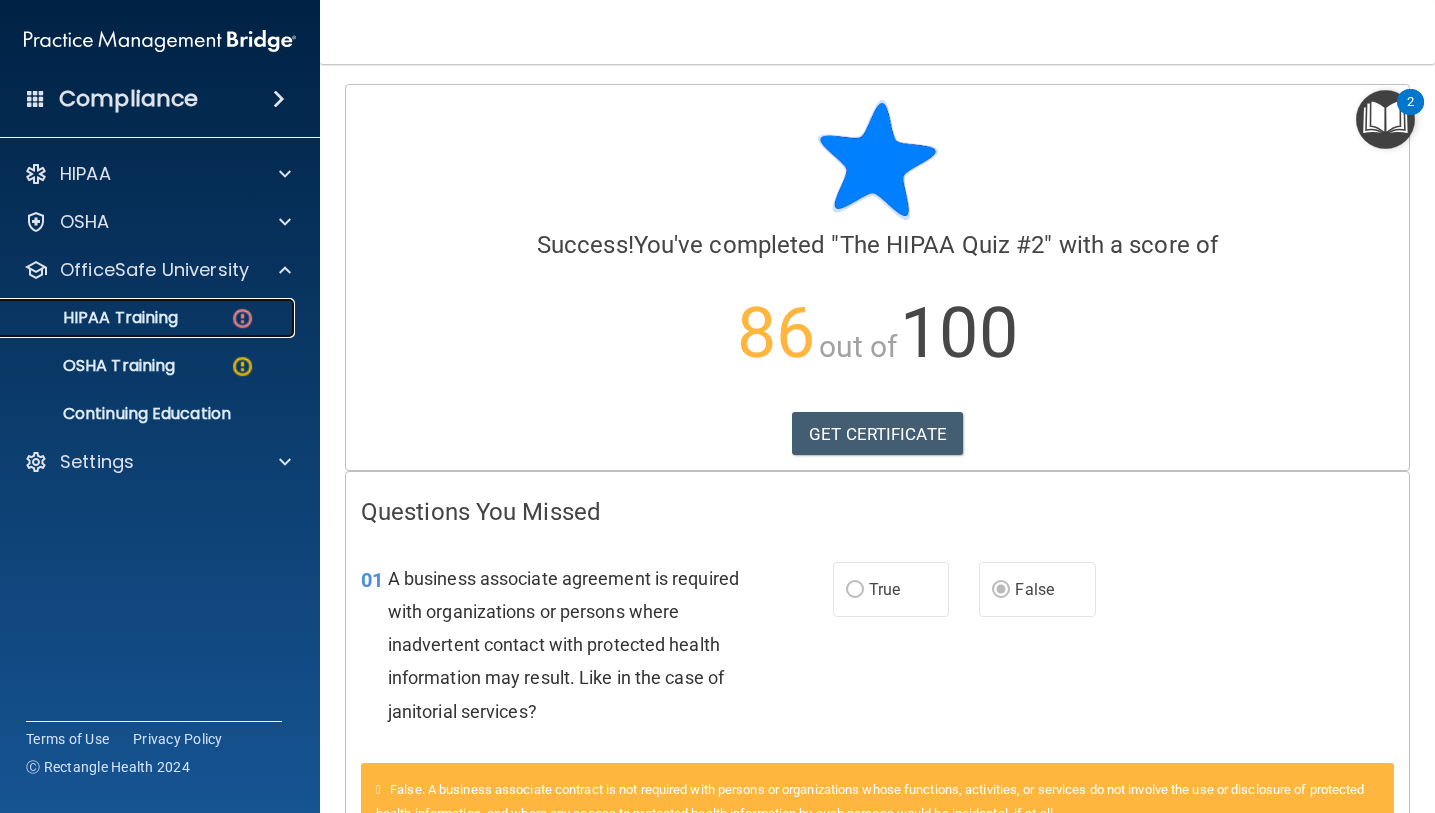 click on "HIPAA Training" at bounding box center [137, 318] 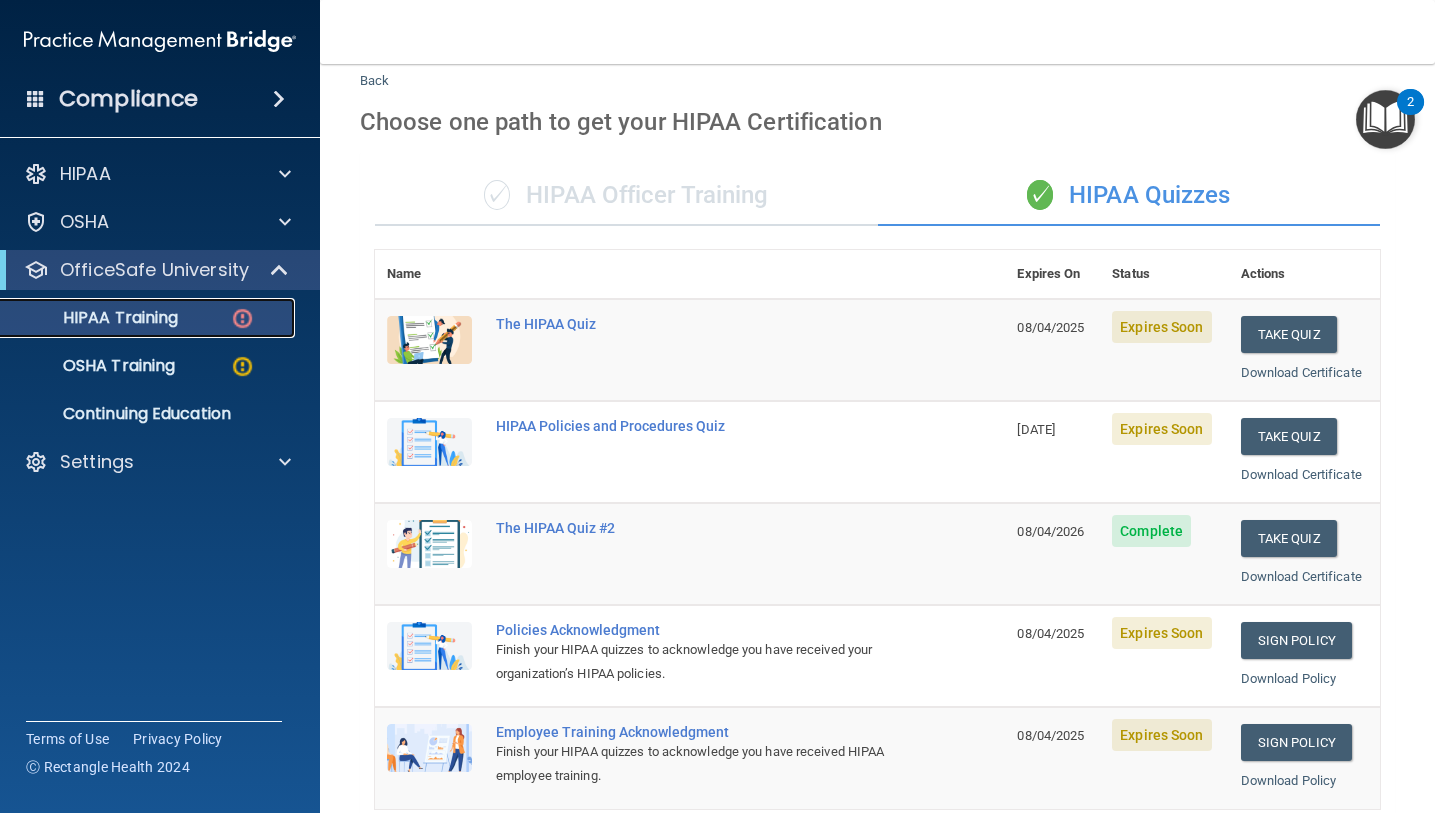 scroll, scrollTop: 0, scrollLeft: 0, axis: both 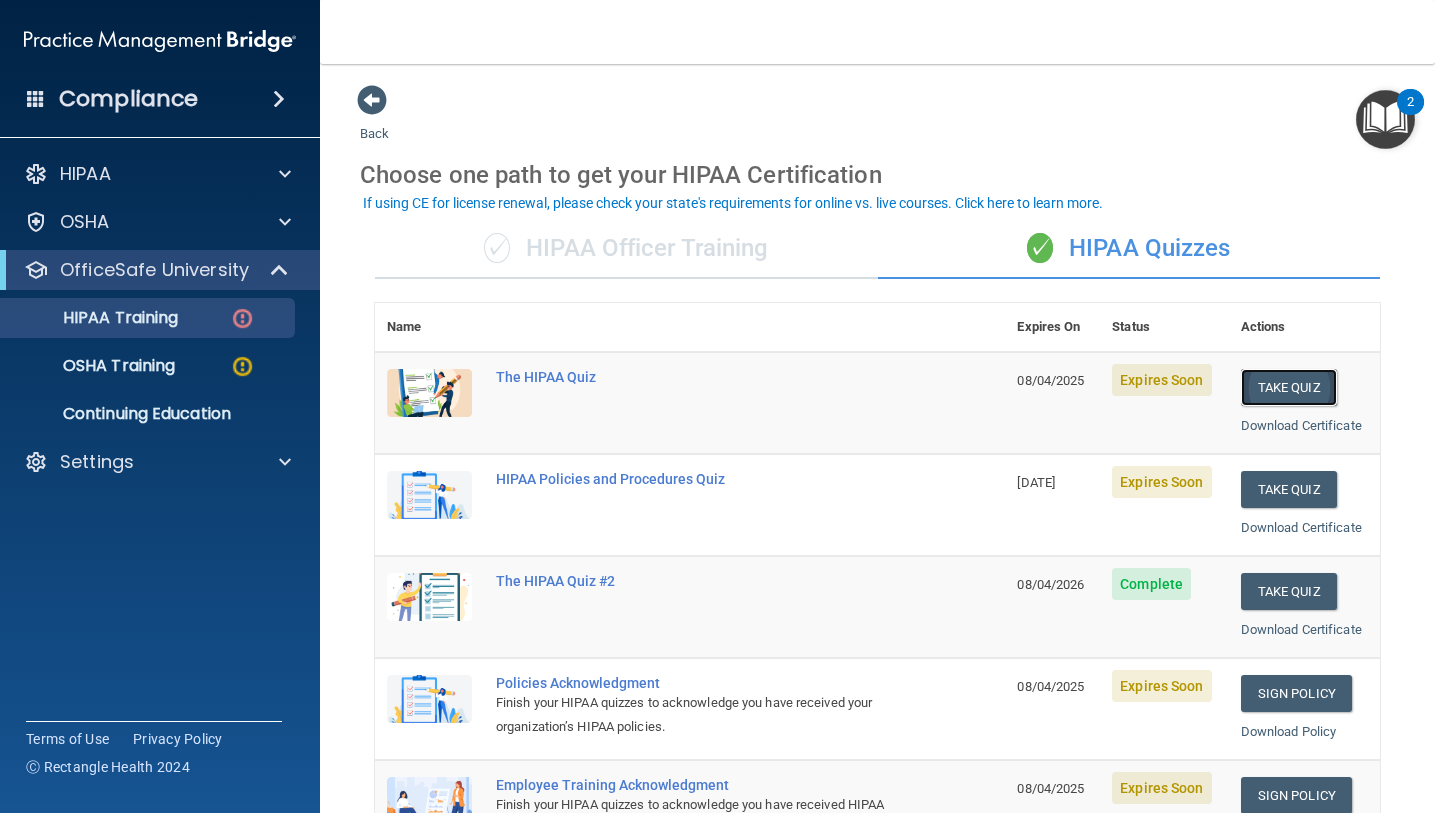 click on "Take Quiz" at bounding box center (1289, 387) 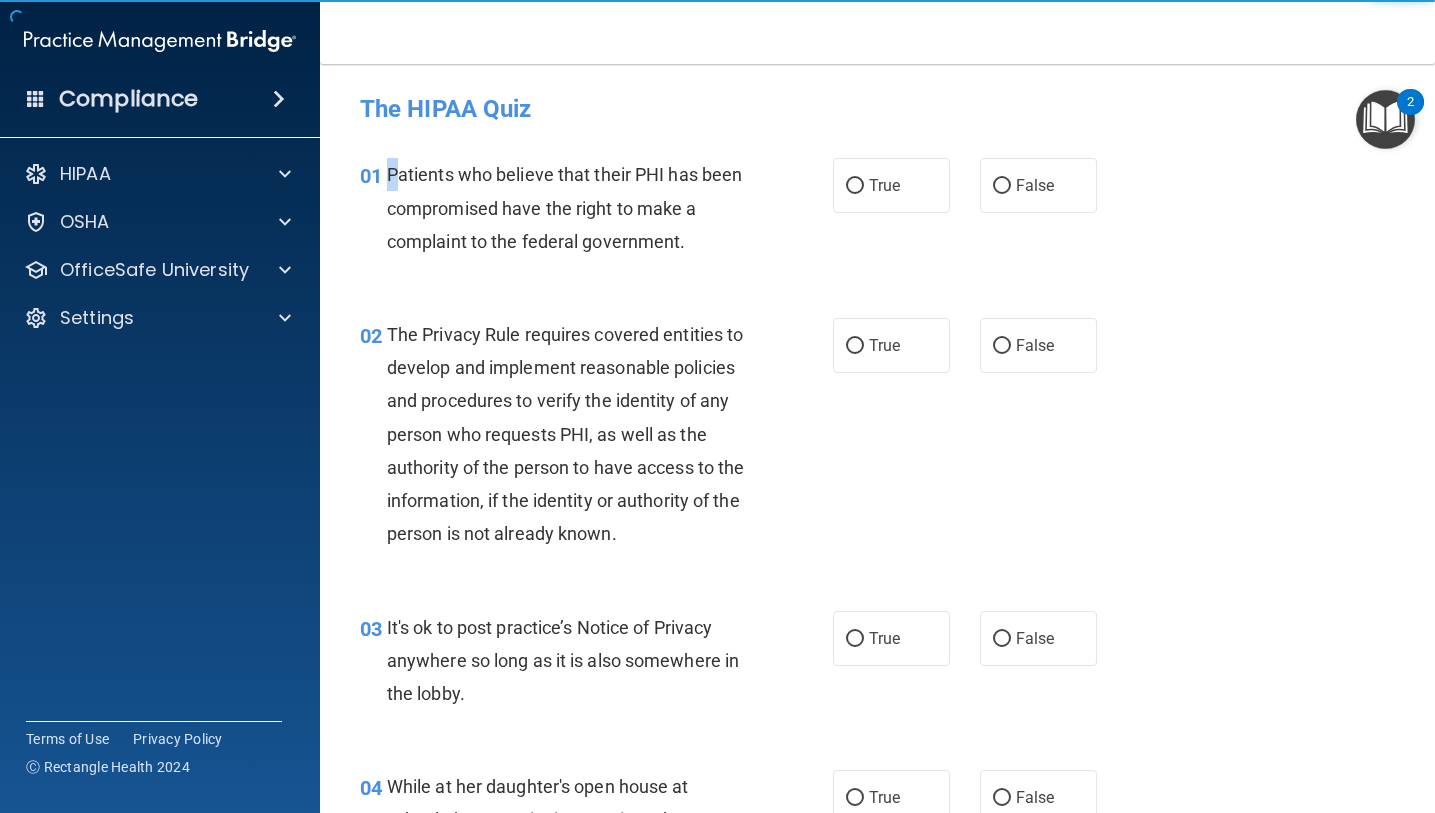 click on "Patients who believe that their PHI has been compromised have the right to make a complaint to the federal government." at bounding box center (564, 207) 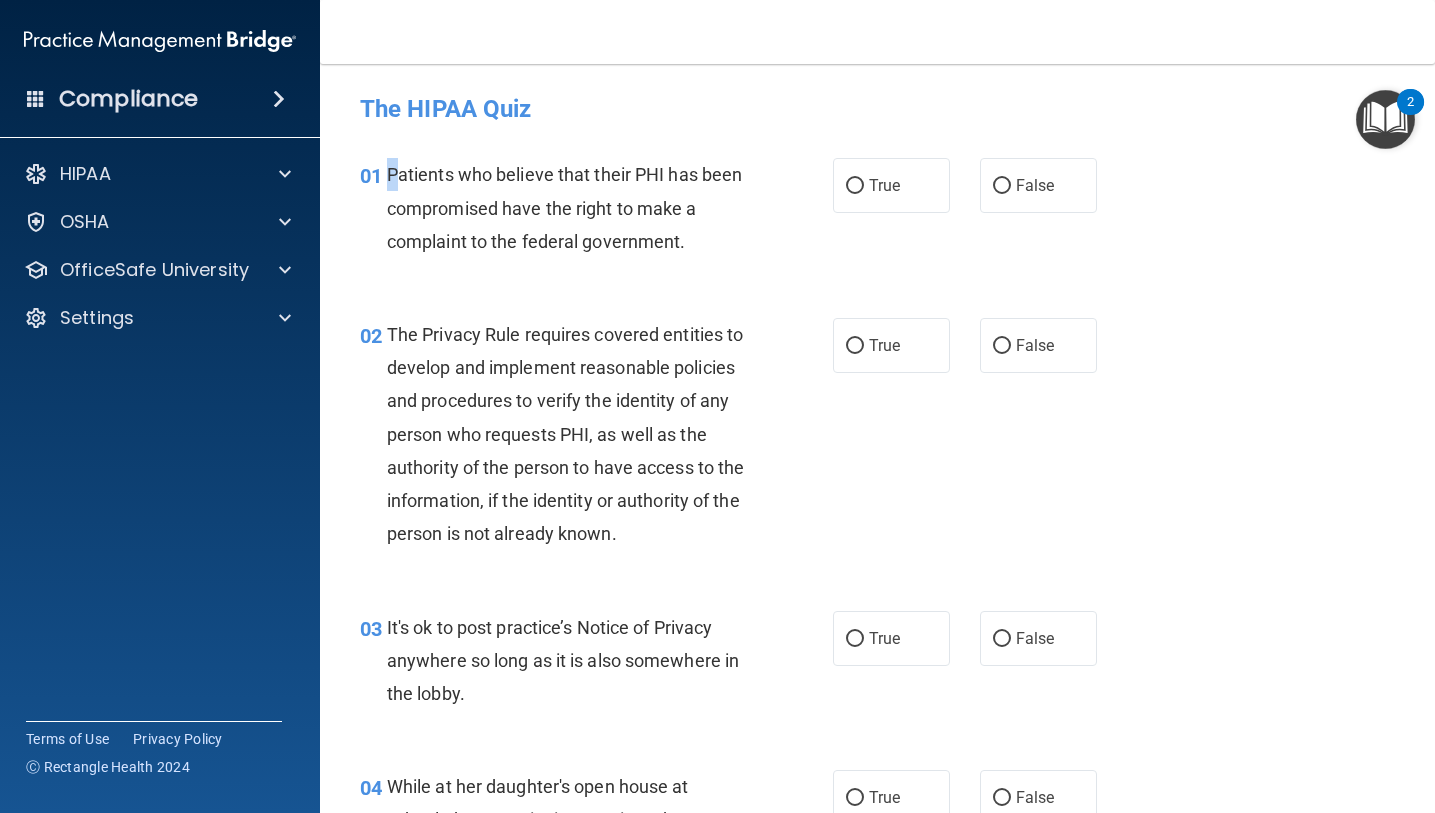 click on "Patients who believe that their PHI has been compromised have the right to make a complaint to the federal government." at bounding box center [564, 207] 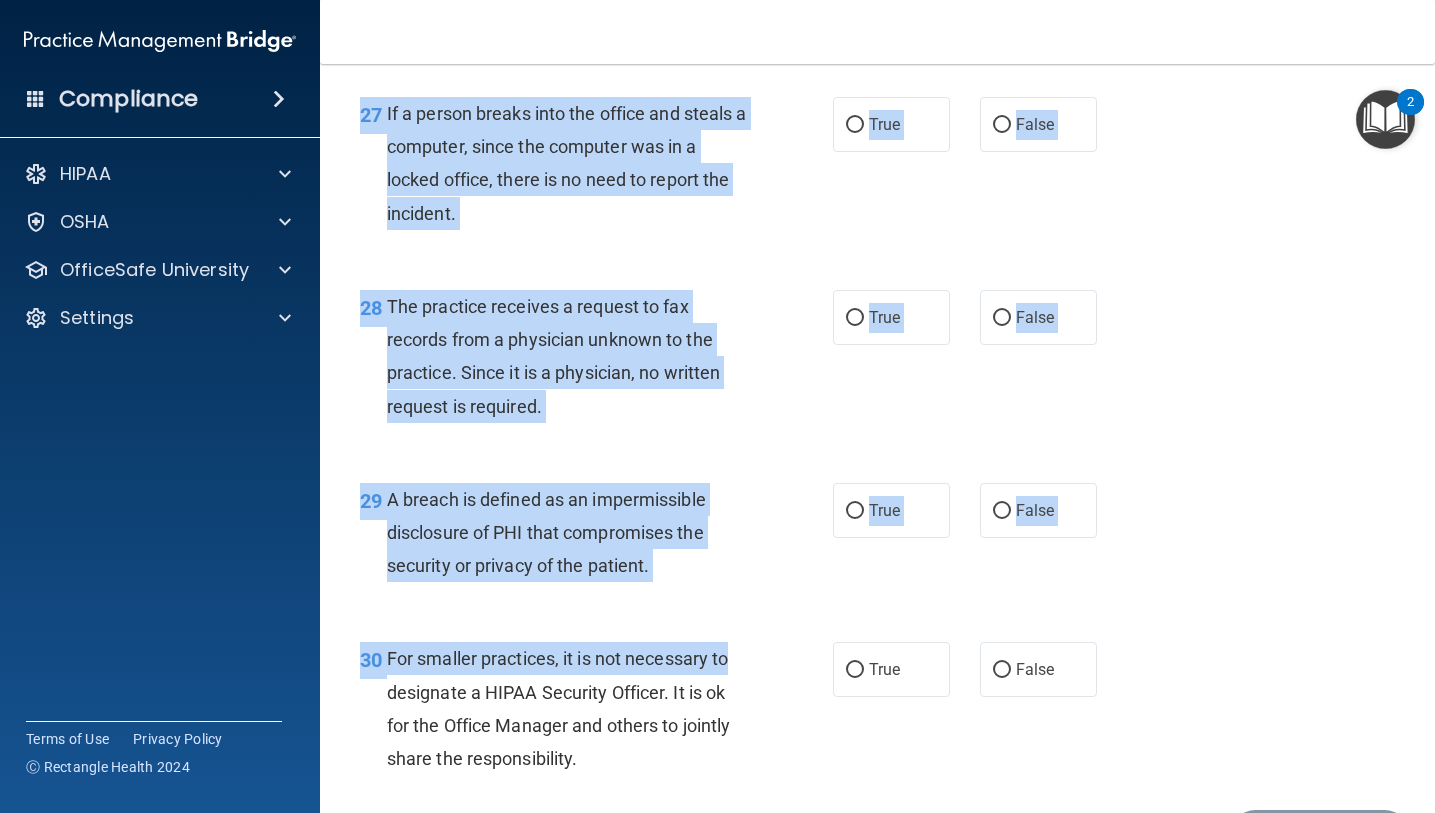 scroll, scrollTop: 5105, scrollLeft: 0, axis: vertical 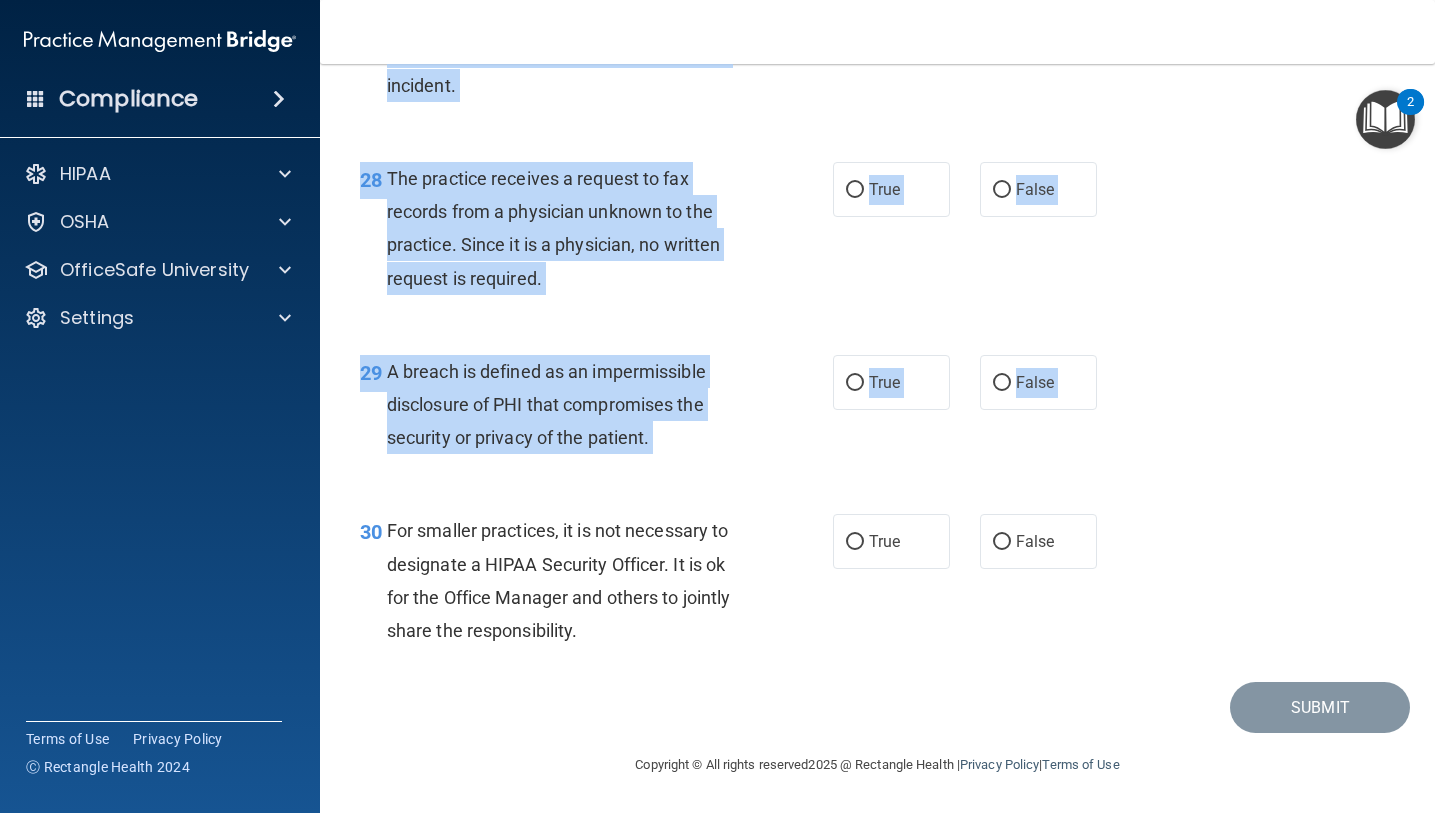 drag, startPoint x: 388, startPoint y: 175, endPoint x: 765, endPoint y: 659, distance: 613.50226 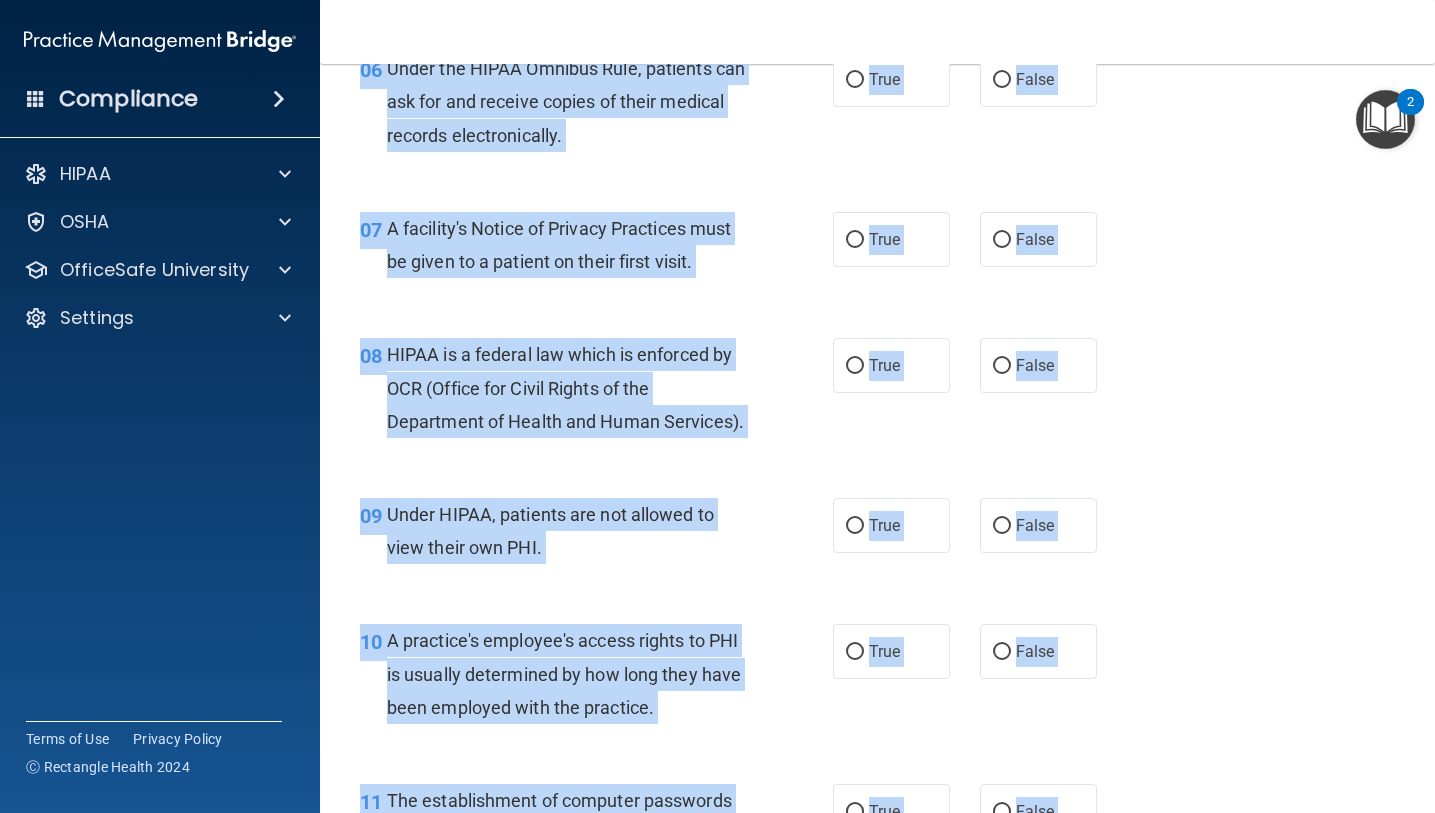 scroll, scrollTop: 0, scrollLeft: 0, axis: both 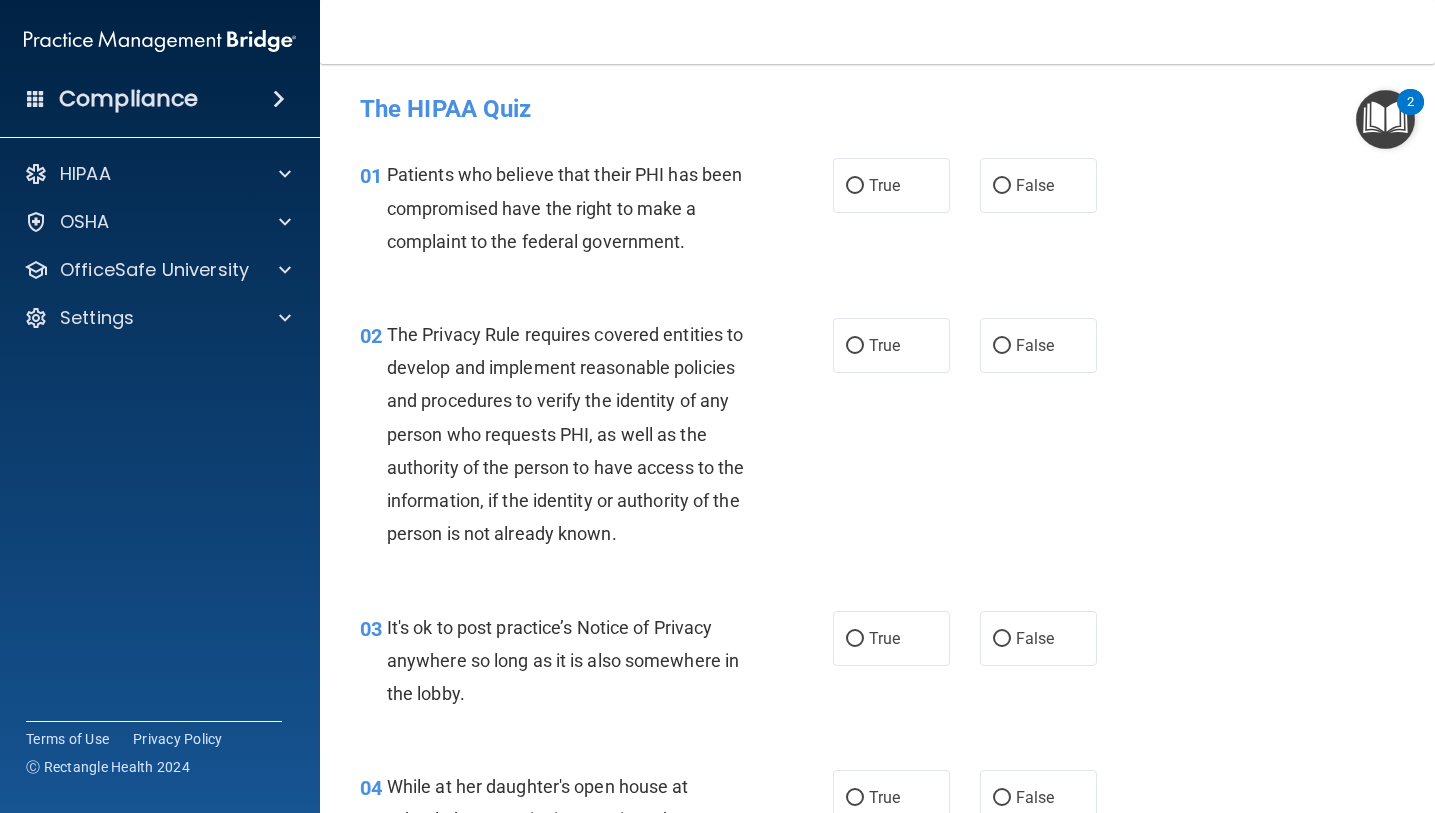 click on "01       Patients who believe that their PHI has been compromised have the right to make a complaint to the federal government.                 True           False" at bounding box center (877, 213) 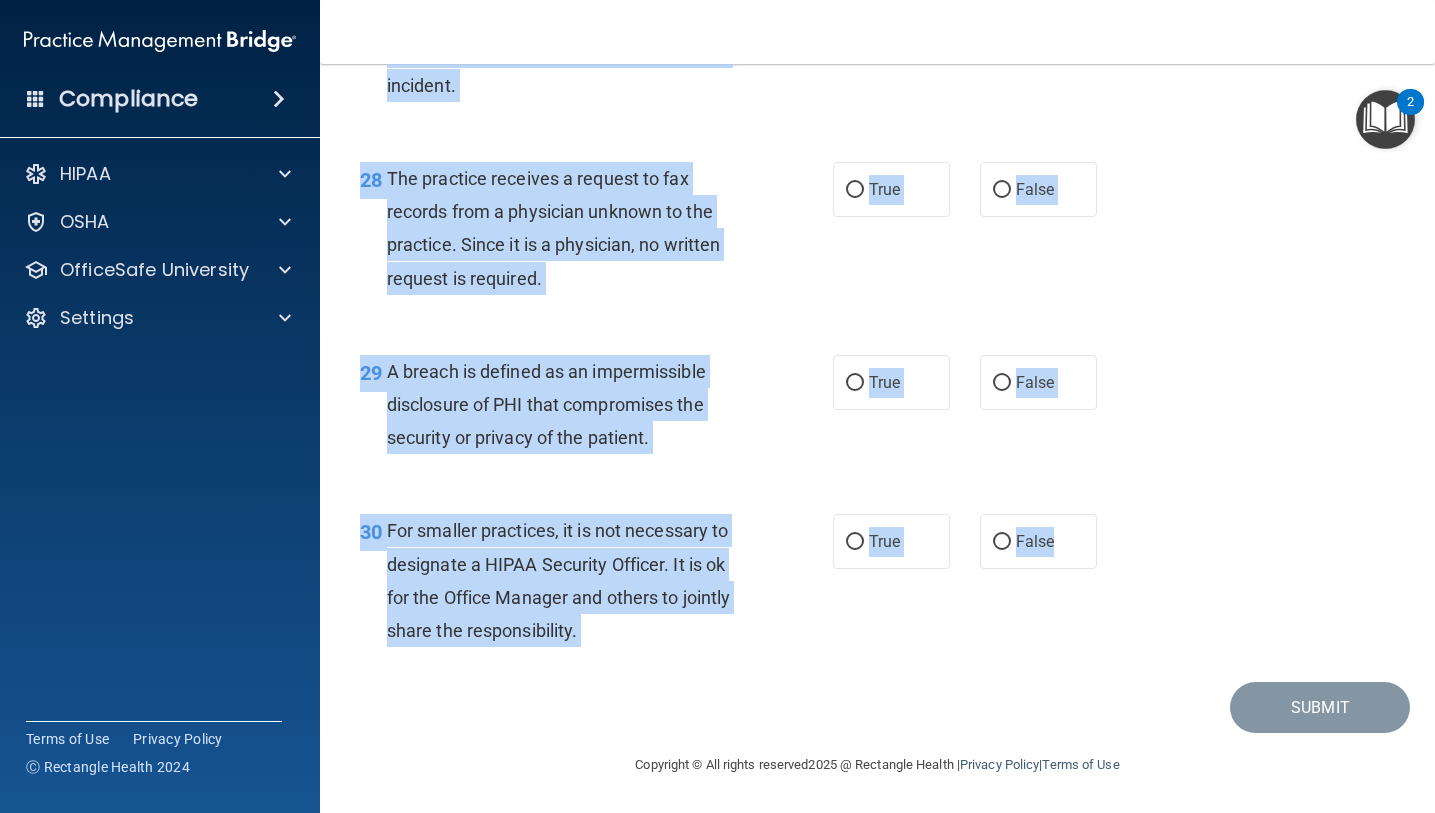 scroll, scrollTop: 5105, scrollLeft: 0, axis: vertical 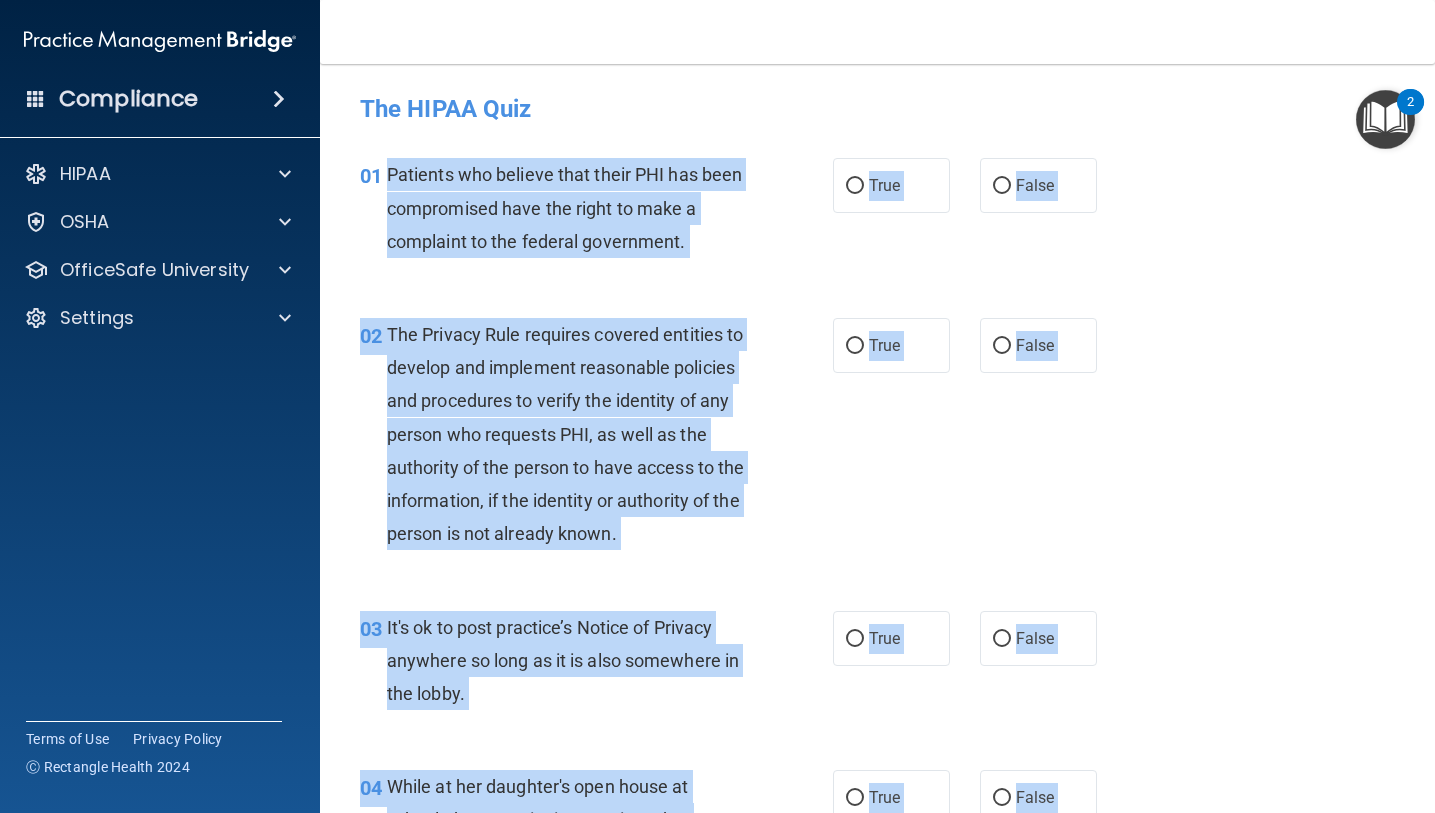 click on "Patients who believe that their PHI has been compromised have the right to make a complaint to the federal government." at bounding box center [564, 207] 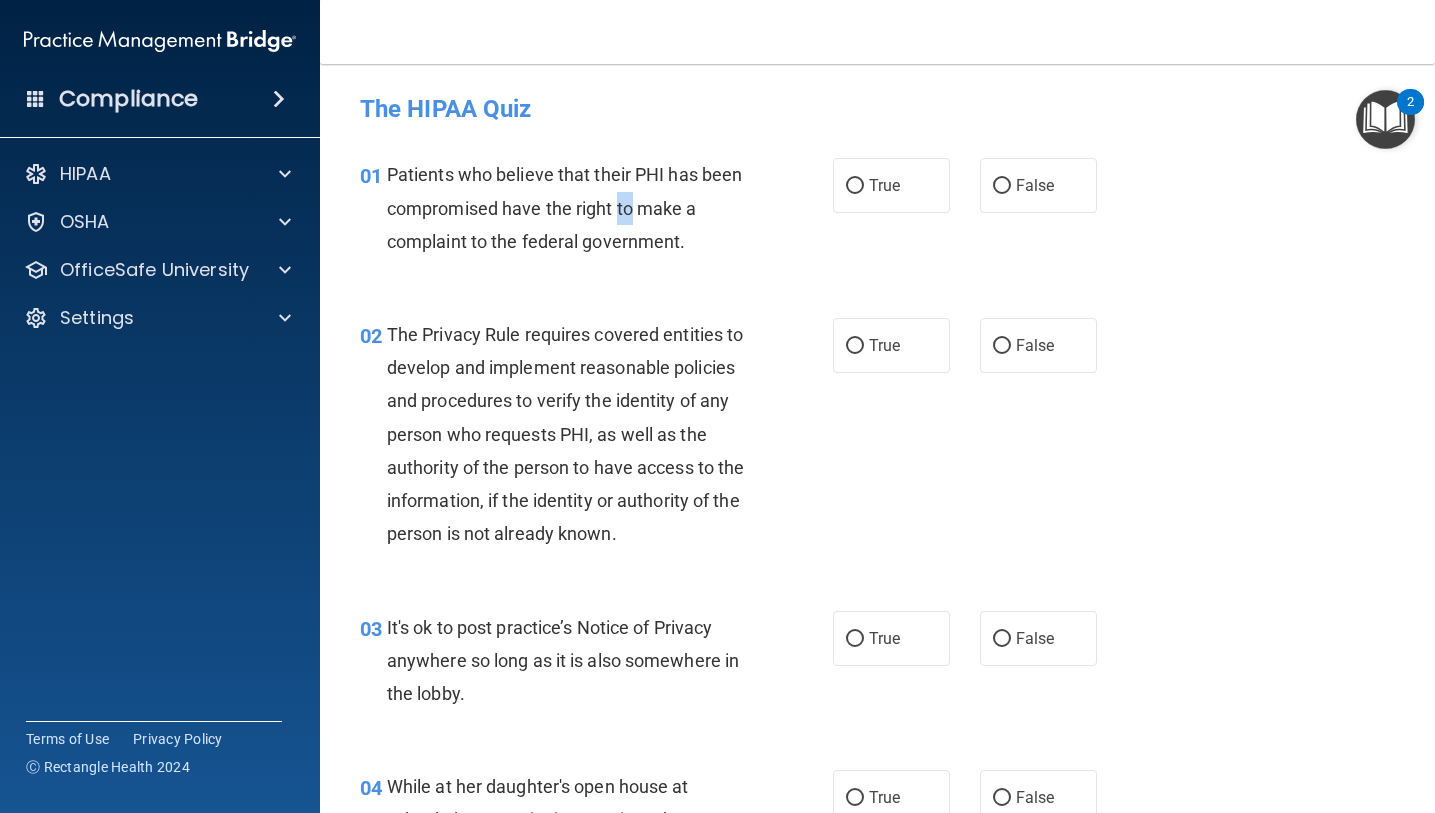 click on "Patients who believe that their PHI has been compromised have the right to make a complaint to the federal government." at bounding box center [564, 207] 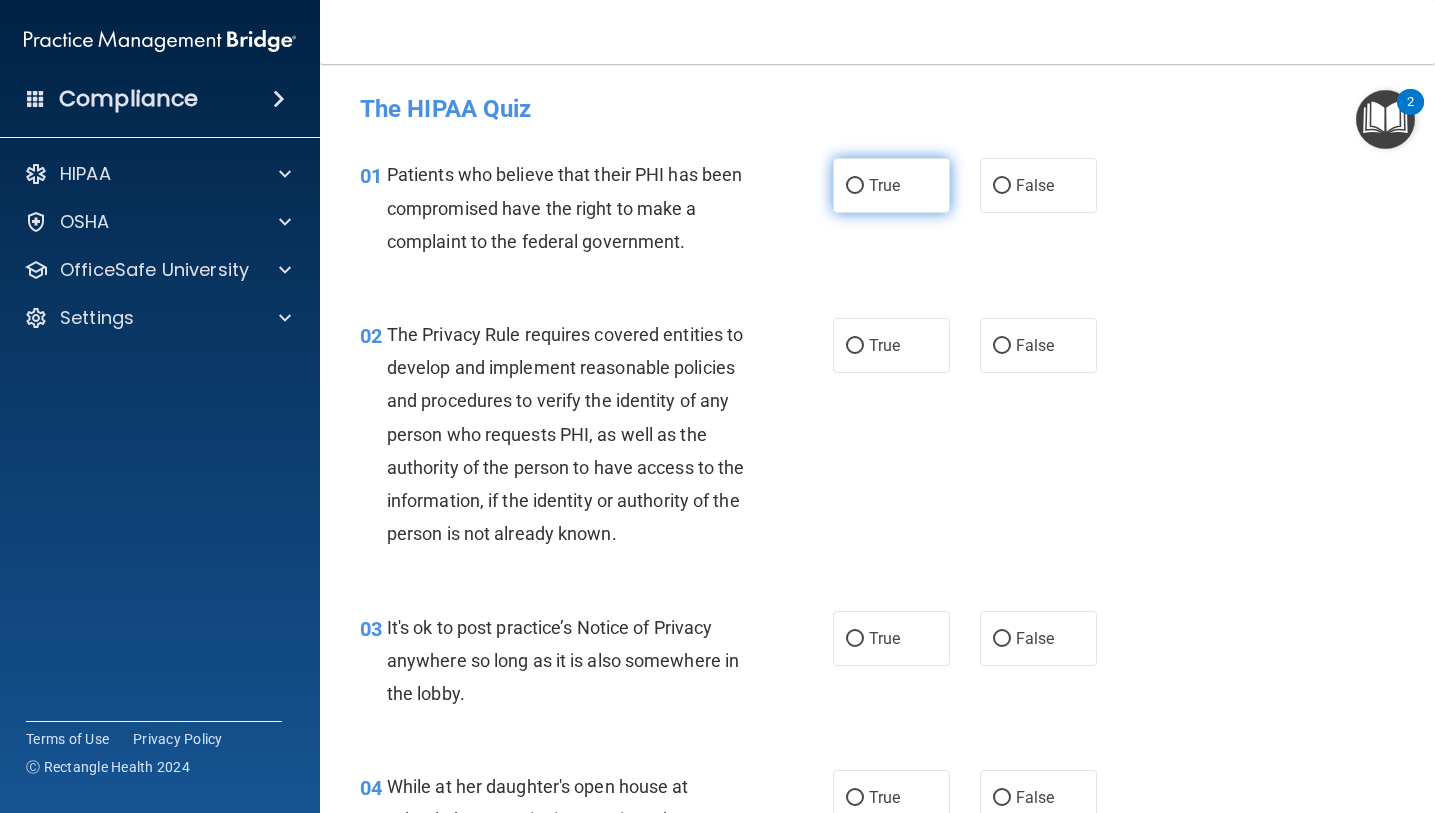 click on "True" at bounding box center [891, 185] 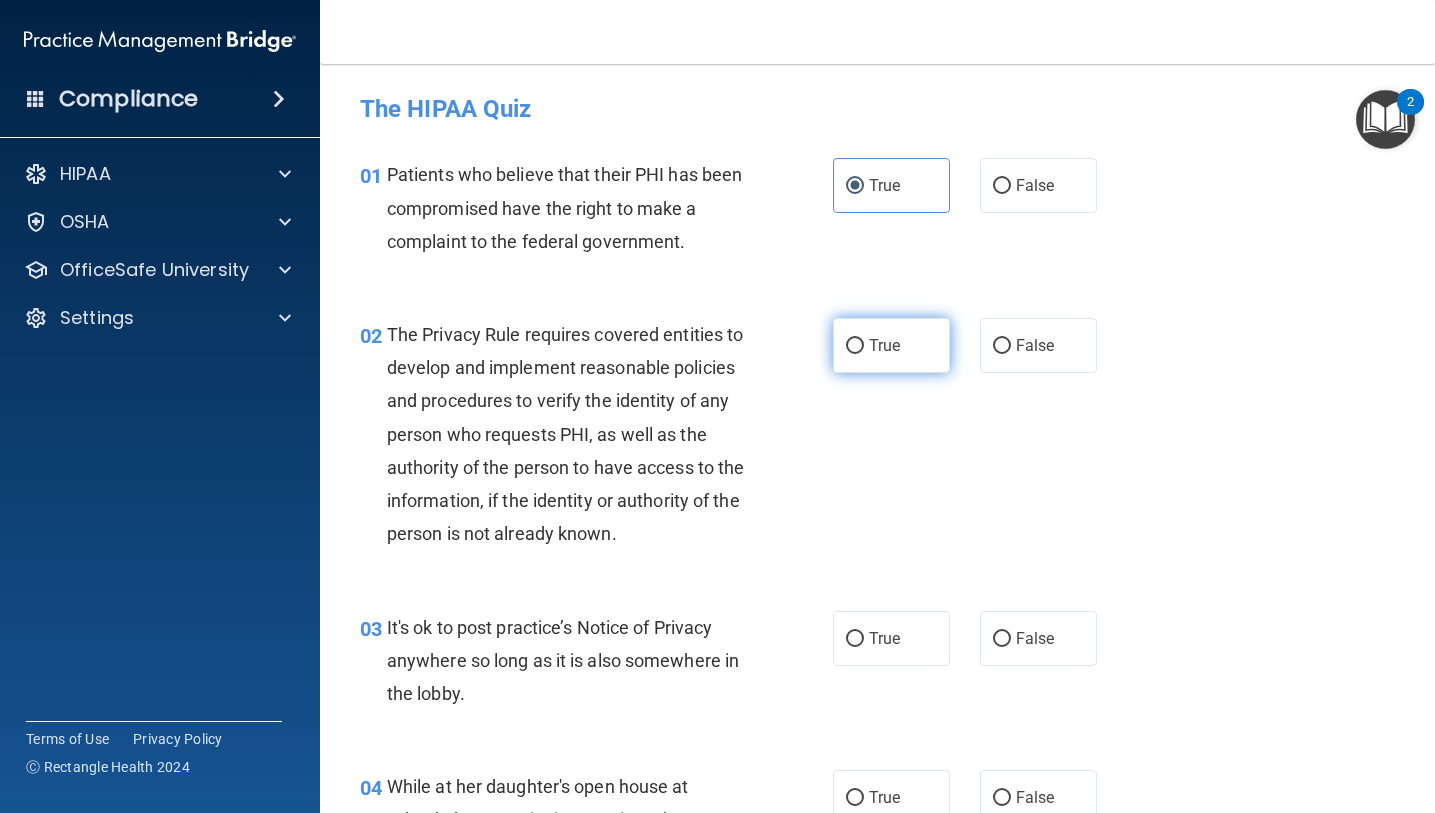 click on "True" at bounding box center [884, 345] 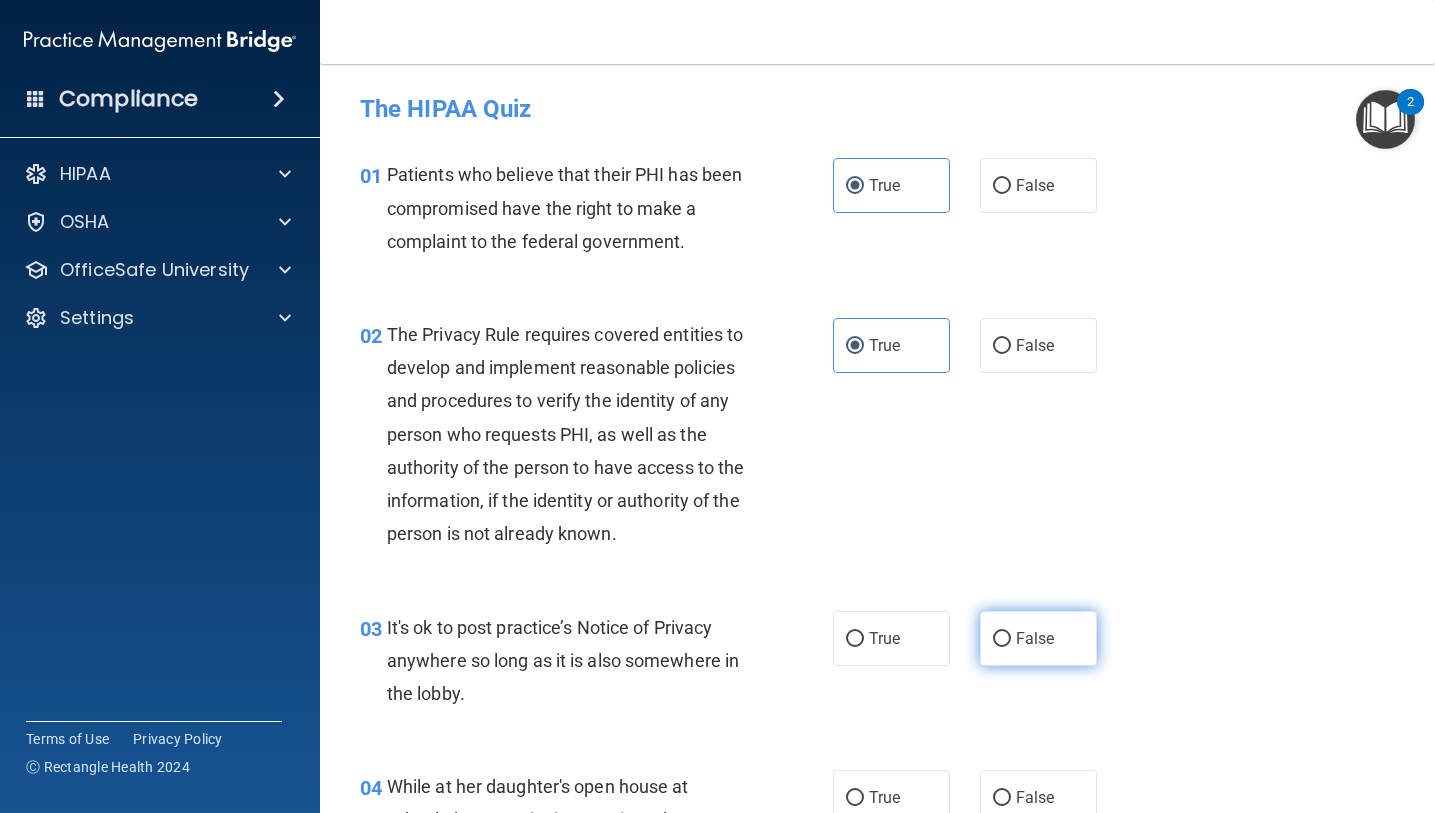 click on "False" at bounding box center [1038, 638] 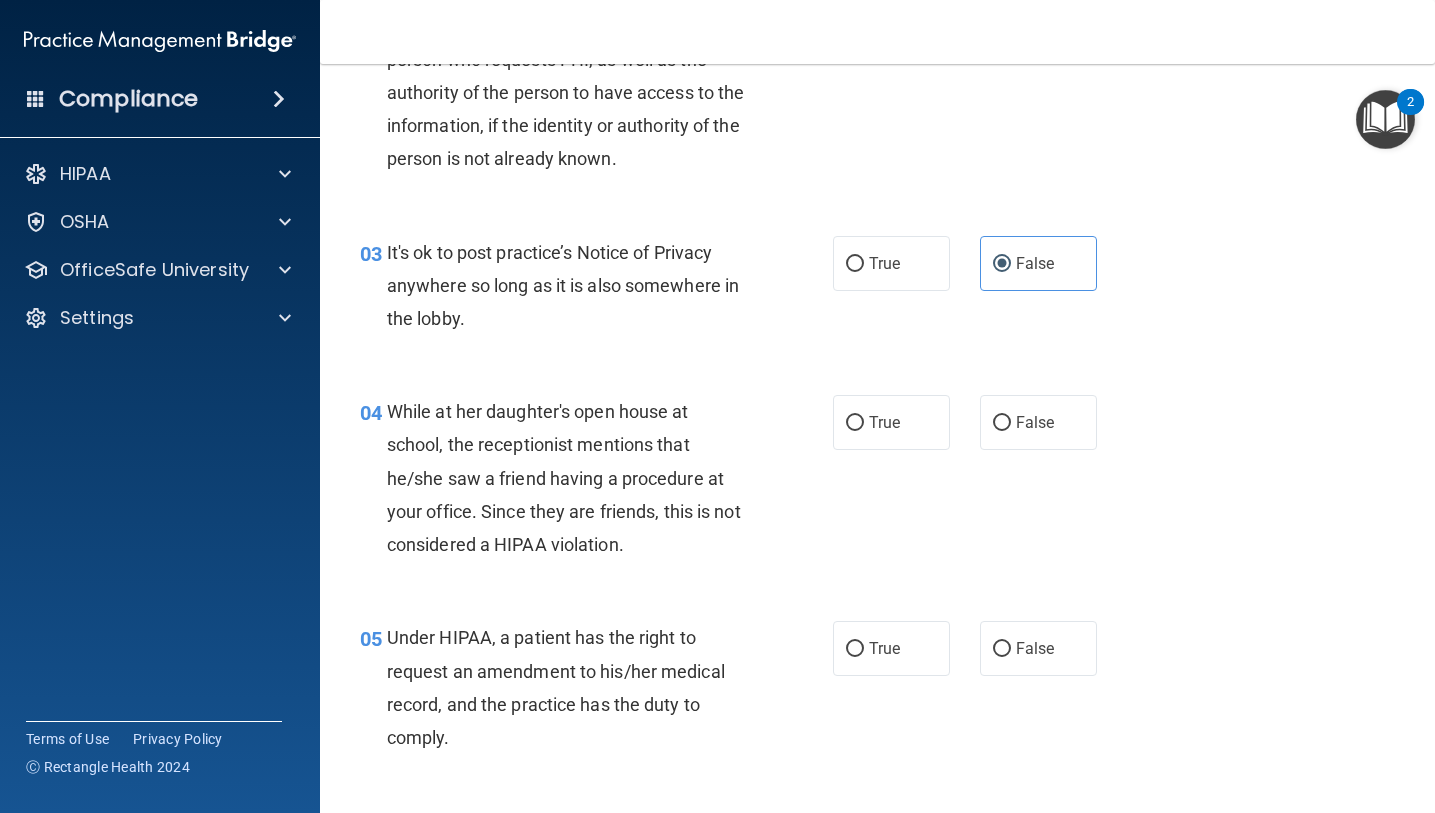 scroll, scrollTop: 594, scrollLeft: 0, axis: vertical 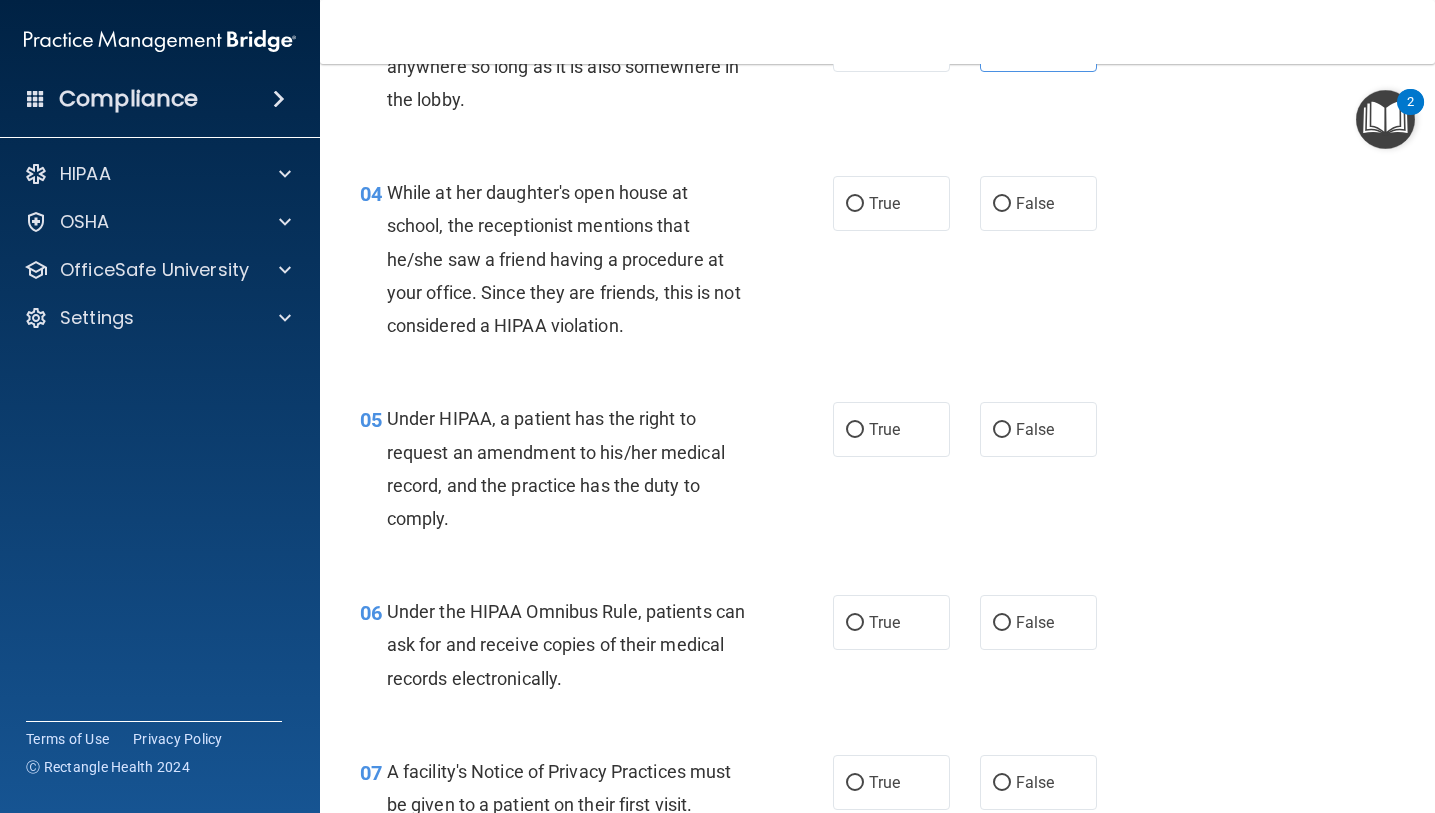 click on "03       It's ok to post  practice’s Notice of Privacy anywhere so long as it is also somewhere in the lobby.                 True           False" at bounding box center [877, 72] 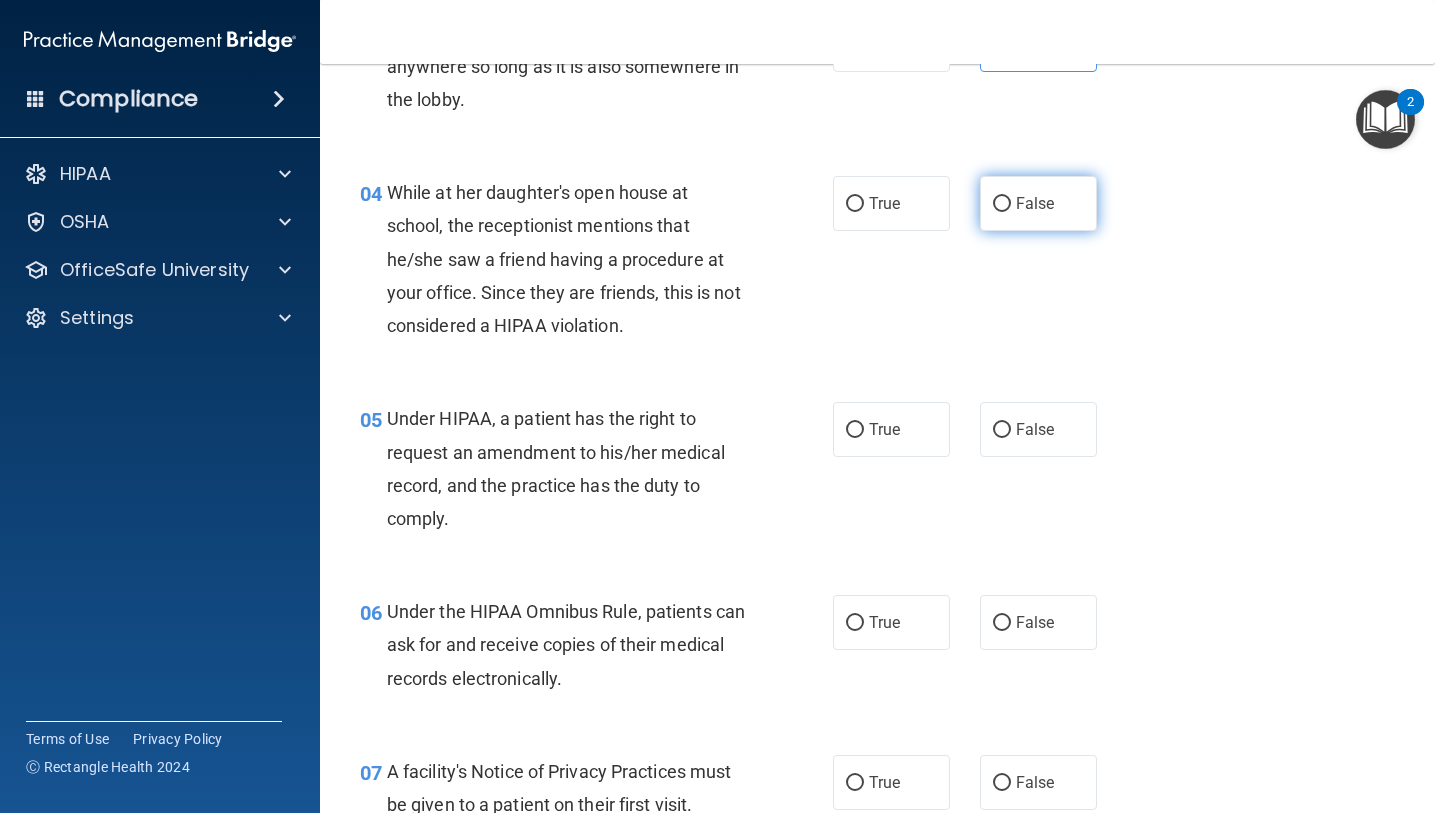 click on "False" at bounding box center [1035, 203] 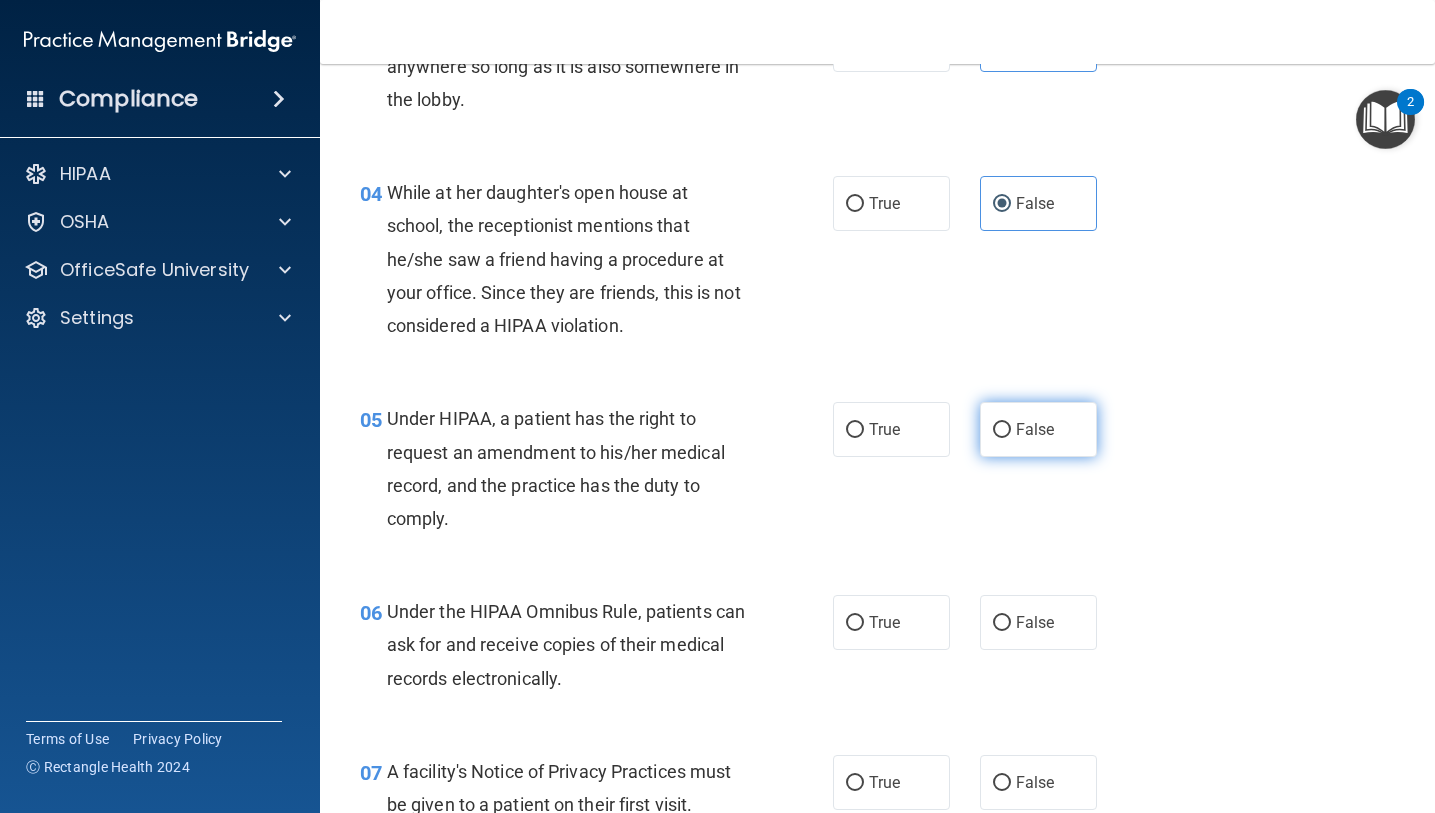 click on "False" at bounding box center (1035, 429) 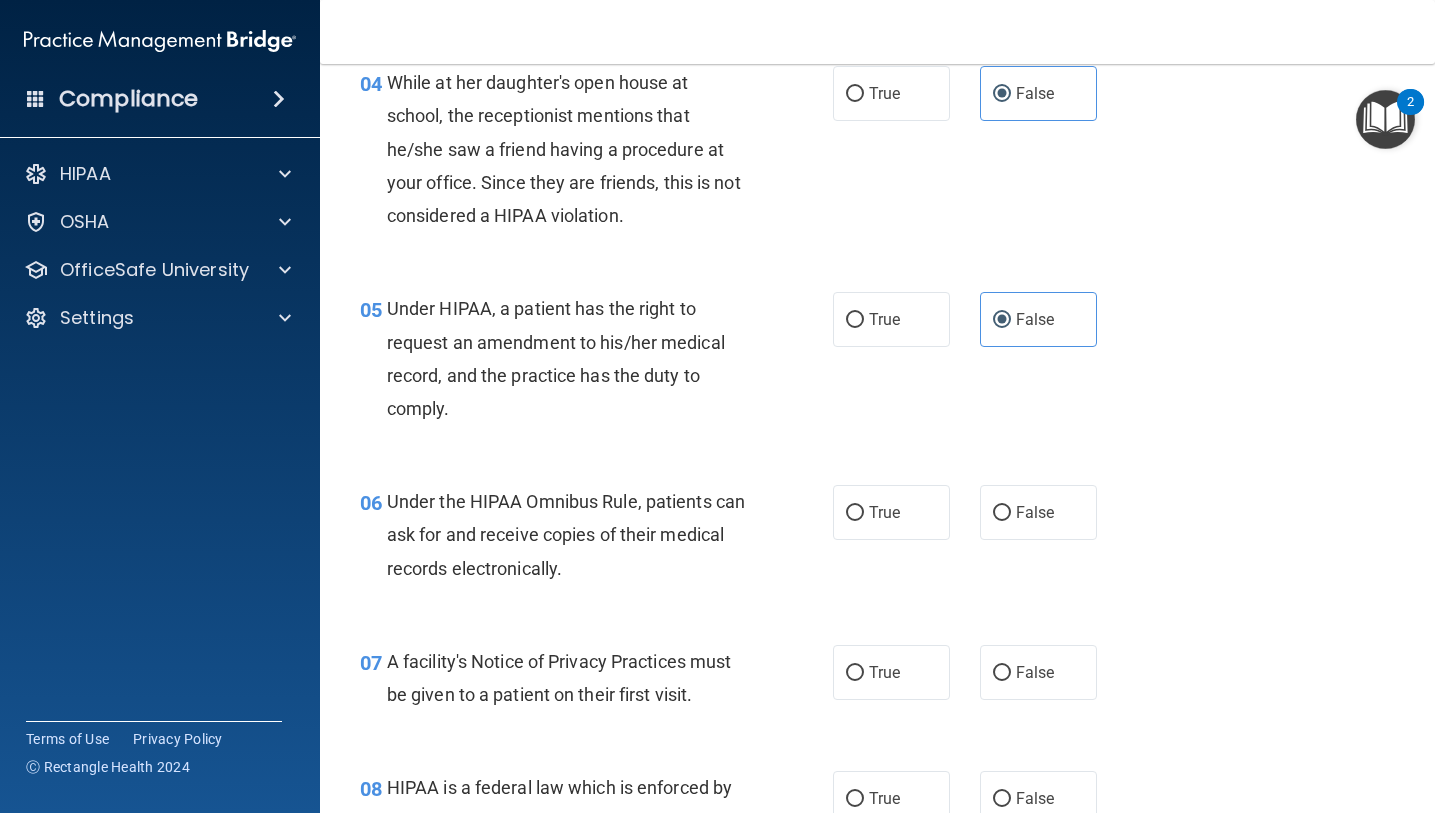 scroll, scrollTop: 746, scrollLeft: 0, axis: vertical 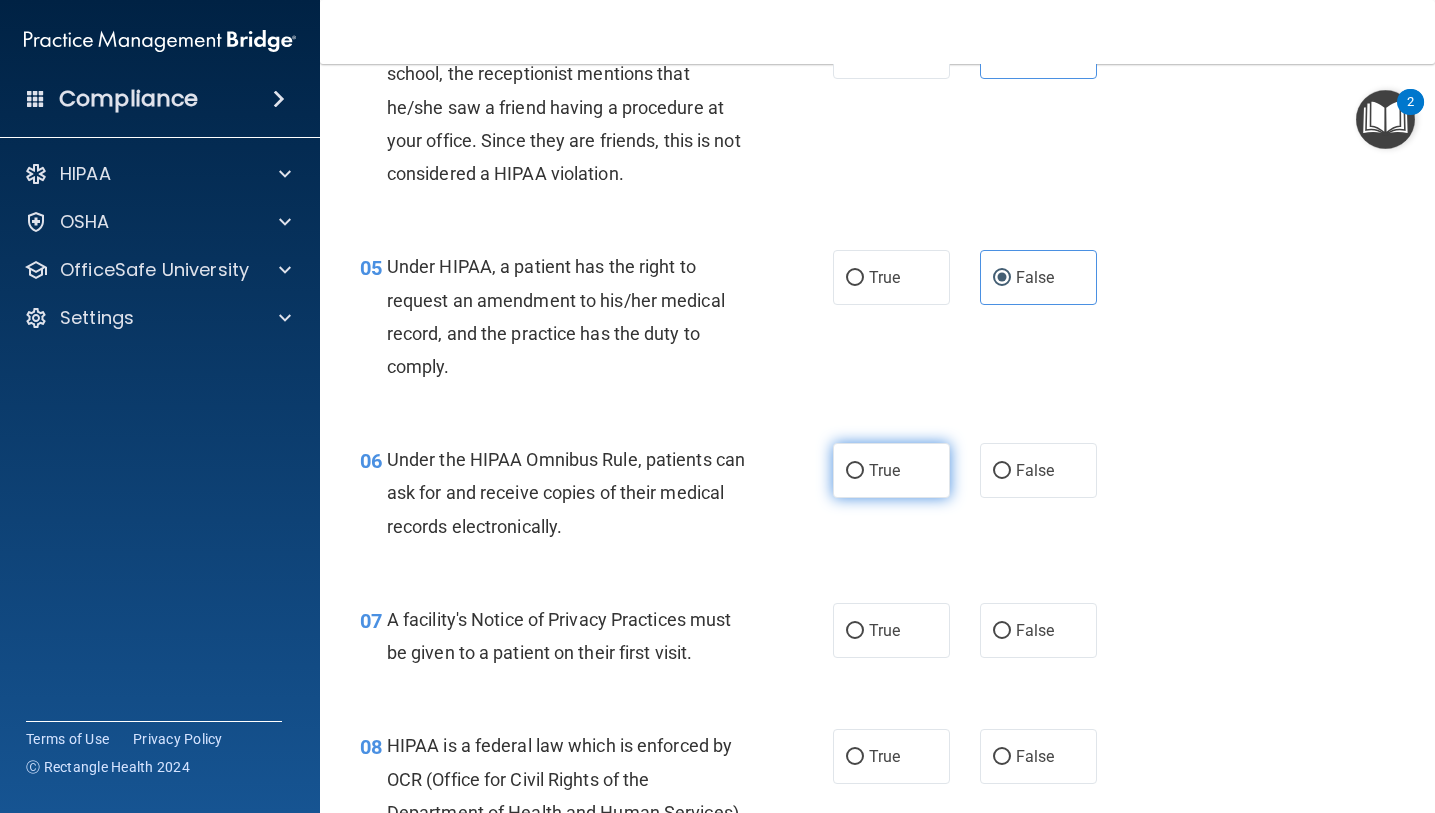 click on "True" at bounding box center [891, 470] 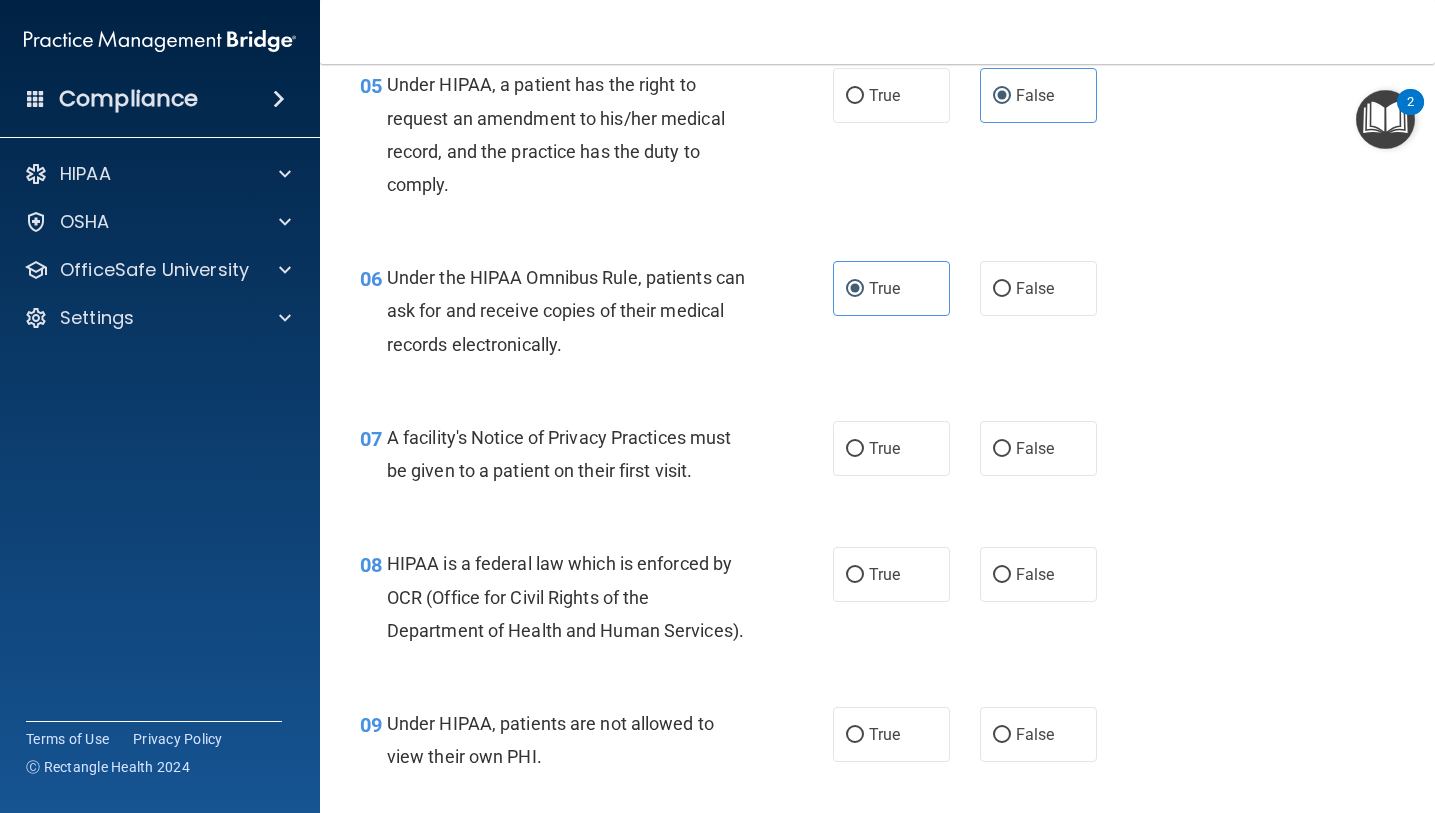 scroll, scrollTop: 1150, scrollLeft: 0, axis: vertical 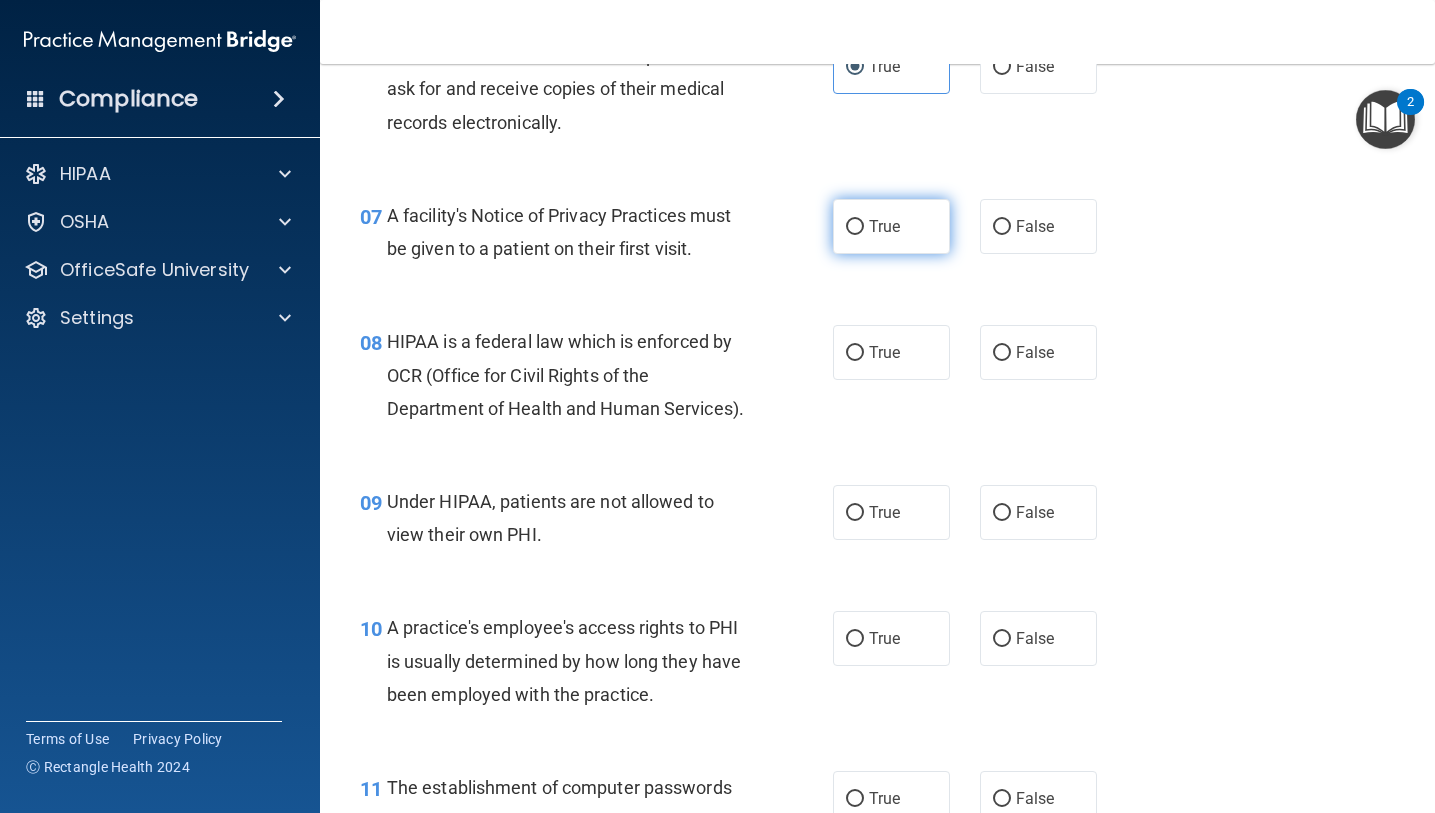 click on "True" at bounding box center (891, 226) 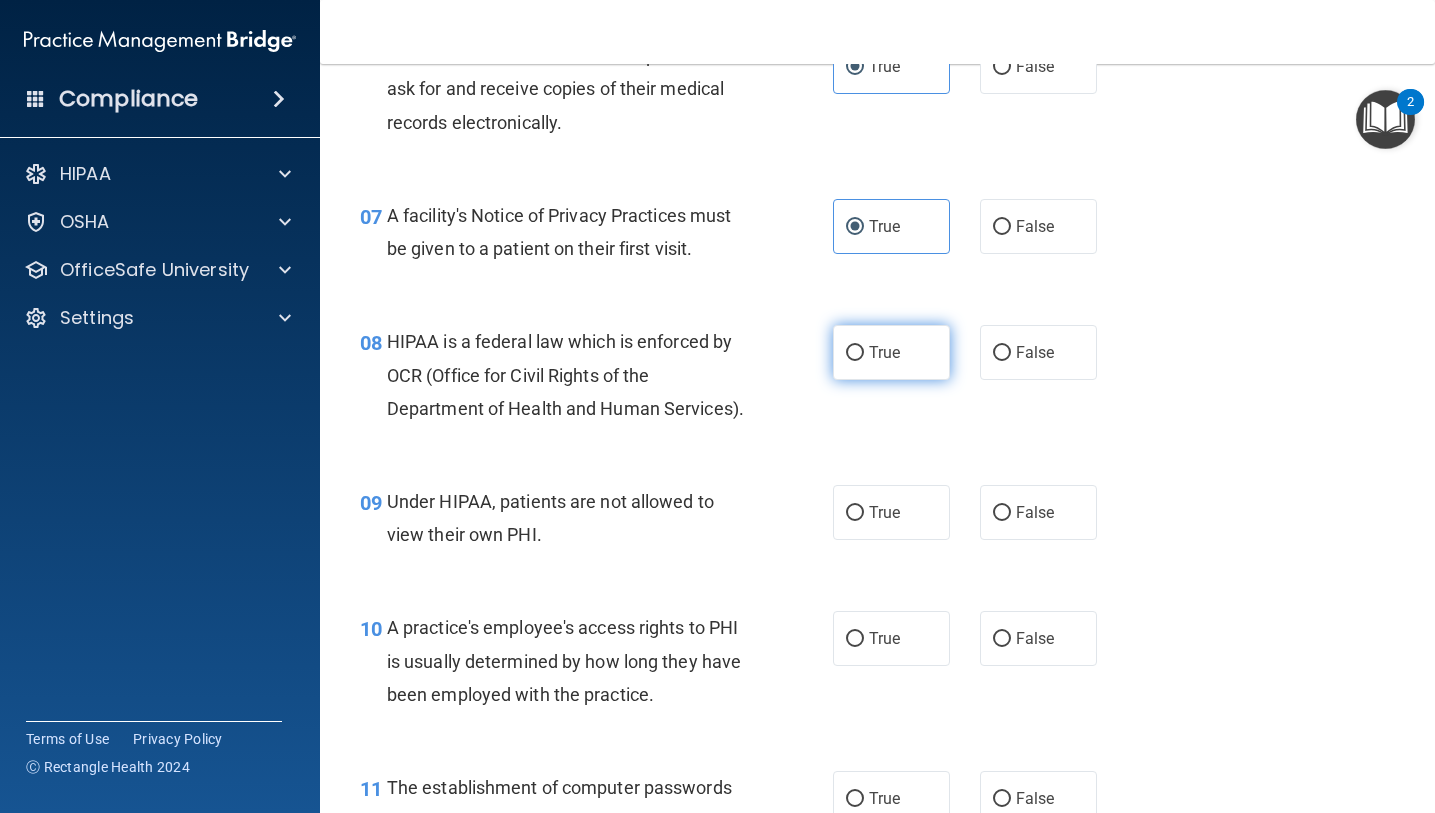 click on "True" at bounding box center [884, 352] 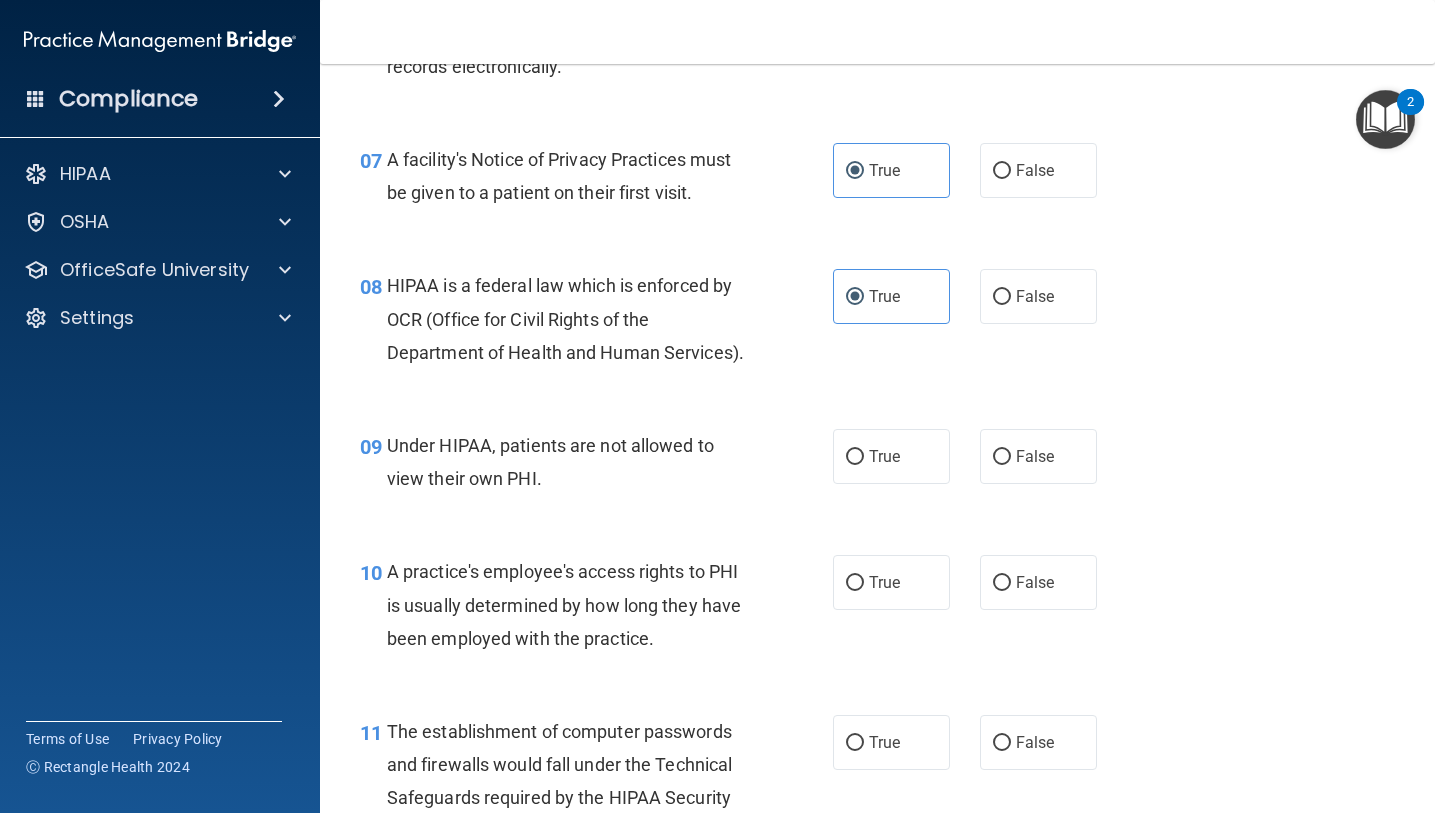 scroll, scrollTop: 1232, scrollLeft: 0, axis: vertical 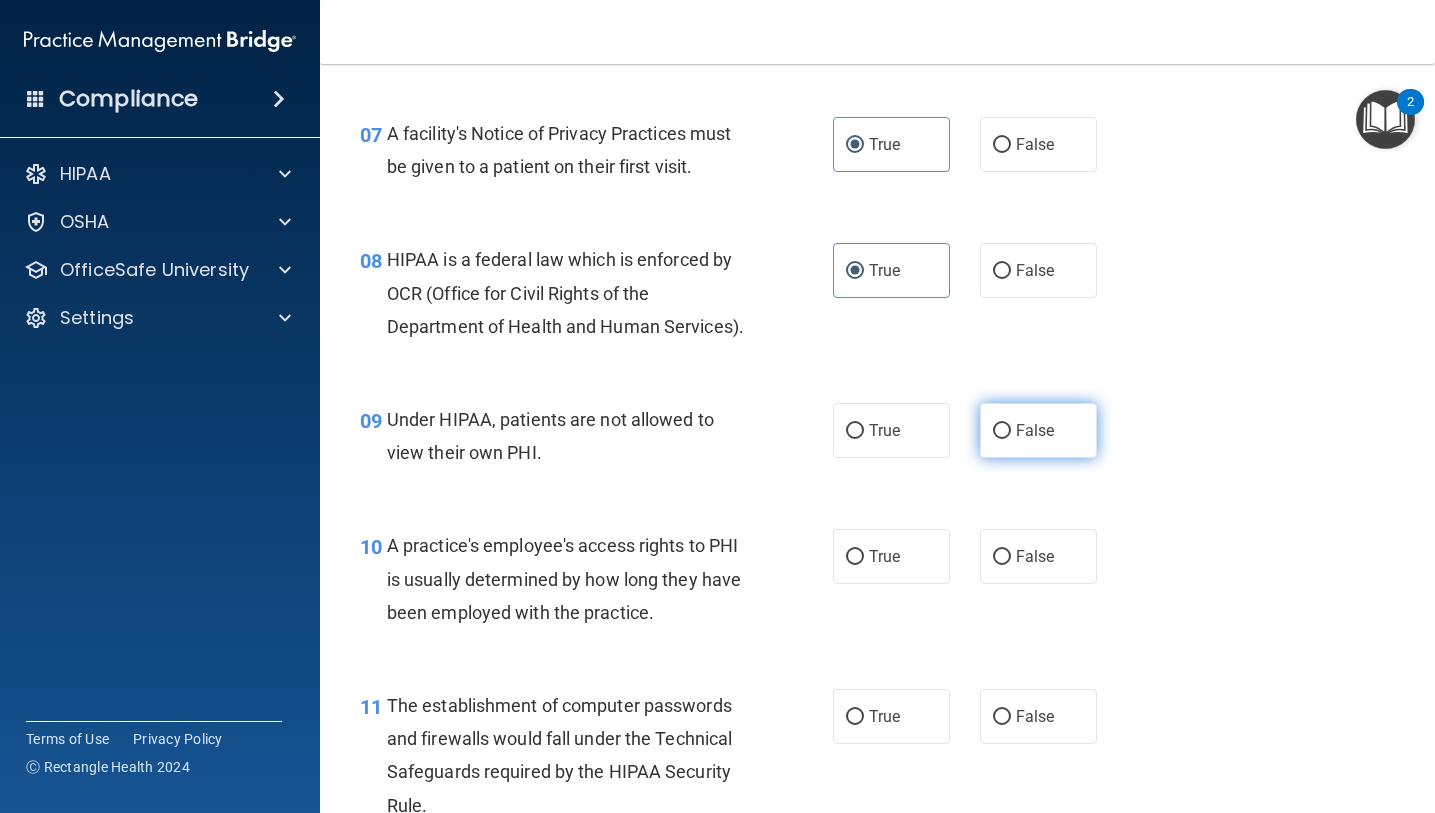 click on "False" at bounding box center (1038, 430) 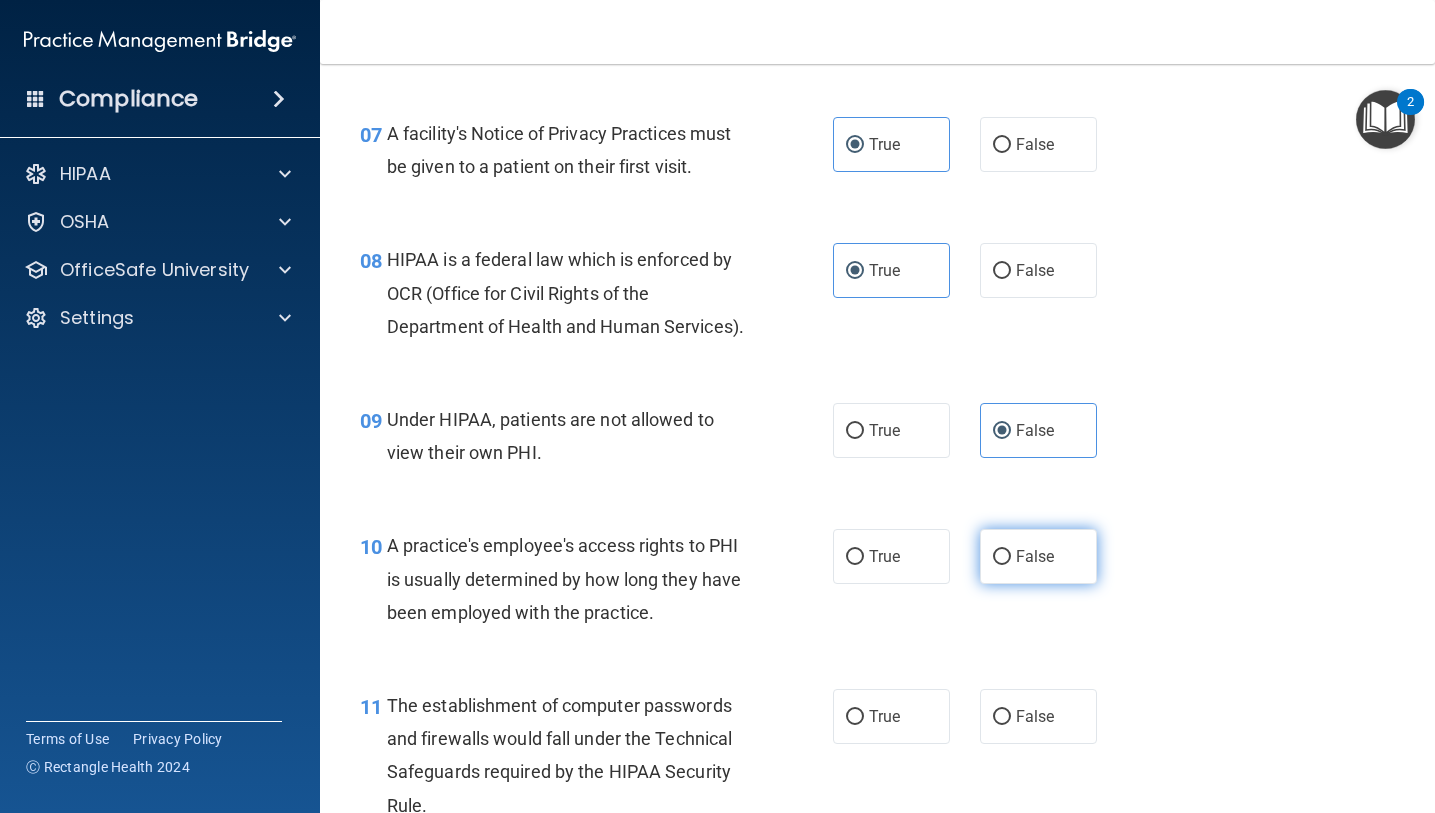click on "False" at bounding box center [1035, 556] 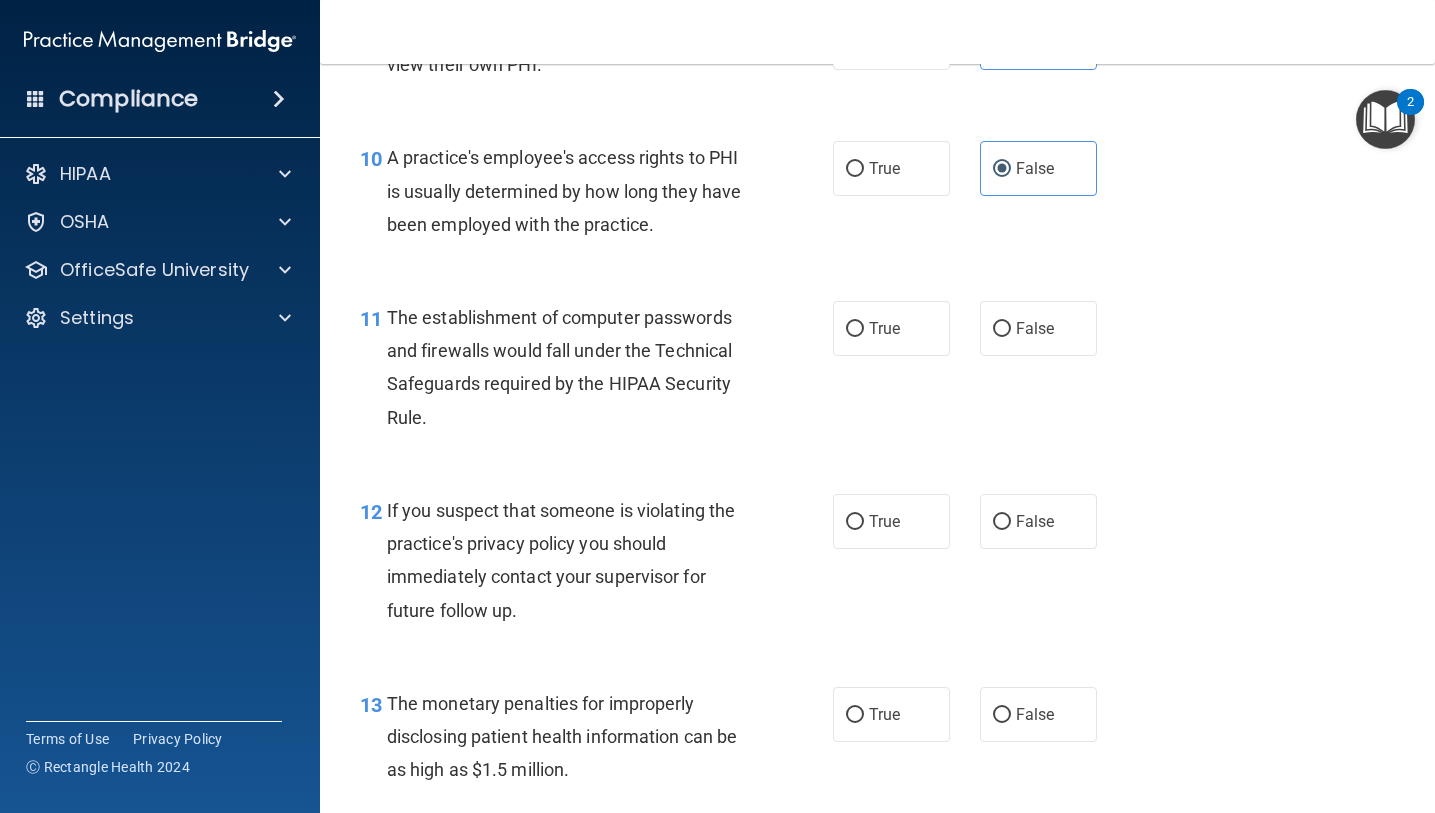 scroll, scrollTop: 1647, scrollLeft: 0, axis: vertical 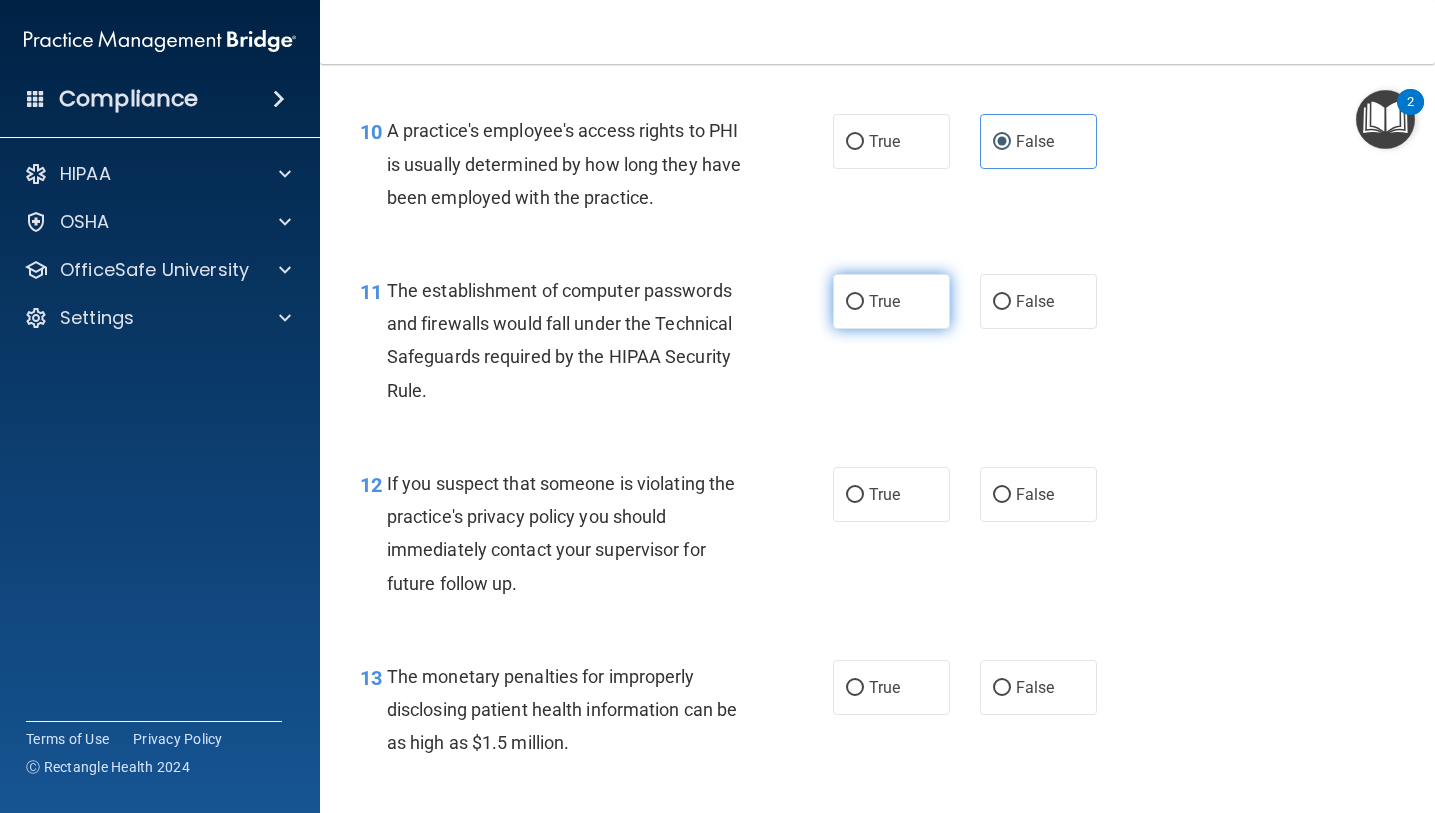 click on "True" at bounding box center (884, 301) 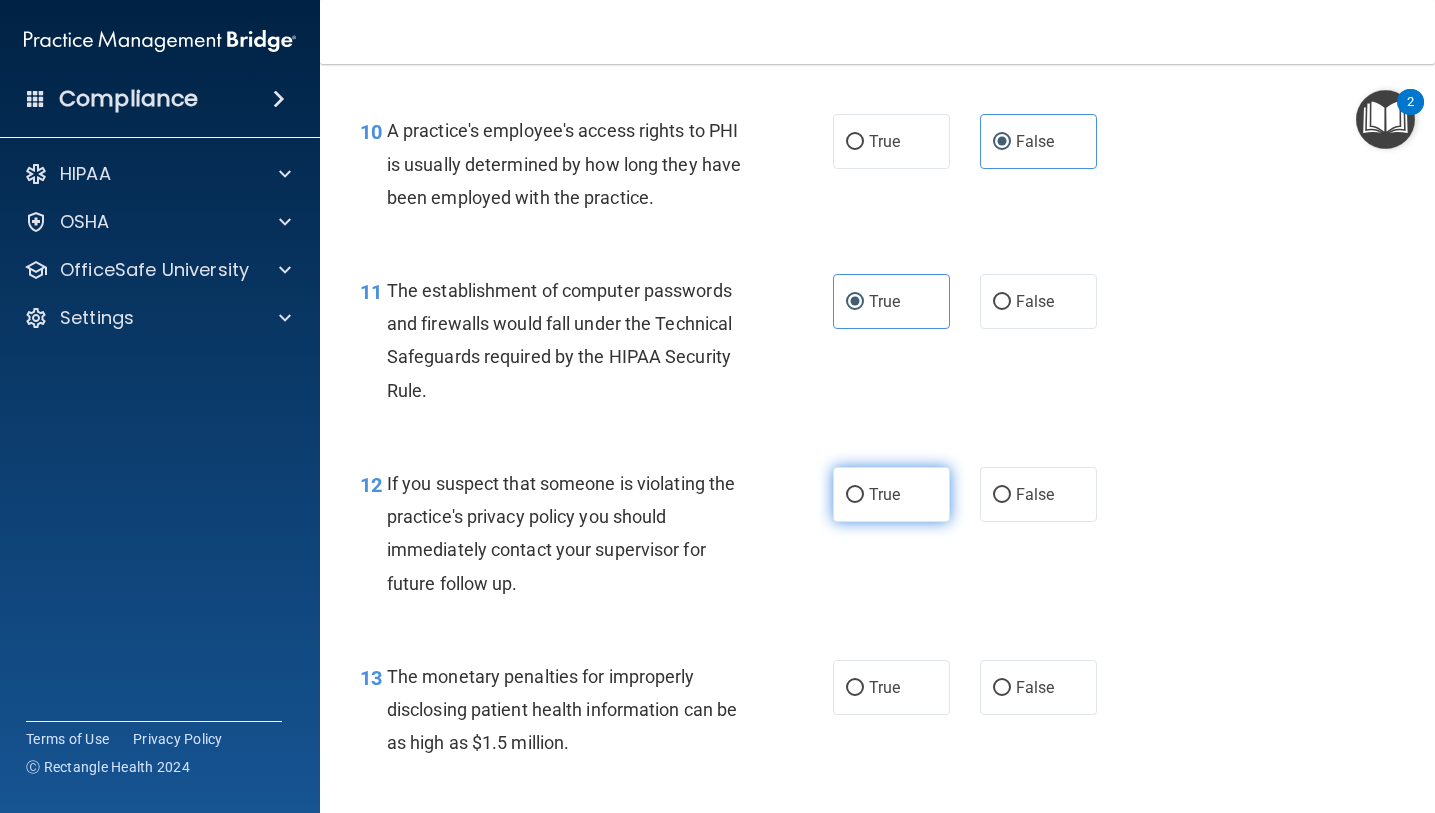 click on "True" at bounding box center (884, 494) 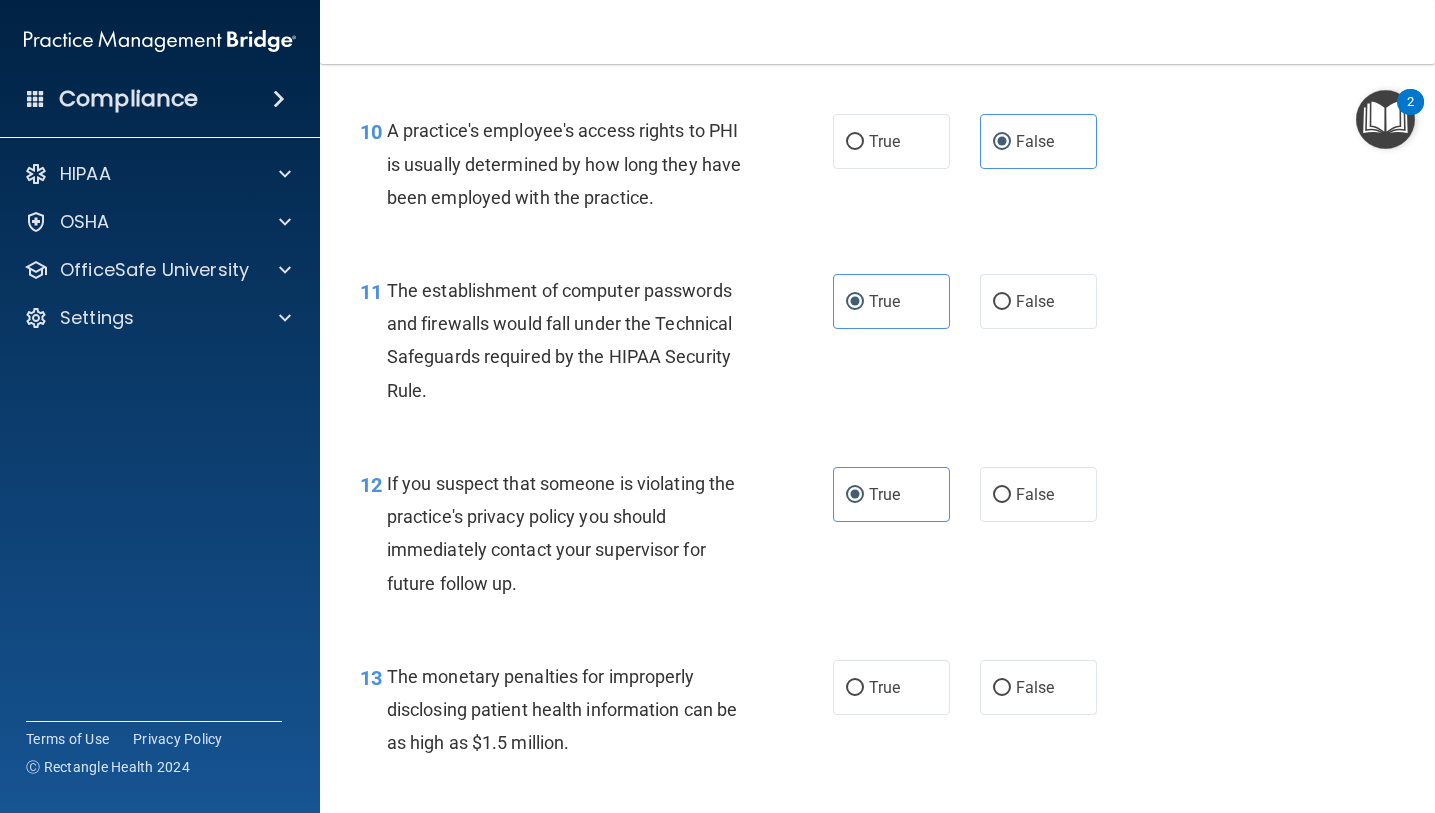 scroll, scrollTop: 1739, scrollLeft: 0, axis: vertical 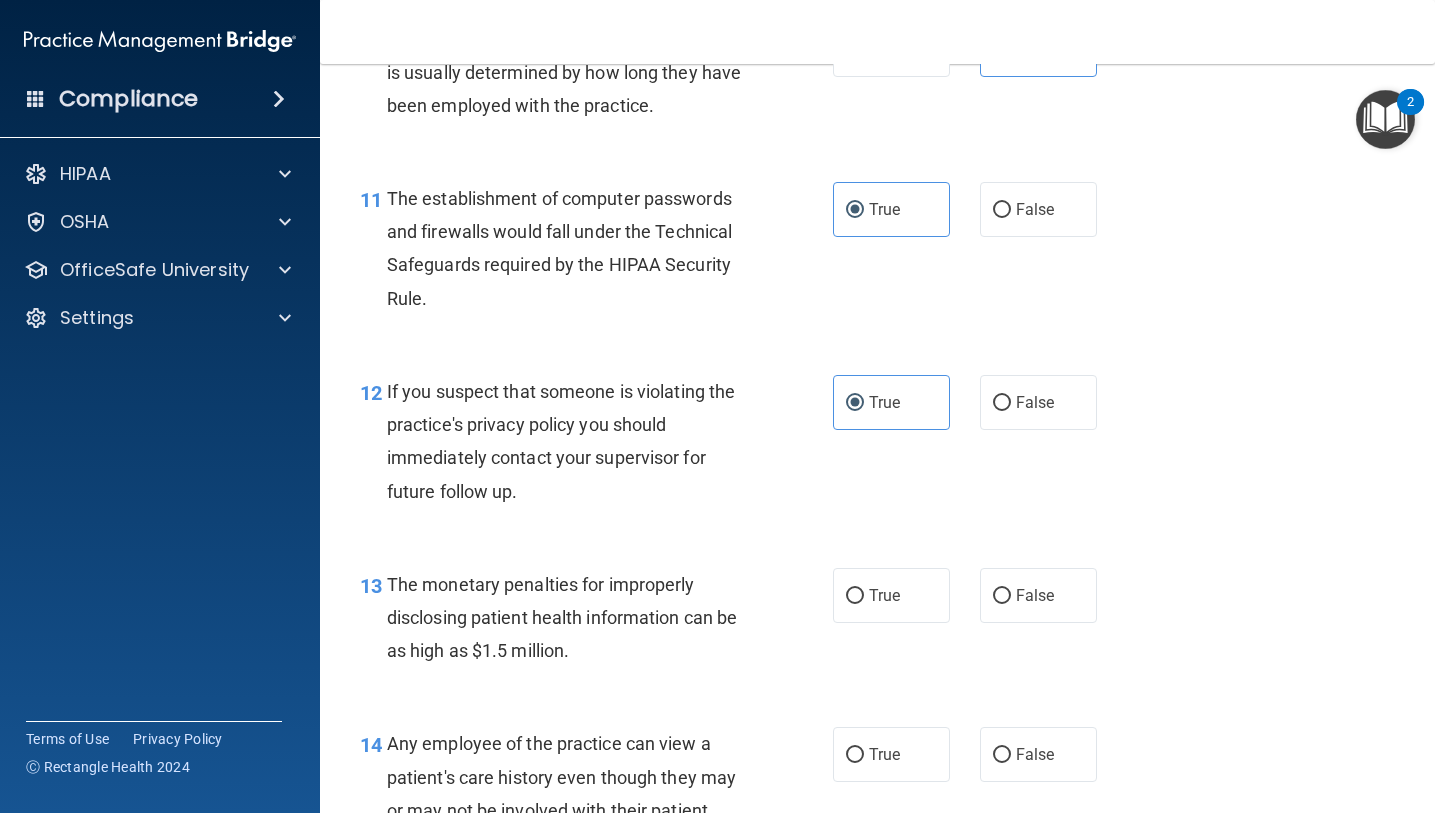 click on "True" at bounding box center [891, 595] 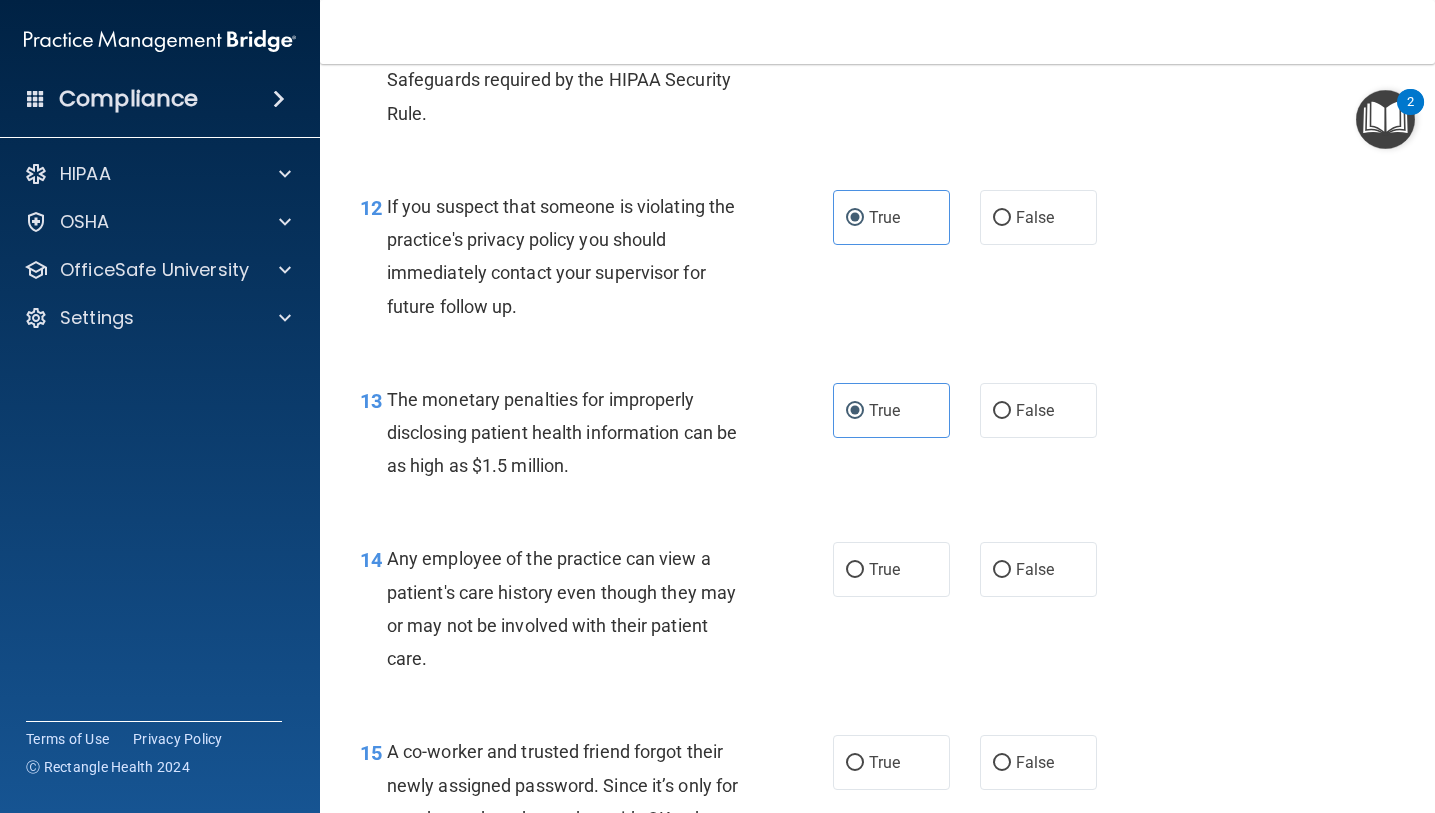 scroll, scrollTop: 1926, scrollLeft: 0, axis: vertical 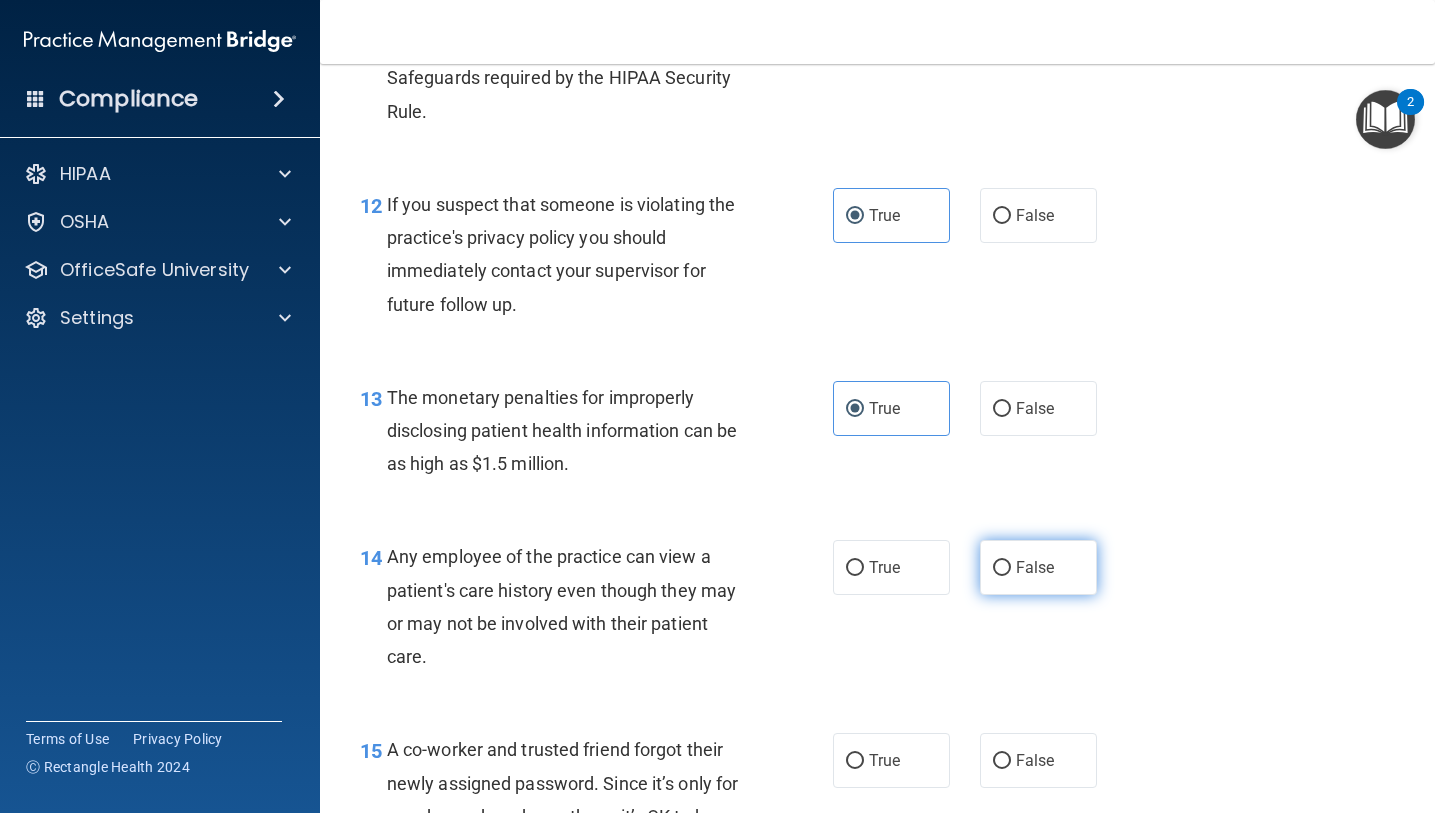click on "False" at bounding box center (1038, 567) 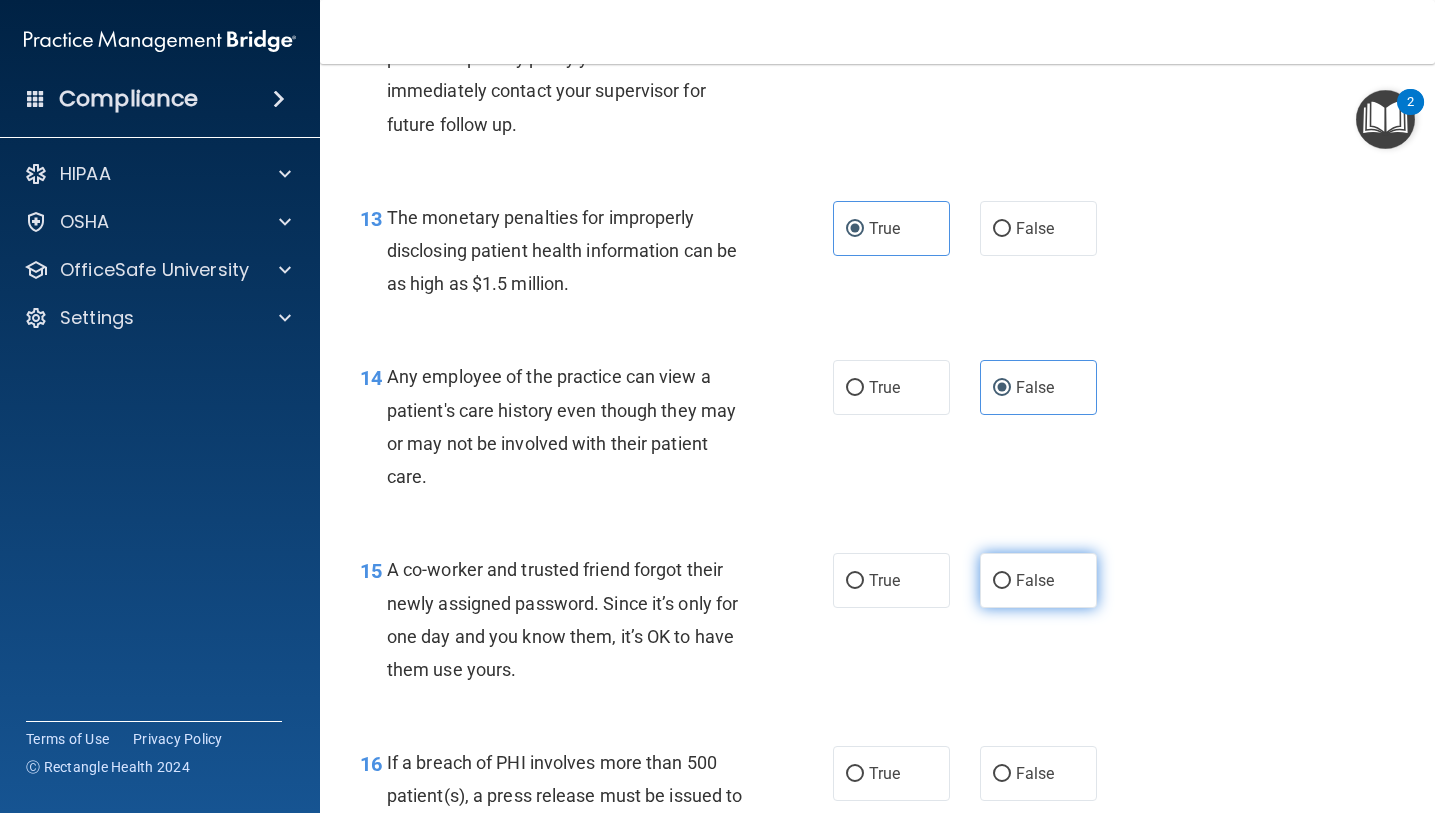 scroll, scrollTop: 2227, scrollLeft: 0, axis: vertical 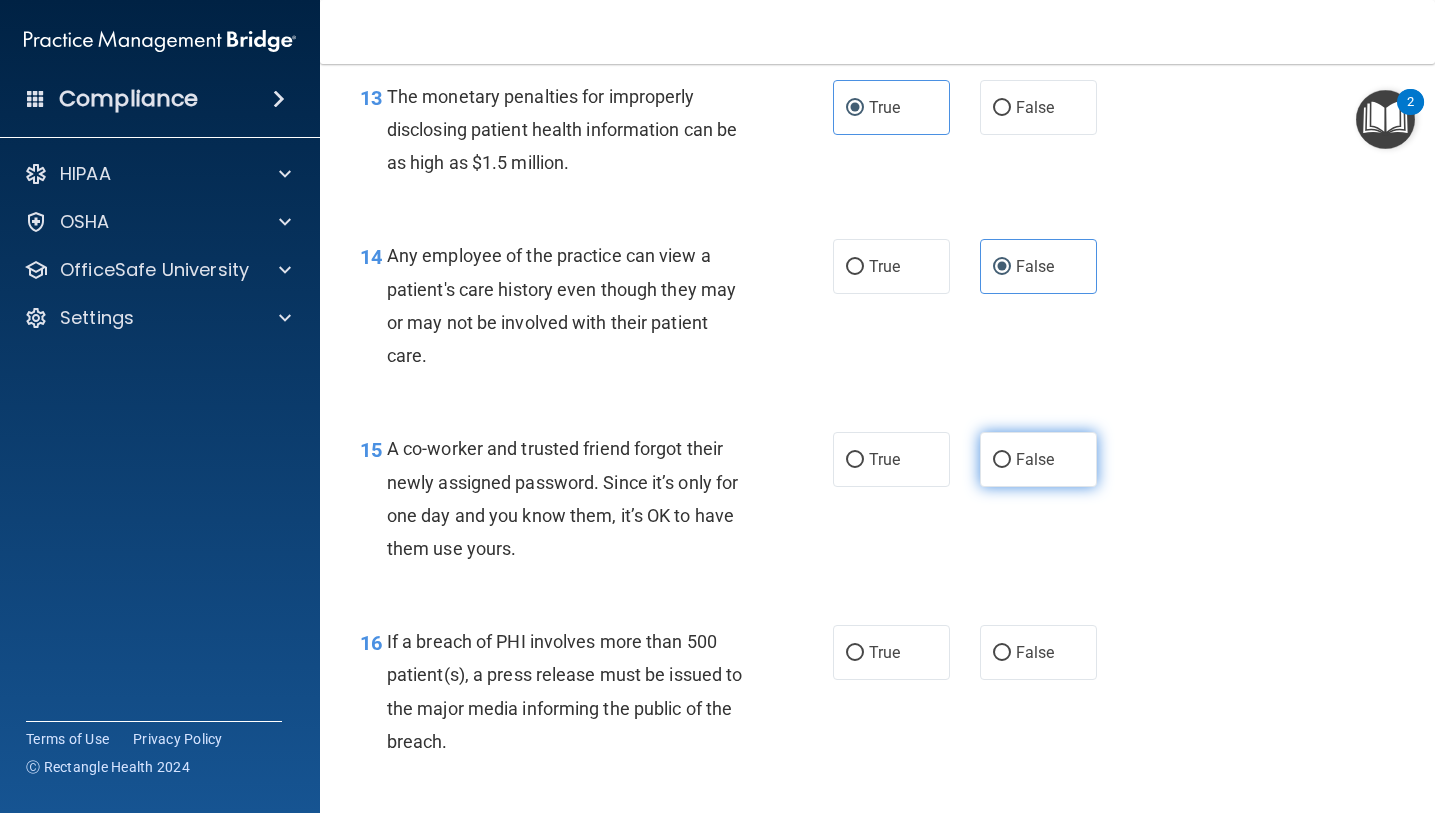 click on "False" at bounding box center [1038, 459] 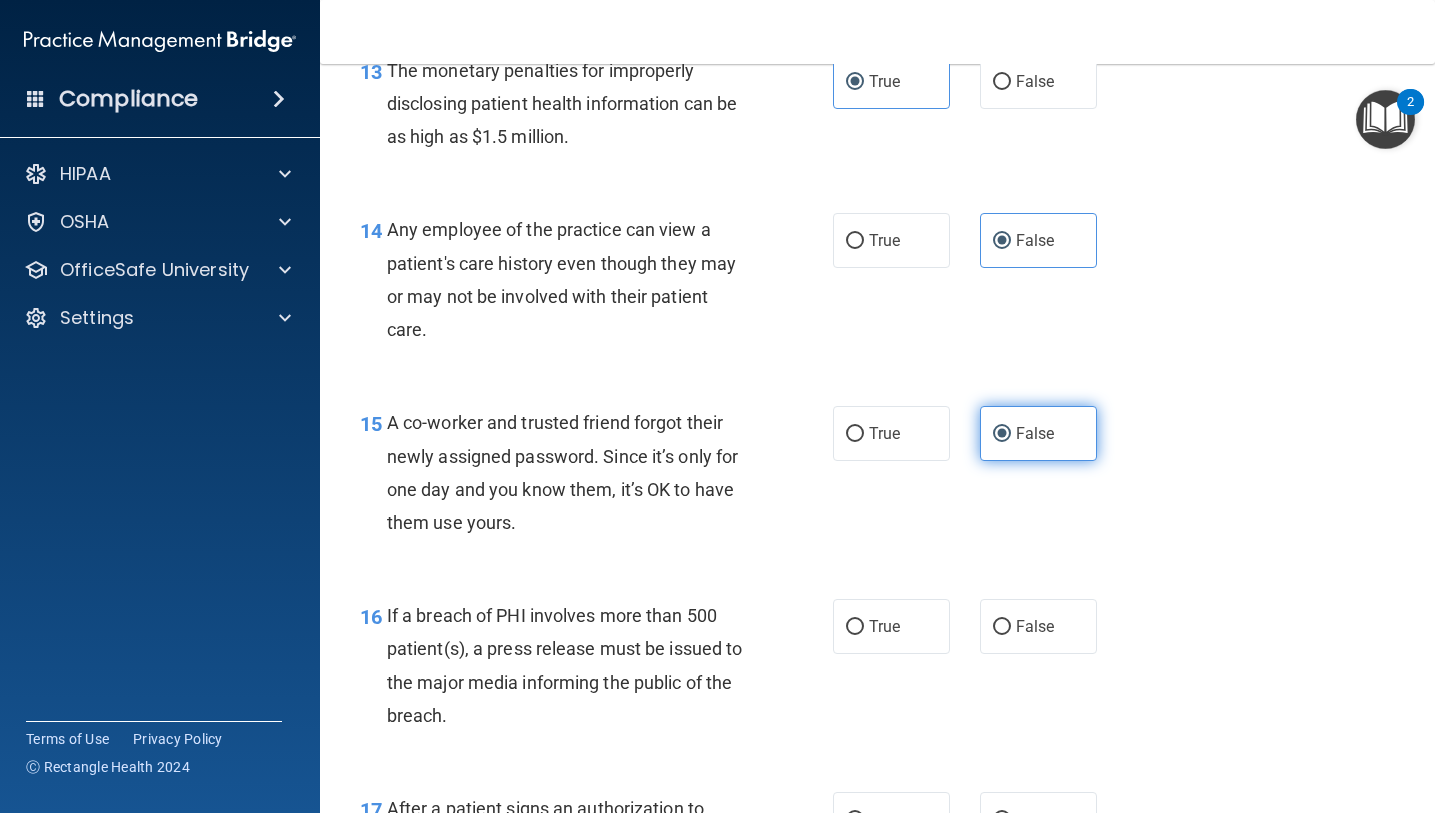 scroll, scrollTop: 2402, scrollLeft: 0, axis: vertical 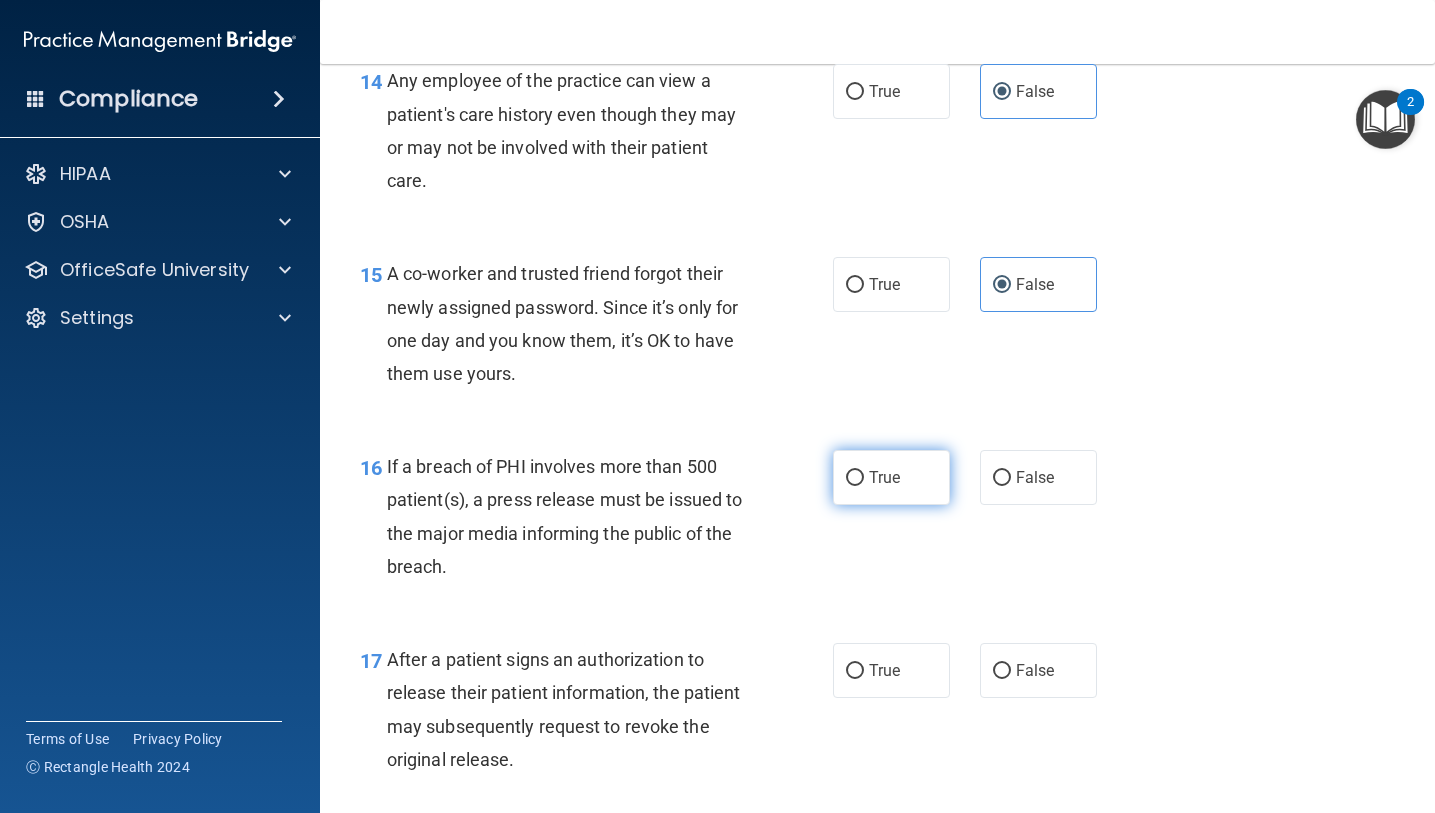click on "True" at bounding box center [891, 477] 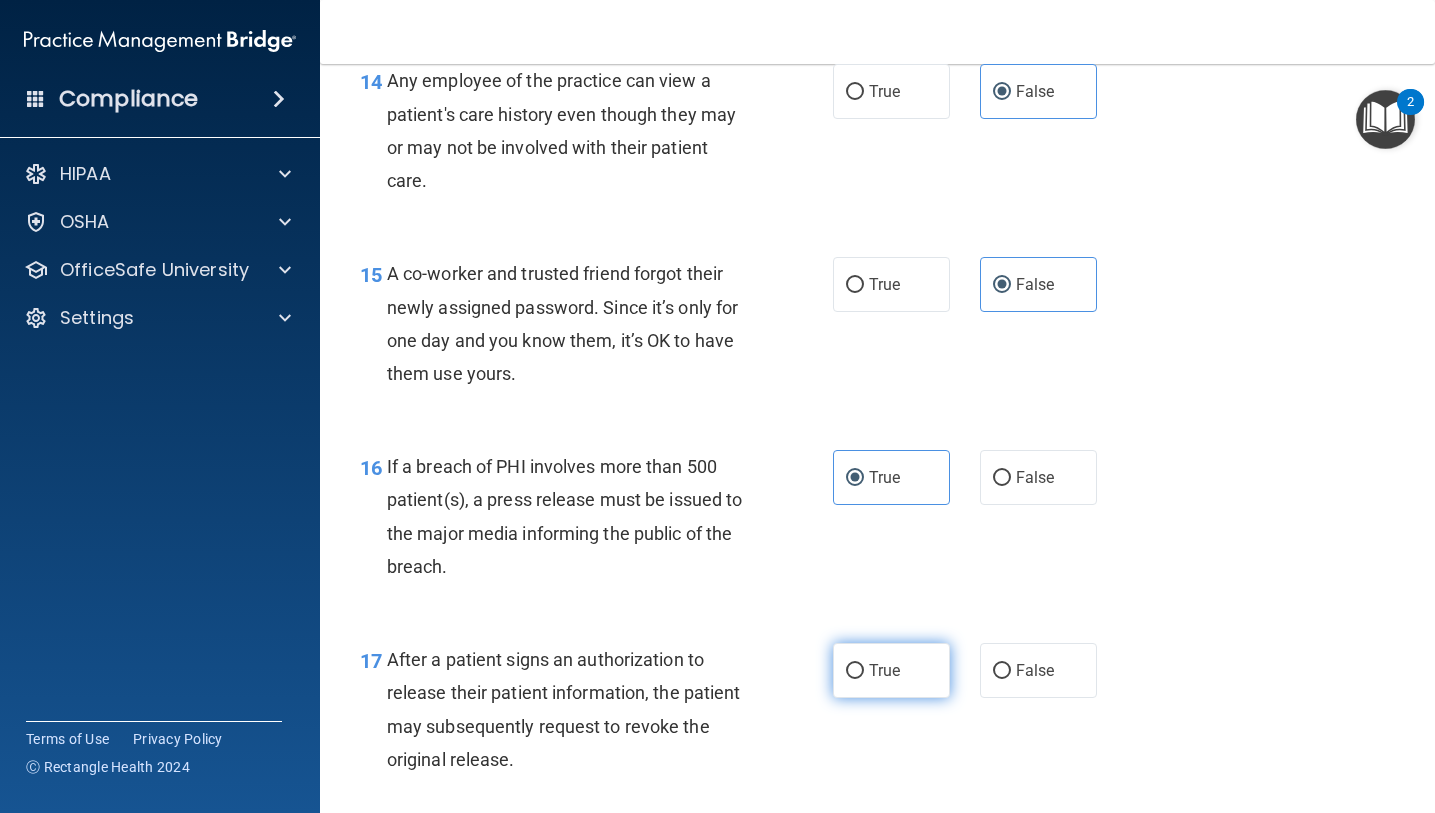 click on "True" at bounding box center (891, 670) 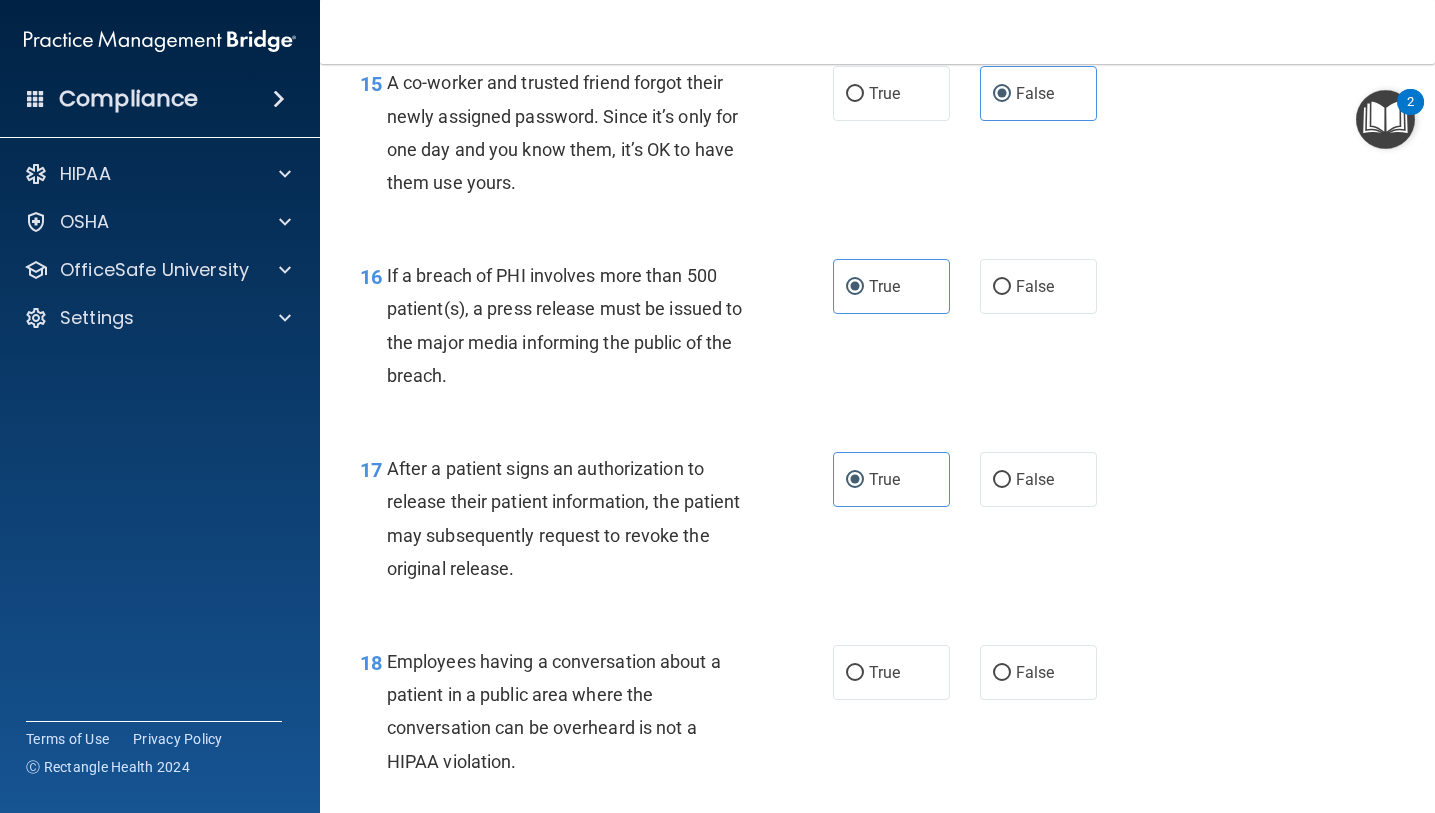 scroll, scrollTop: 2677, scrollLeft: 0, axis: vertical 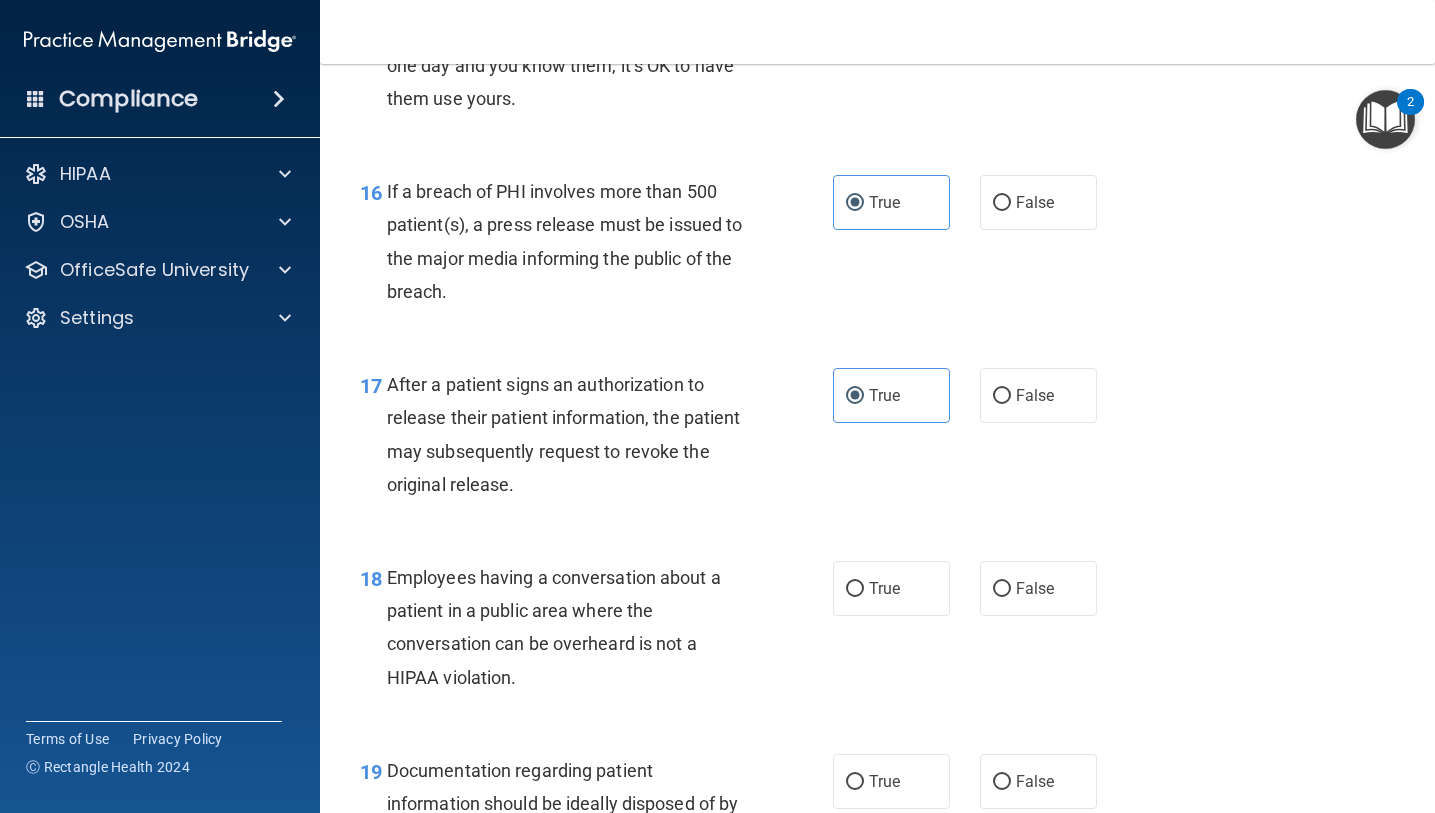 drag, startPoint x: 1043, startPoint y: 637, endPoint x: 1015, endPoint y: 602, distance: 44.82187 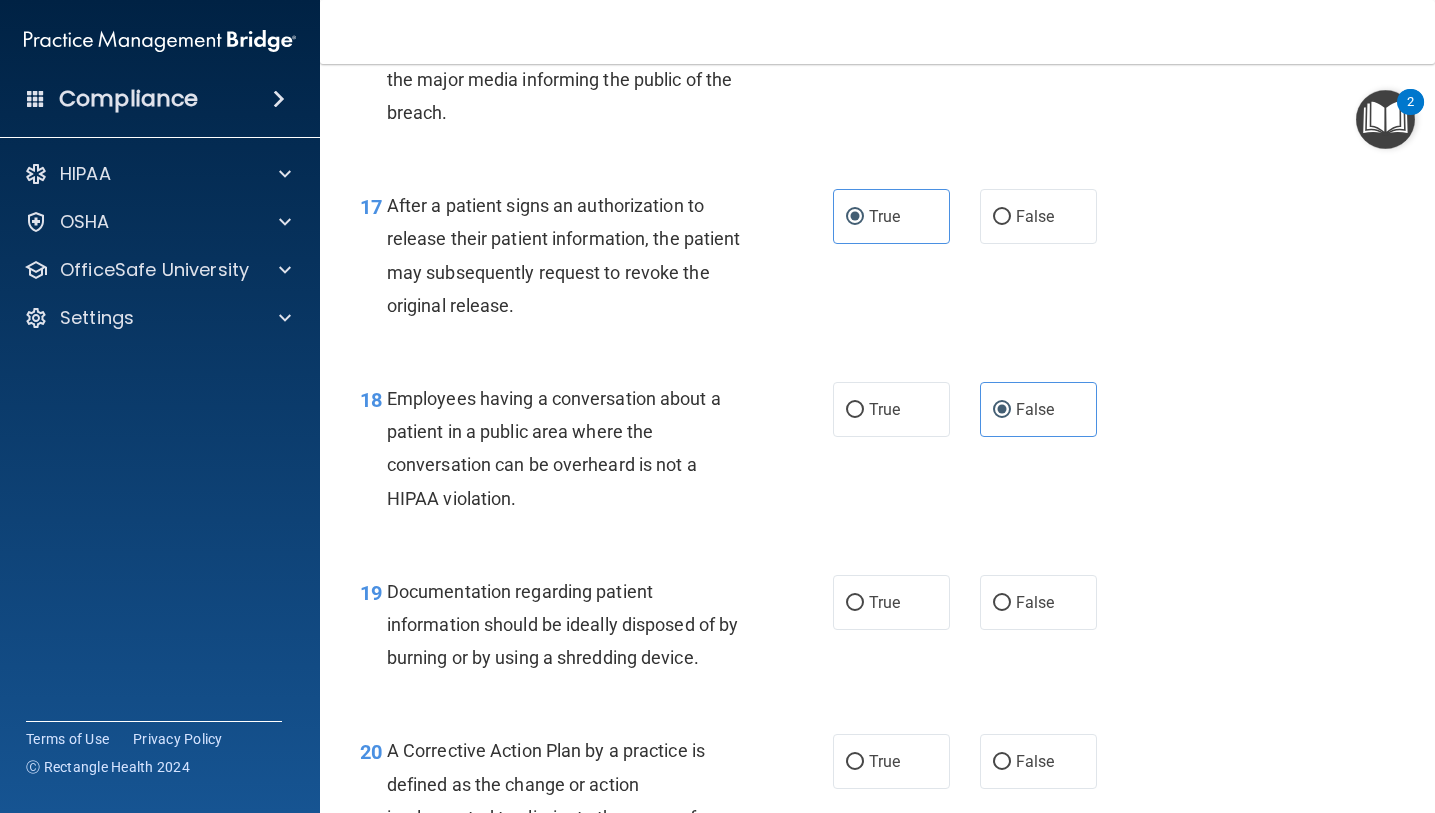 scroll, scrollTop: 2902, scrollLeft: 0, axis: vertical 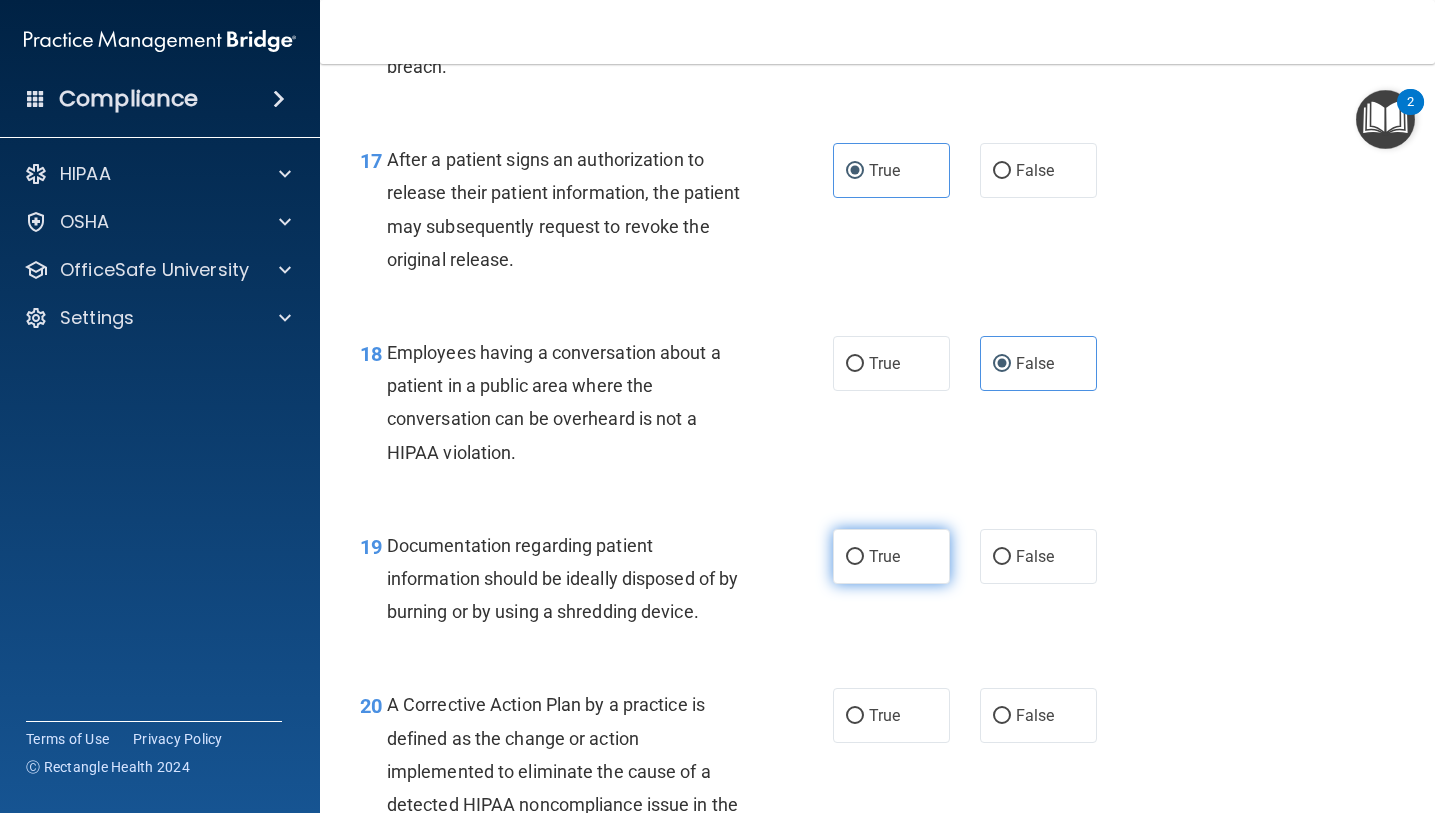 click on "True" at bounding box center (891, 556) 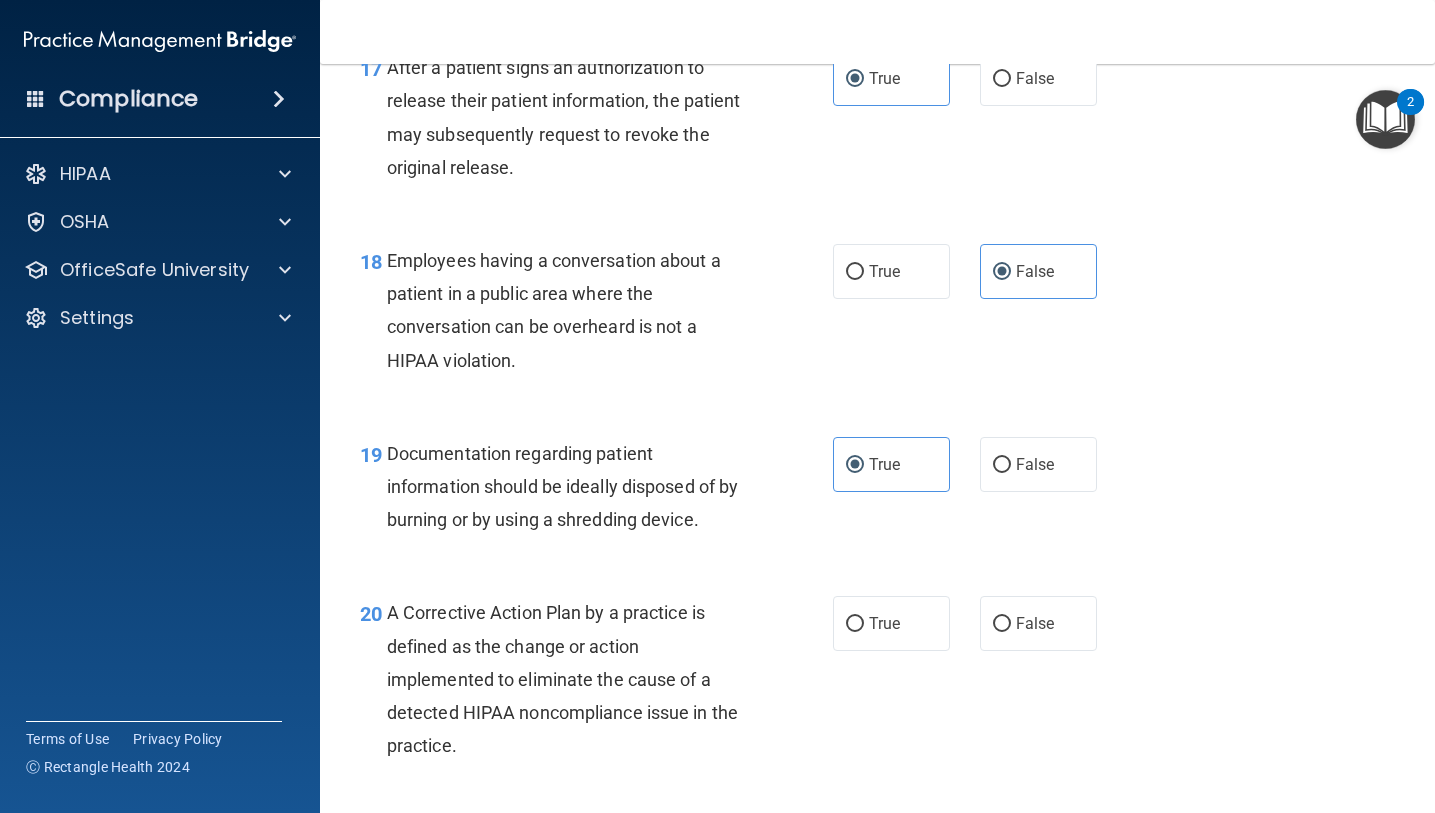 scroll, scrollTop: 2994, scrollLeft: 0, axis: vertical 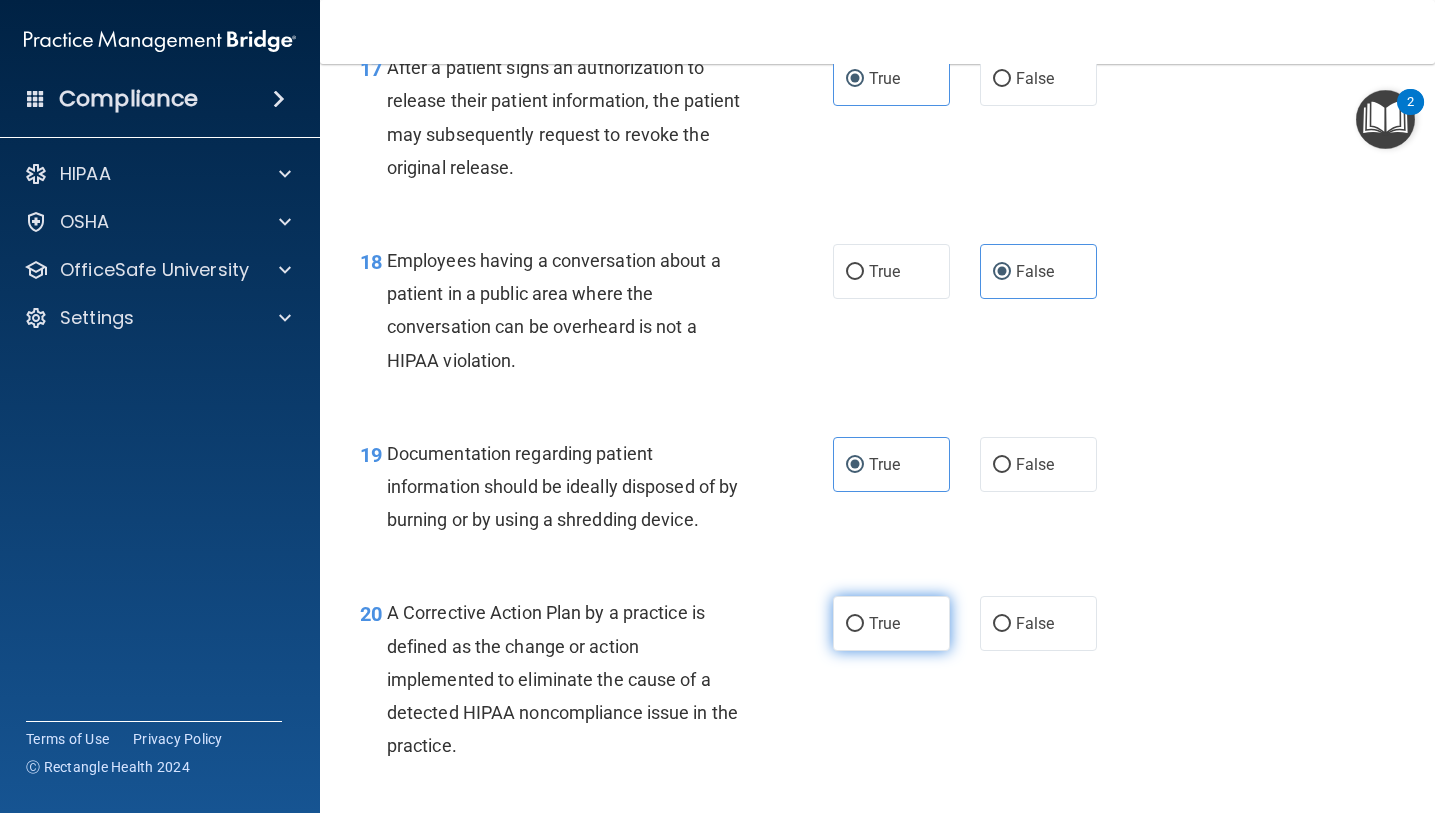 click on "True" at bounding box center [891, 623] 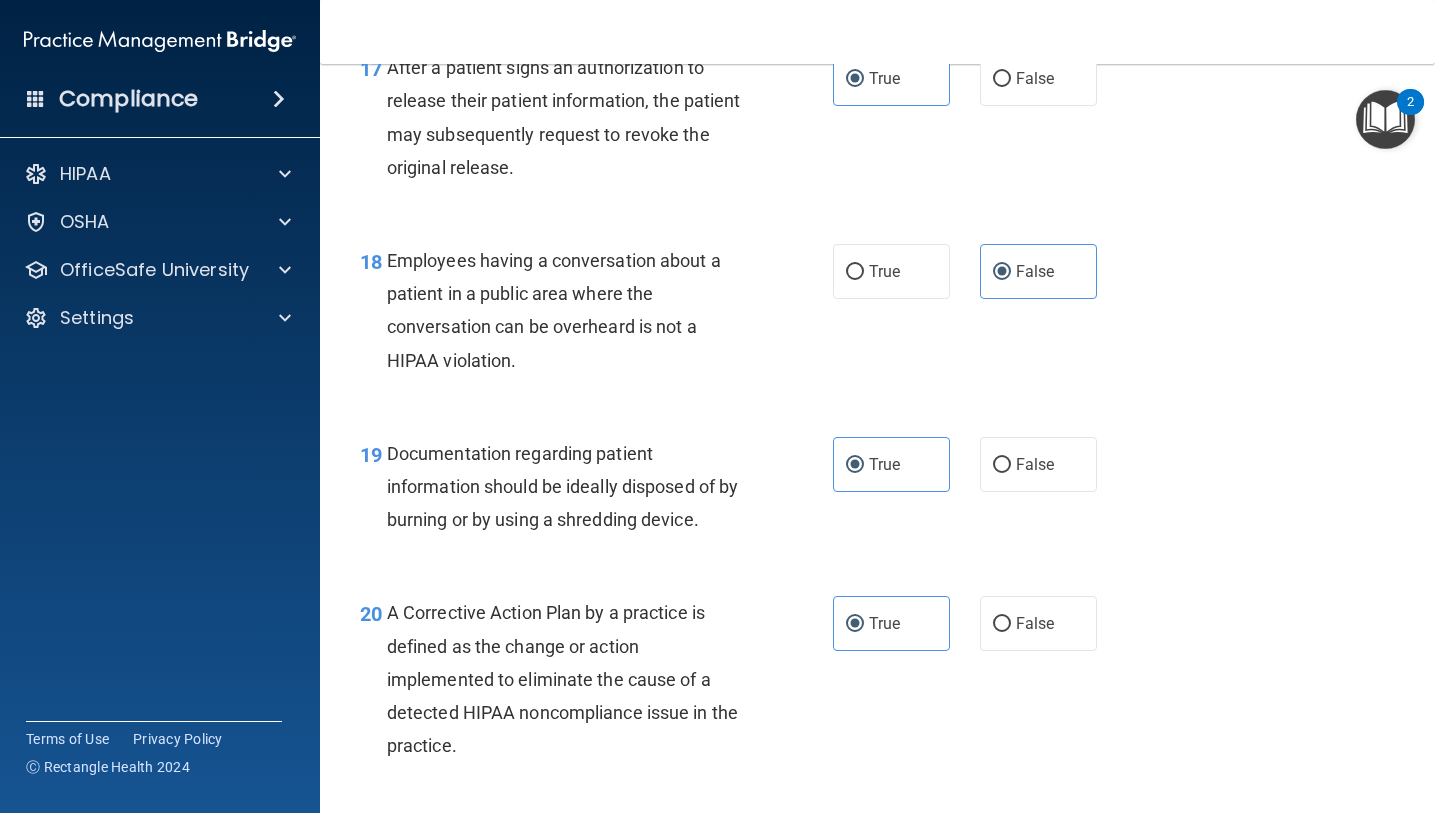 scroll, scrollTop: 3351, scrollLeft: 0, axis: vertical 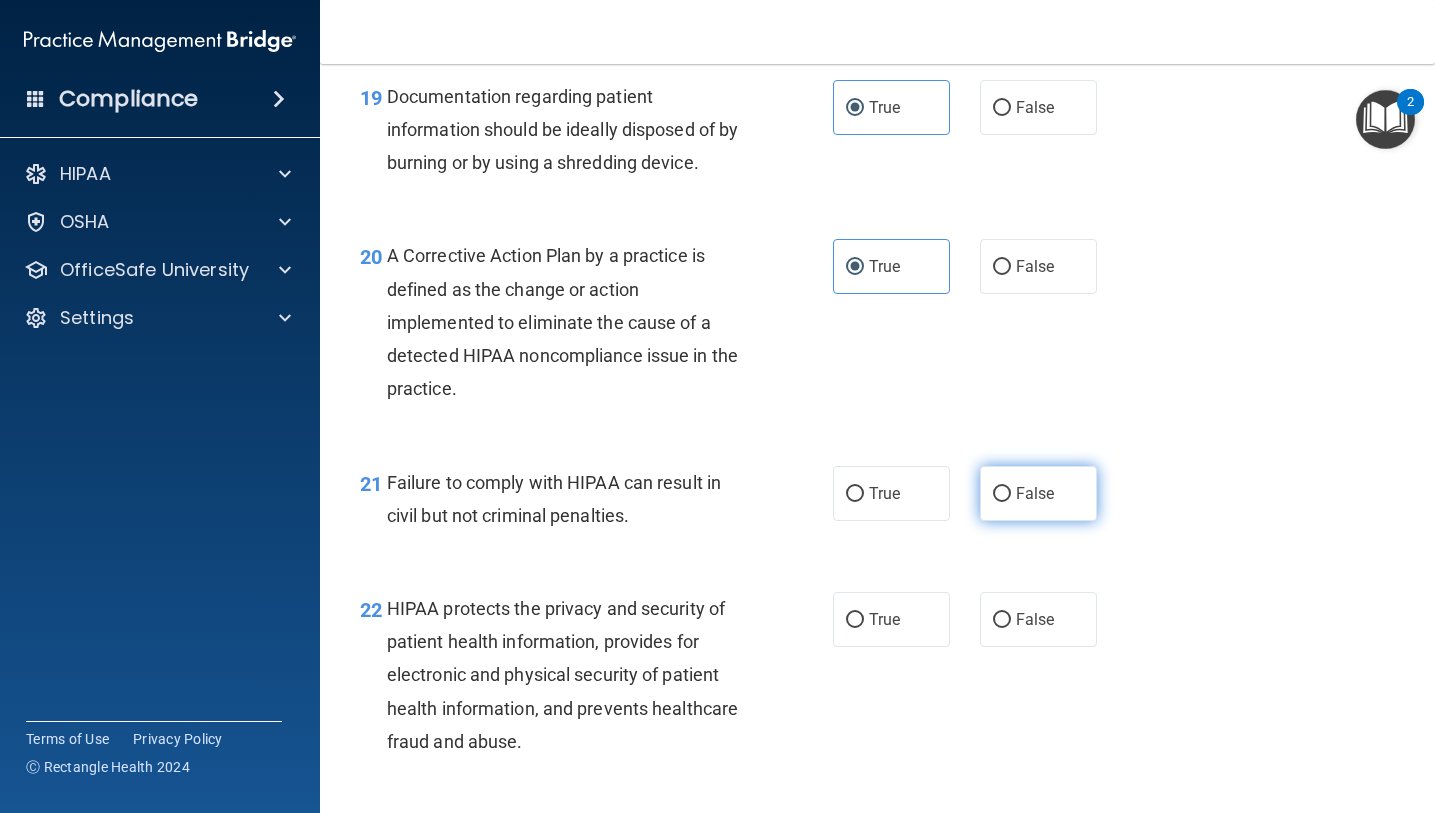 click on "False" at bounding box center [1035, 493] 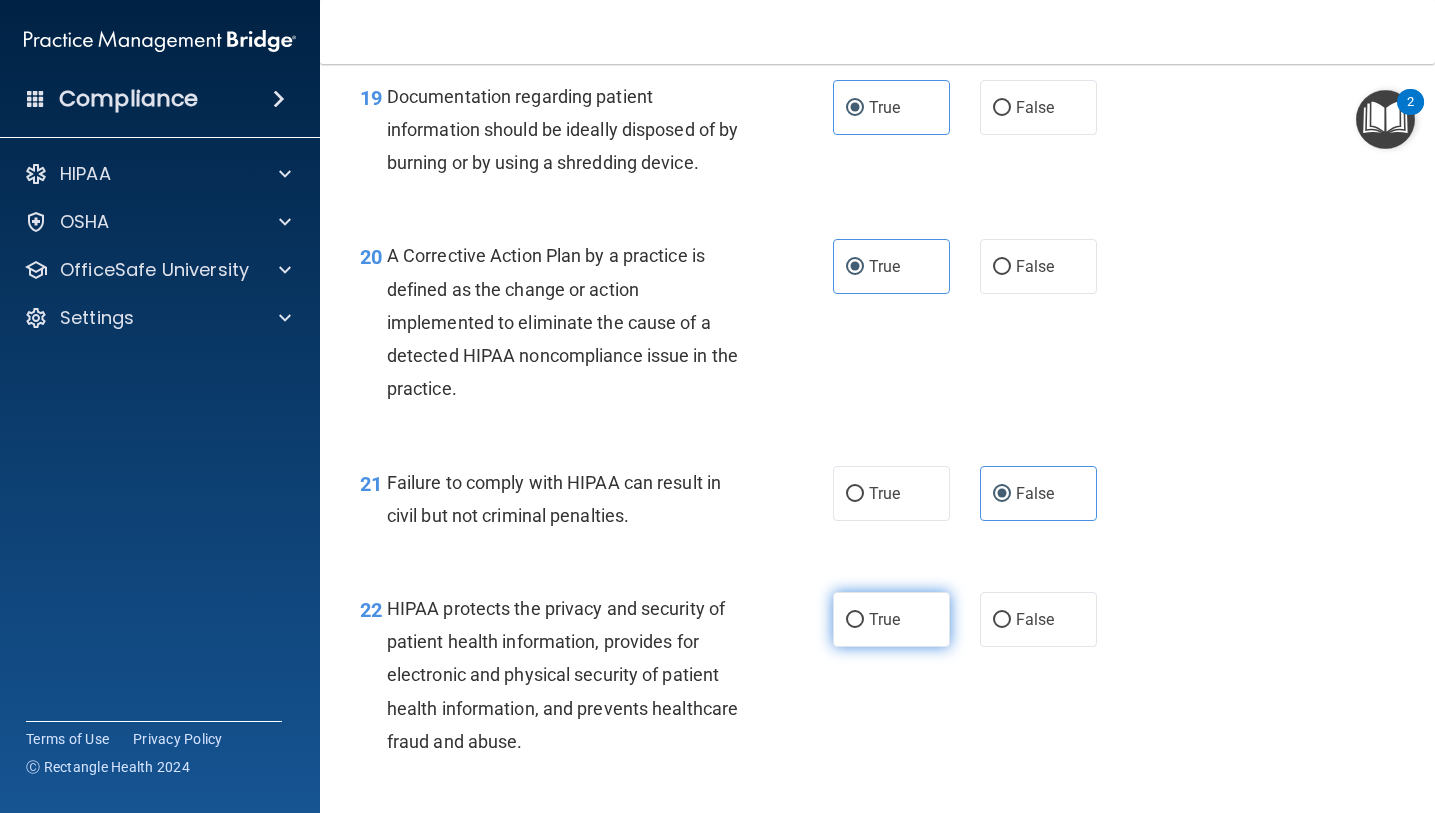 click on "True" at bounding box center (891, 619) 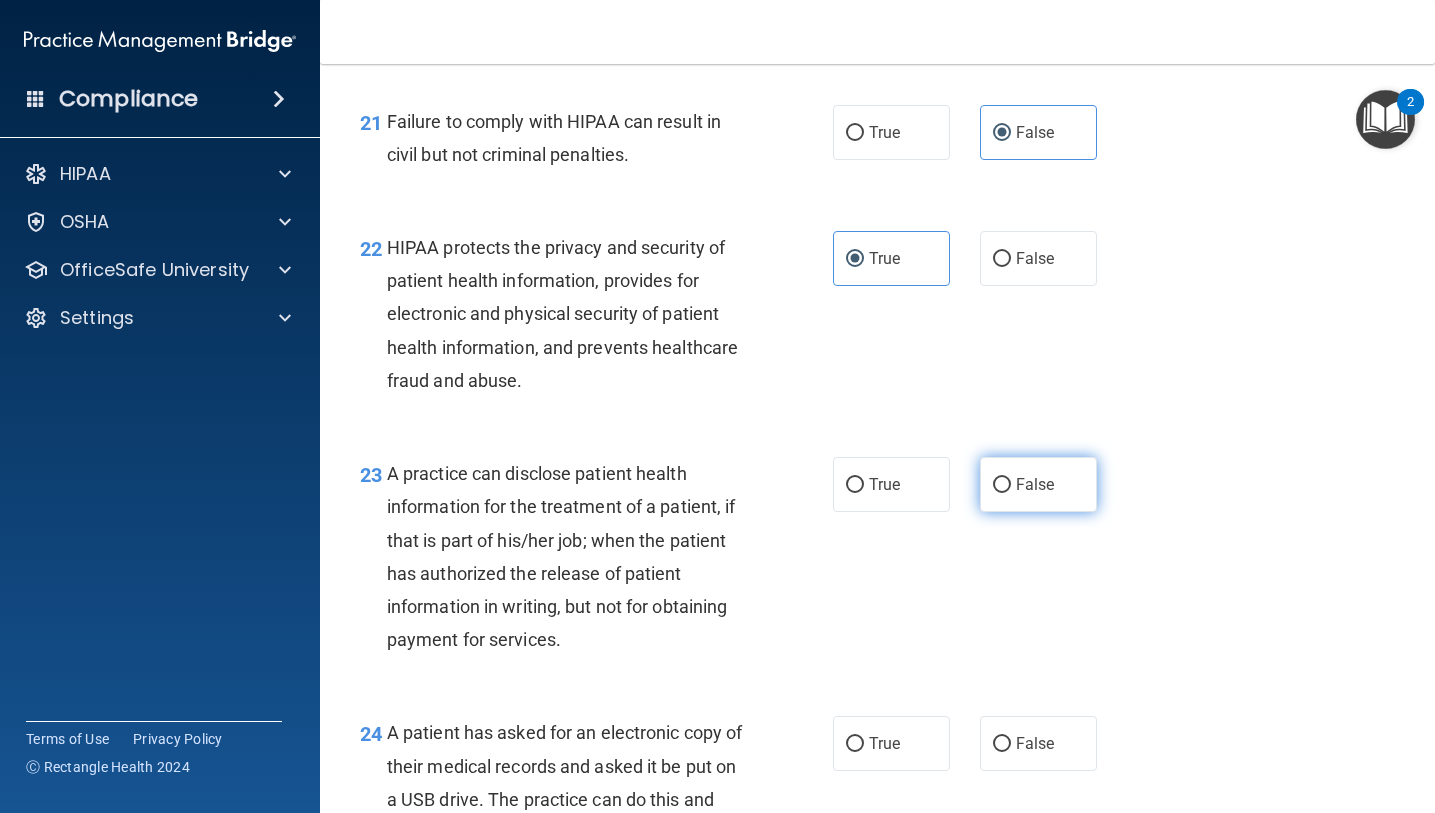 click on "False" at bounding box center (1038, 484) 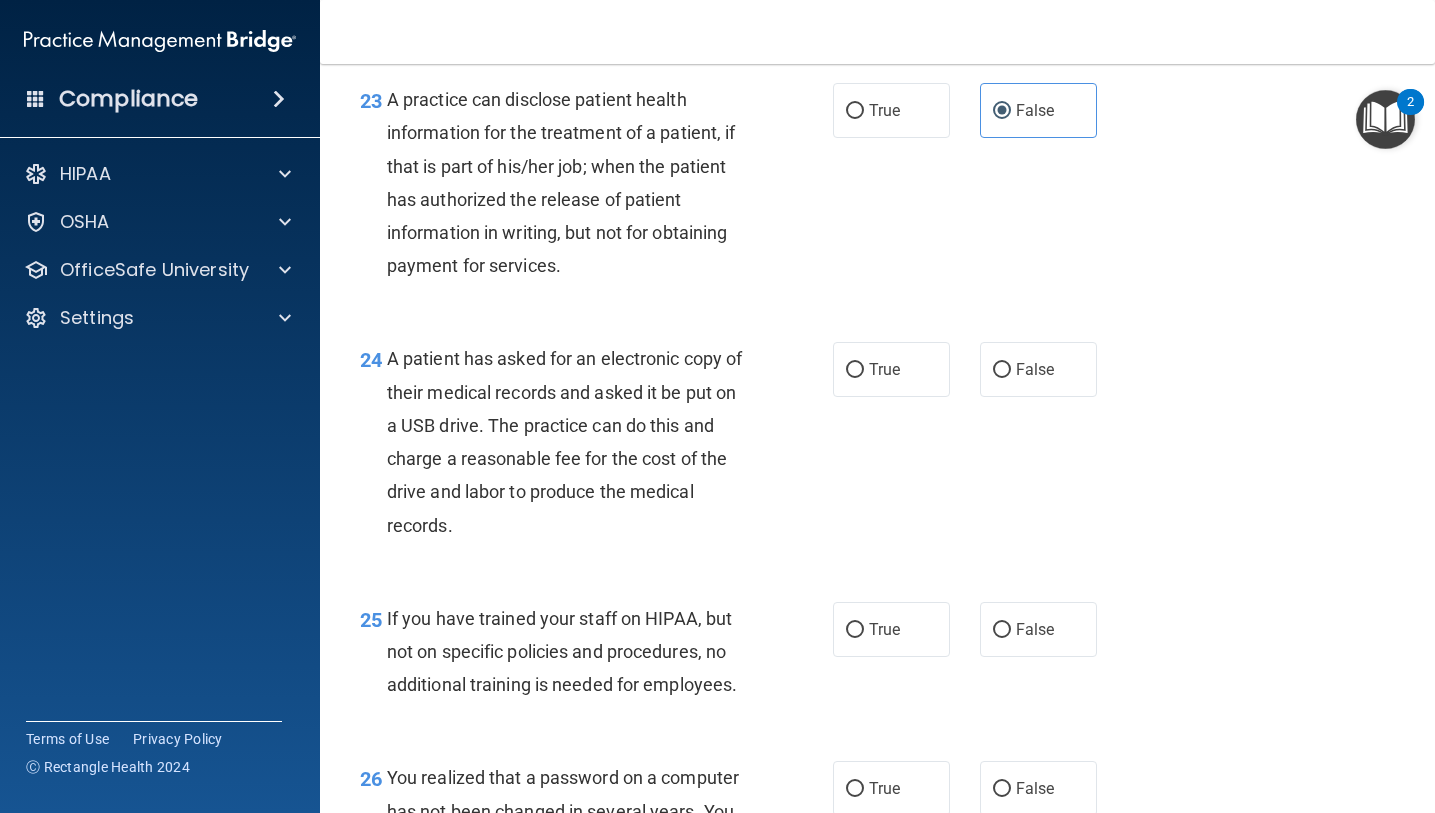 scroll, scrollTop: 4098, scrollLeft: 0, axis: vertical 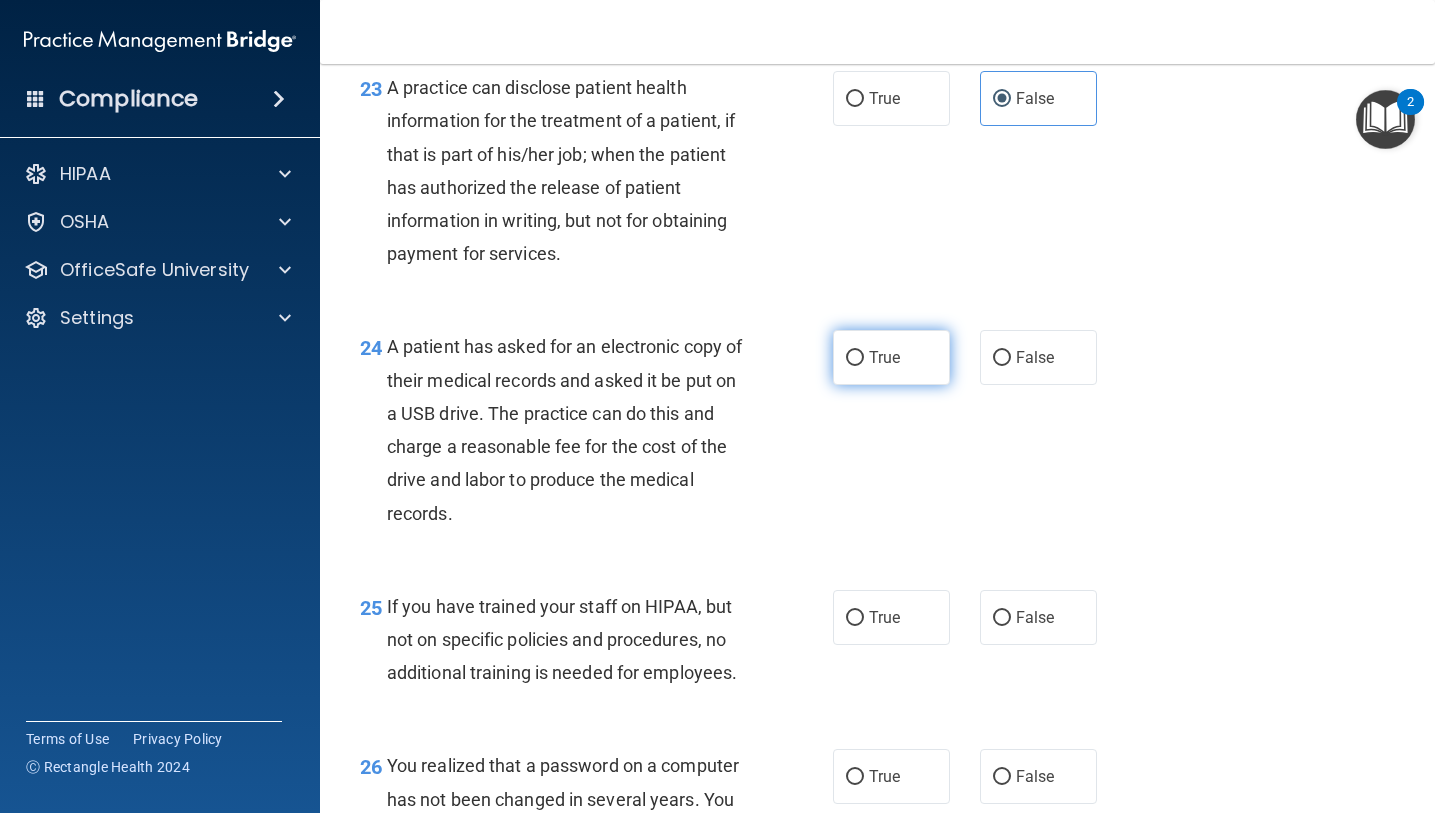 click on "True" at bounding box center [891, 357] 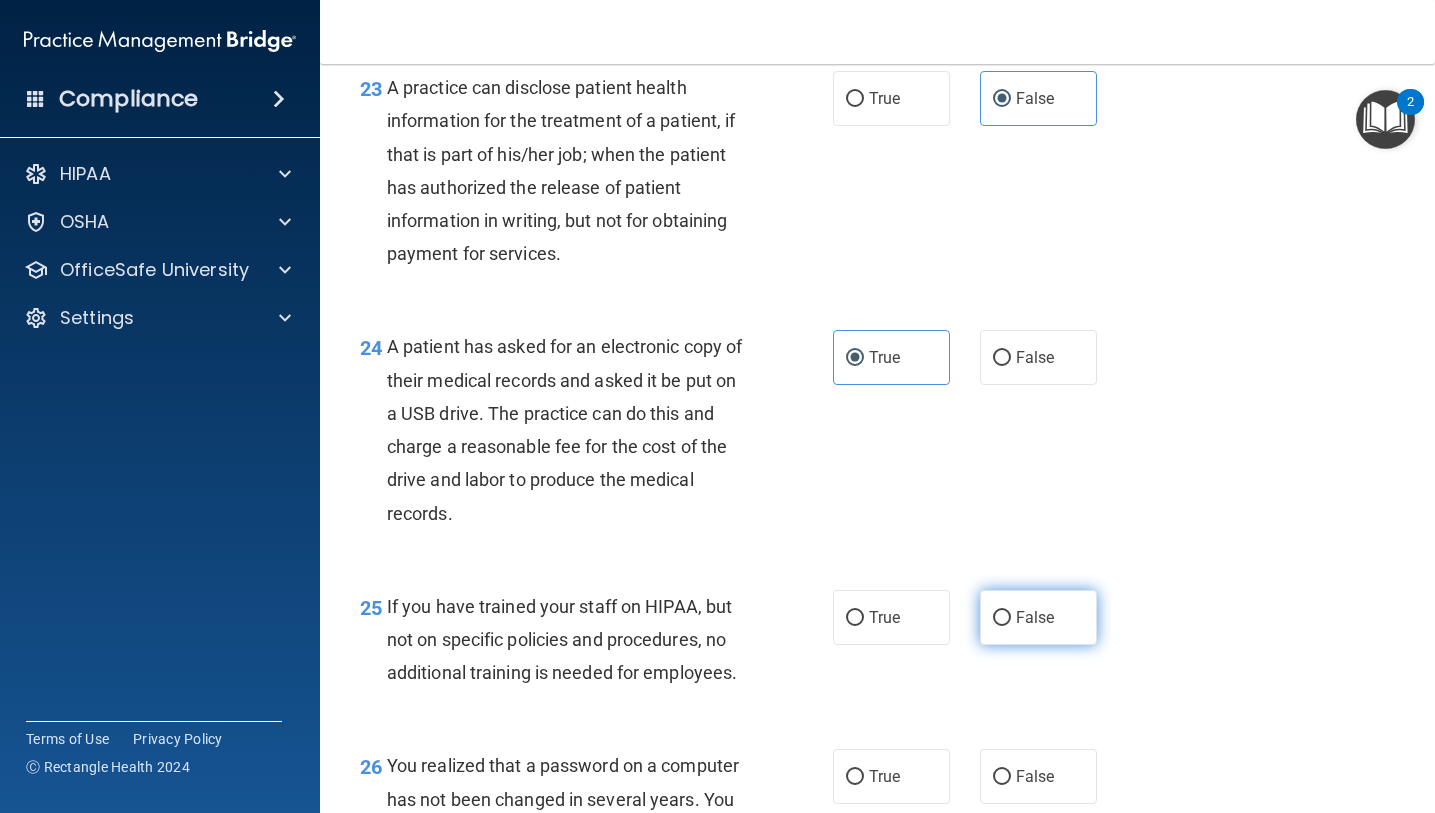 click on "False" at bounding box center (1038, 617) 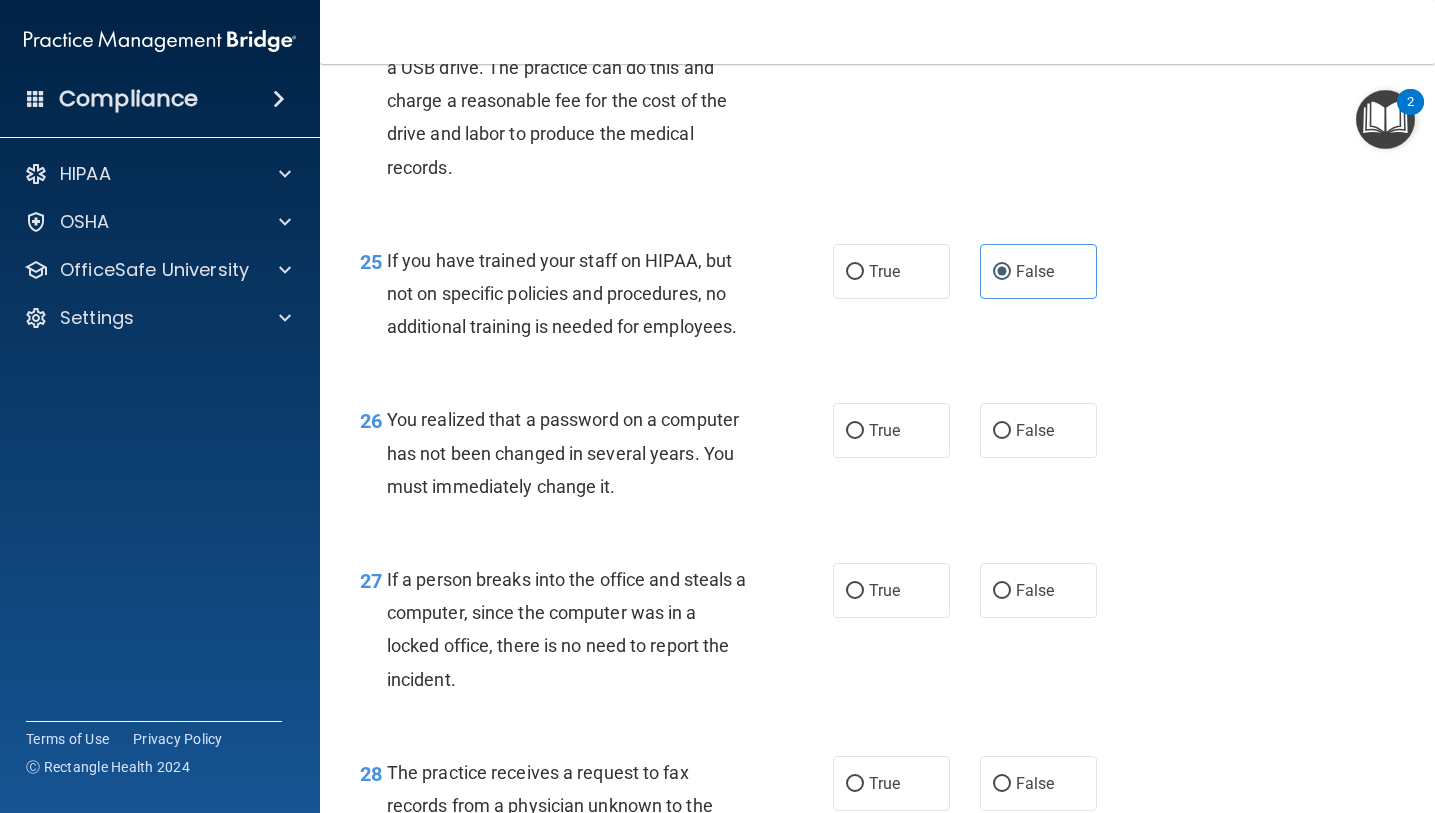 scroll, scrollTop: 4563, scrollLeft: 0, axis: vertical 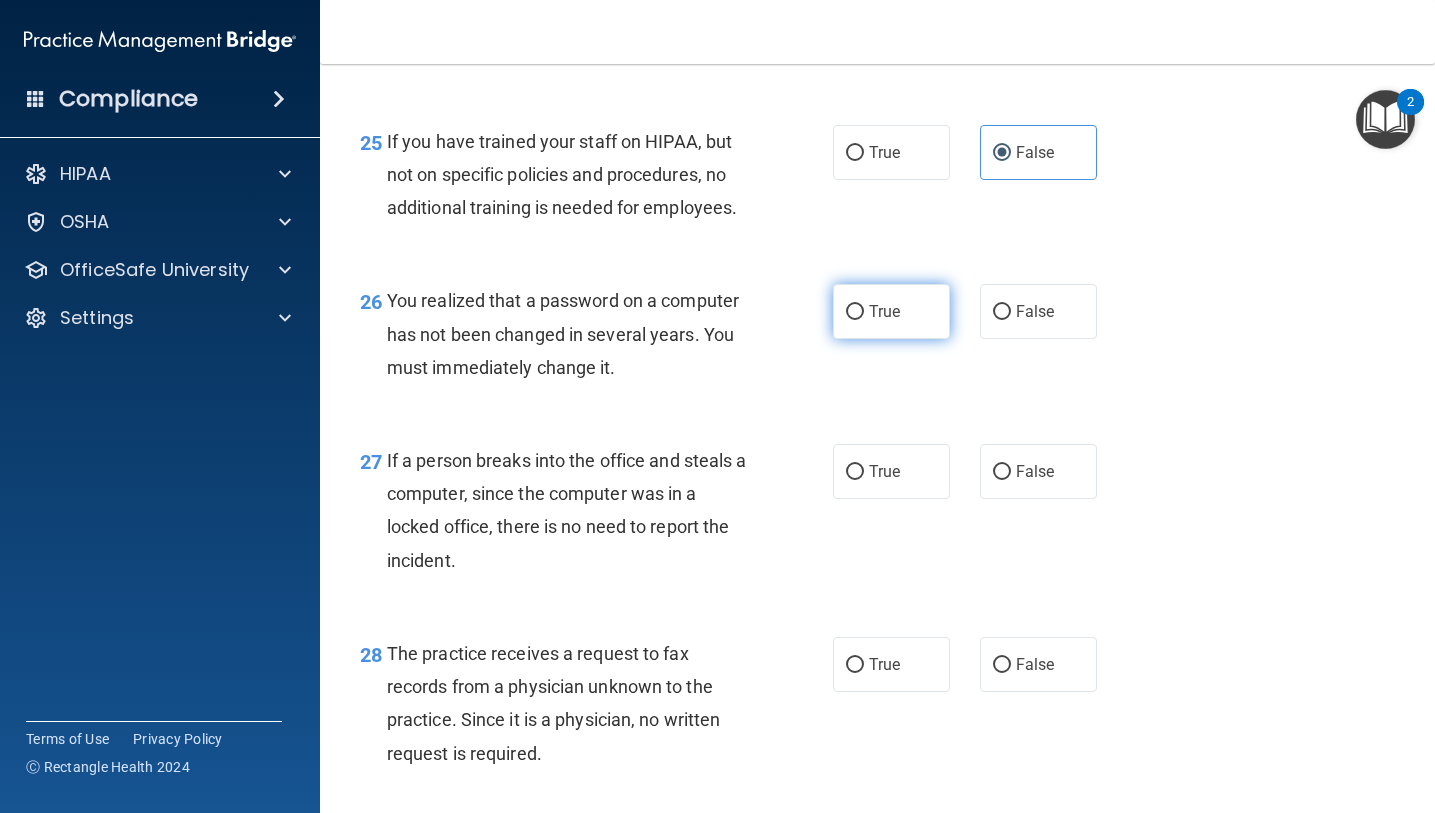 click on "True" at bounding box center [891, 311] 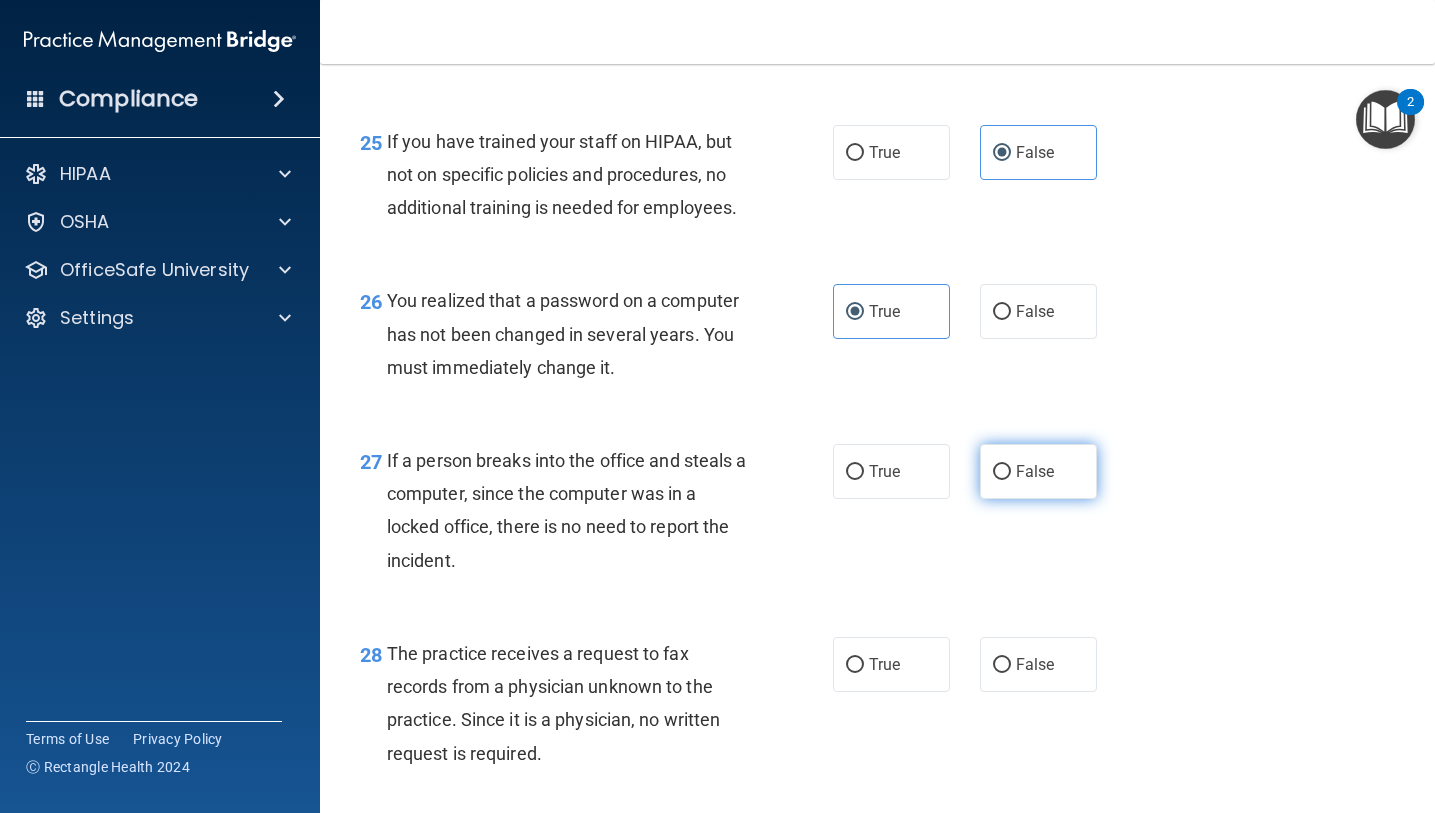 click on "False" at bounding box center [1035, 471] 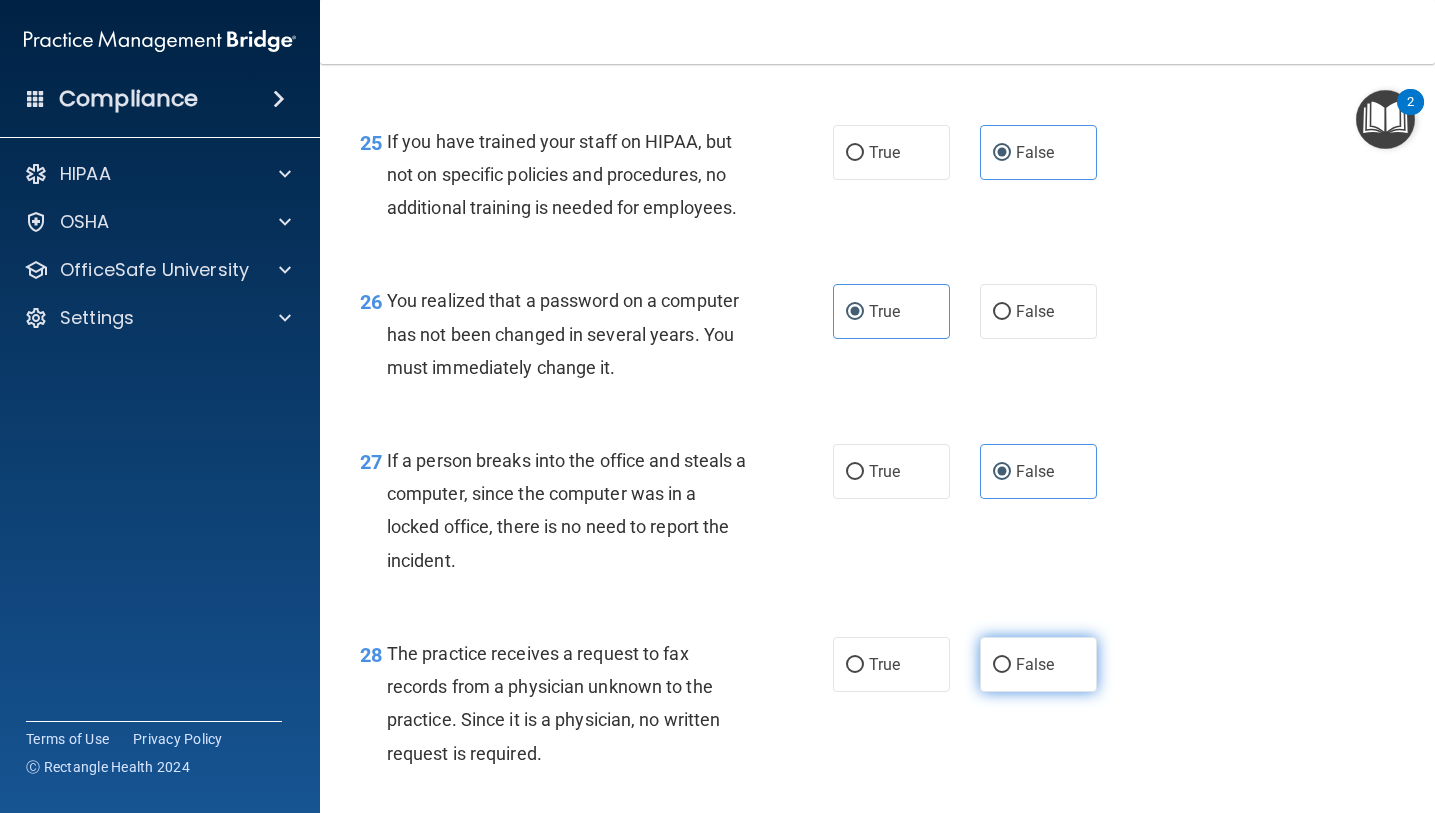 click on "False" at bounding box center (1002, 665) 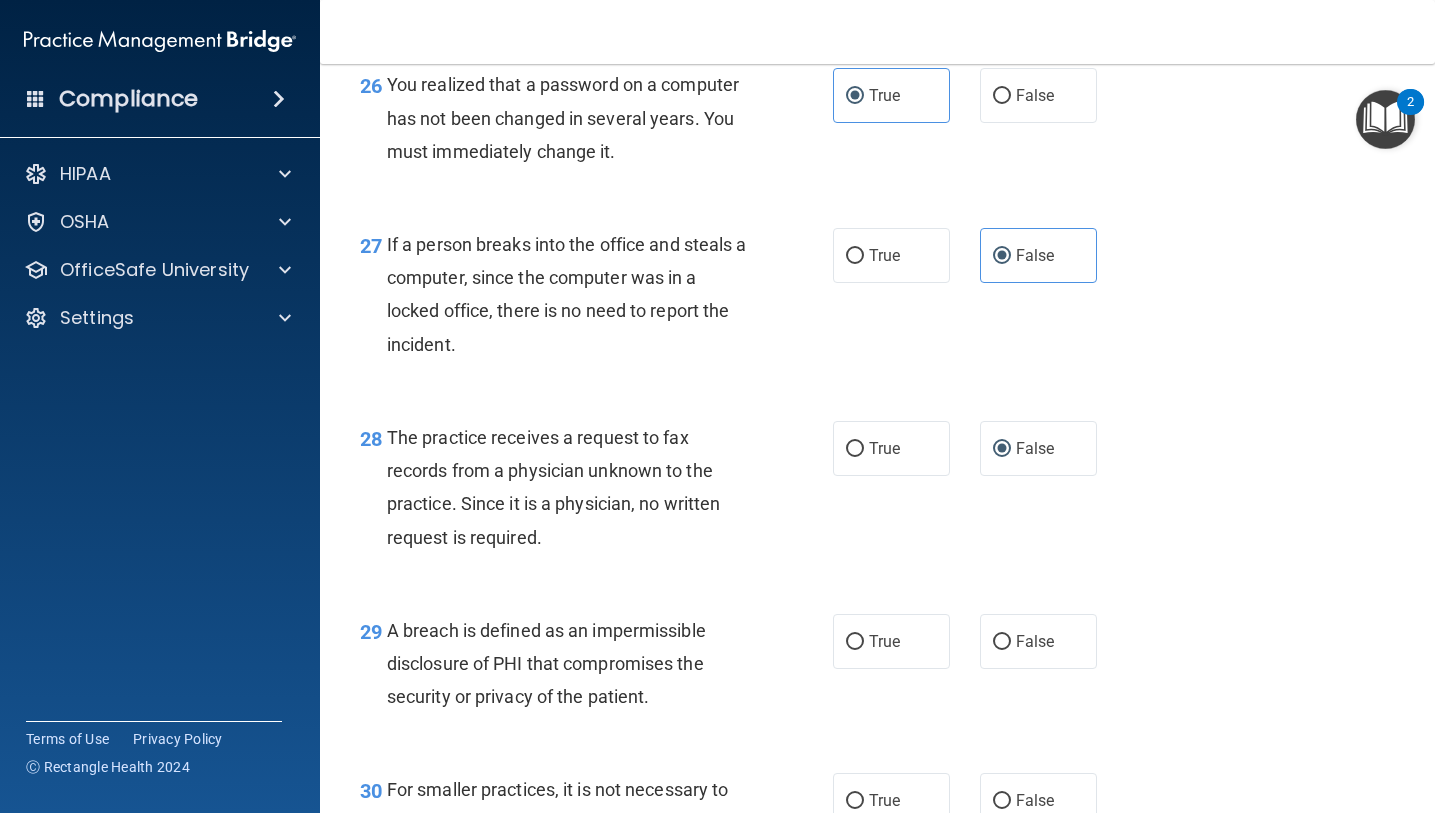 scroll, scrollTop: 5060, scrollLeft: 0, axis: vertical 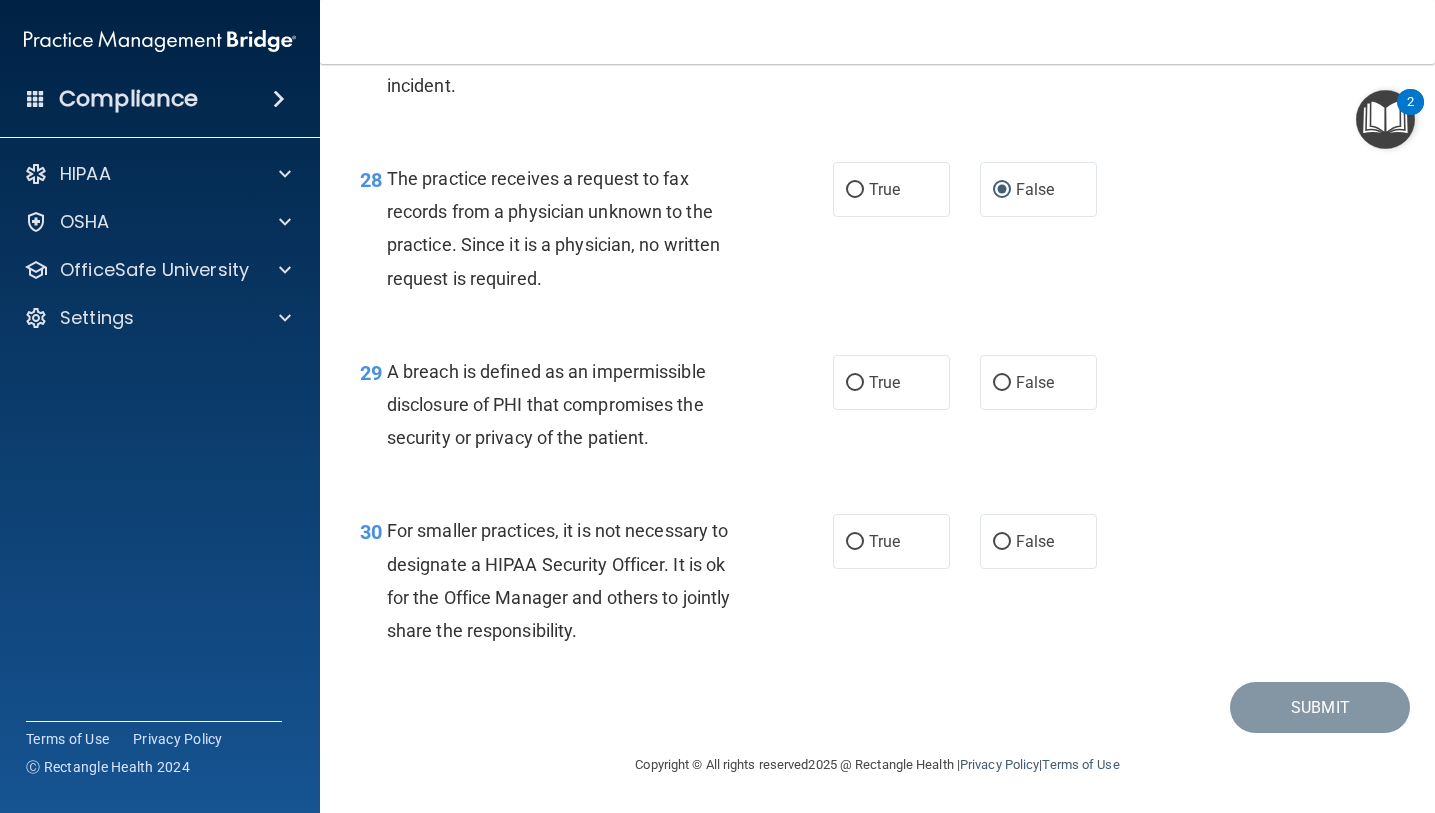 click on "29       A breach is defined as an impermissible disclosure of PHI that compromises the security or privacy of the patient.                 True           False" at bounding box center [877, 410] 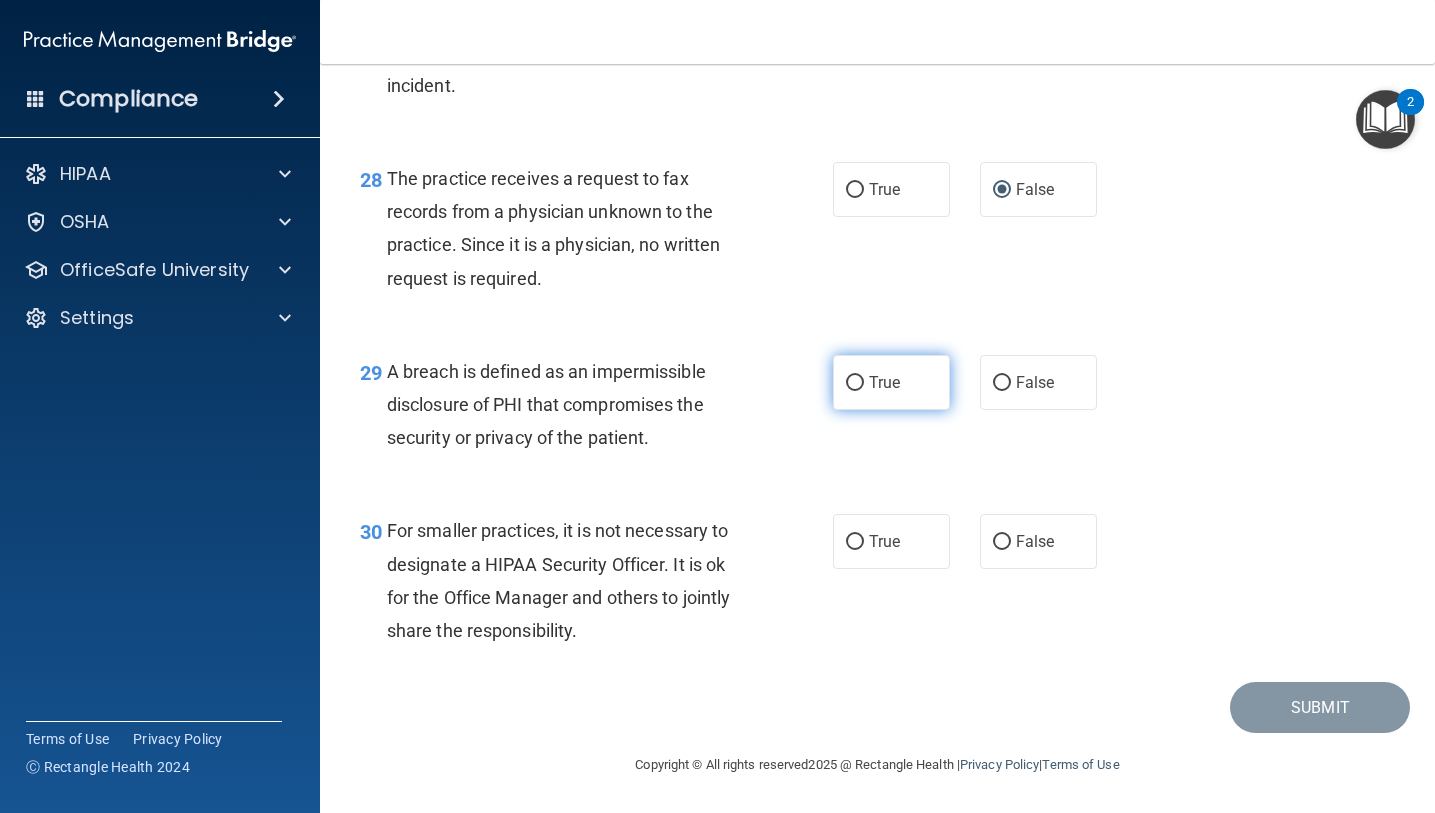 click on "True" at bounding box center [891, 382] 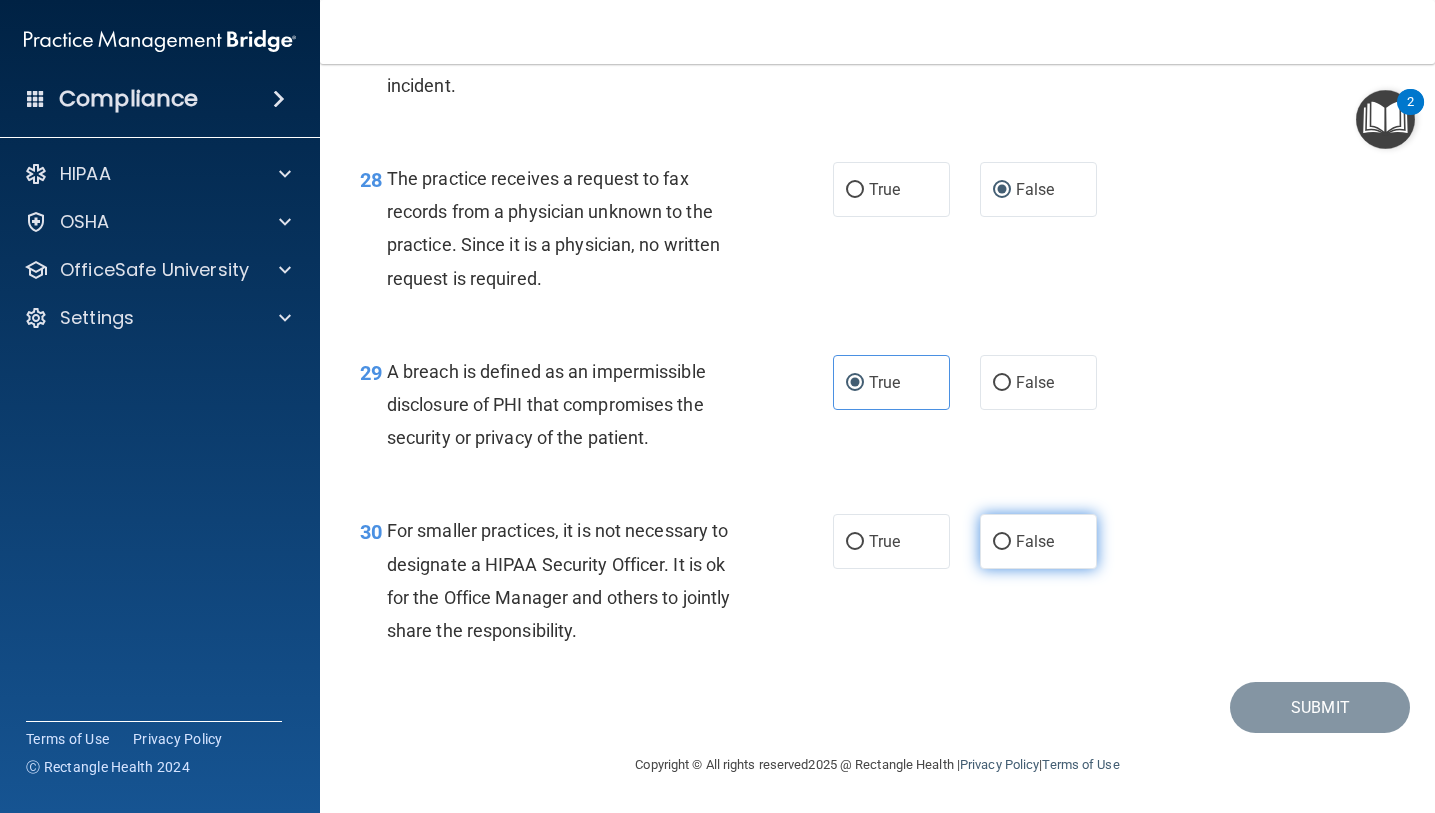 click on "False" at bounding box center (1038, 541) 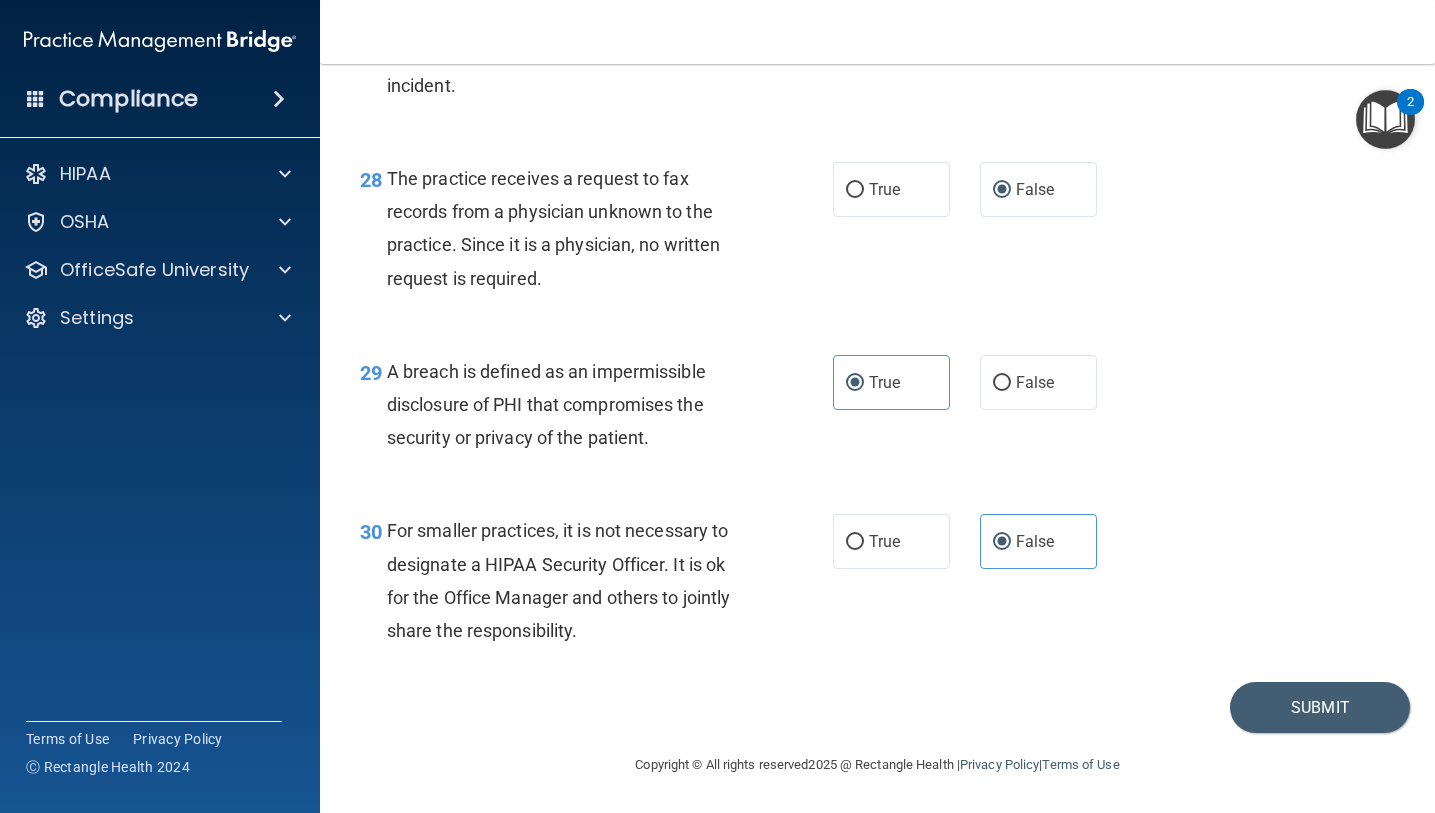 scroll, scrollTop: 5105, scrollLeft: 0, axis: vertical 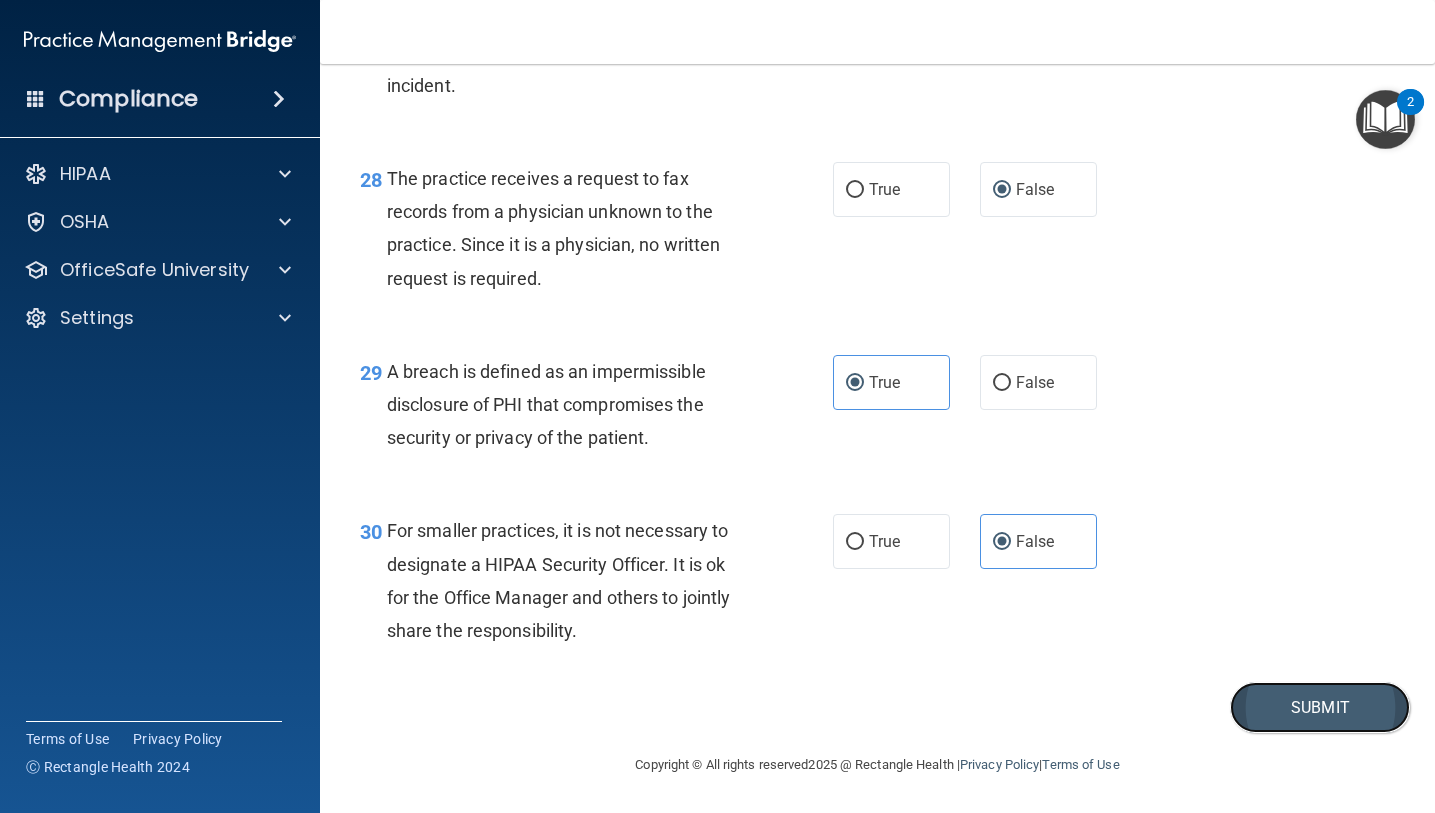 click on "Submit" at bounding box center (1320, 707) 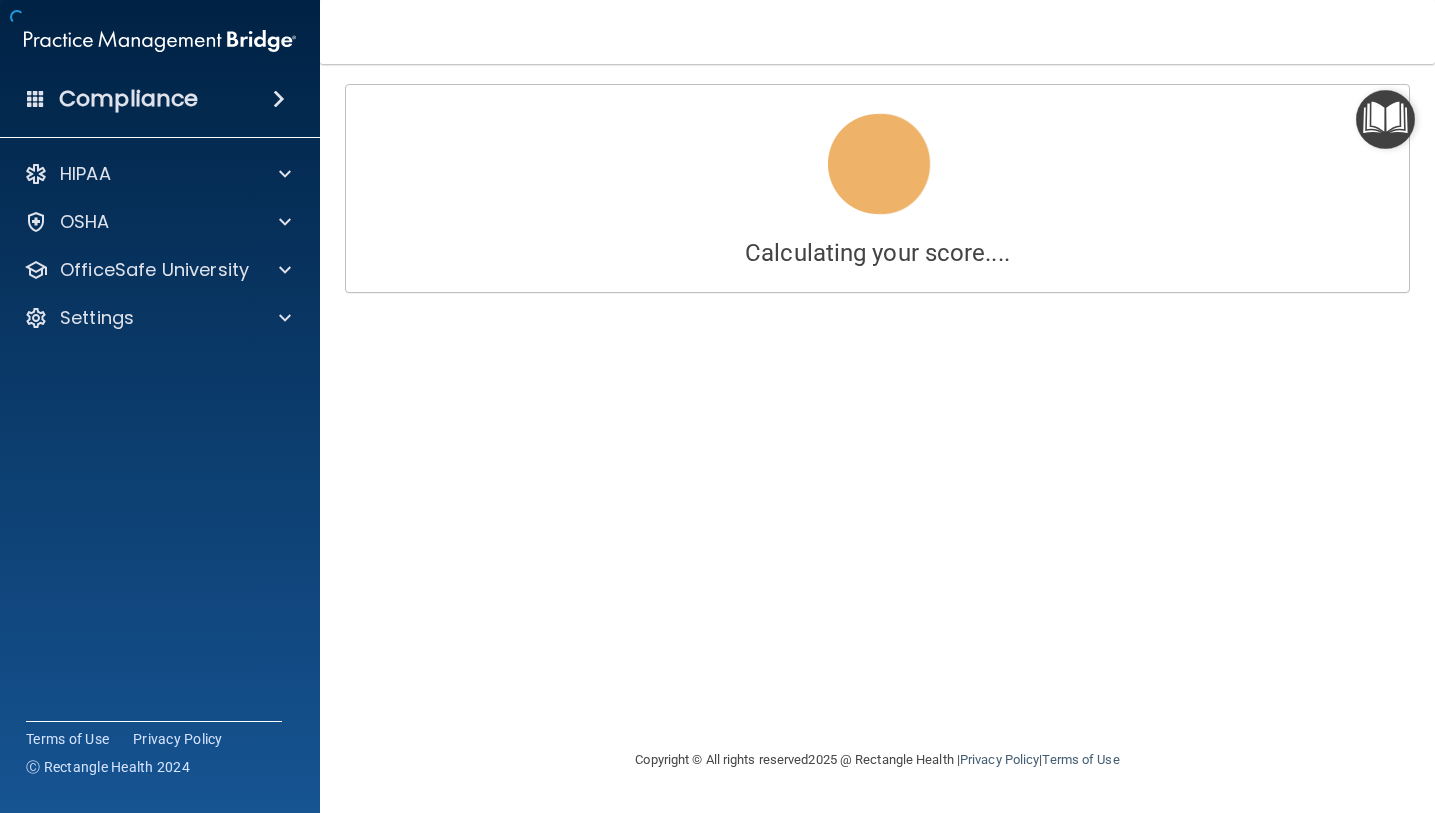 scroll, scrollTop: 0, scrollLeft: 0, axis: both 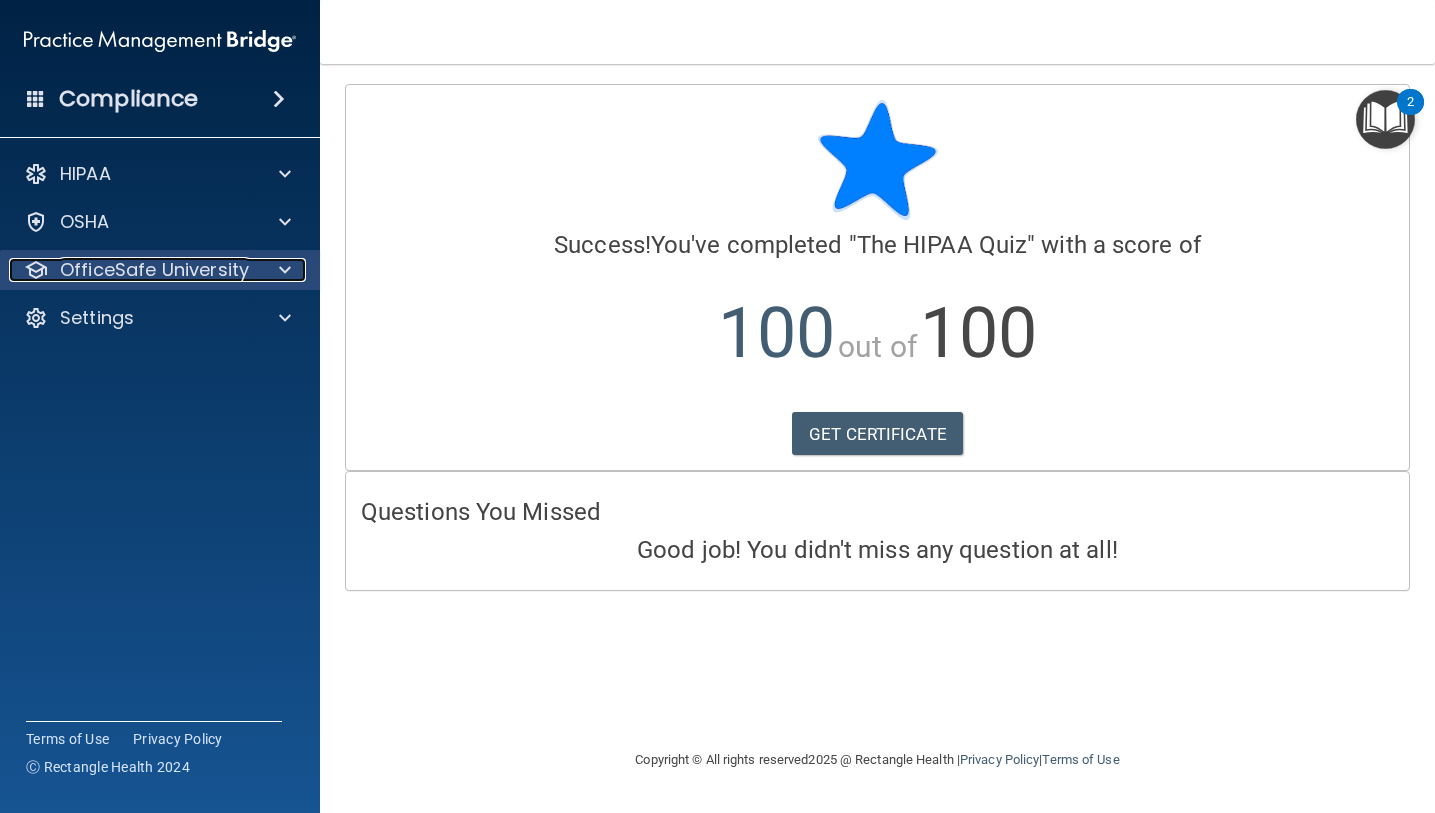click at bounding box center [285, 270] 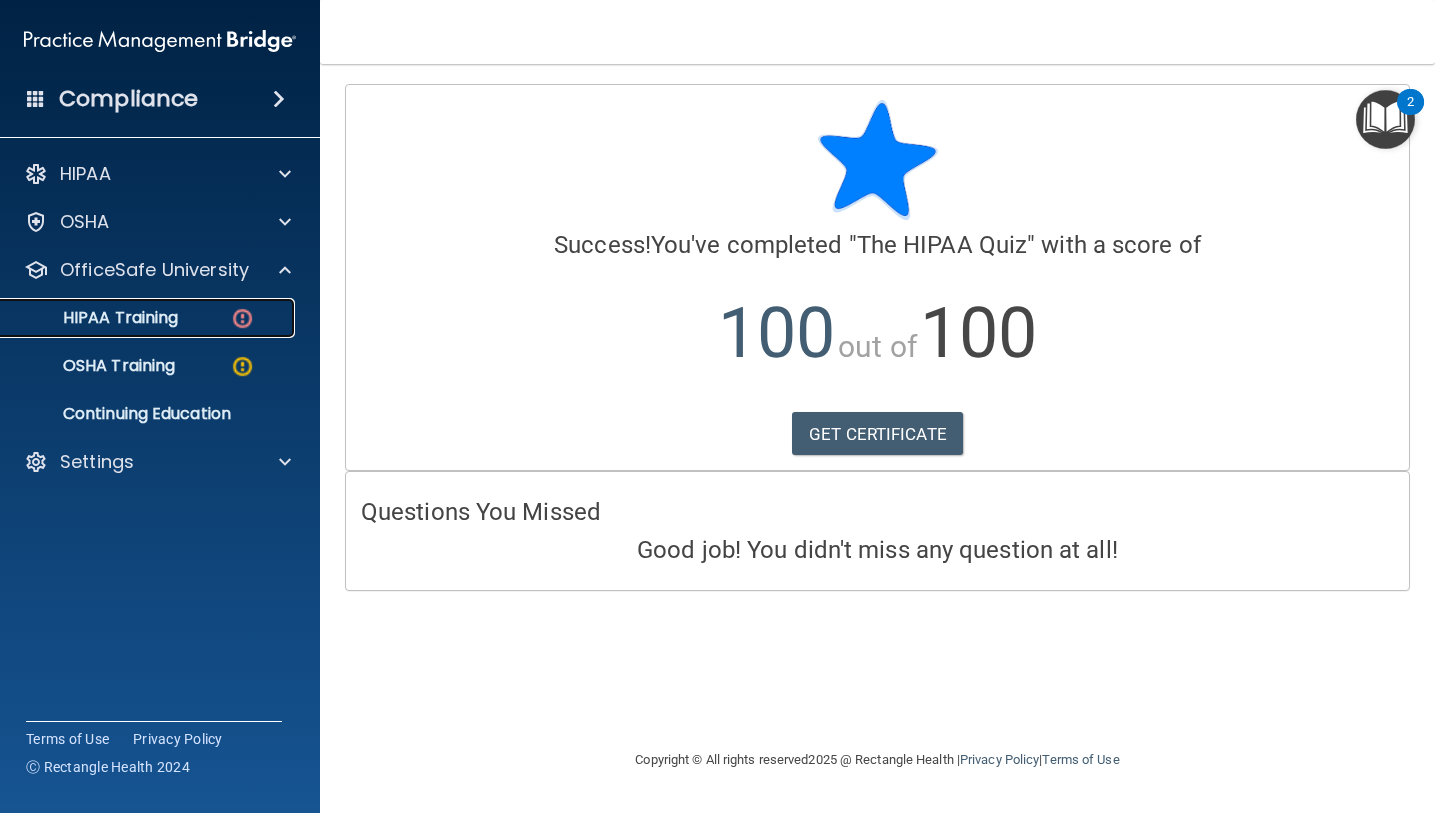 click on "HIPAA Training" at bounding box center [149, 318] 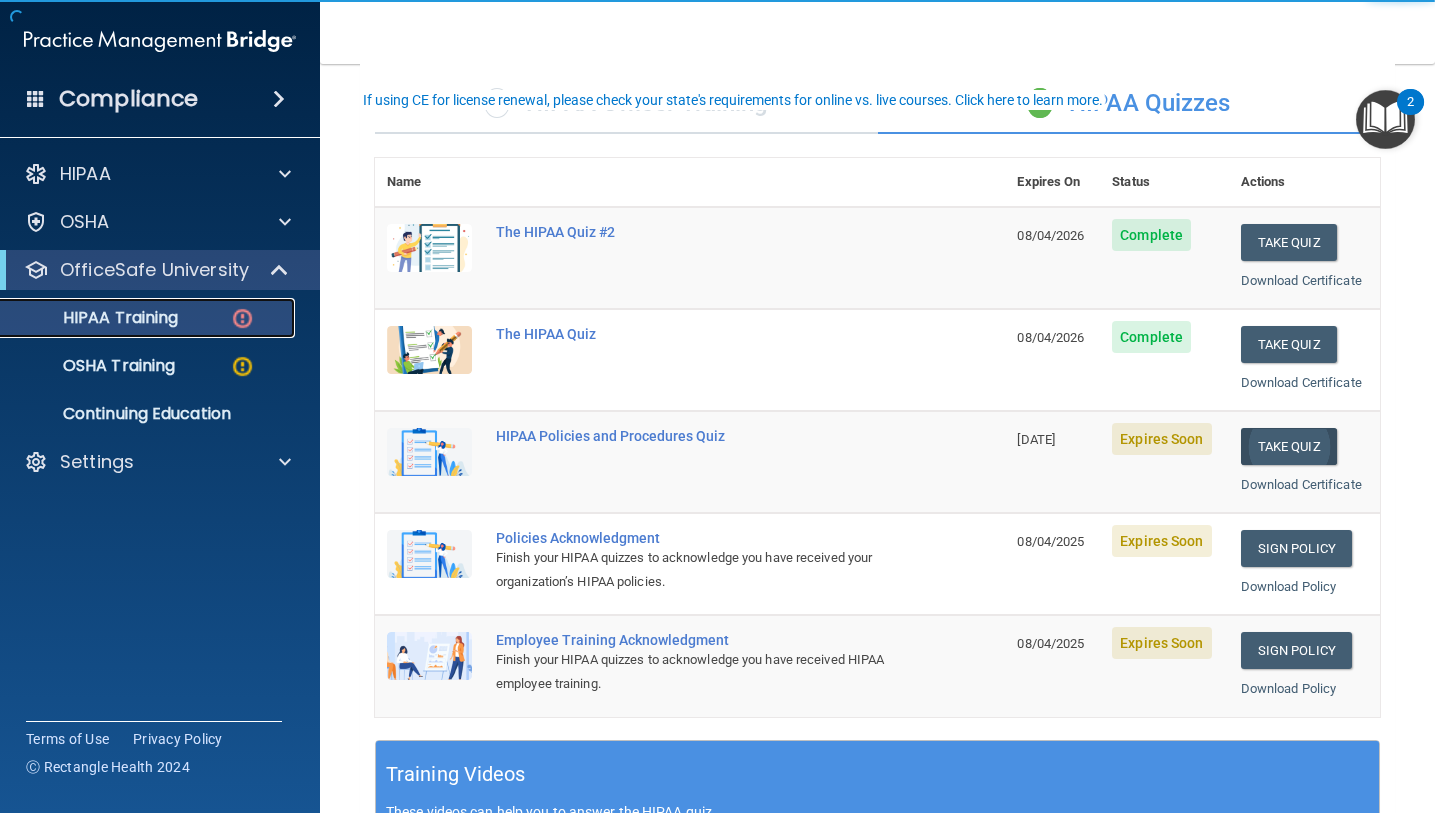 scroll, scrollTop: 181, scrollLeft: 0, axis: vertical 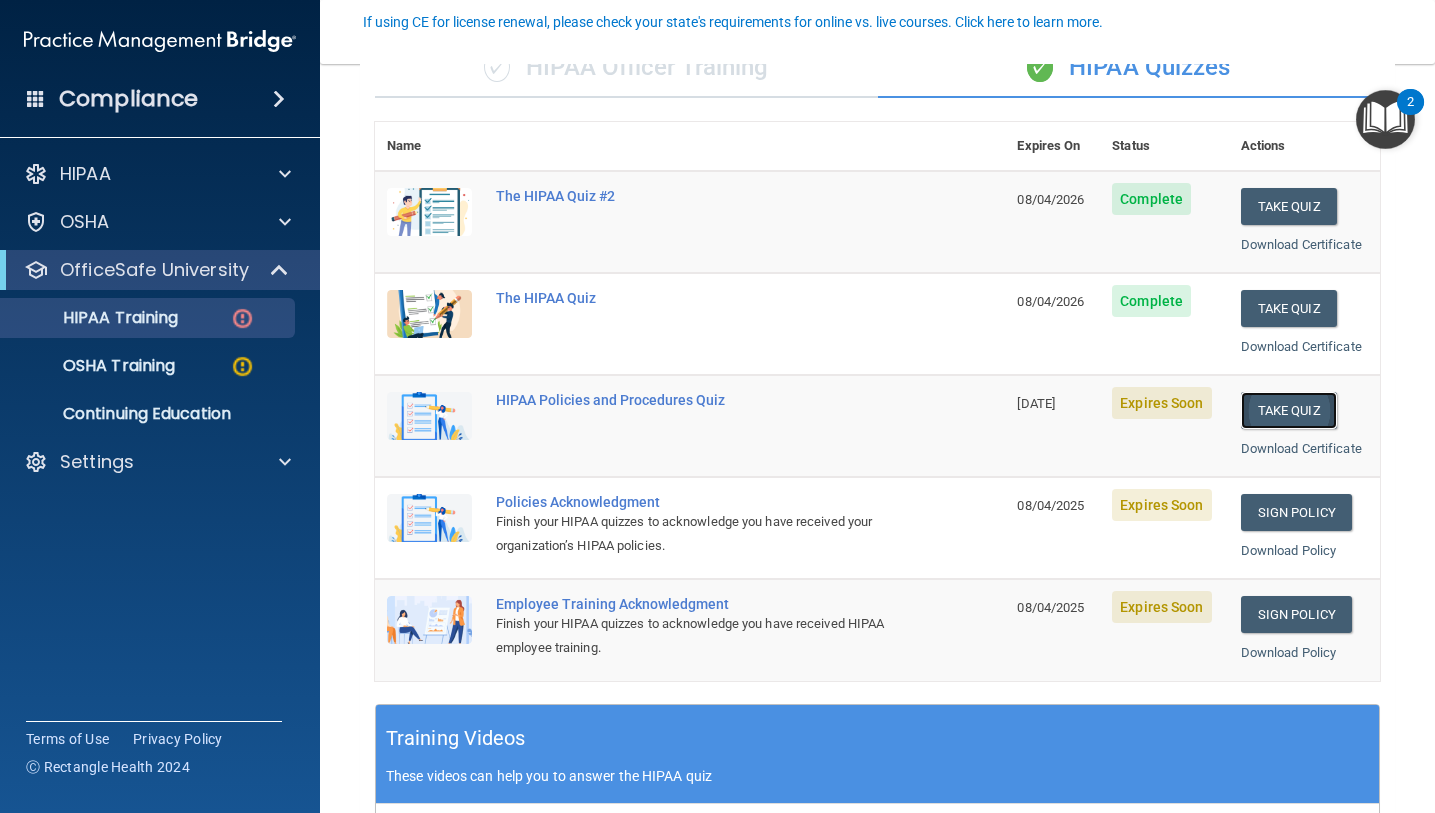 click on "Take Quiz" at bounding box center (1289, 410) 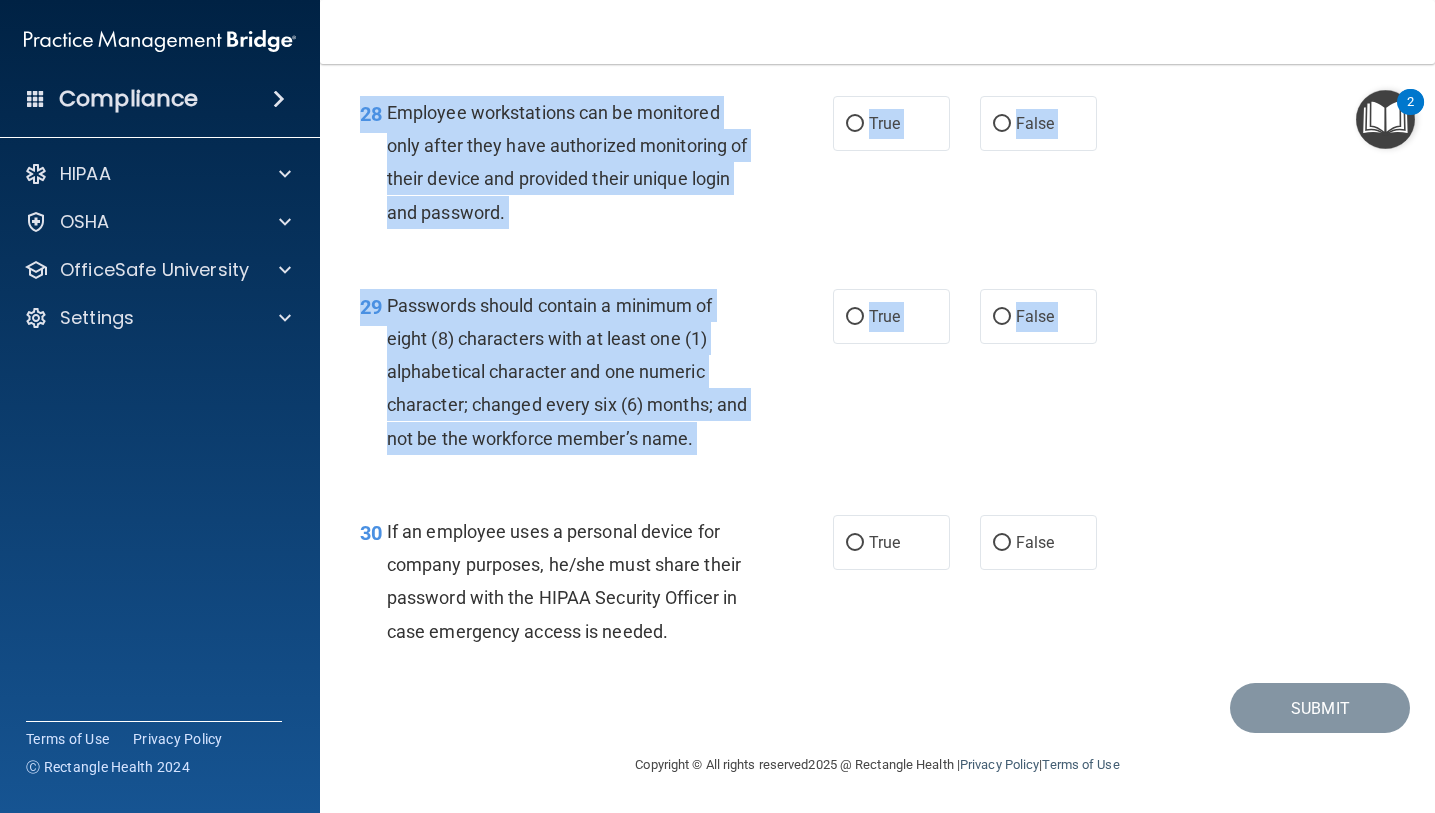 scroll, scrollTop: 5437, scrollLeft: 0, axis: vertical 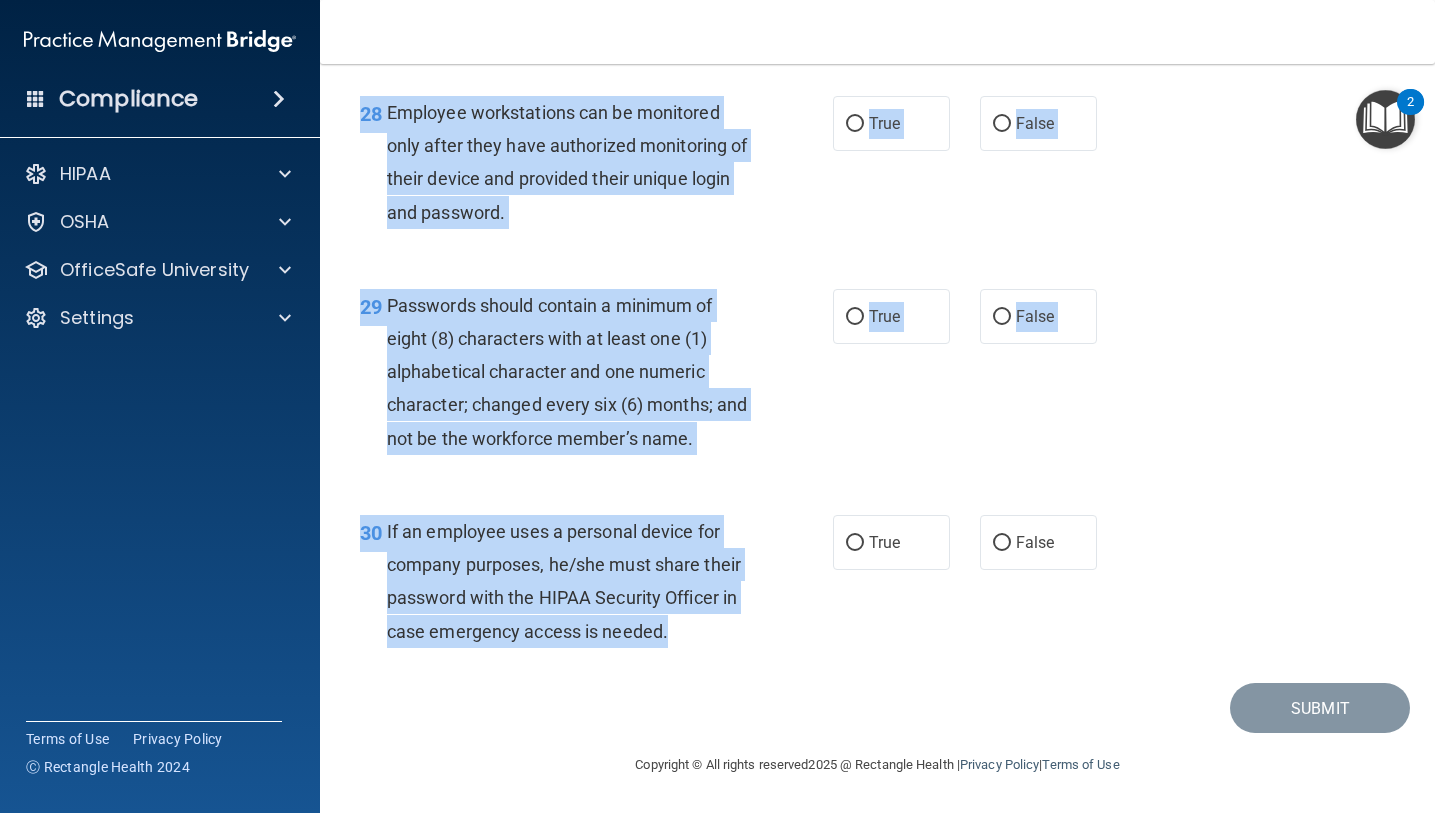 drag, startPoint x: 379, startPoint y: 175, endPoint x: 692, endPoint y: 627, distance: 549.7936 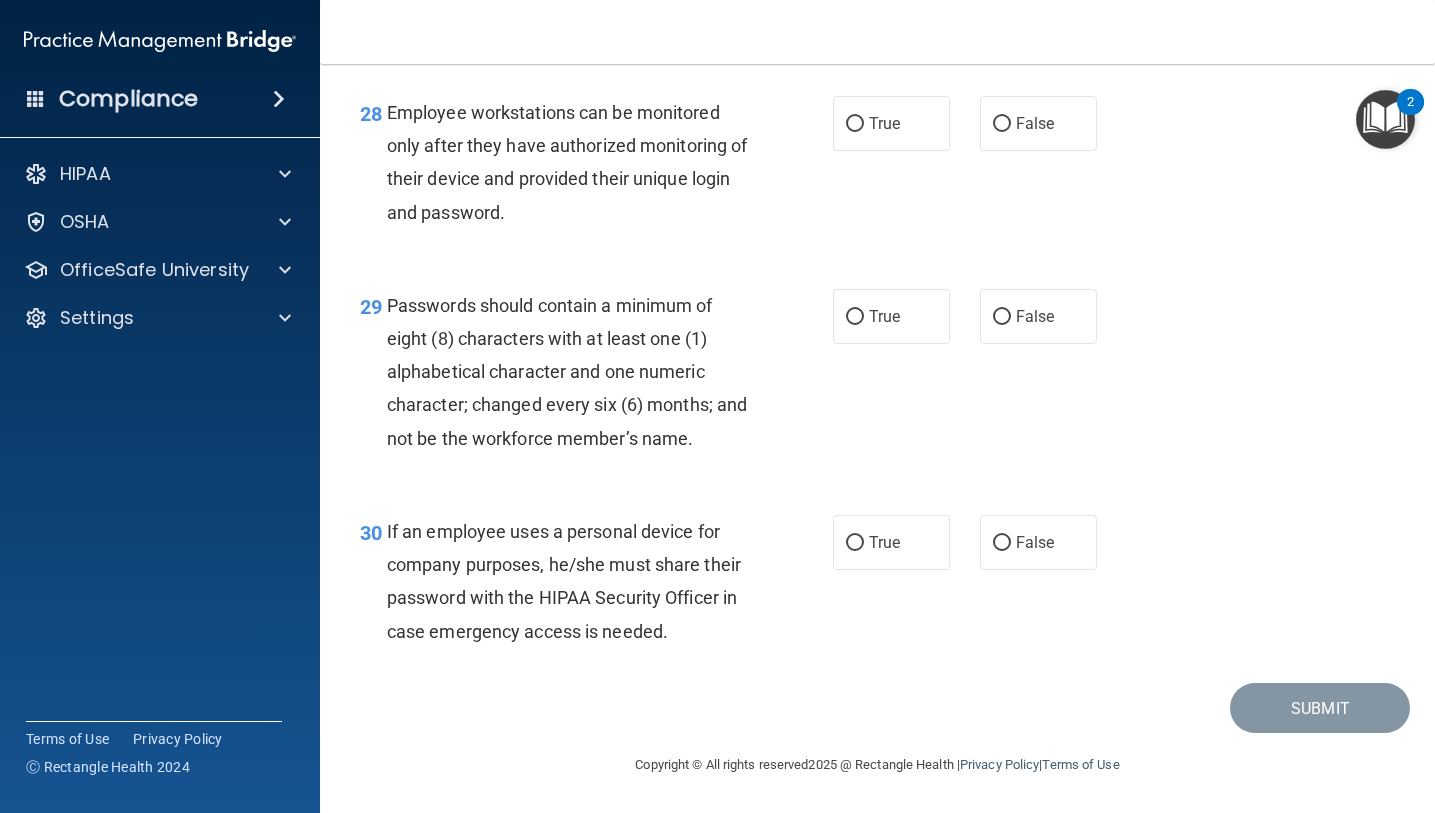 click on "28       Employee workstations can be monitored only after they have authorized monitoring of their device and provided their unique login and password." at bounding box center (596, 167) 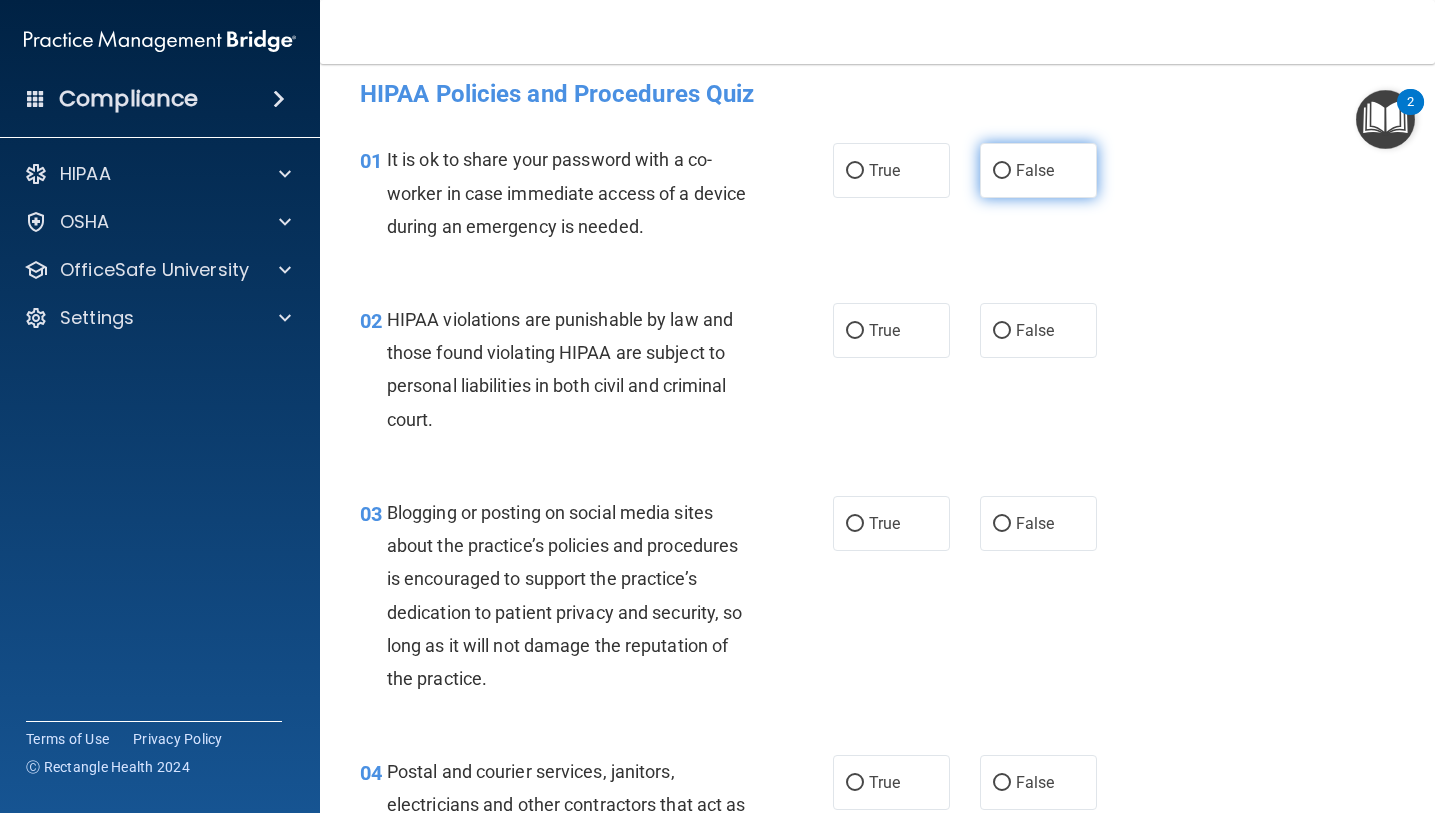 scroll, scrollTop: 35, scrollLeft: 0, axis: vertical 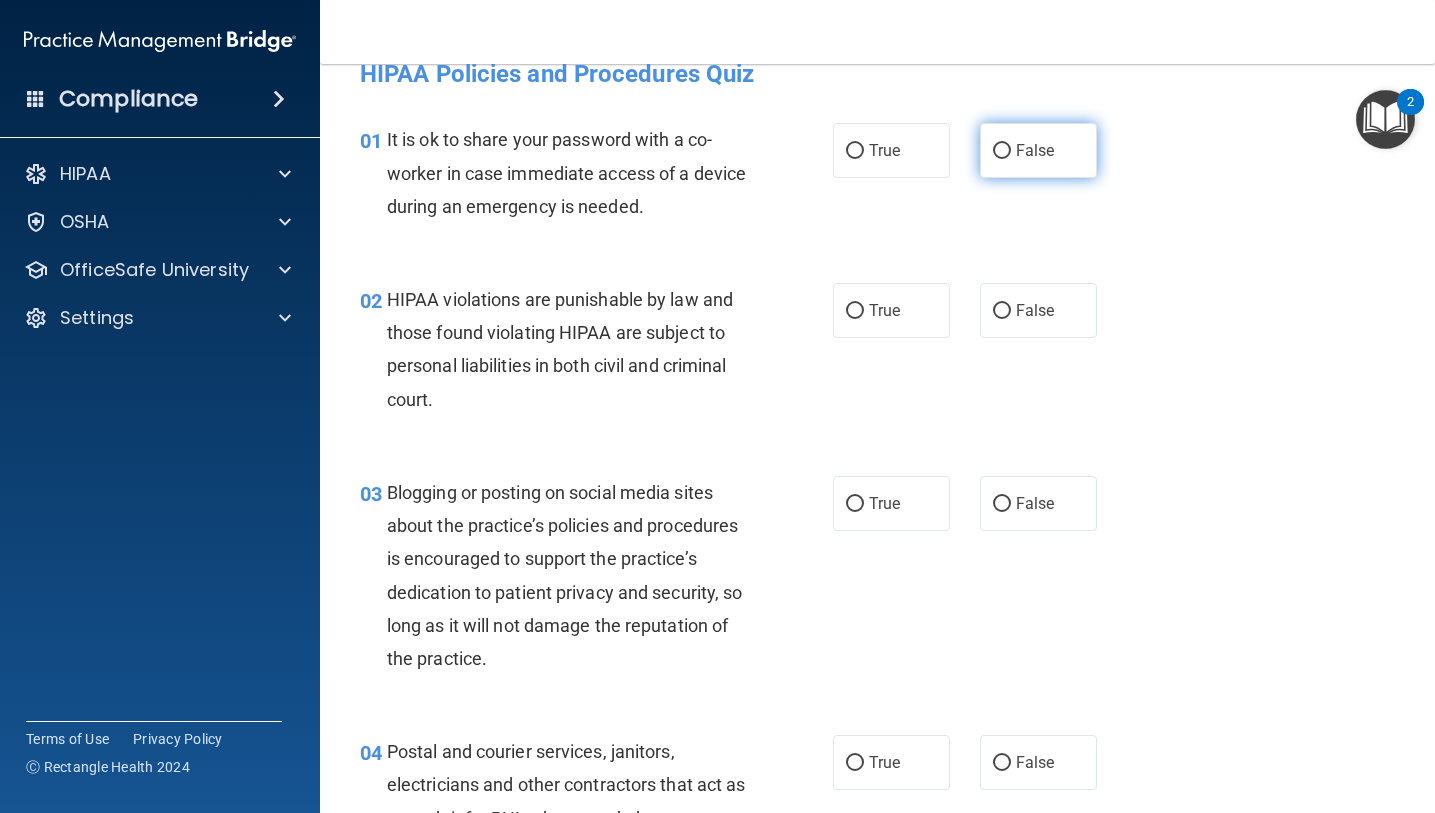 click on "False" at bounding box center [1038, 150] 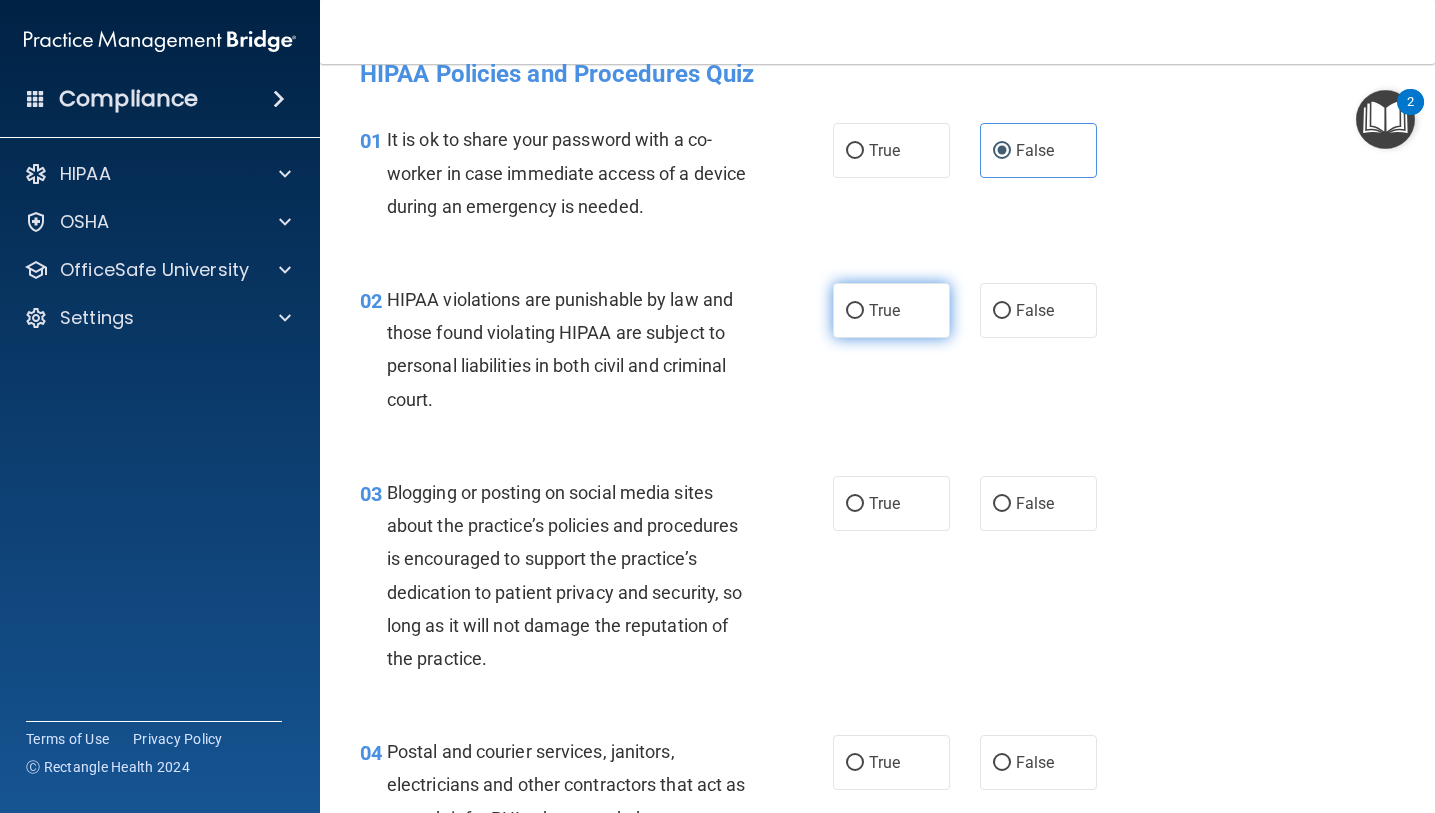 click on "True" at bounding box center (891, 310) 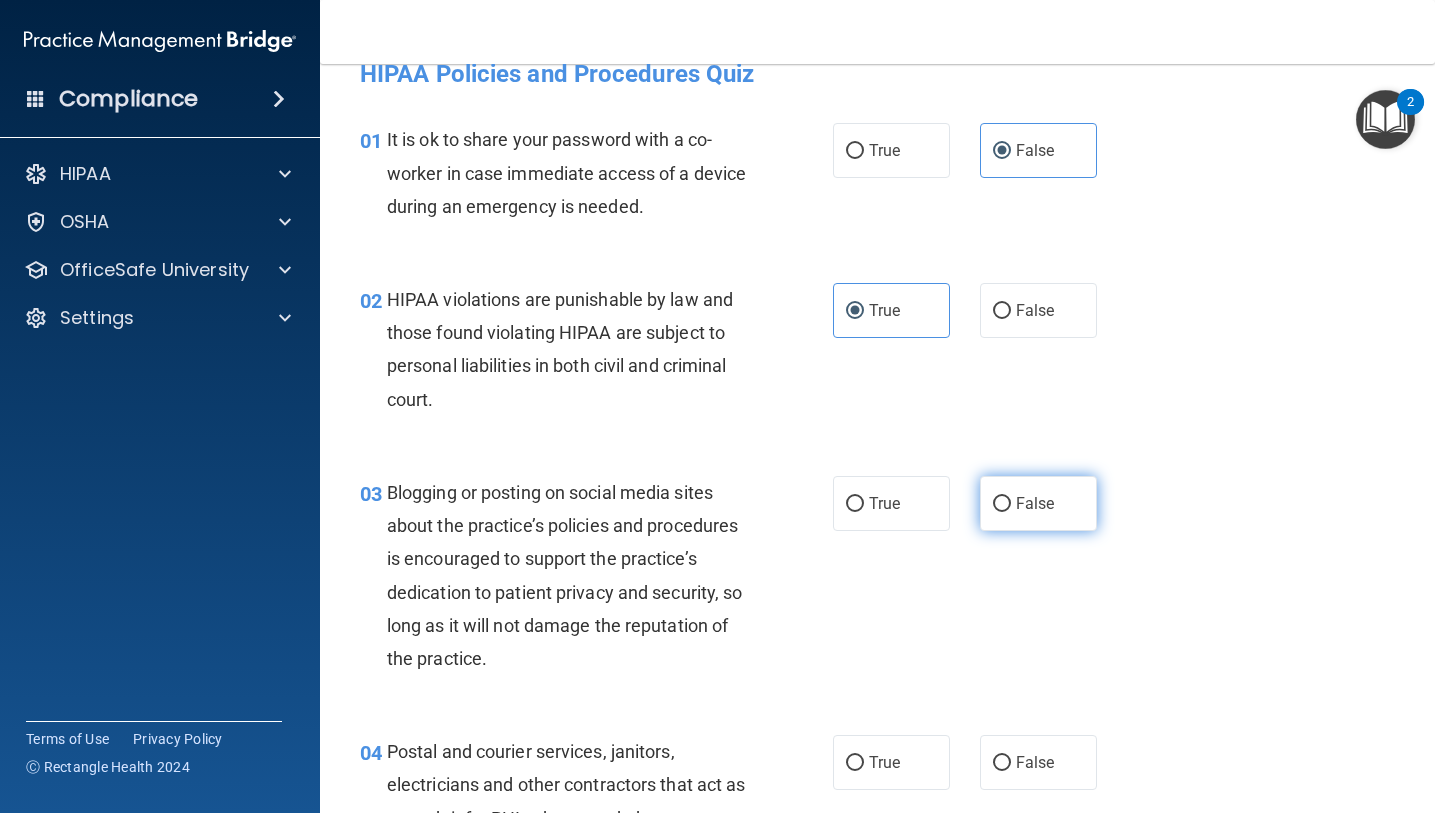 click on "False" at bounding box center [1038, 503] 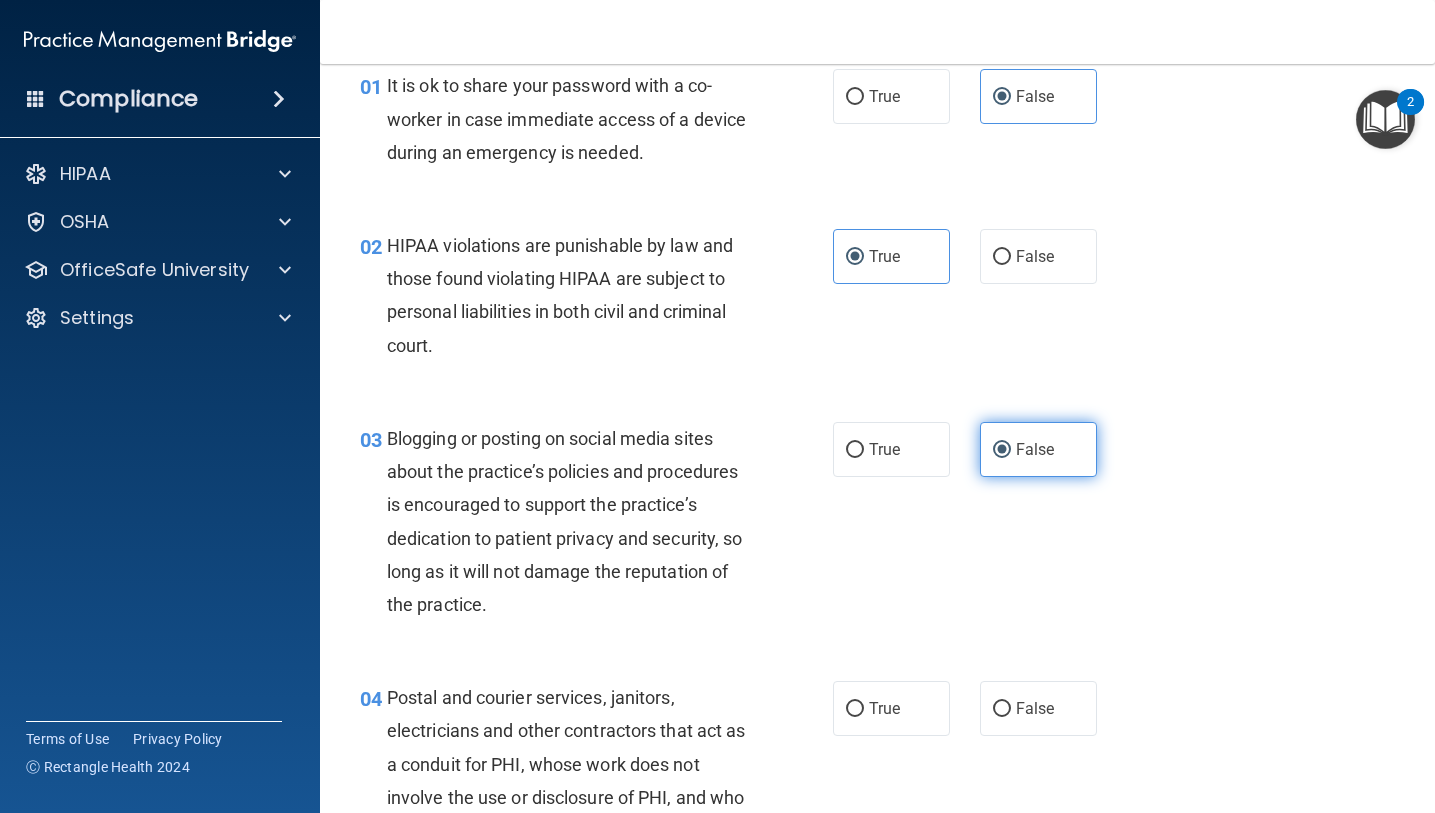 scroll, scrollTop: 217, scrollLeft: 0, axis: vertical 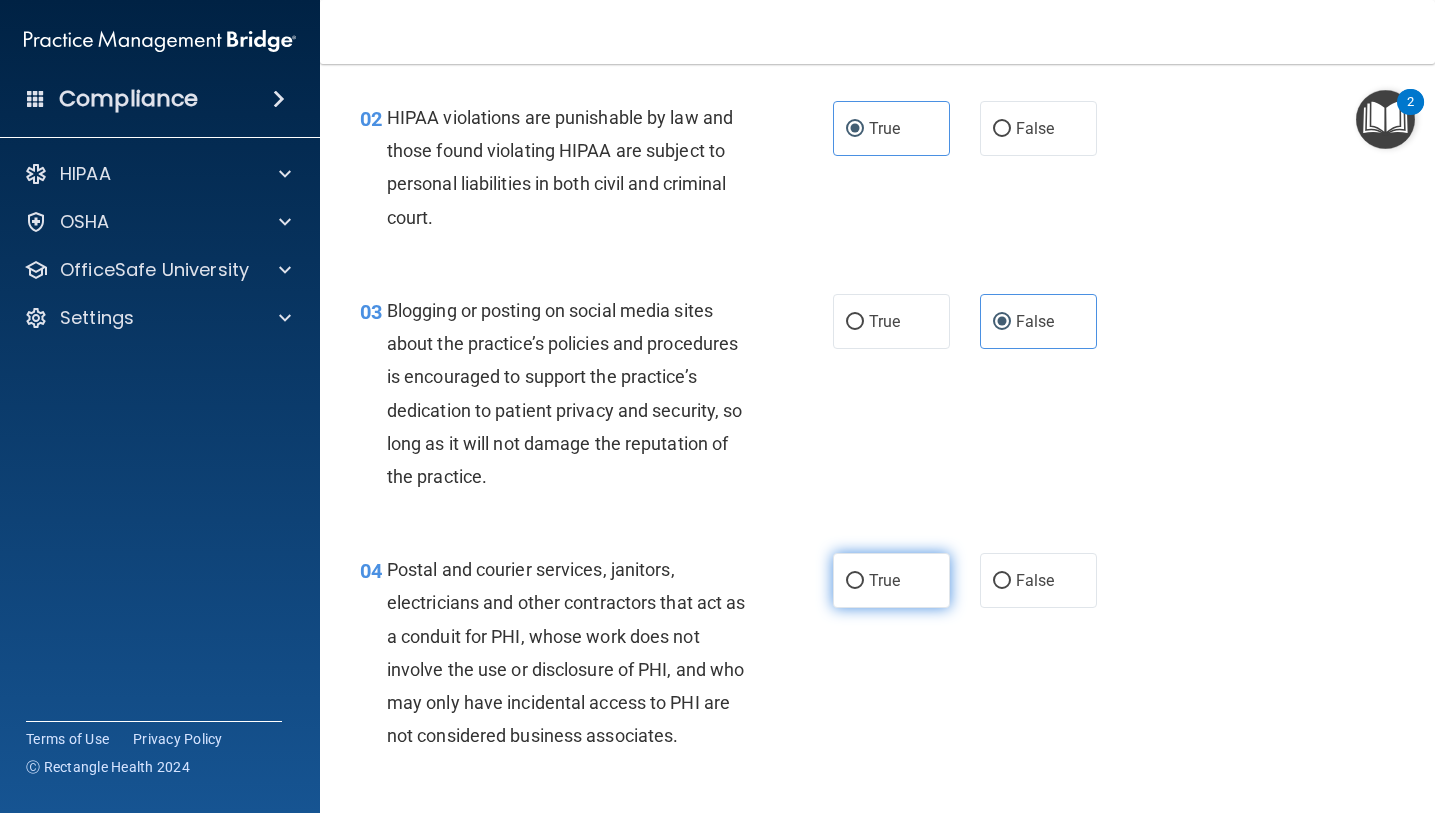 click on "True" at bounding box center [891, 580] 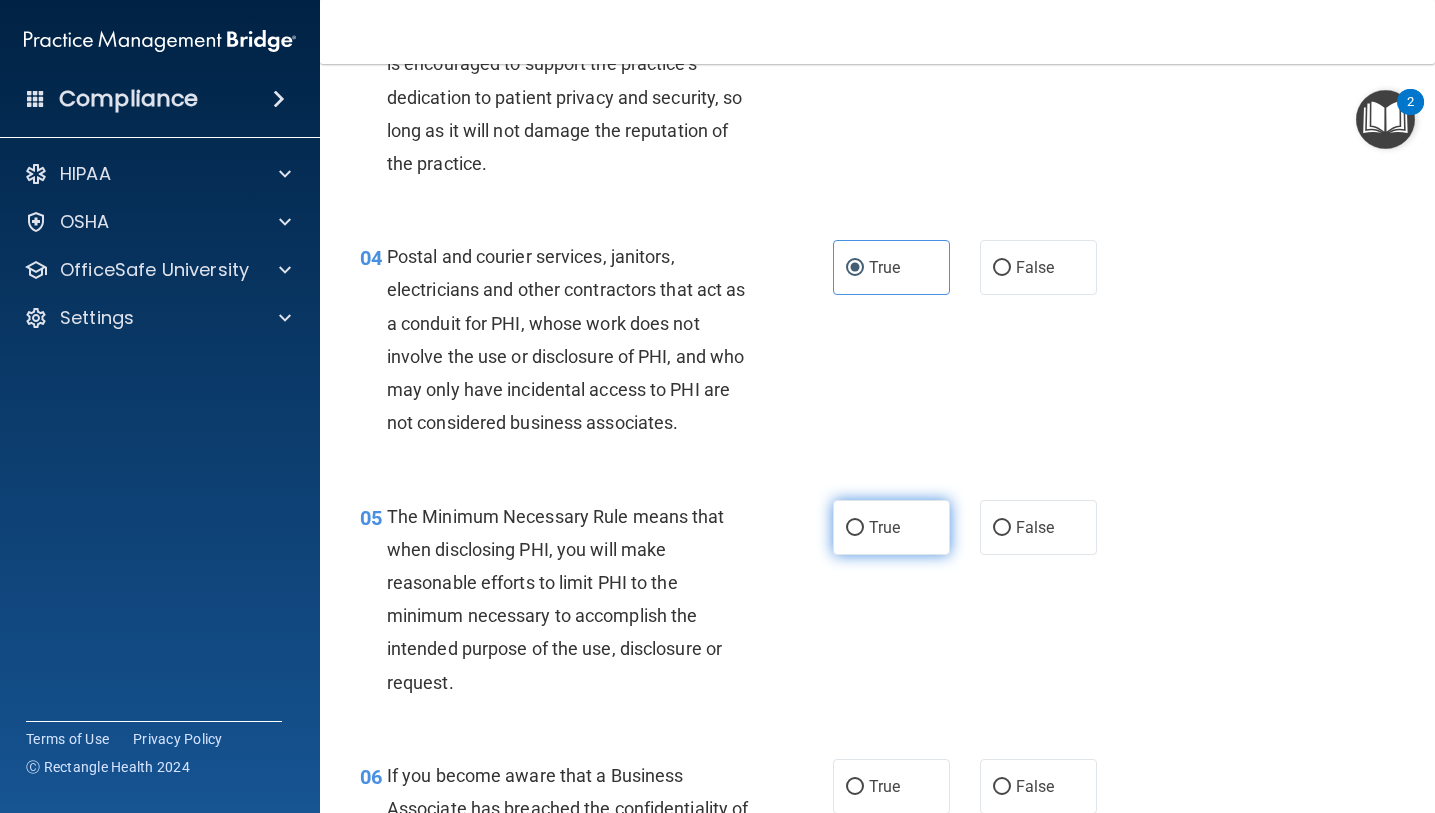 scroll, scrollTop: 580, scrollLeft: 0, axis: vertical 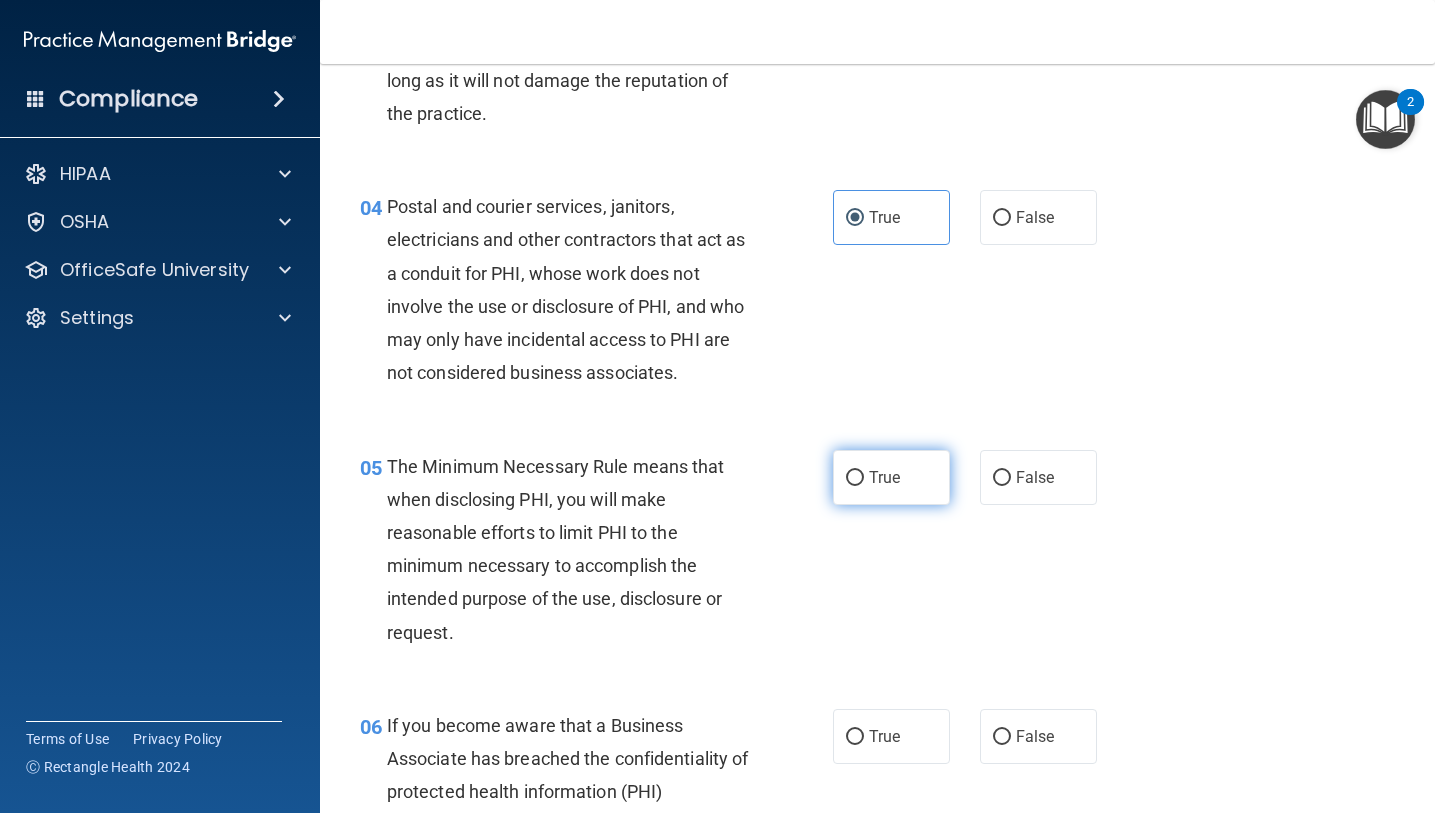click on "True" at bounding box center [884, 477] 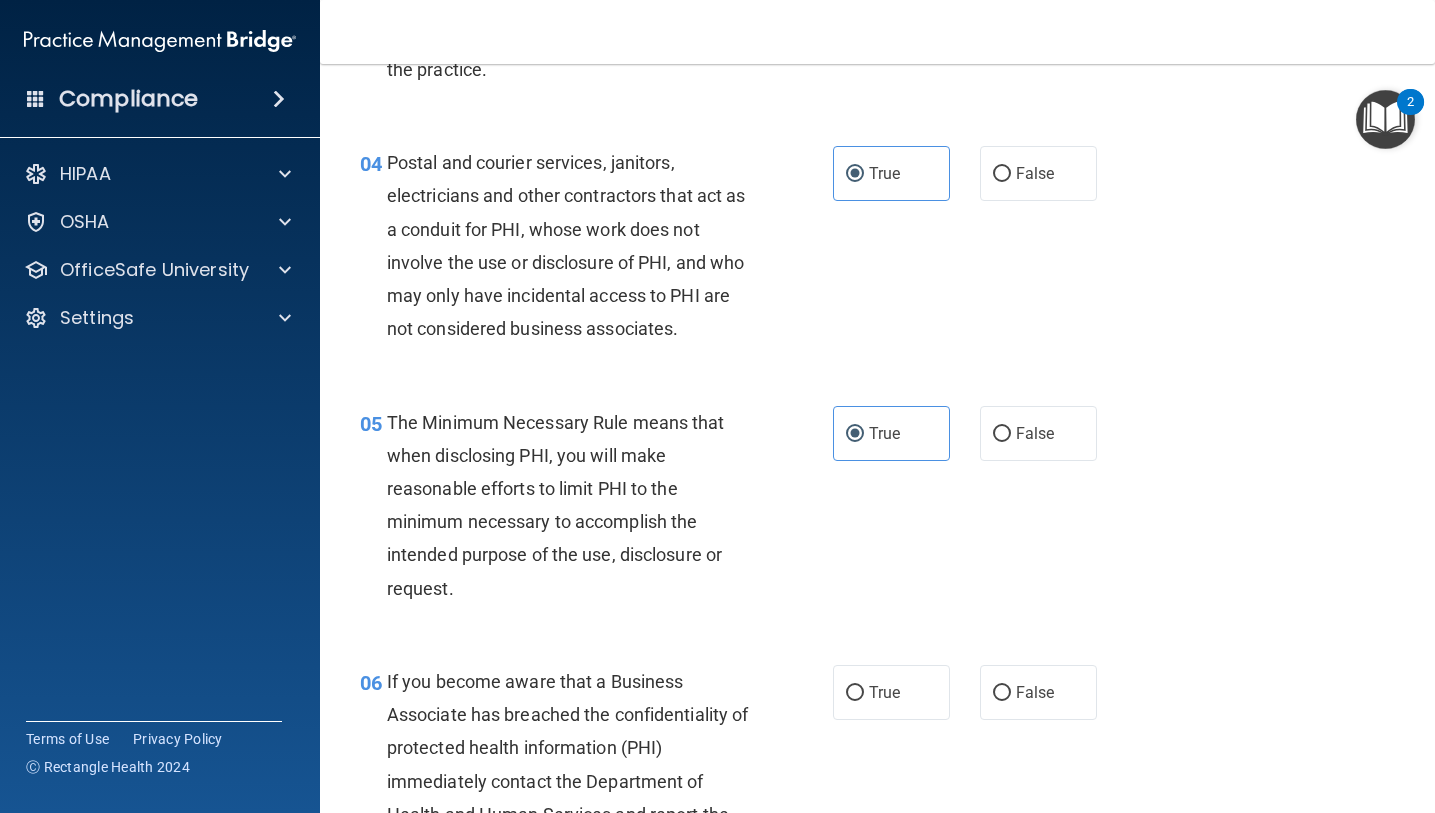 scroll, scrollTop: 651, scrollLeft: 0, axis: vertical 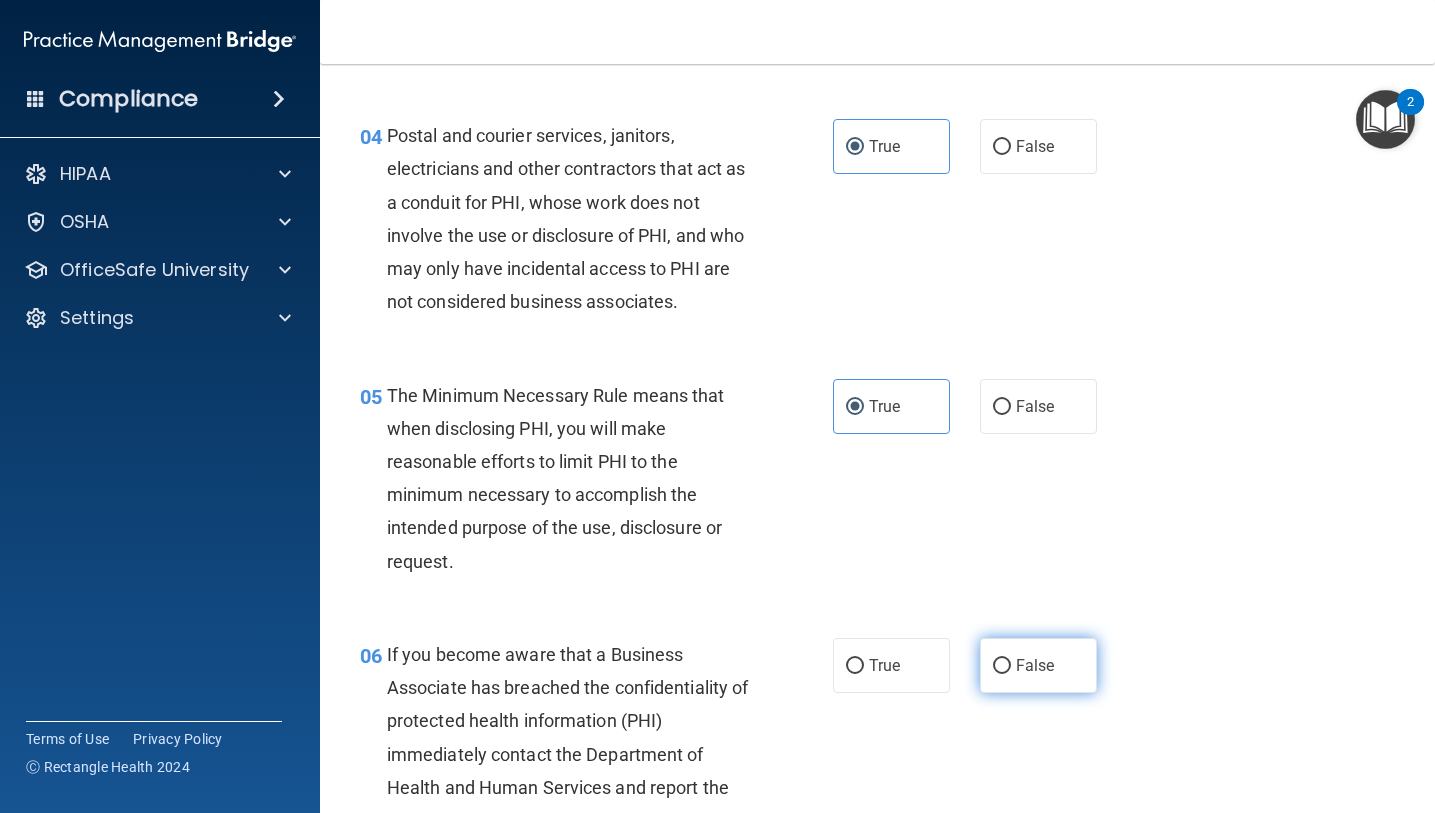 click on "False" at bounding box center (1038, 665) 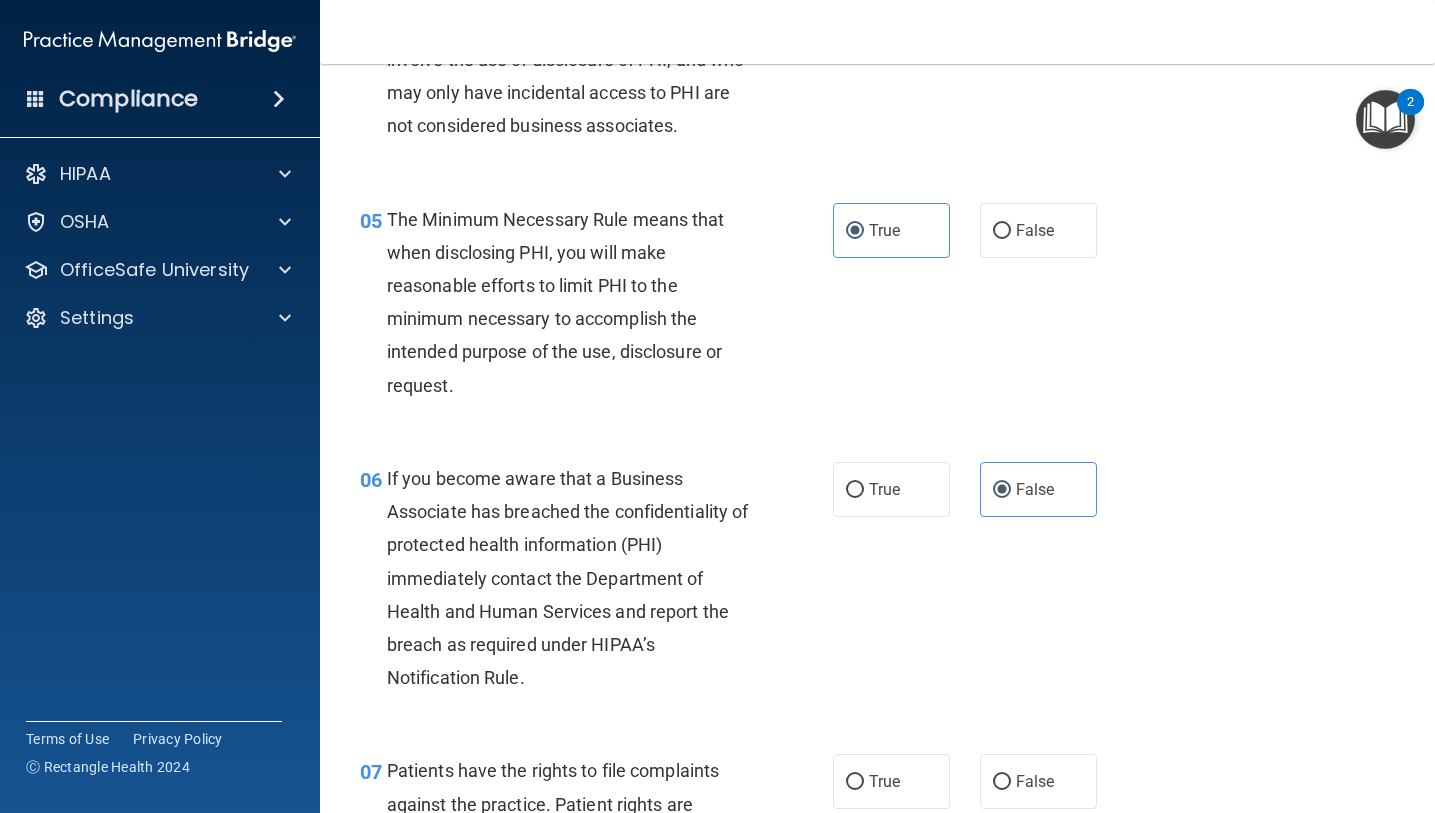scroll, scrollTop: 1128, scrollLeft: 0, axis: vertical 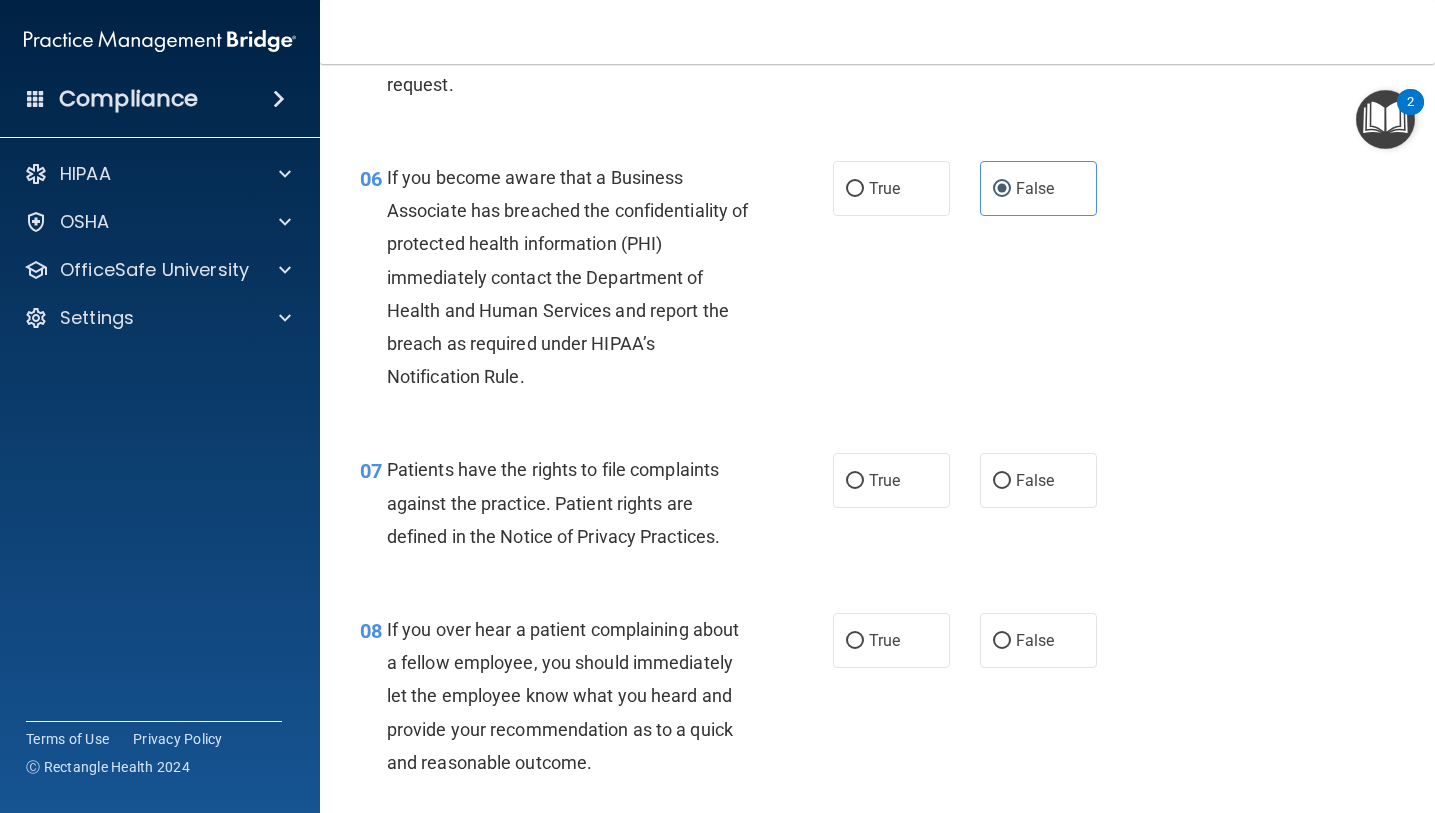 click on "True" at bounding box center (884, 480) 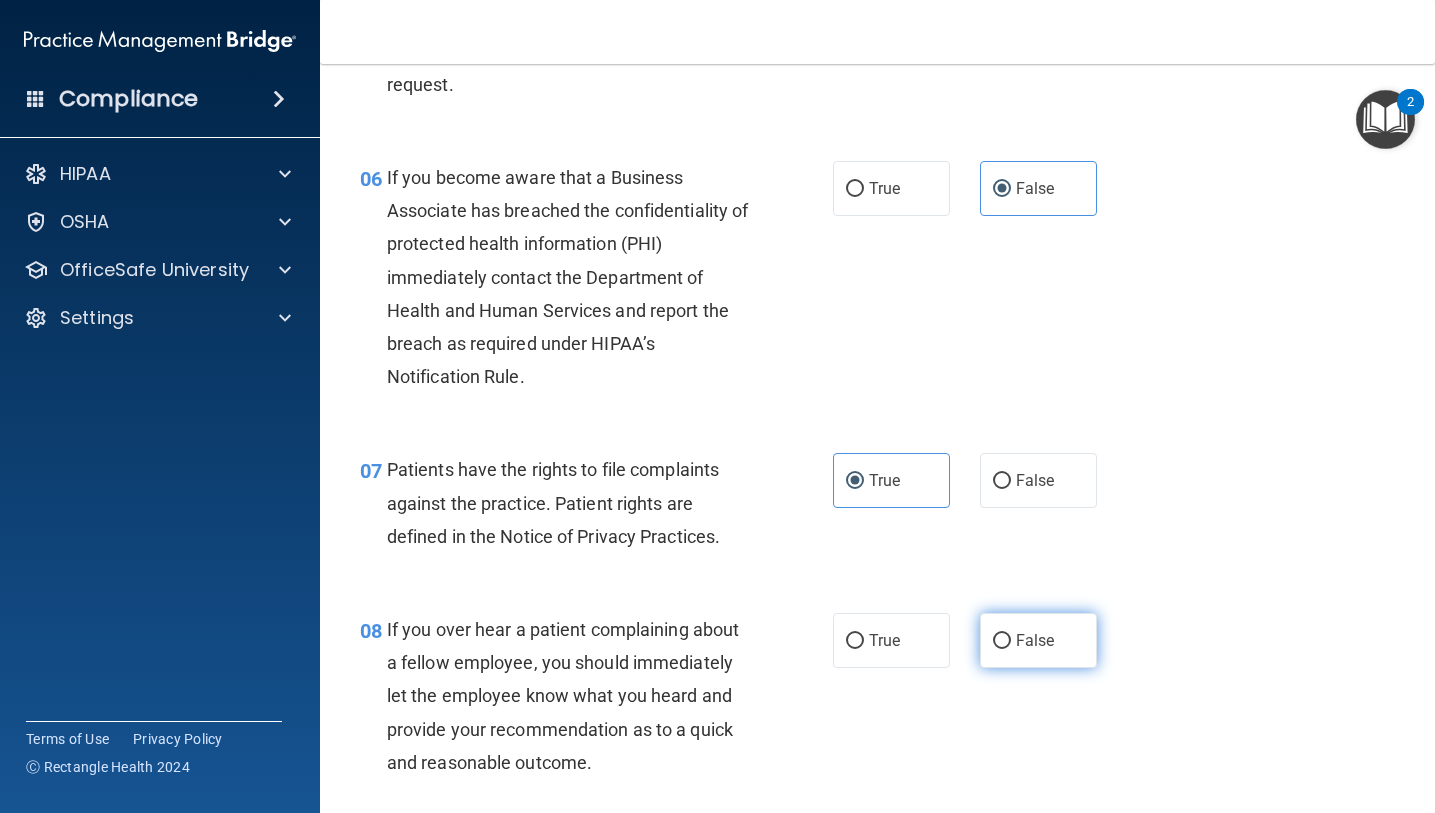click on "False" at bounding box center (1038, 640) 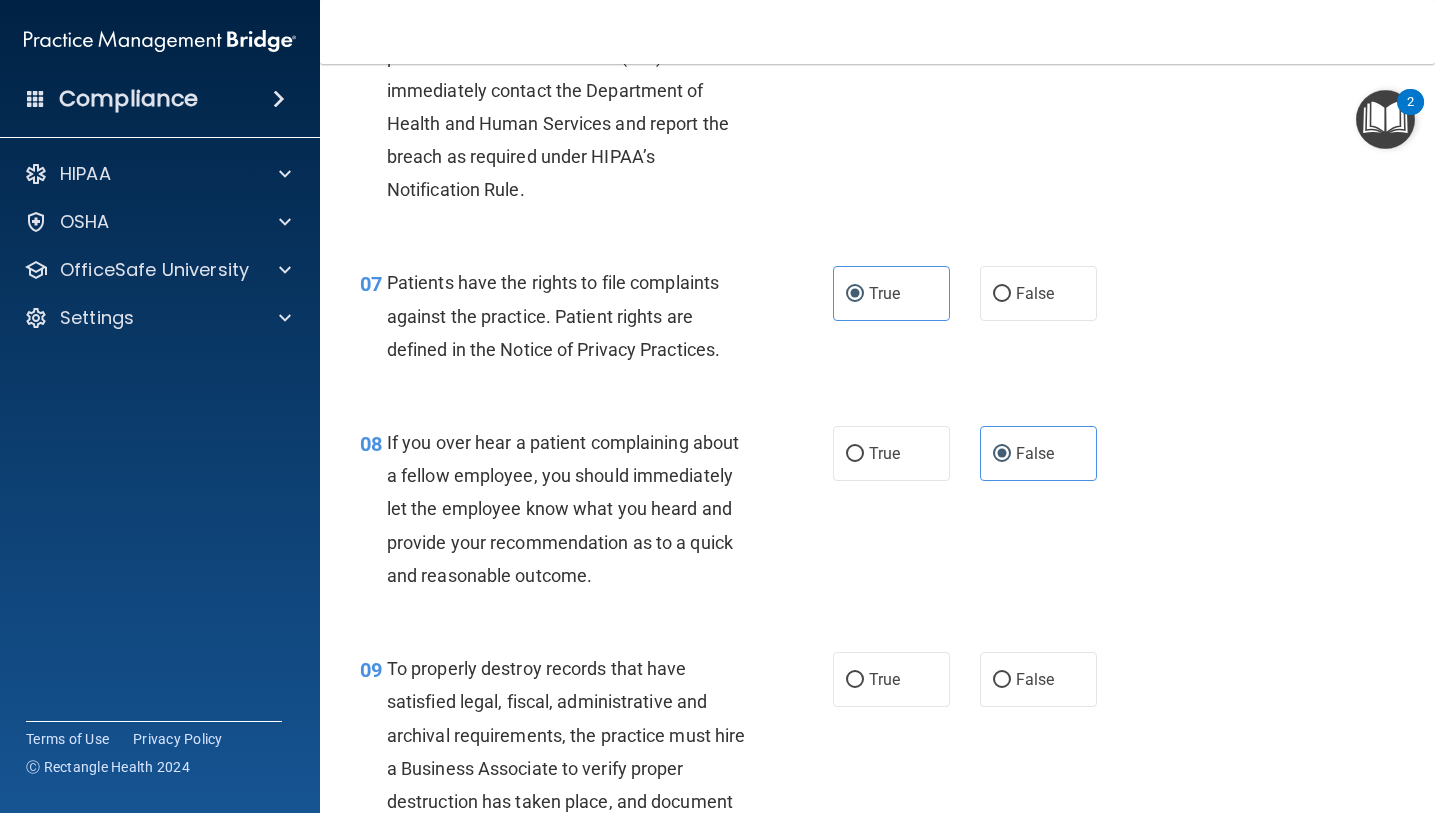 scroll, scrollTop: 1525, scrollLeft: 0, axis: vertical 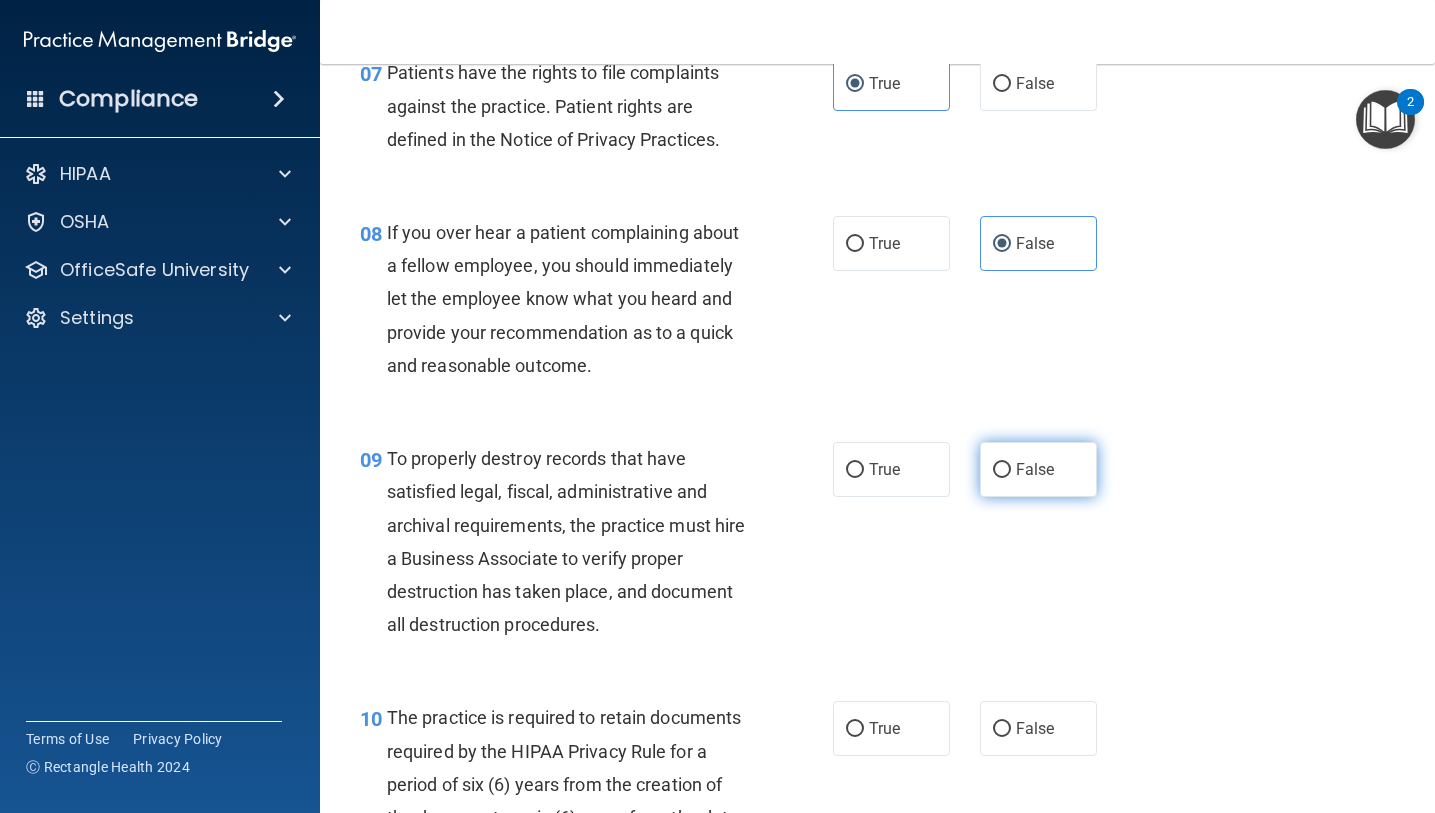 drag, startPoint x: 1072, startPoint y: 474, endPoint x: 1063, endPoint y: 482, distance: 12.0415945 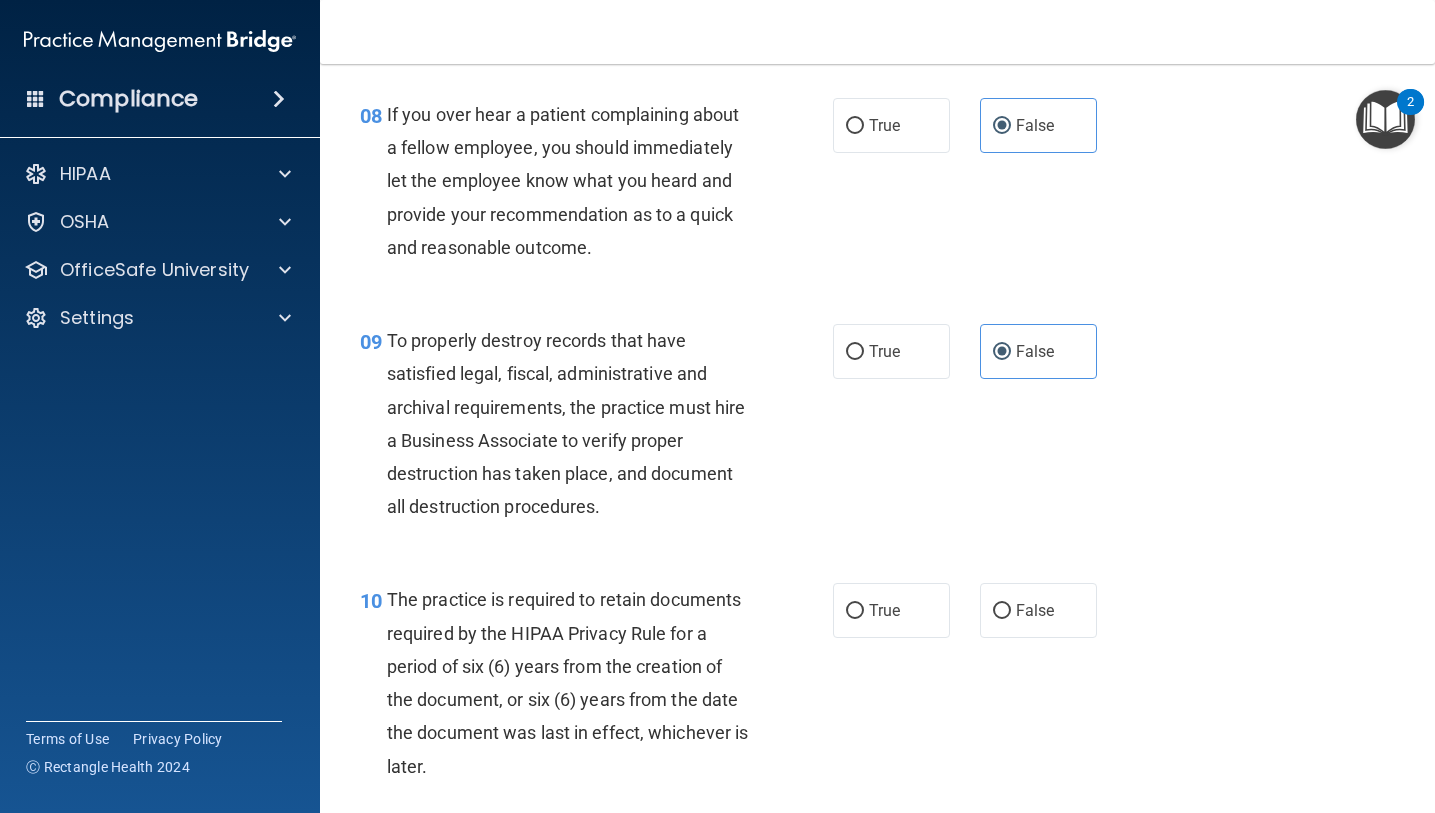 scroll, scrollTop: 1799, scrollLeft: 0, axis: vertical 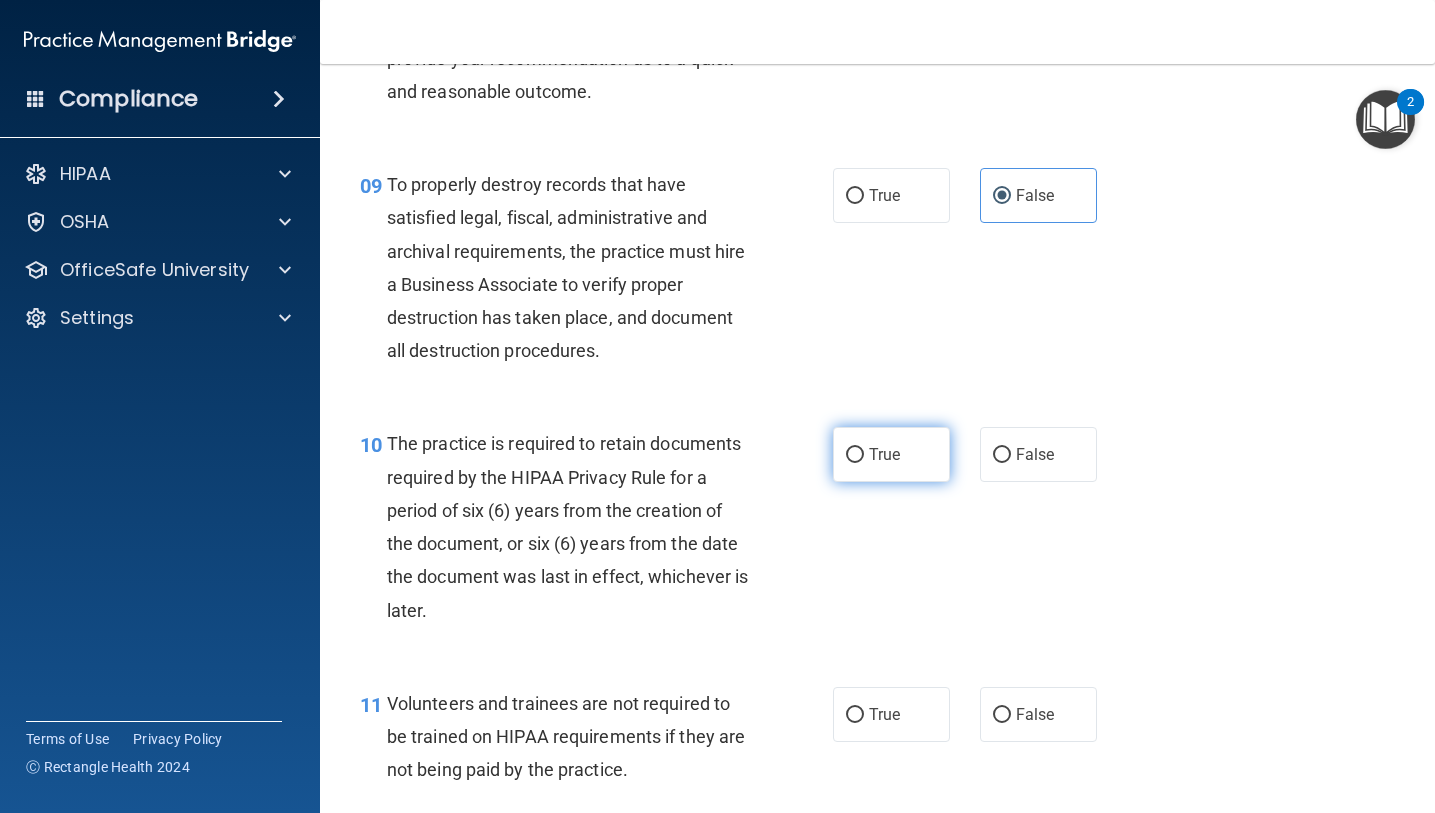 click on "True" at bounding box center [891, 454] 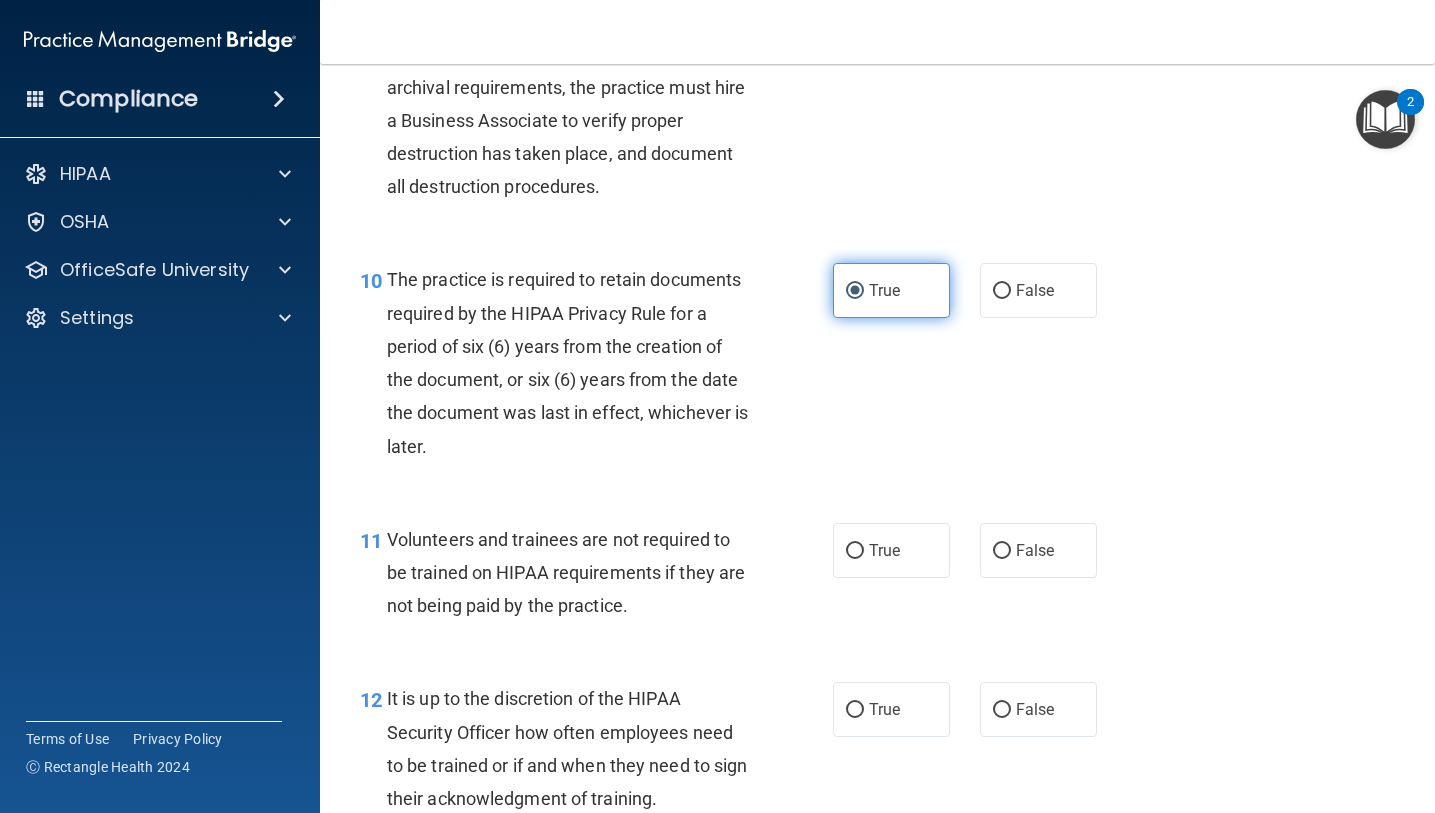 scroll, scrollTop: 2041, scrollLeft: 0, axis: vertical 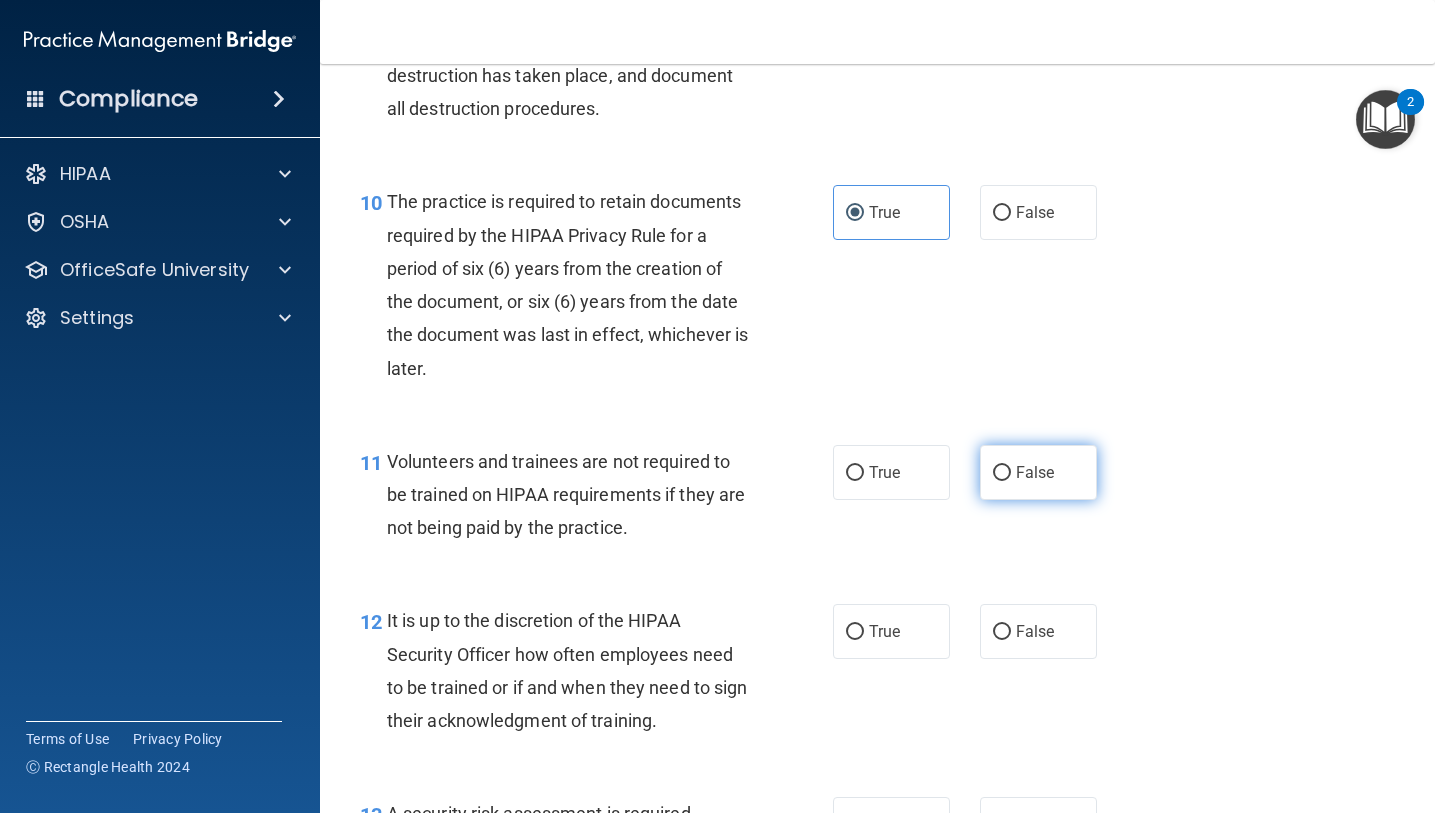 click on "False" at bounding box center (1038, 472) 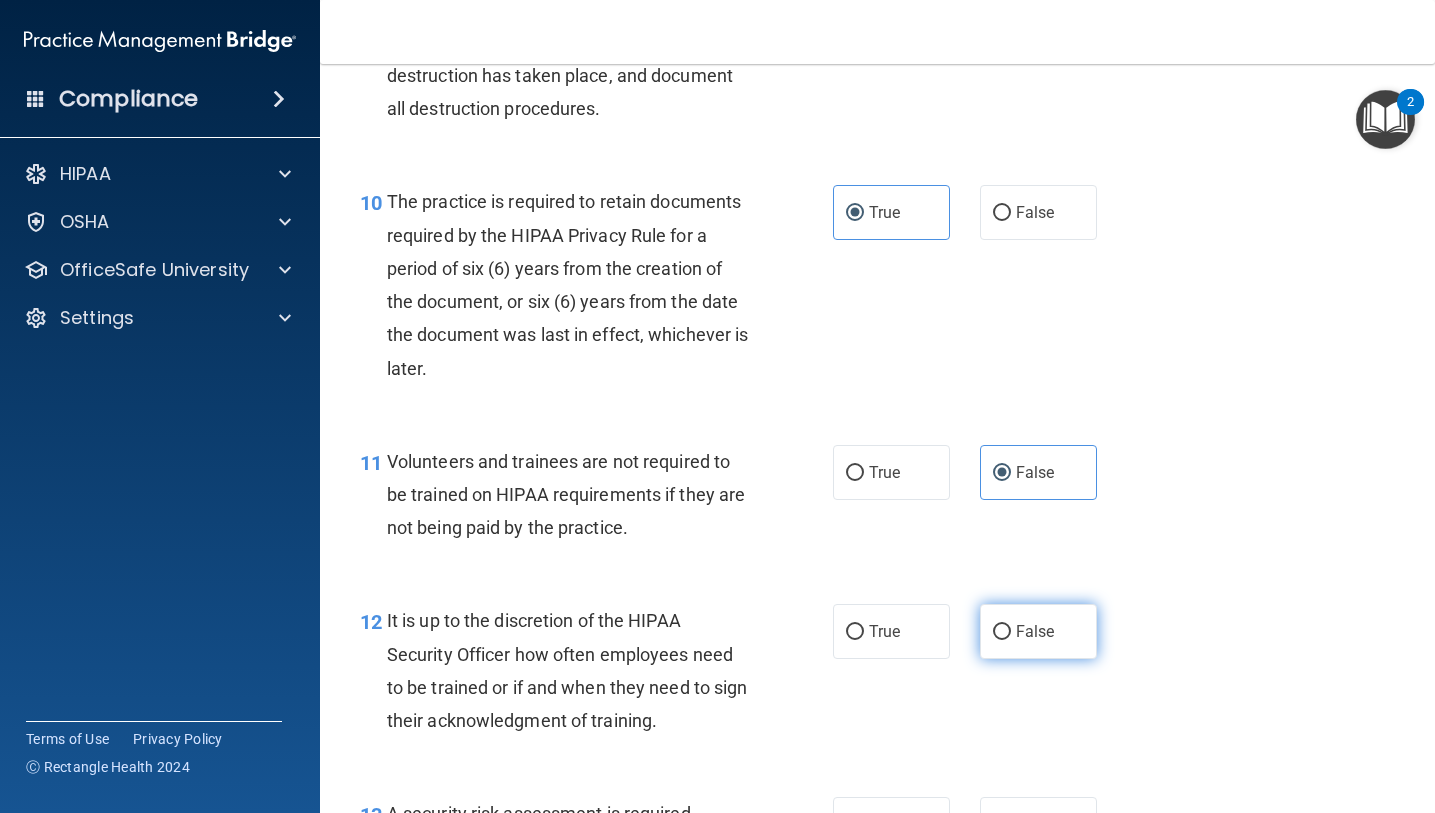 click on "False" at bounding box center (1035, 631) 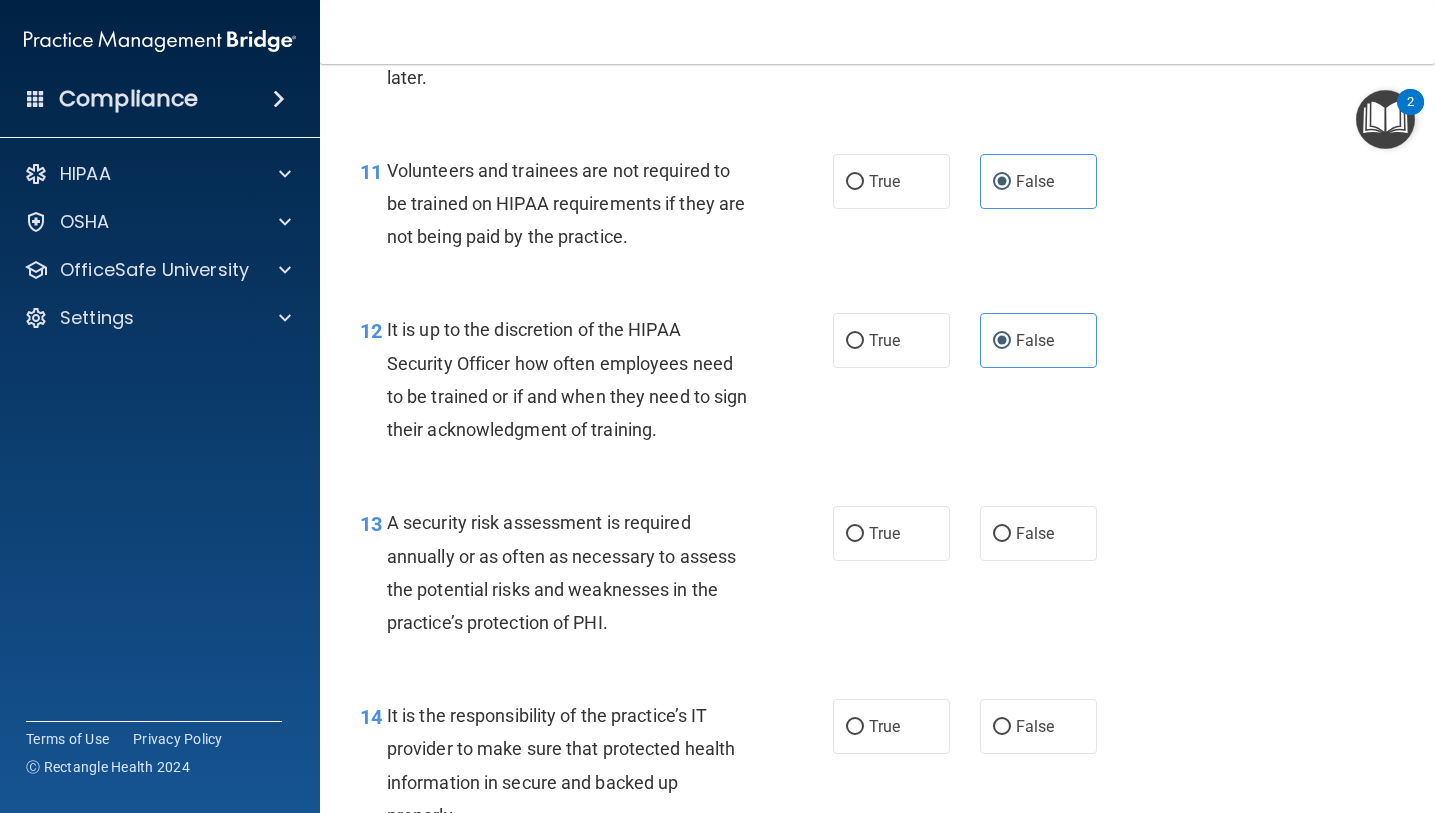 scroll, scrollTop: 2333, scrollLeft: 0, axis: vertical 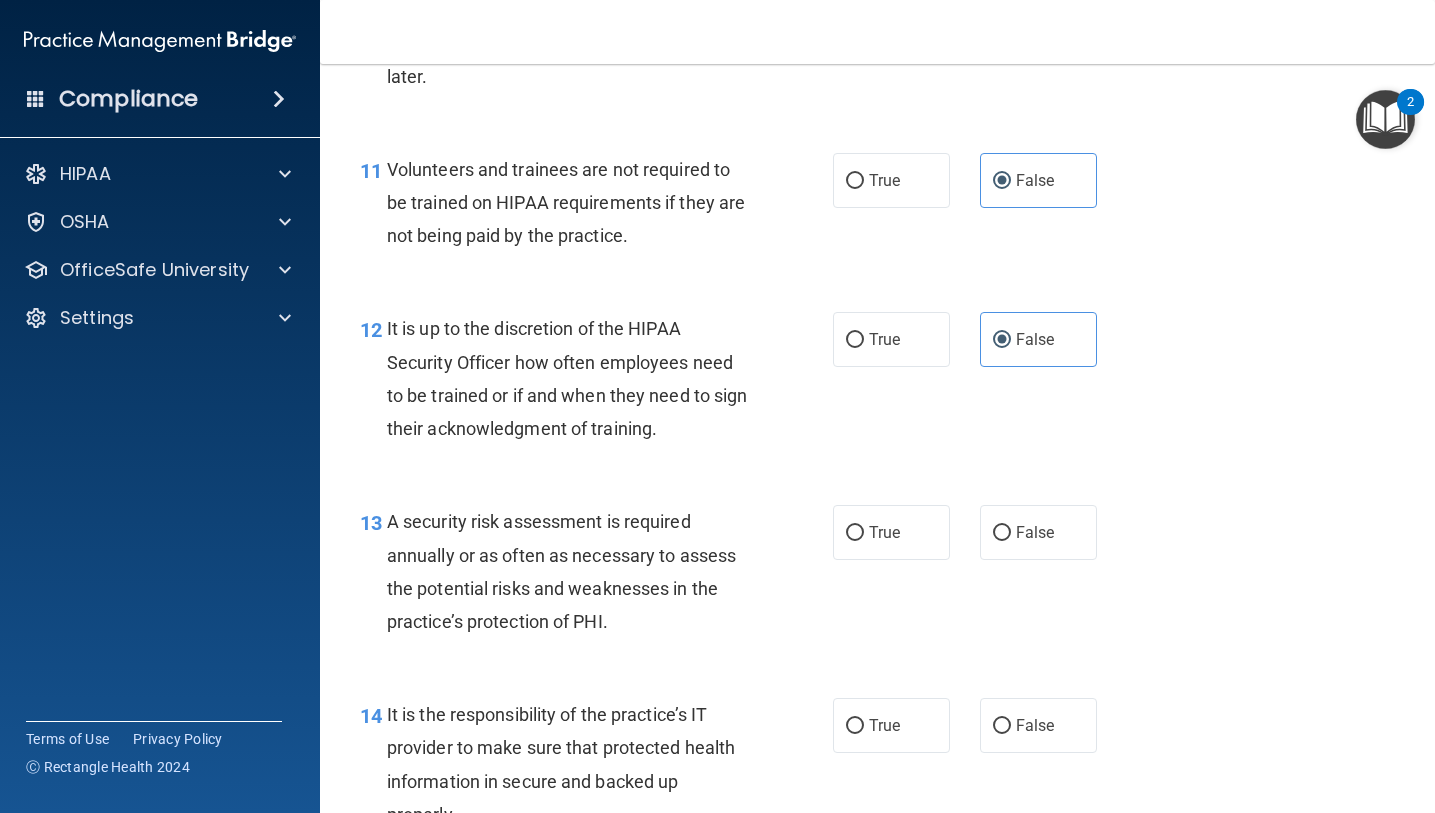 click on "13       A security risk assessment is required annually or as often as necessary to assess the potential risks and weaknesses in the practice’s protection of PHI." at bounding box center (596, 576) 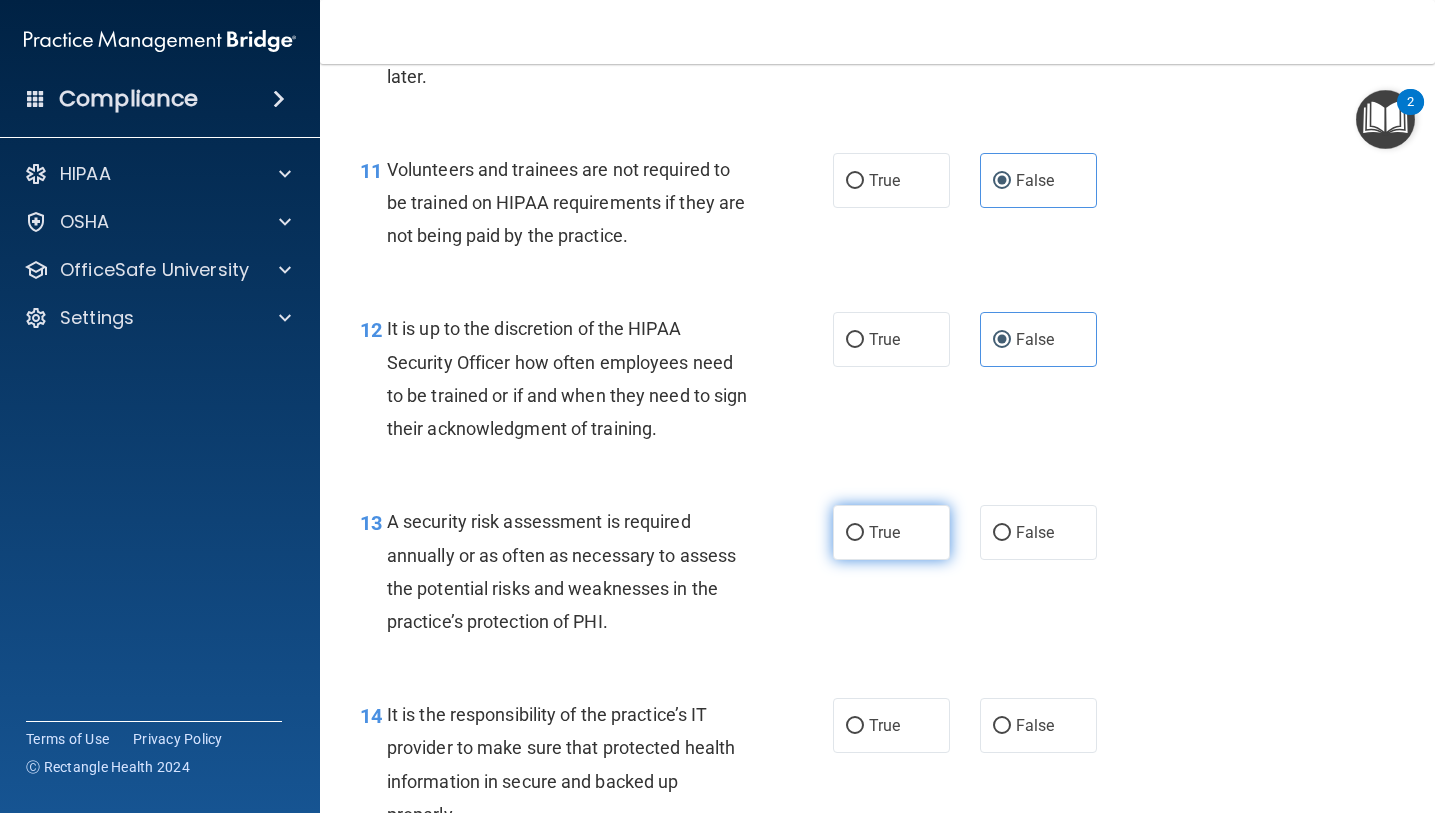 click on "True" at bounding box center [891, 532] 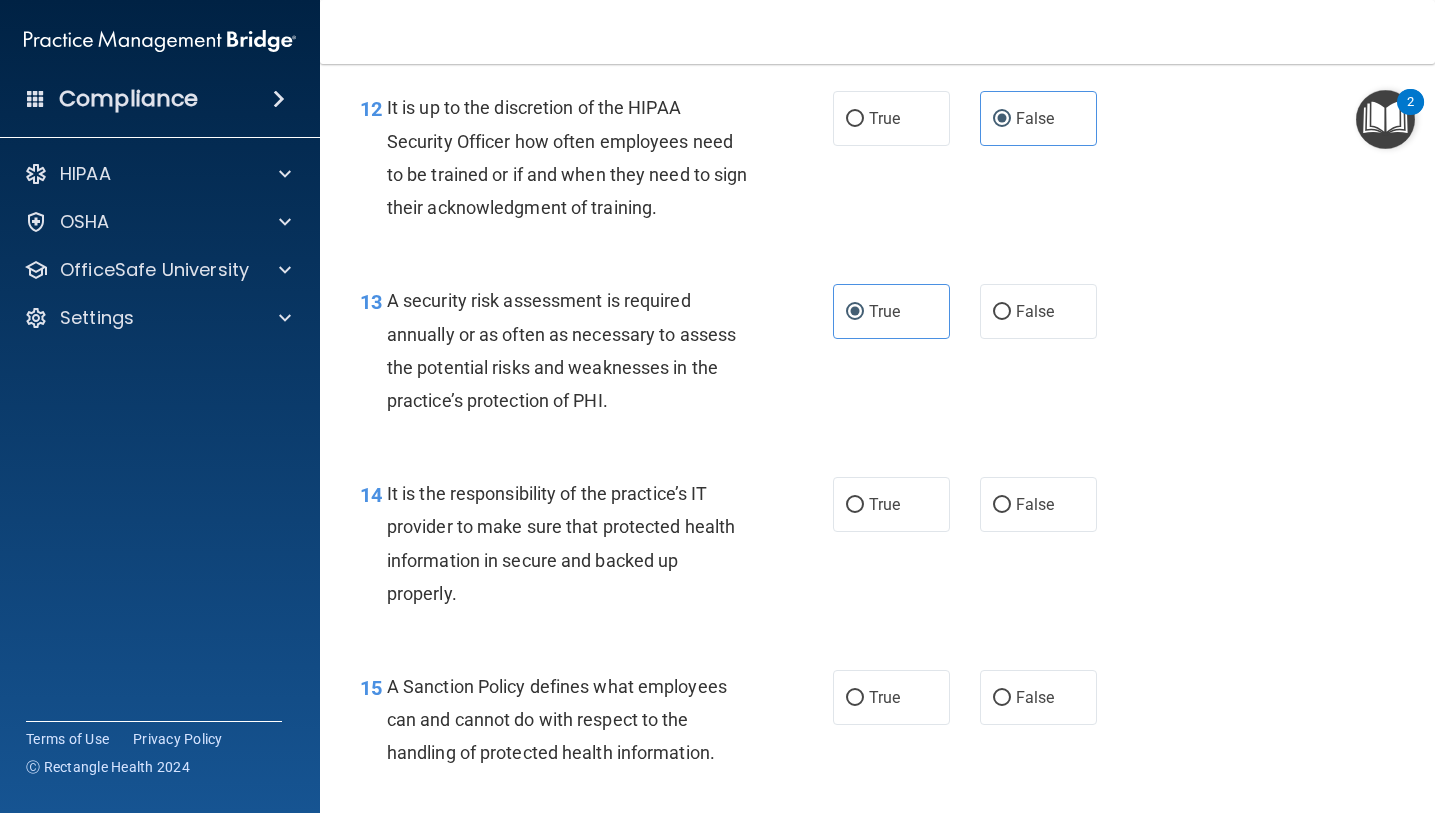 scroll, scrollTop: 2559, scrollLeft: 0, axis: vertical 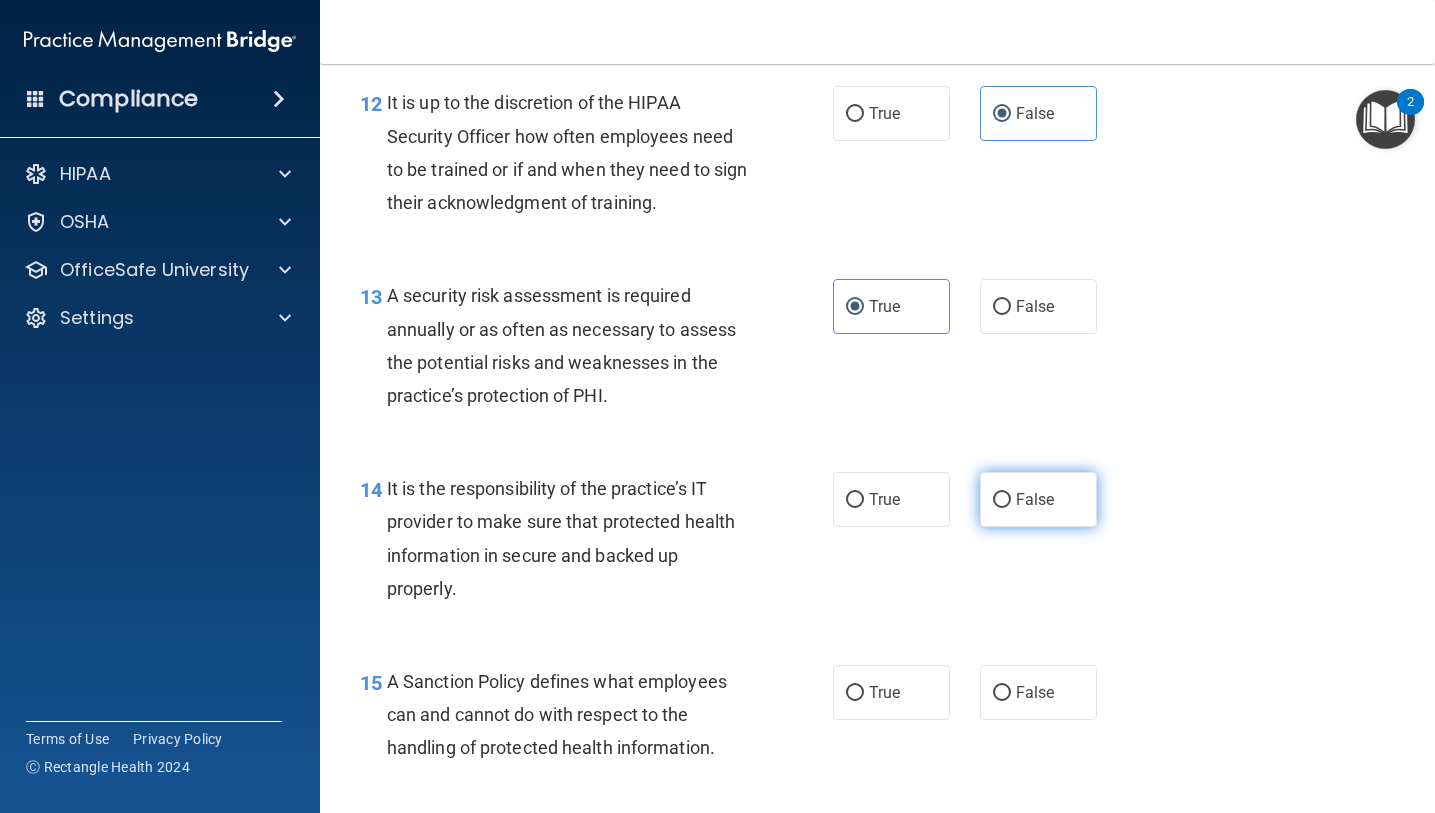 click on "False" at bounding box center [1035, 499] 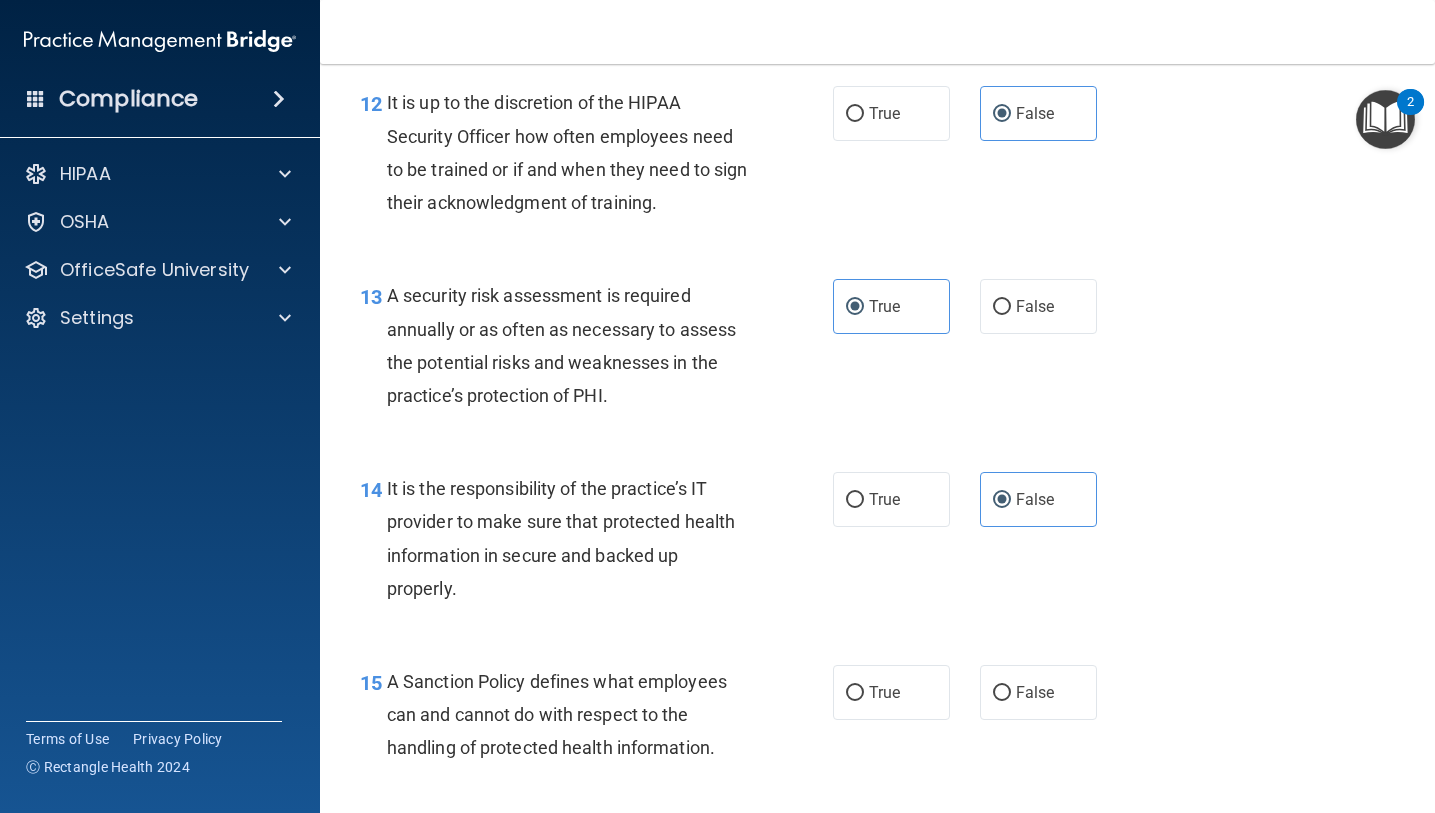 scroll, scrollTop: 2752, scrollLeft: 0, axis: vertical 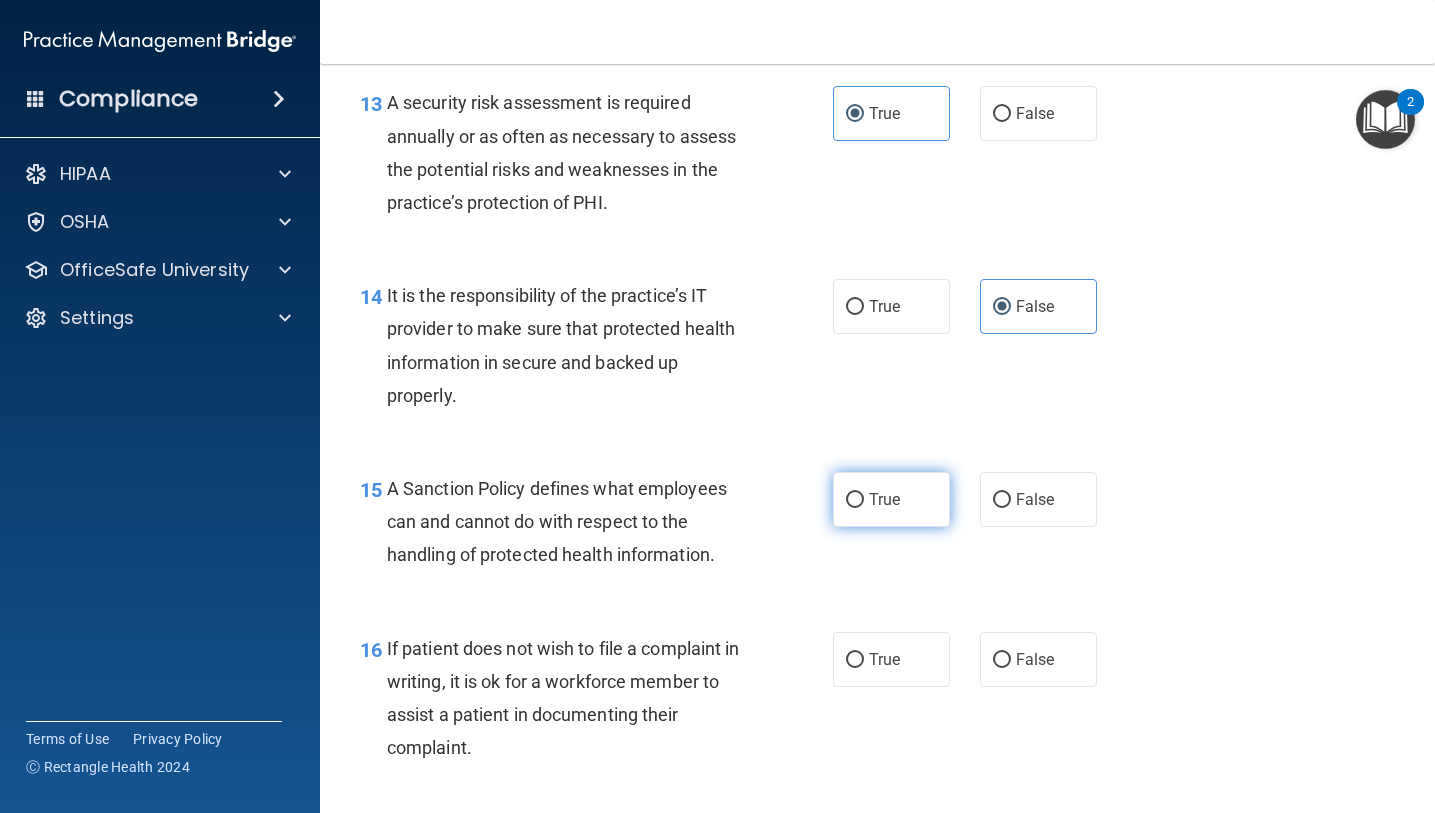 click on "True" at bounding box center (884, 499) 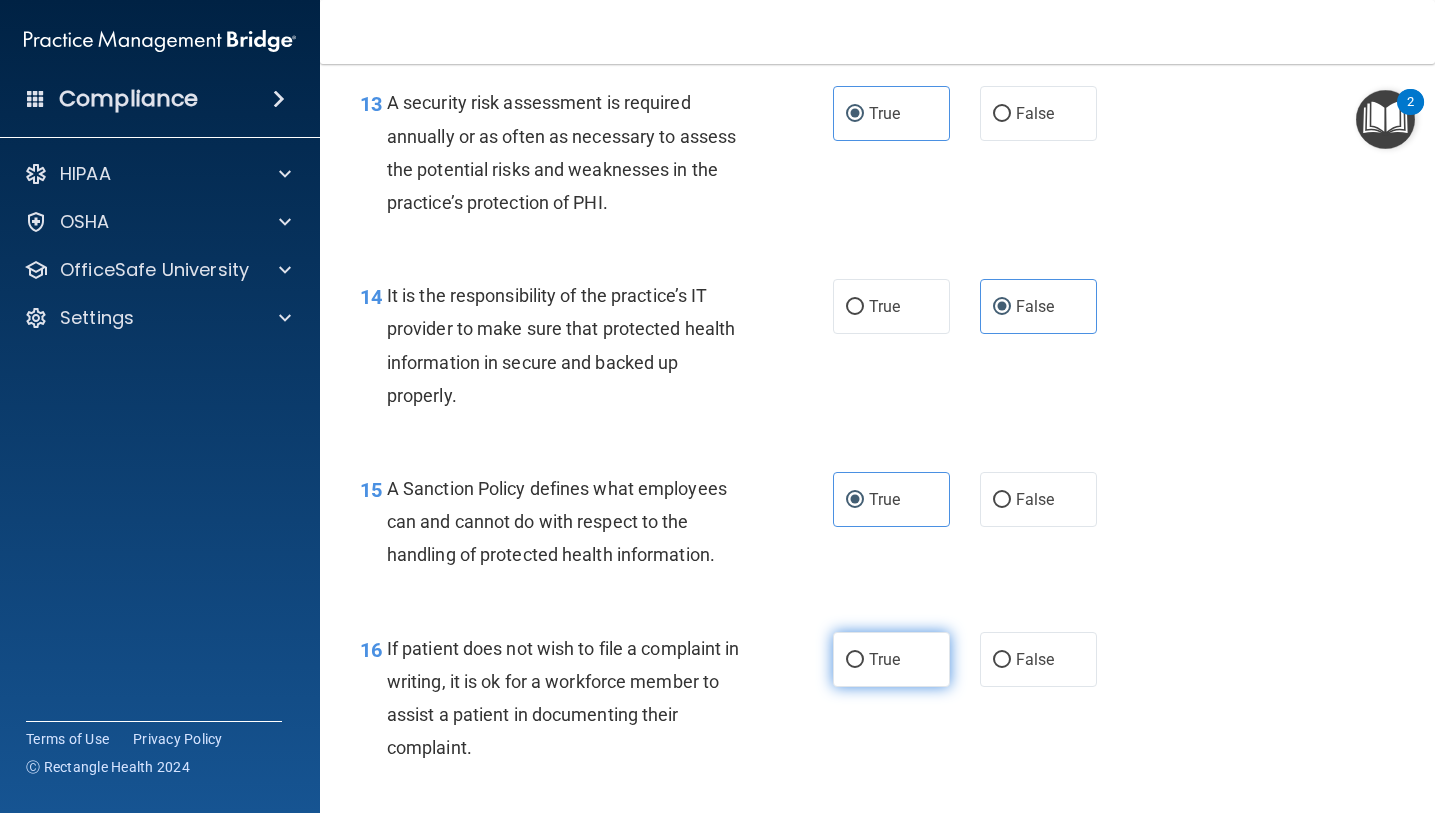 click on "True" at bounding box center (884, 659) 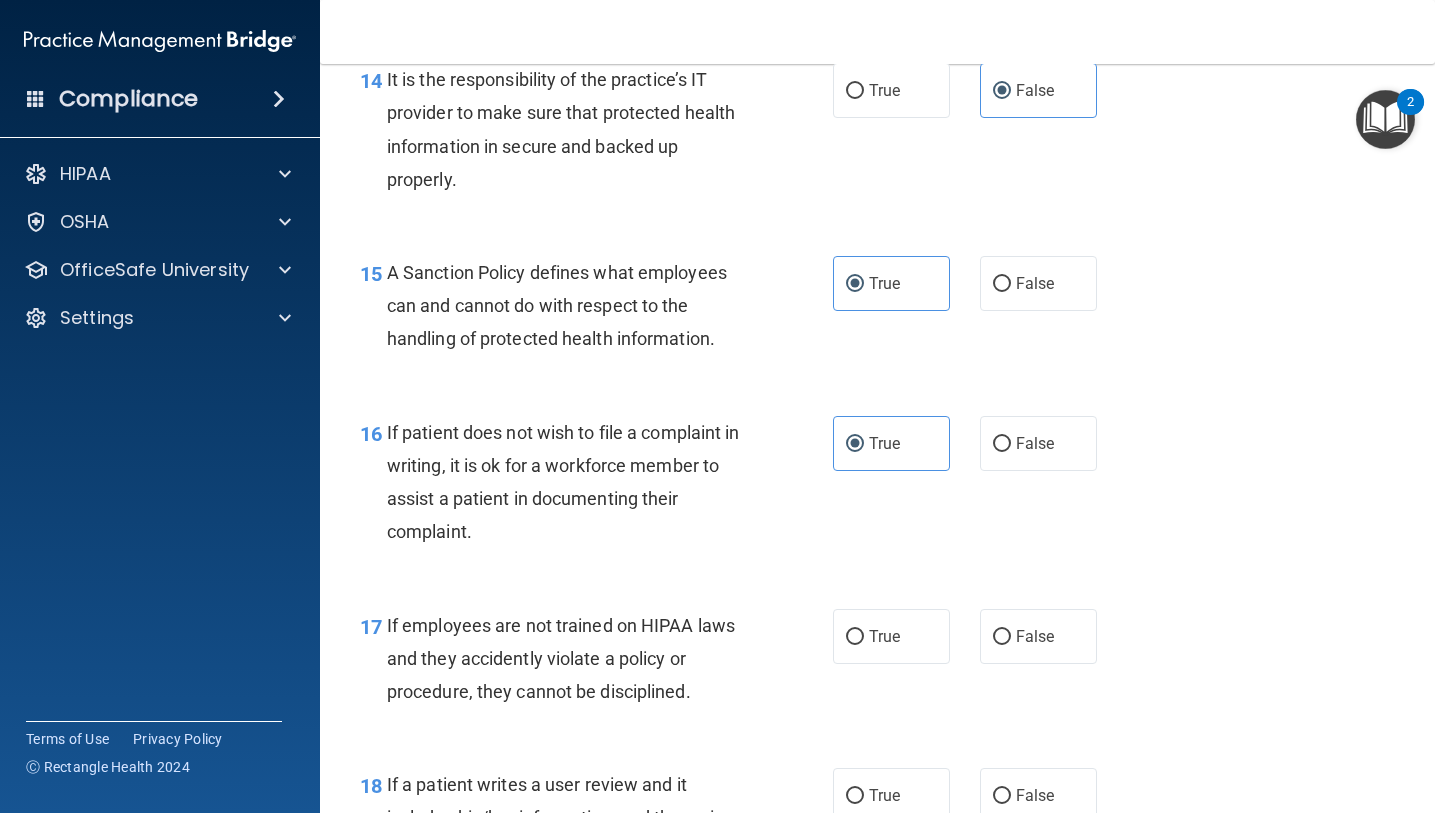 scroll, scrollTop: 3079, scrollLeft: 0, axis: vertical 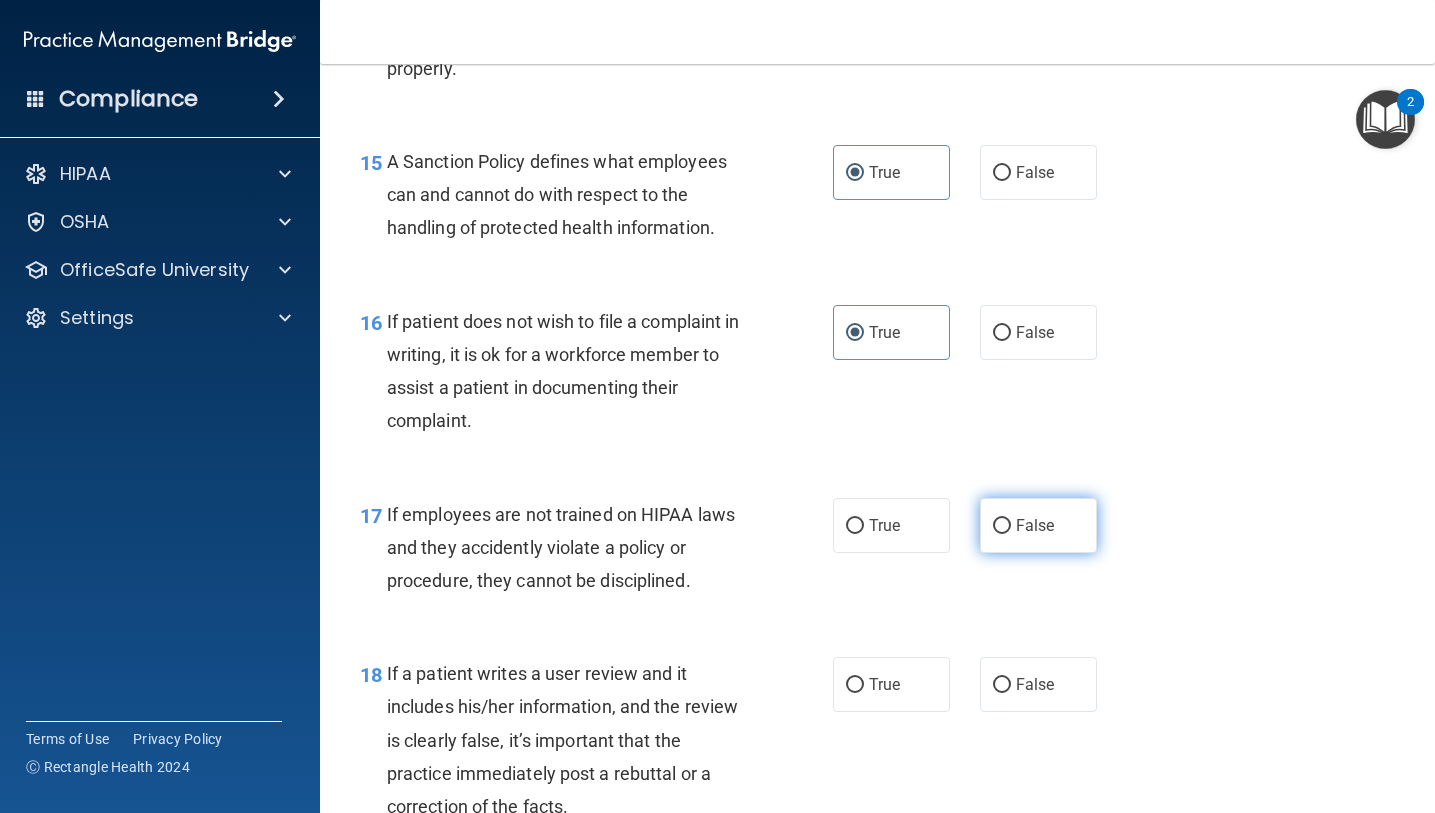 click on "False" at bounding box center [1038, 525] 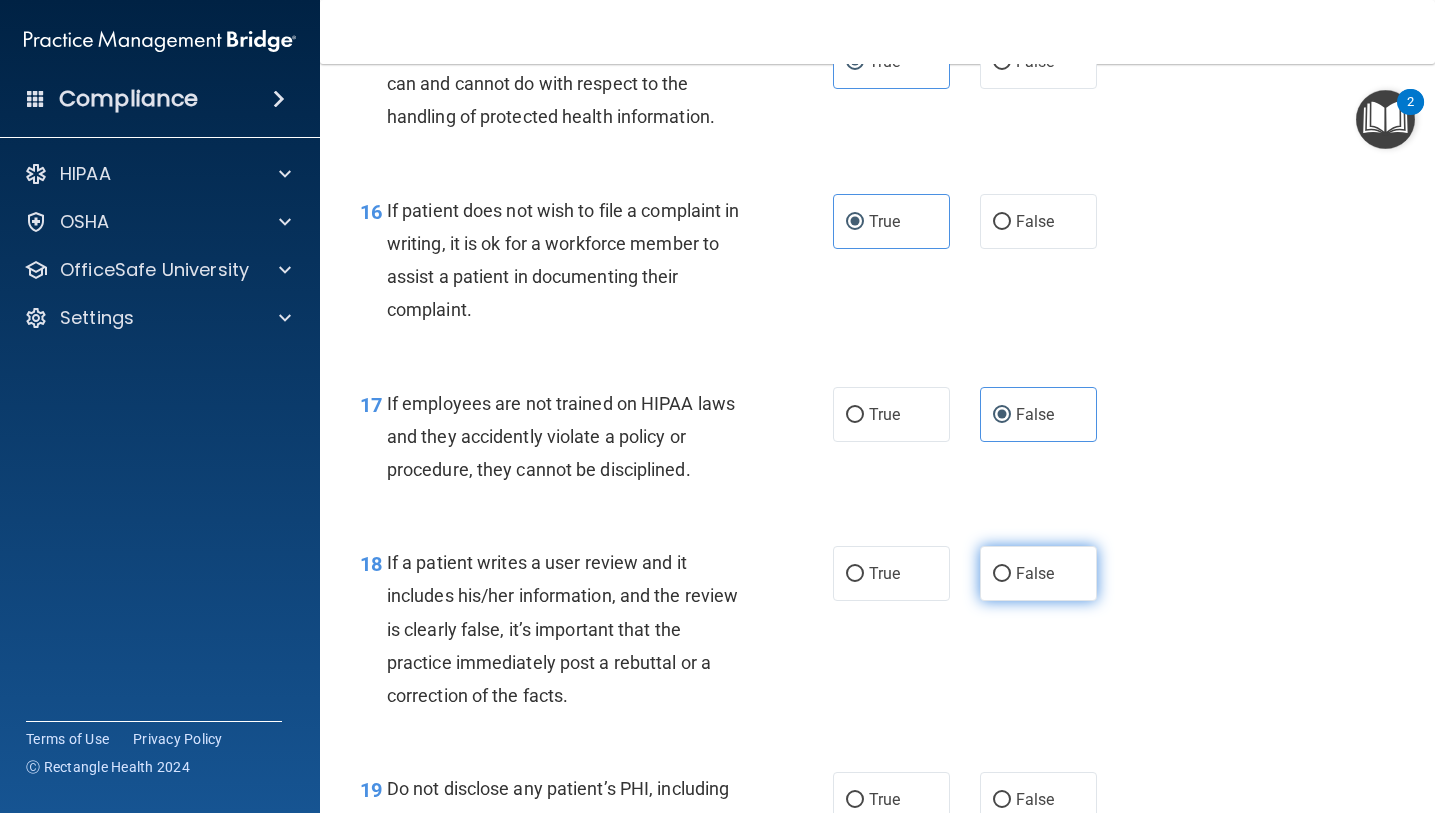 scroll, scrollTop: 3298, scrollLeft: 0, axis: vertical 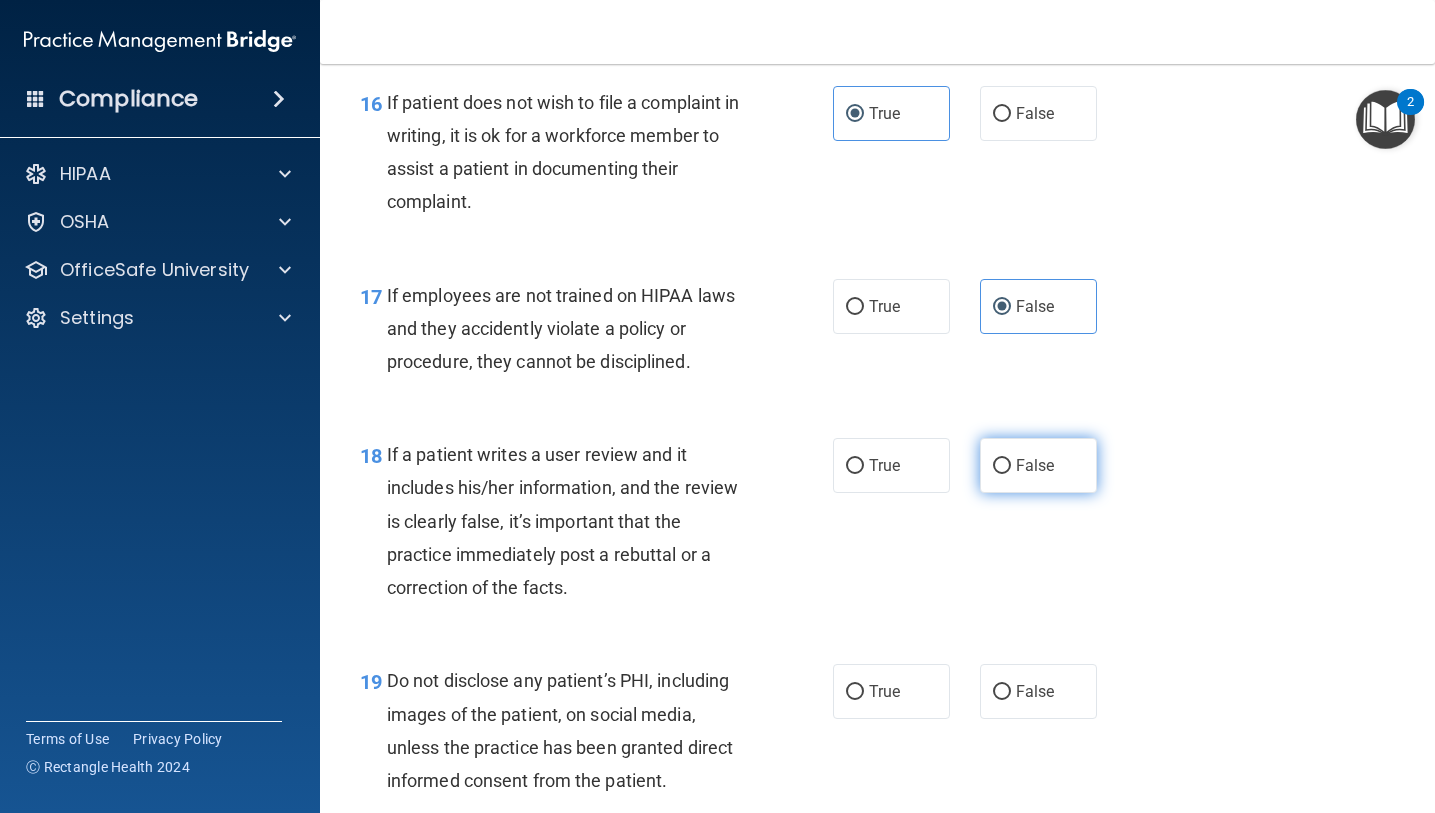 click on "False" at bounding box center [1035, 465] 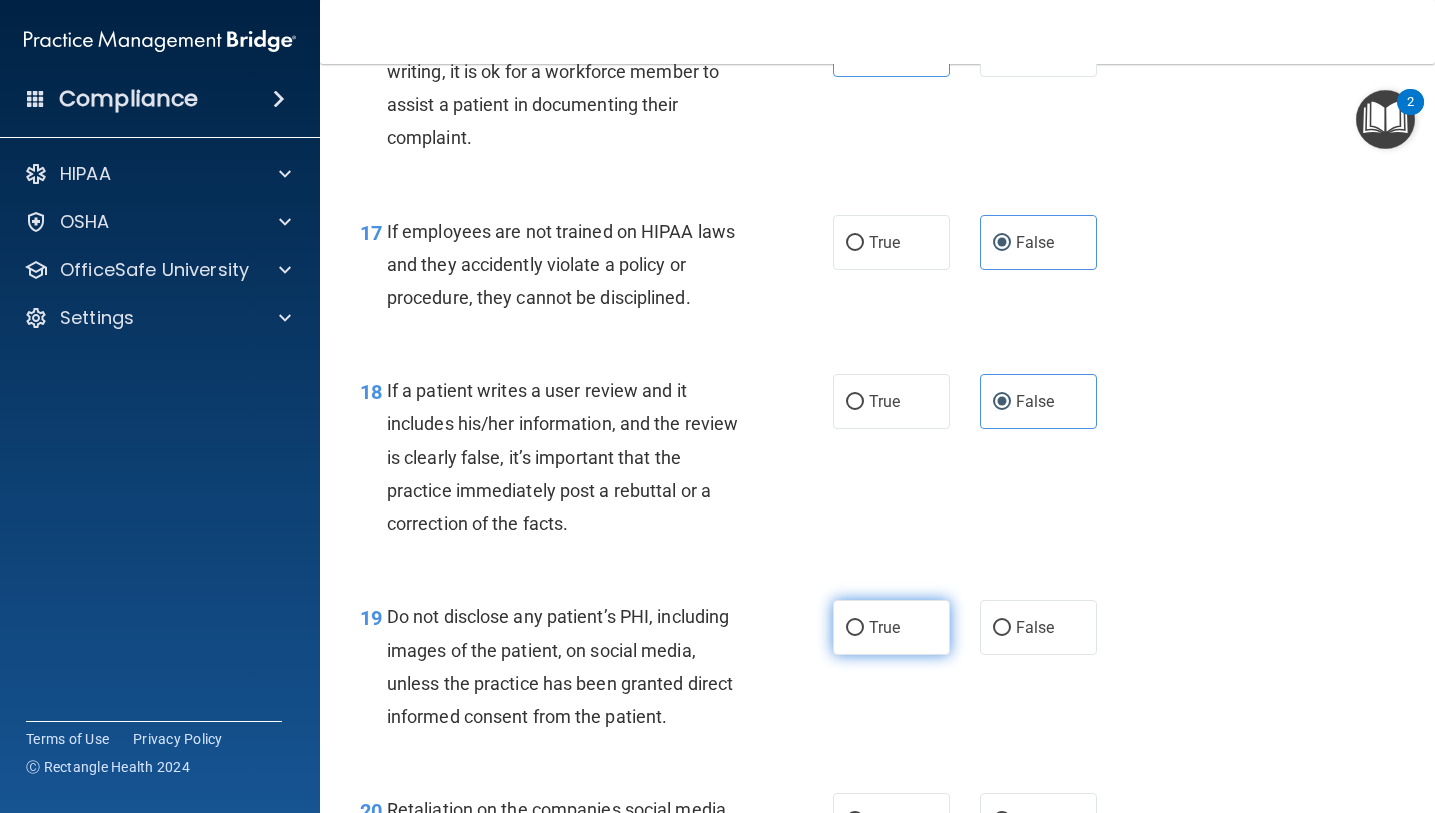 click on "True" at bounding box center [891, 627] 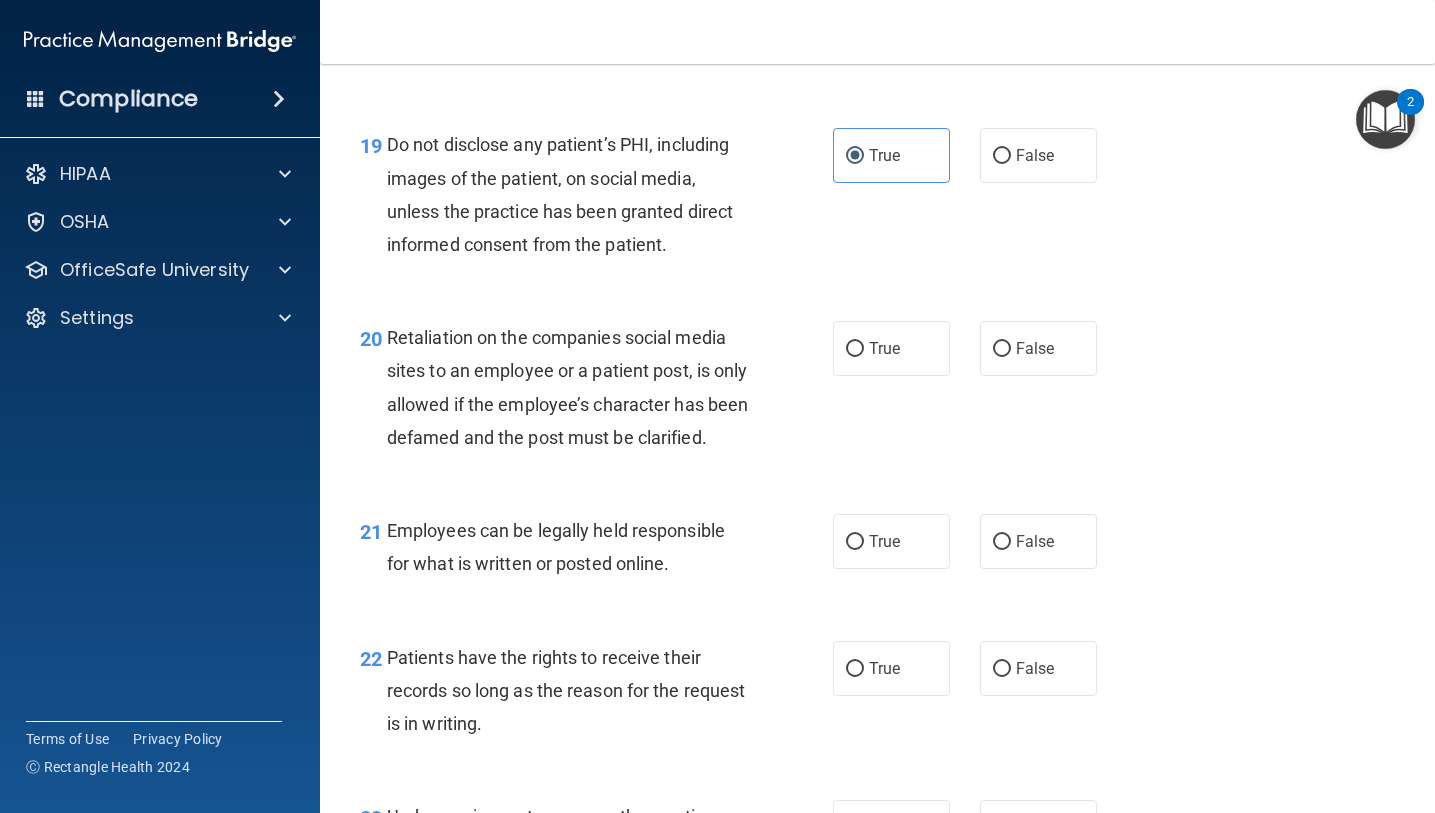 scroll, scrollTop: 3837, scrollLeft: 0, axis: vertical 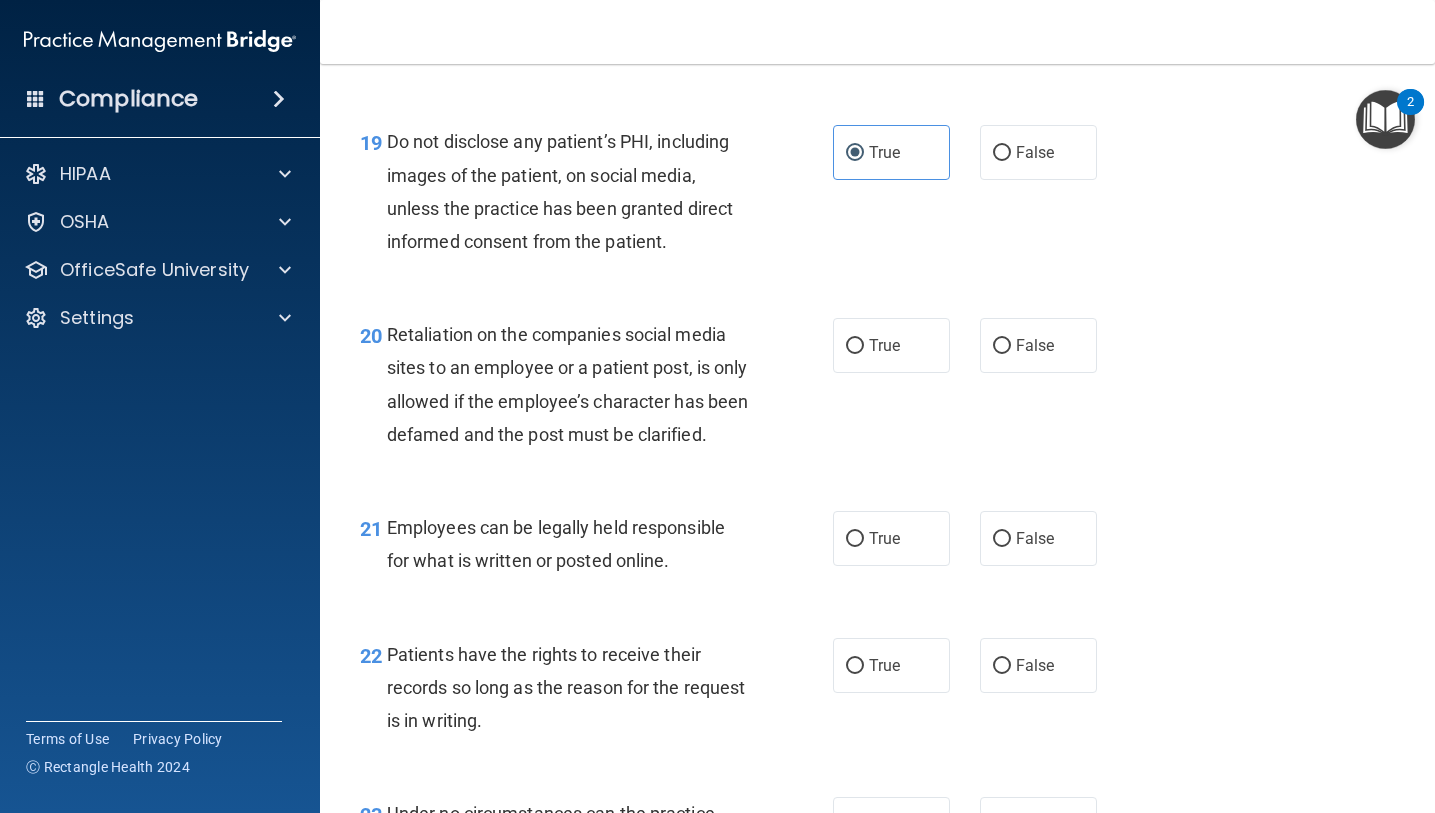 click on "20       Retaliation on the companies social media sites to an employee or a patient post, is only allowed if the employee’s character has been defamed and the post must be clarified.                  True           False" at bounding box center (877, 389) 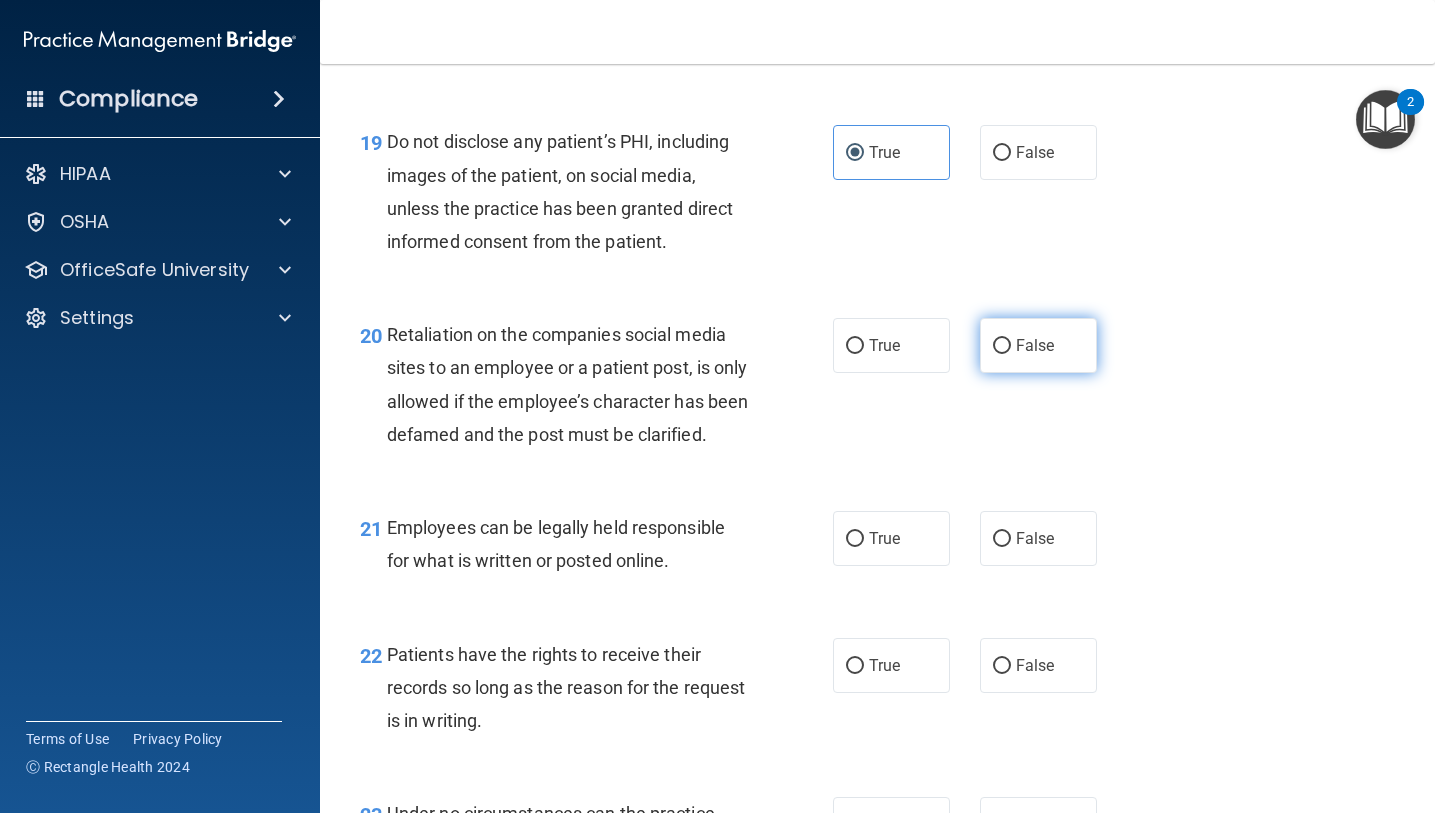 click on "False" at bounding box center (1038, 345) 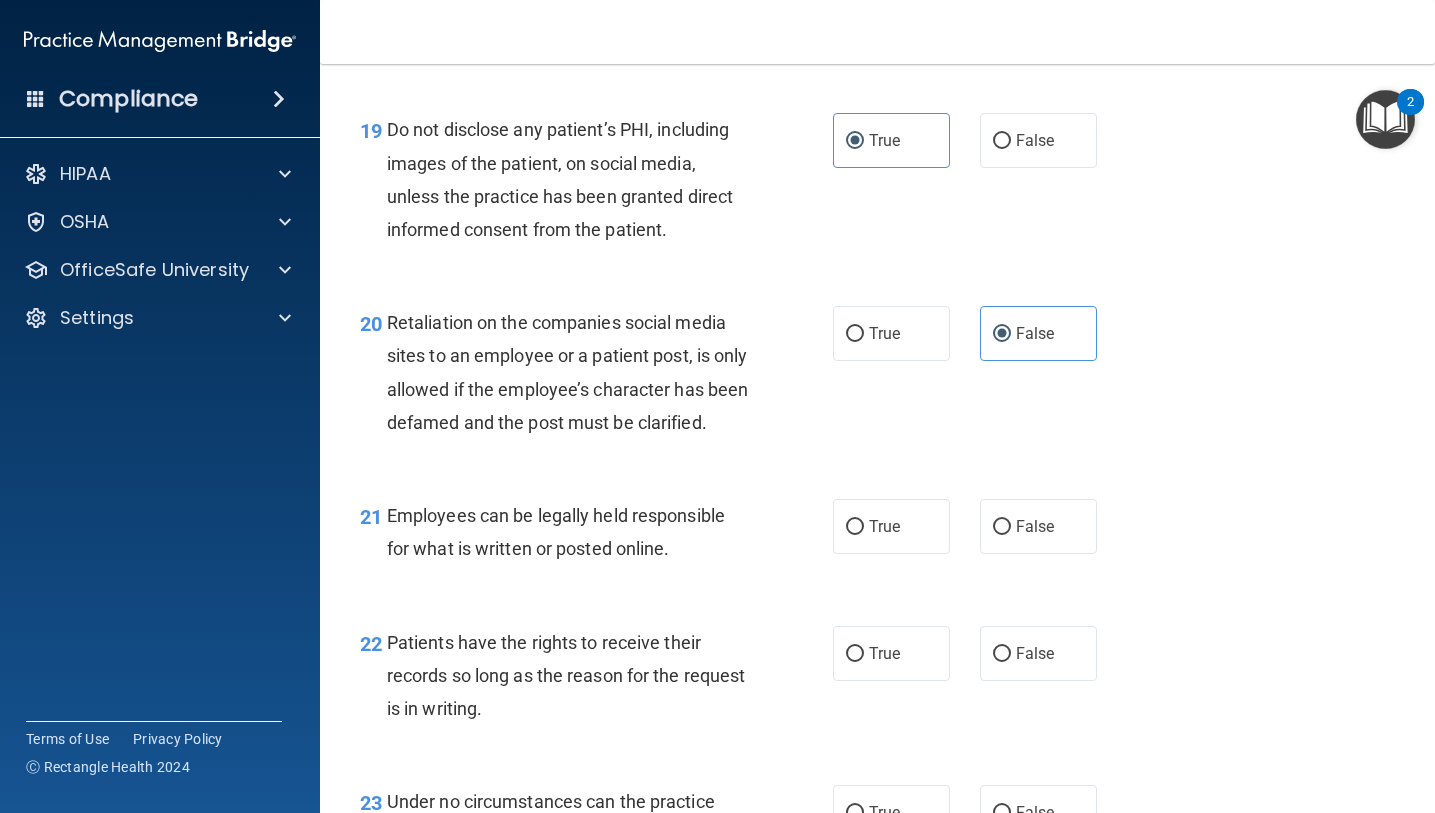 scroll, scrollTop: 3874, scrollLeft: 0, axis: vertical 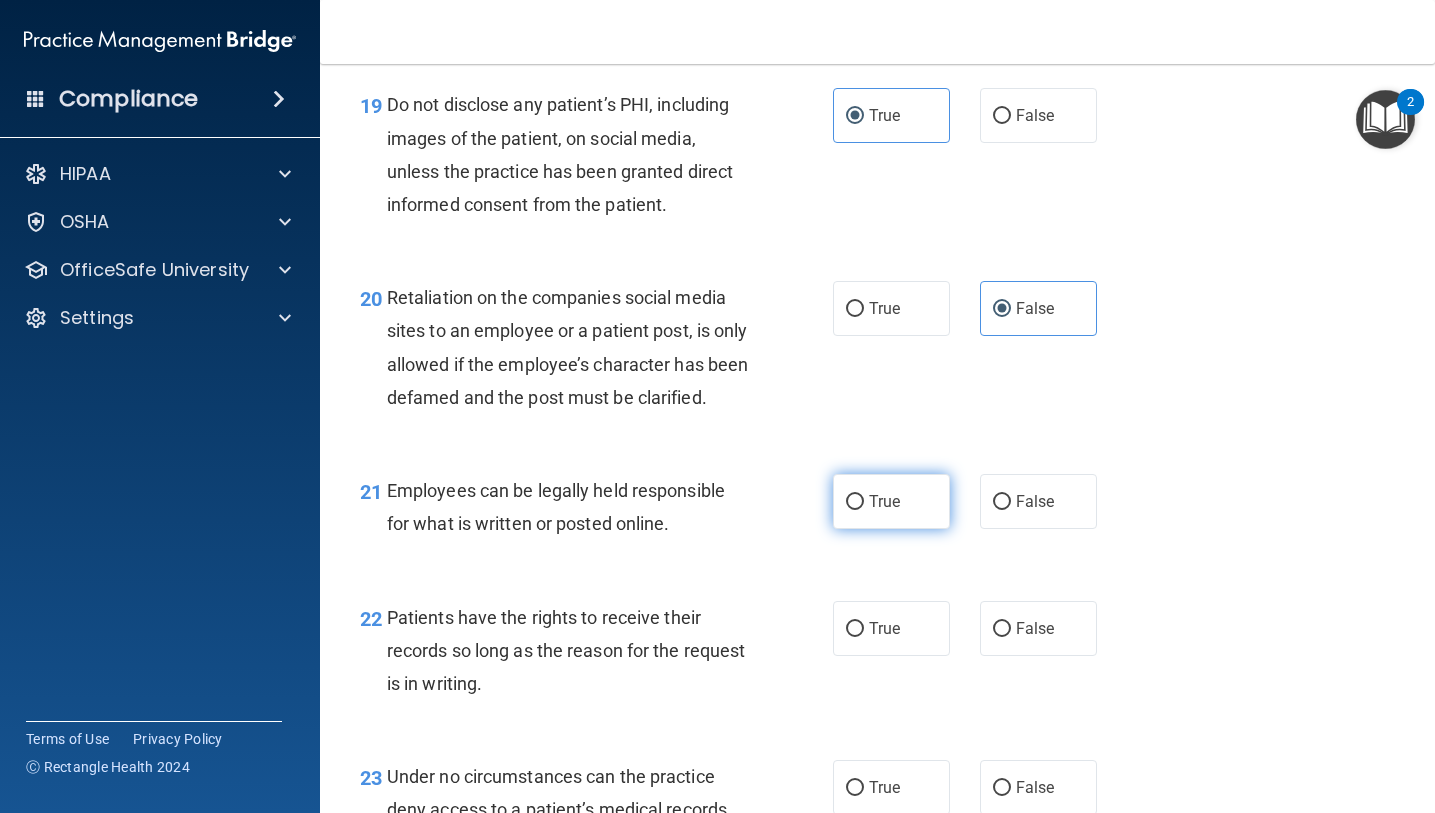 click on "True" at bounding box center (884, 501) 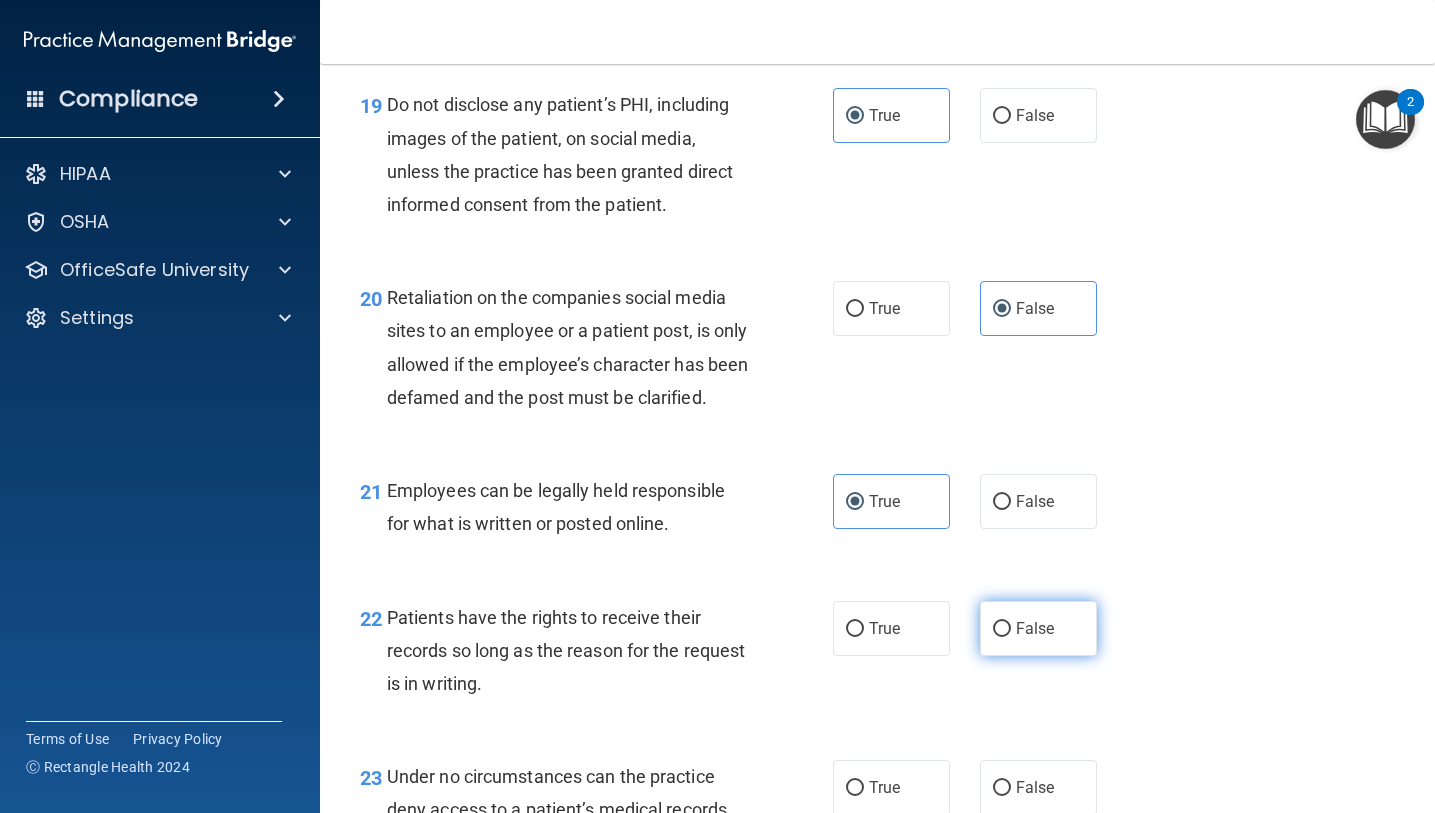 drag, startPoint x: 1014, startPoint y: 662, endPoint x: 1010, endPoint y: 638, distance: 24.33105 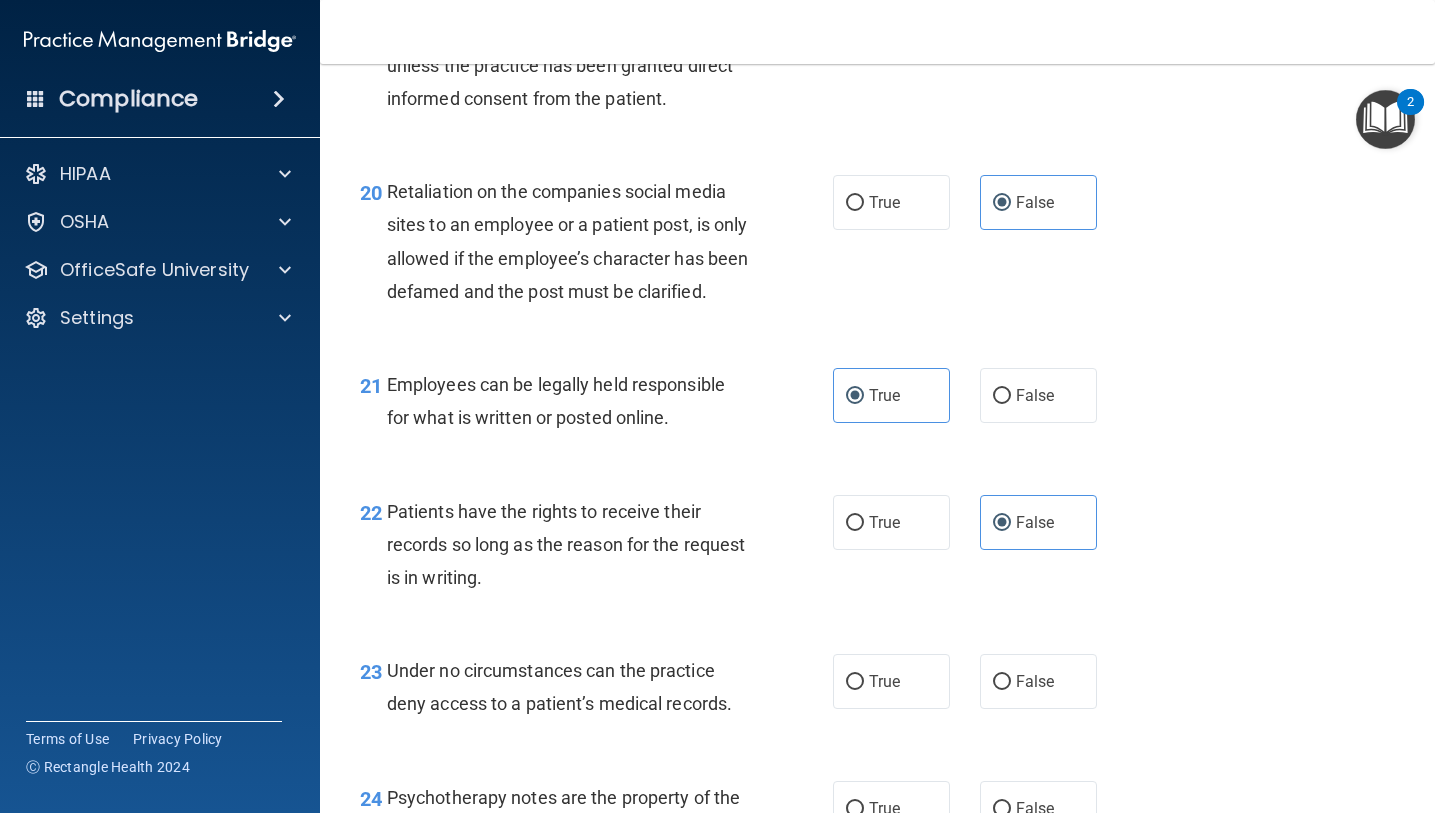 scroll, scrollTop: 4084, scrollLeft: 0, axis: vertical 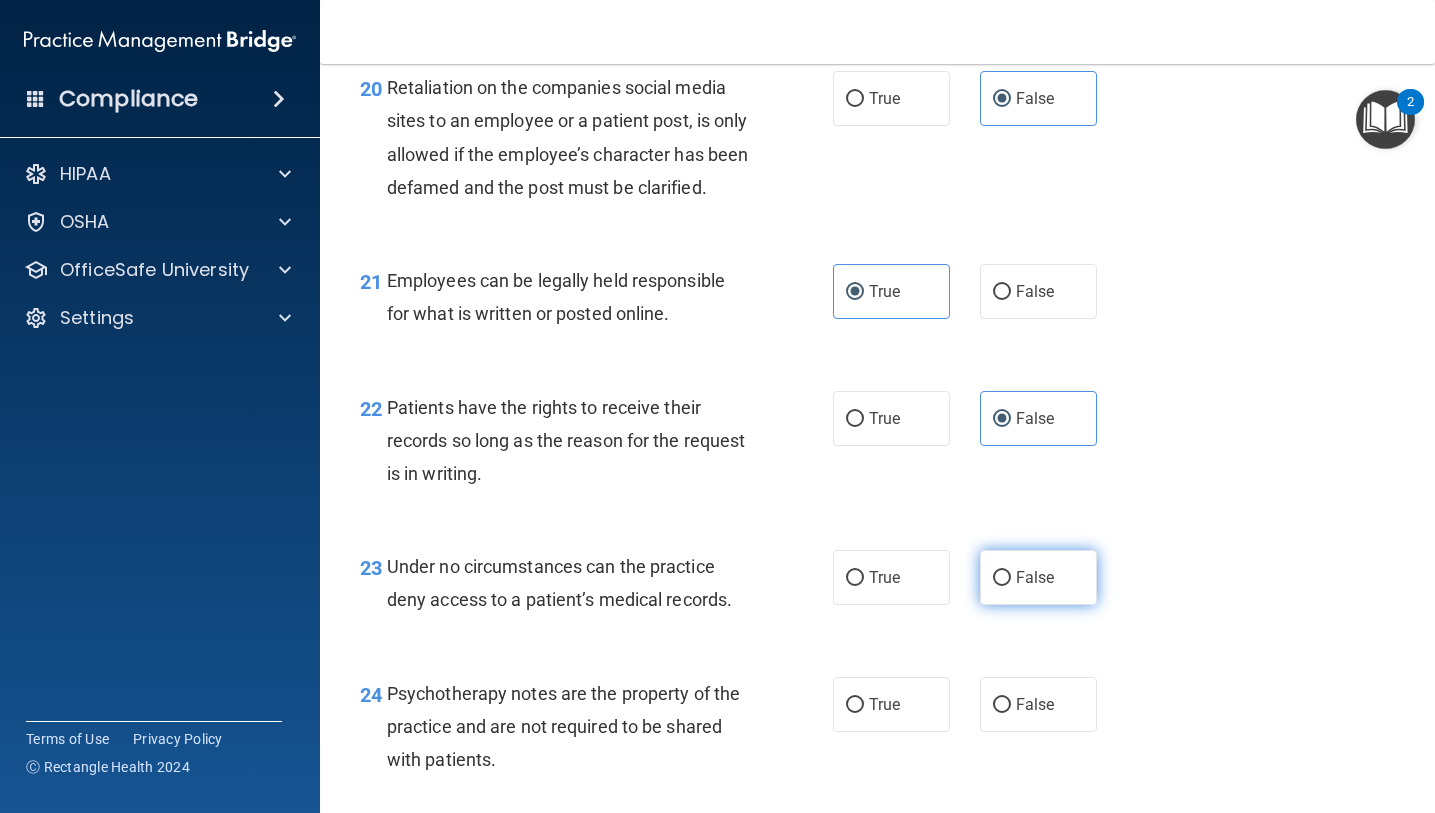 click on "False" at bounding box center (1038, 577) 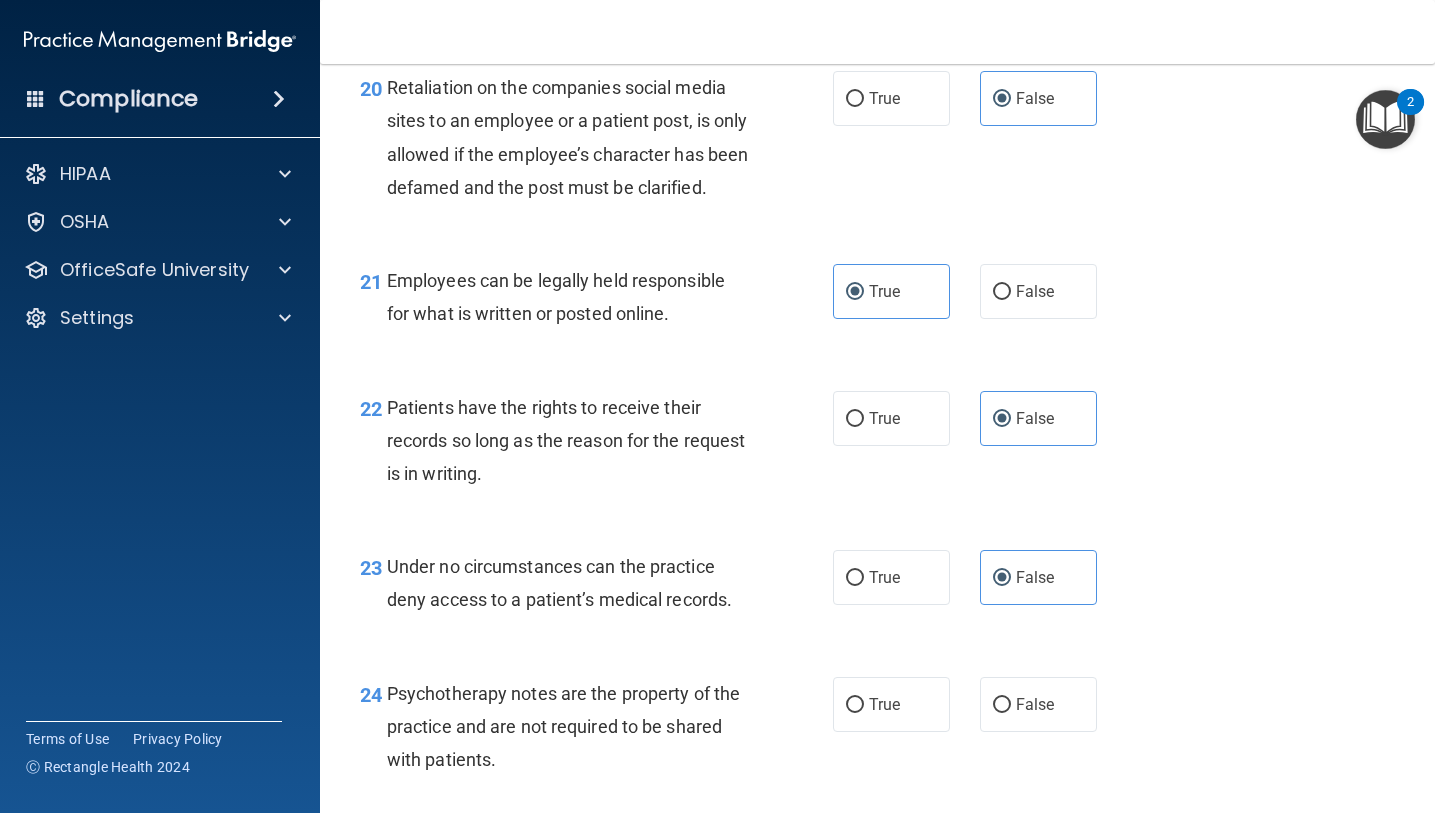 scroll, scrollTop: 4319, scrollLeft: 0, axis: vertical 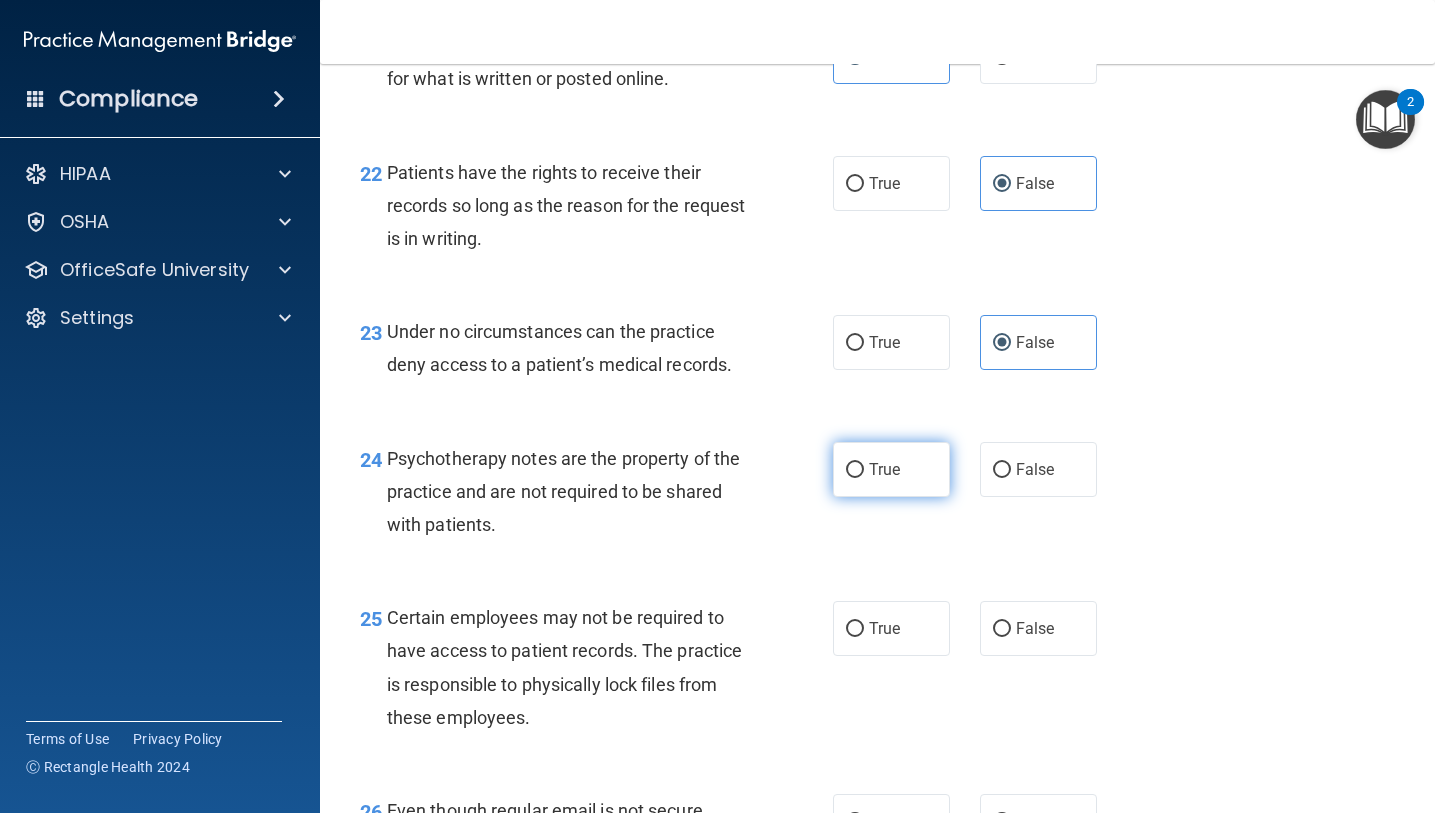 click on "True" at bounding box center [891, 469] 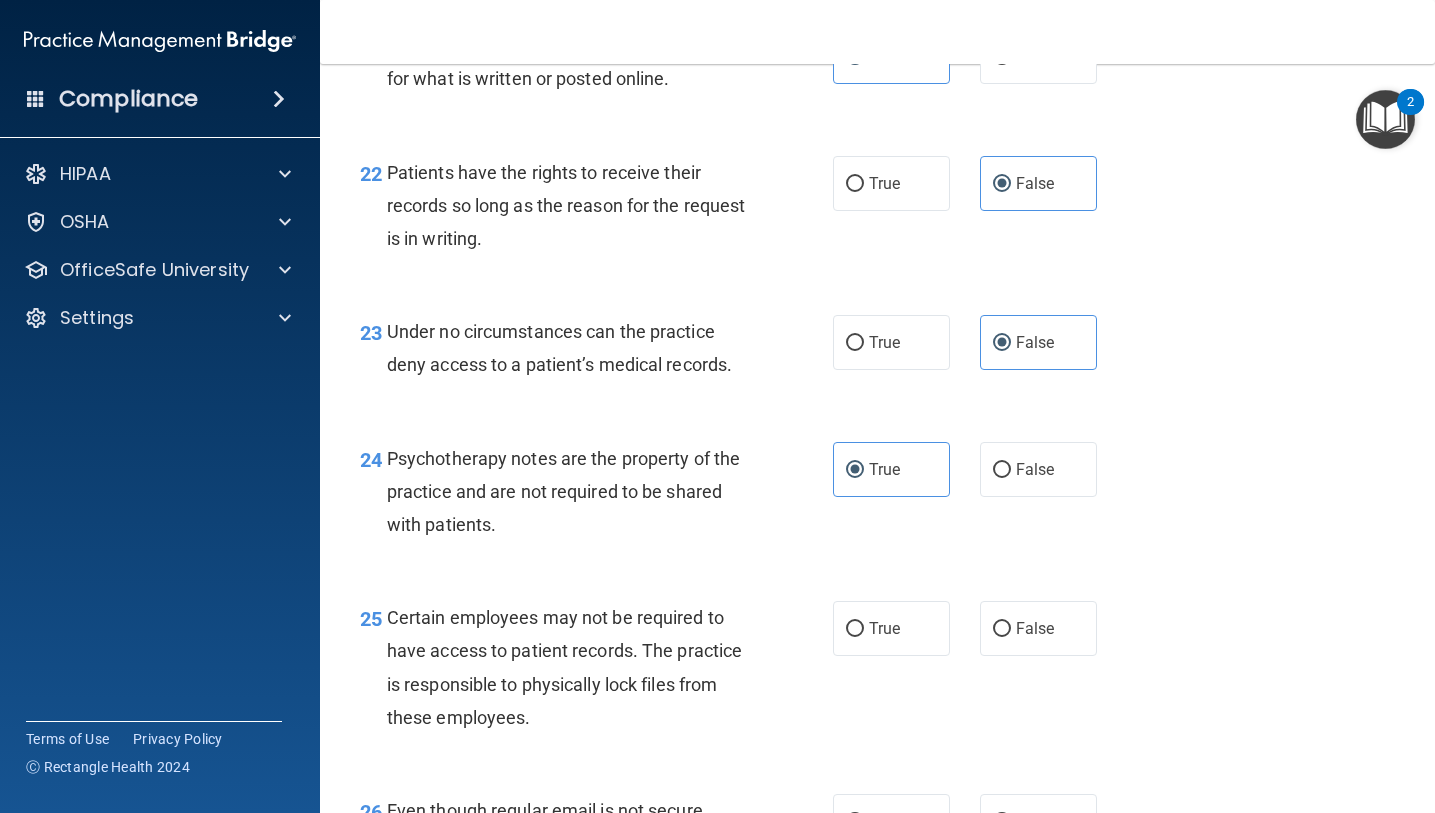 scroll, scrollTop: 4519, scrollLeft: 0, axis: vertical 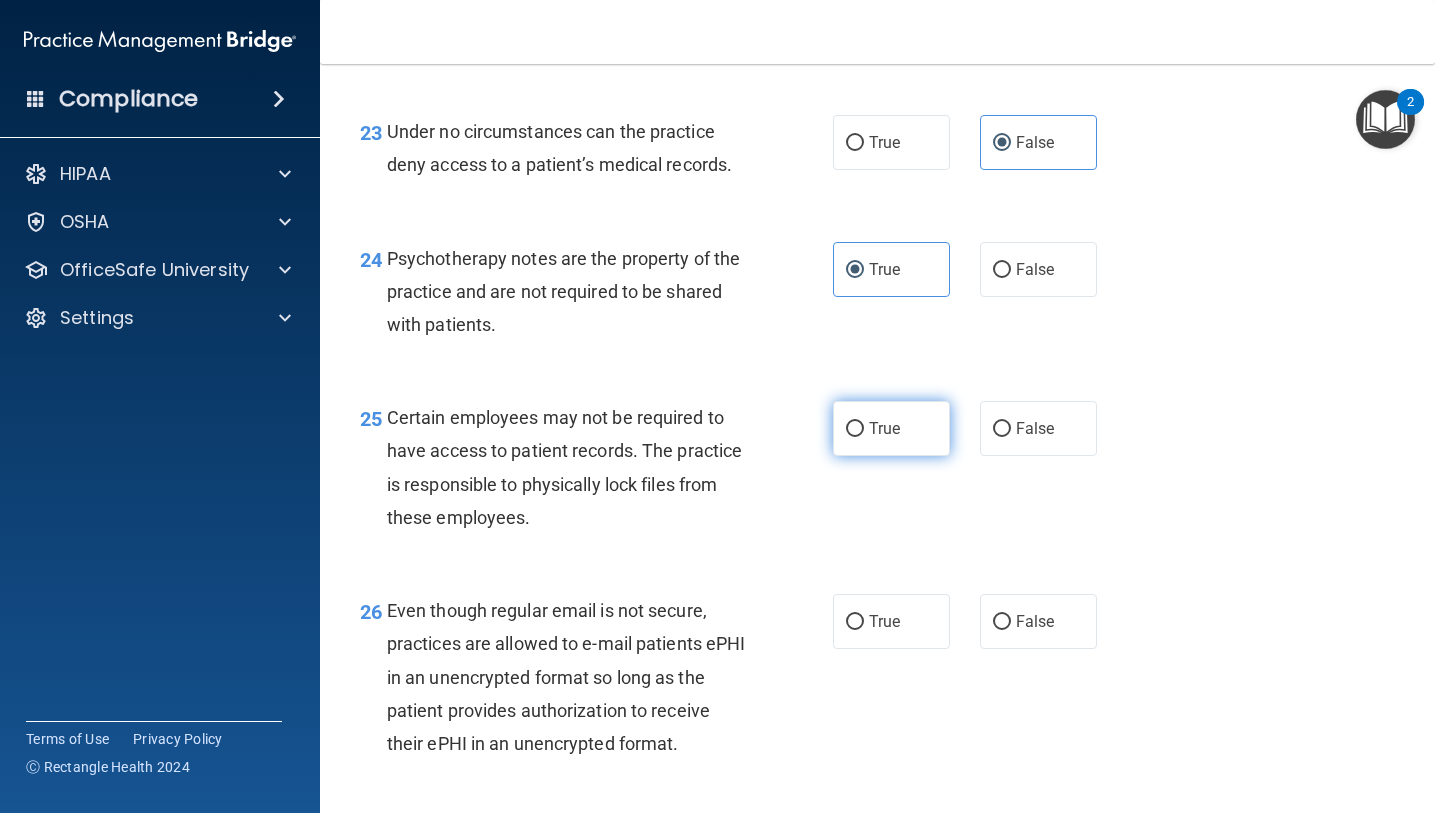 click on "True" at bounding box center [891, 428] 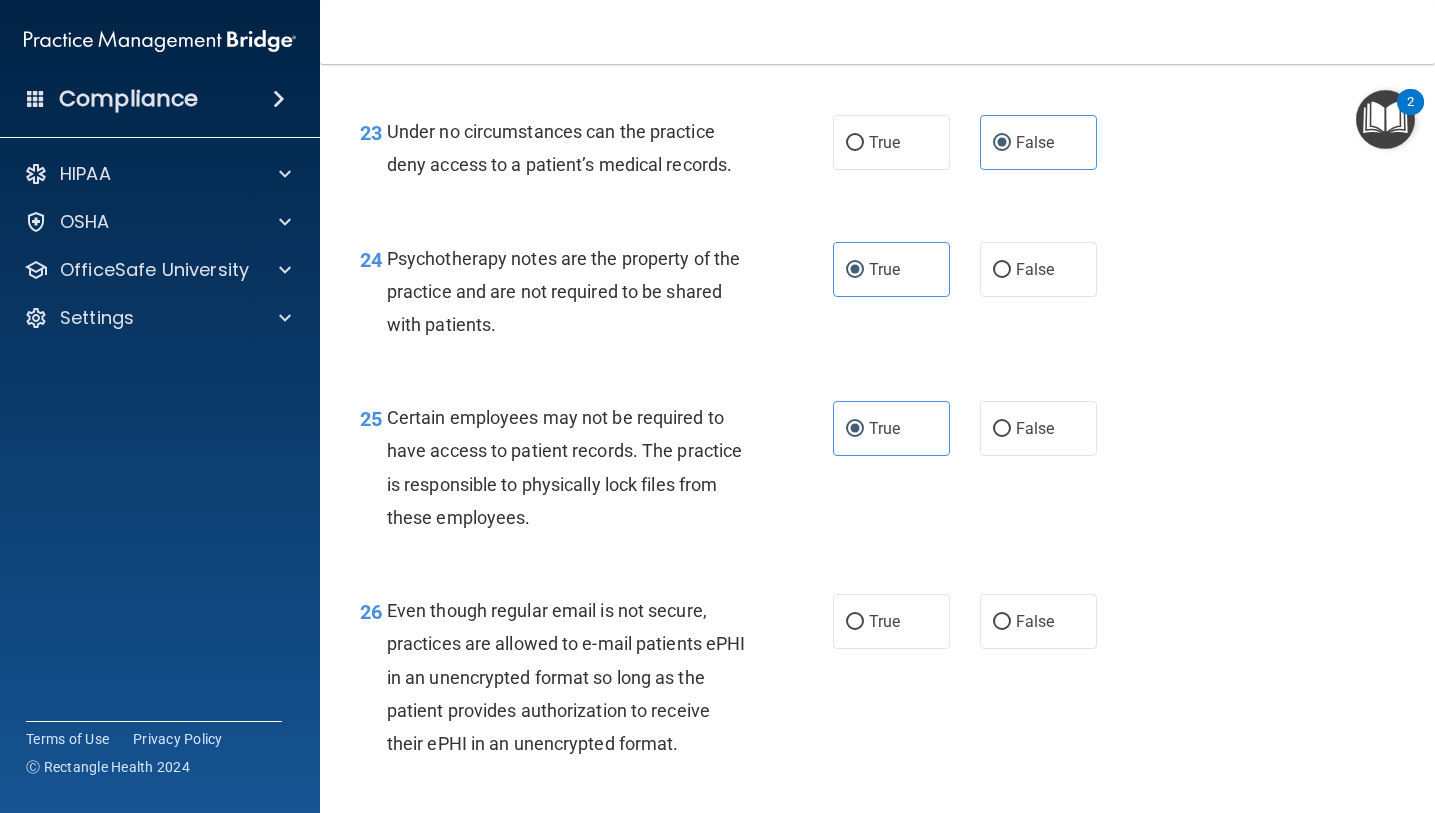 drag, startPoint x: 870, startPoint y: 665, endPoint x: 847, endPoint y: 589, distance: 79.40403 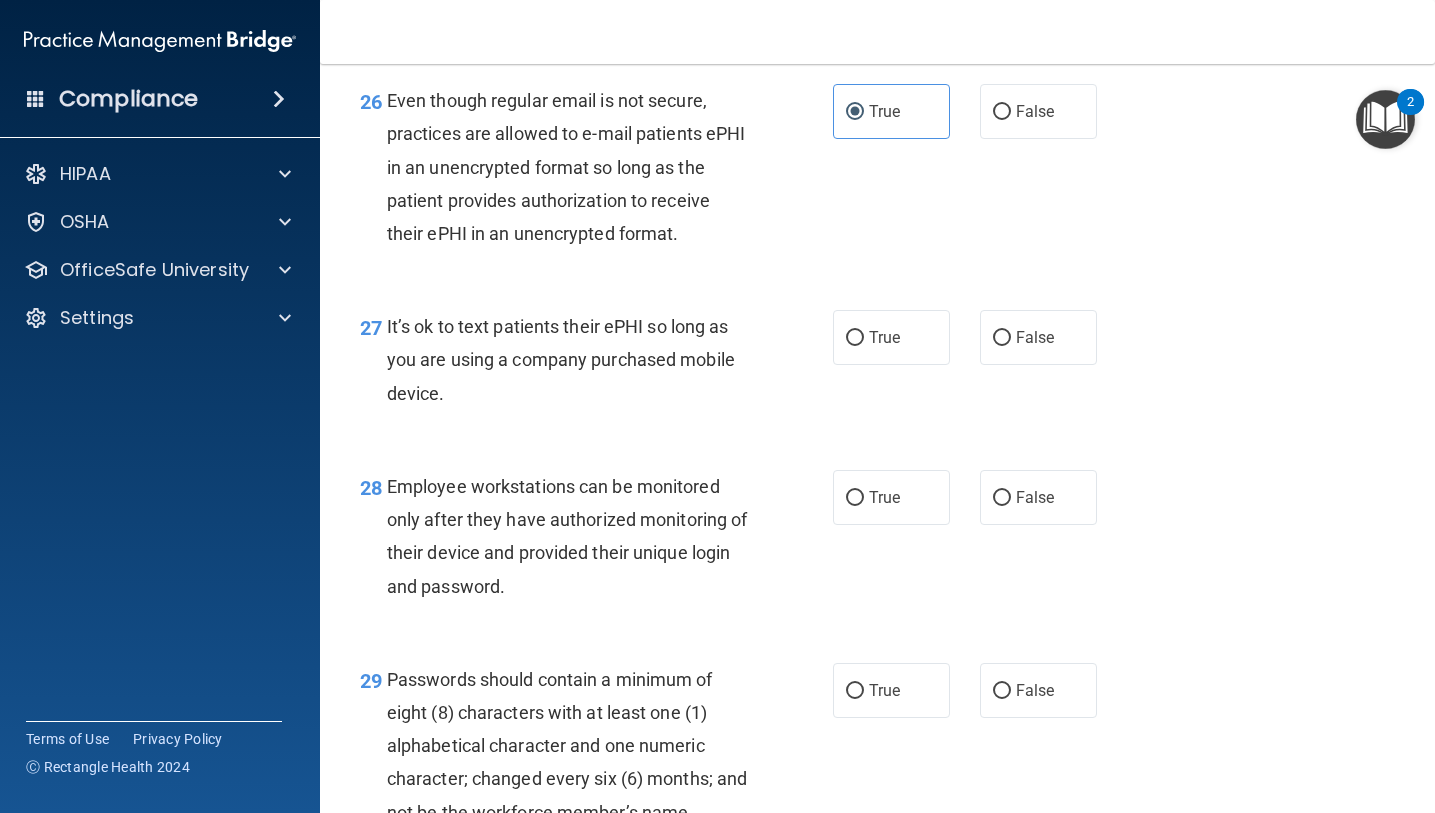 scroll, scrollTop: 5063, scrollLeft: 0, axis: vertical 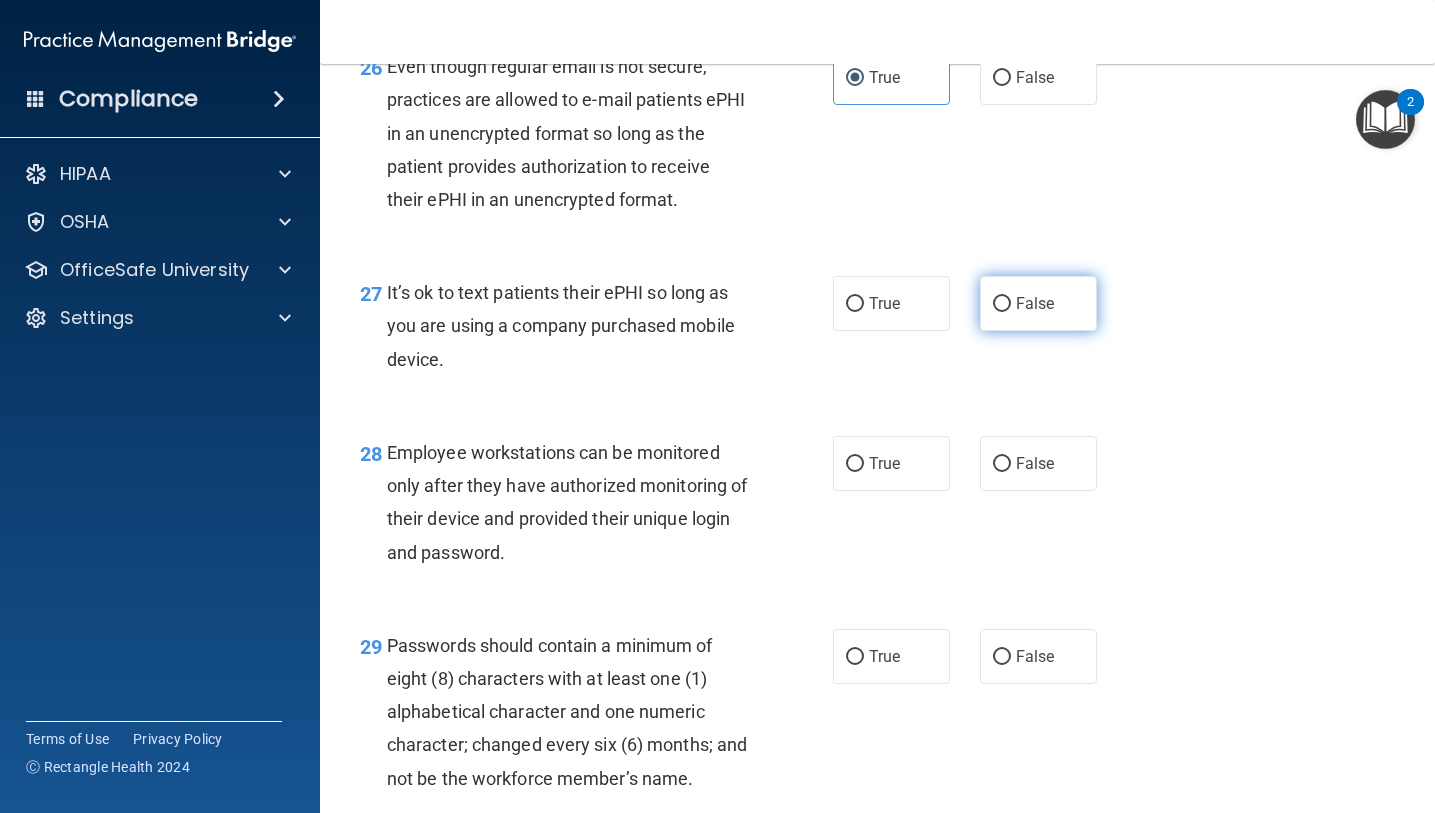 click on "False" at bounding box center [1038, 303] 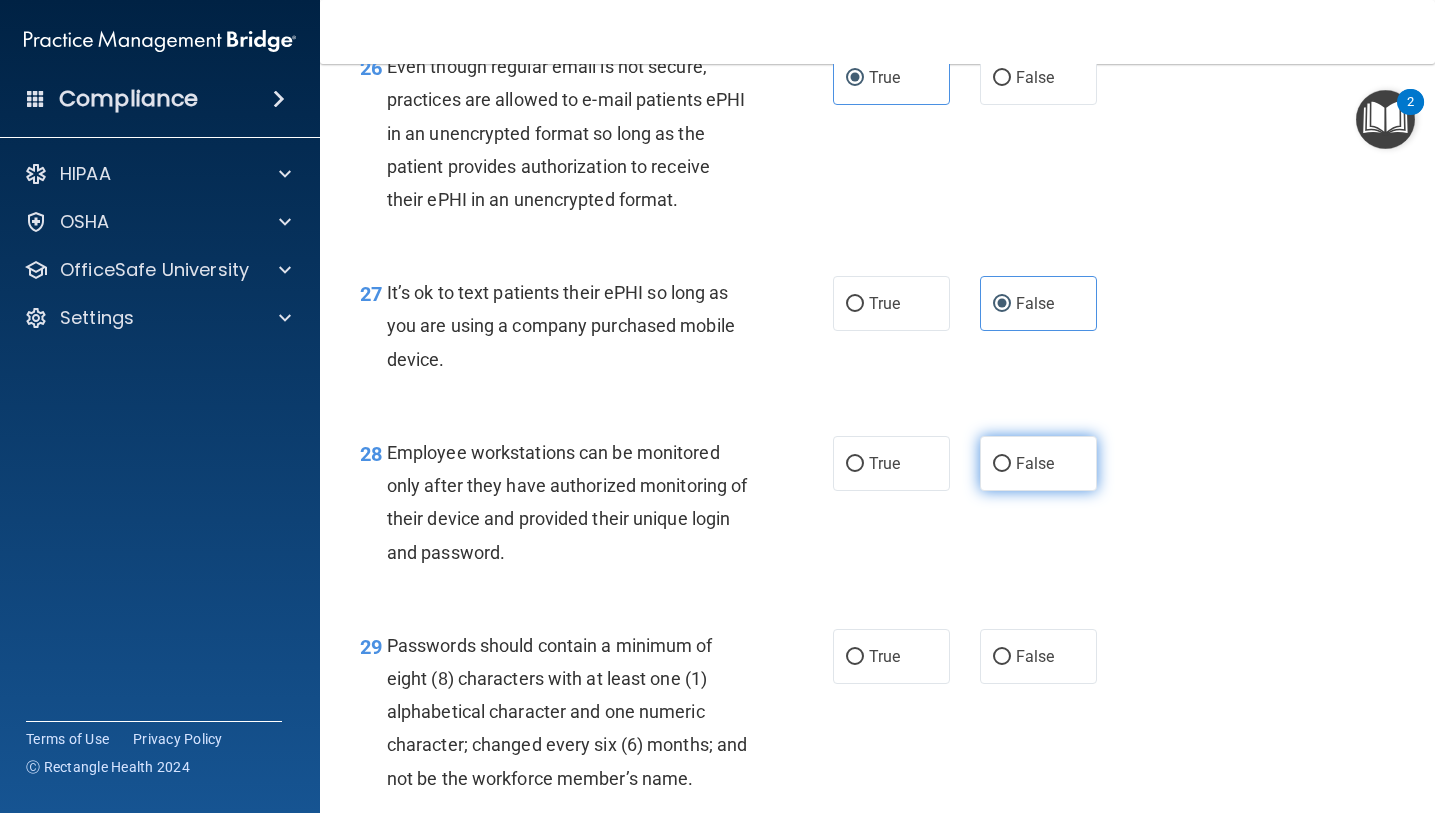 click on "False" at bounding box center [1038, 463] 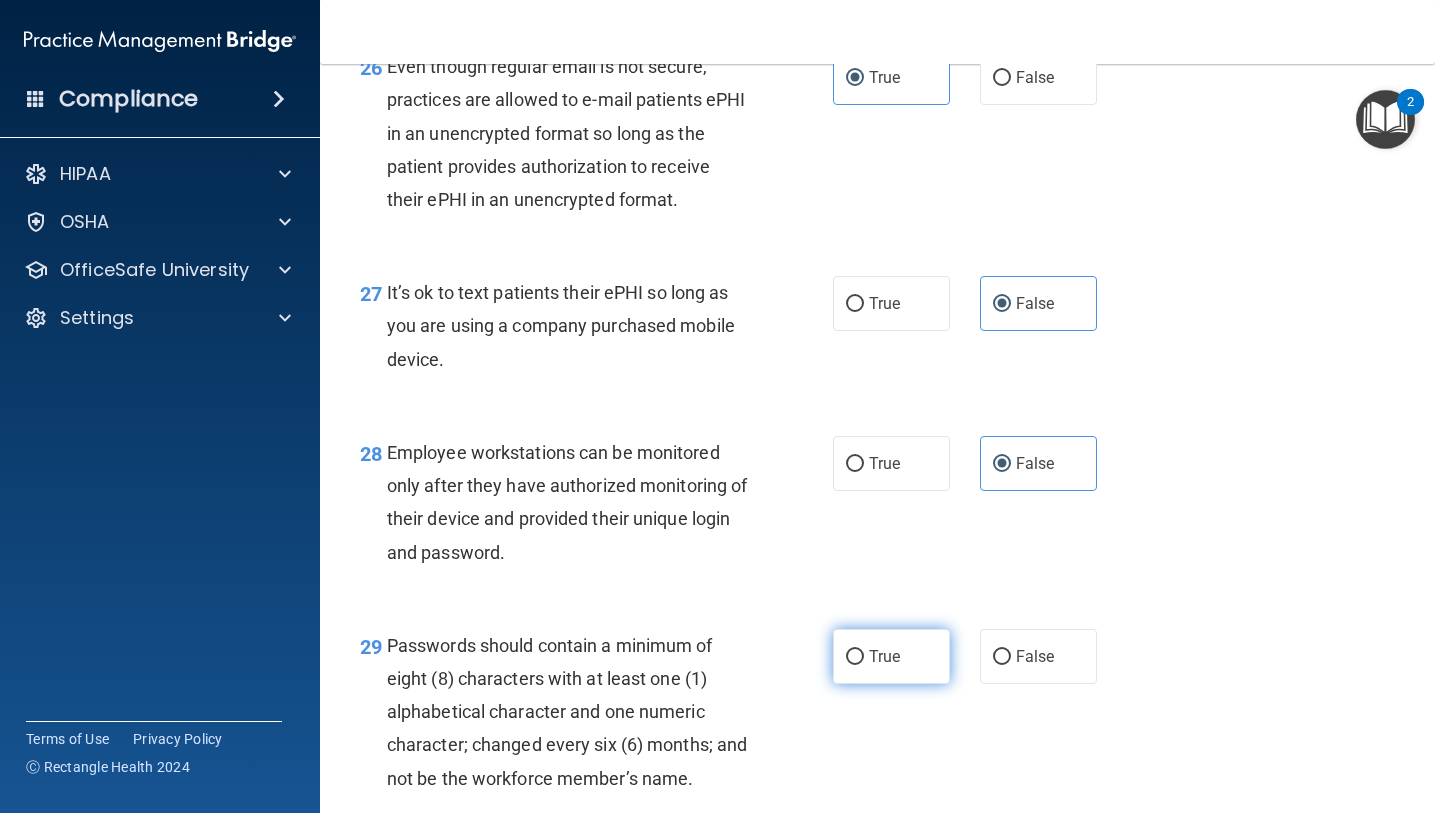 click on "True" at bounding box center (891, 656) 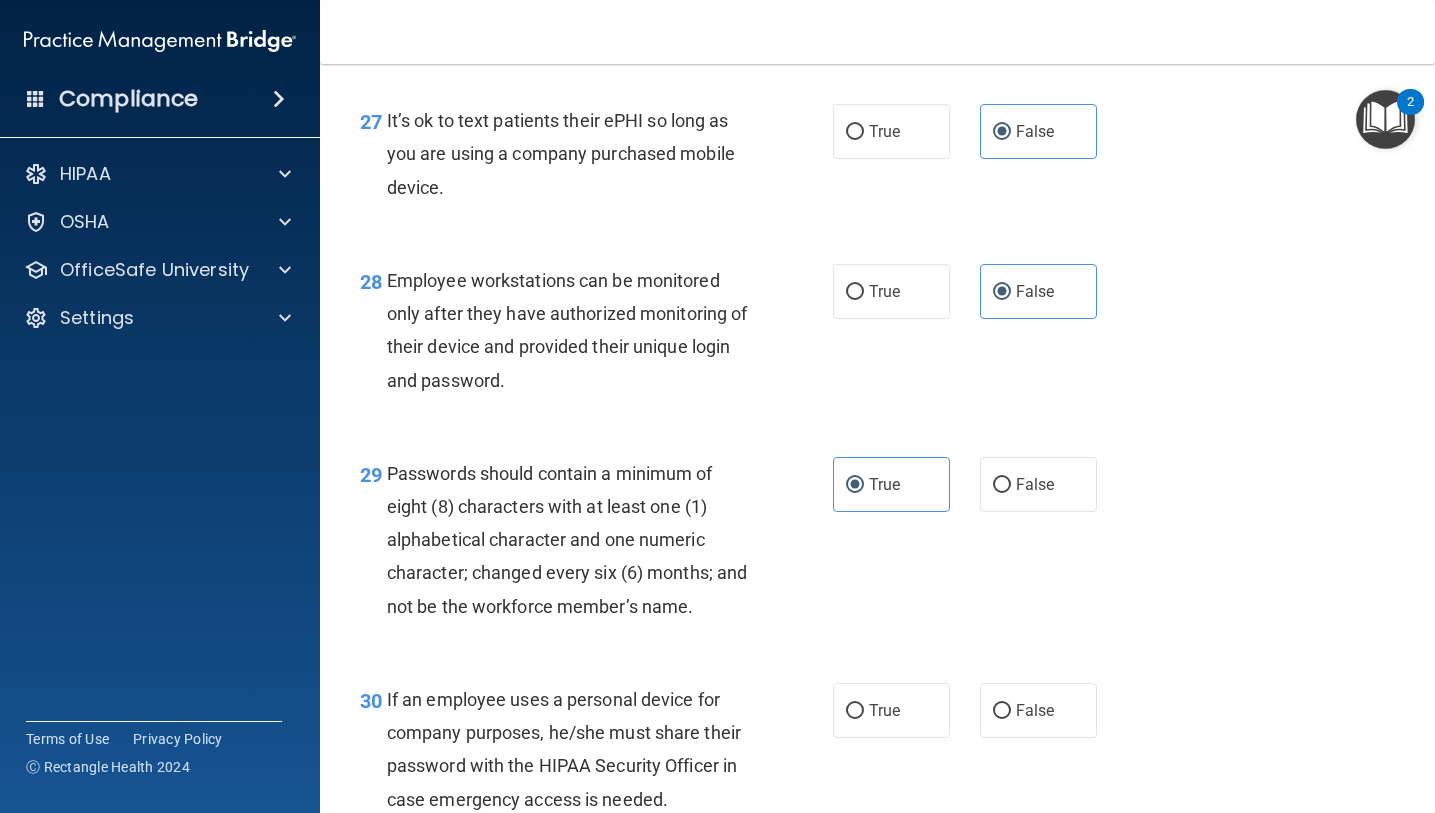 click on "False" at bounding box center [1038, 710] 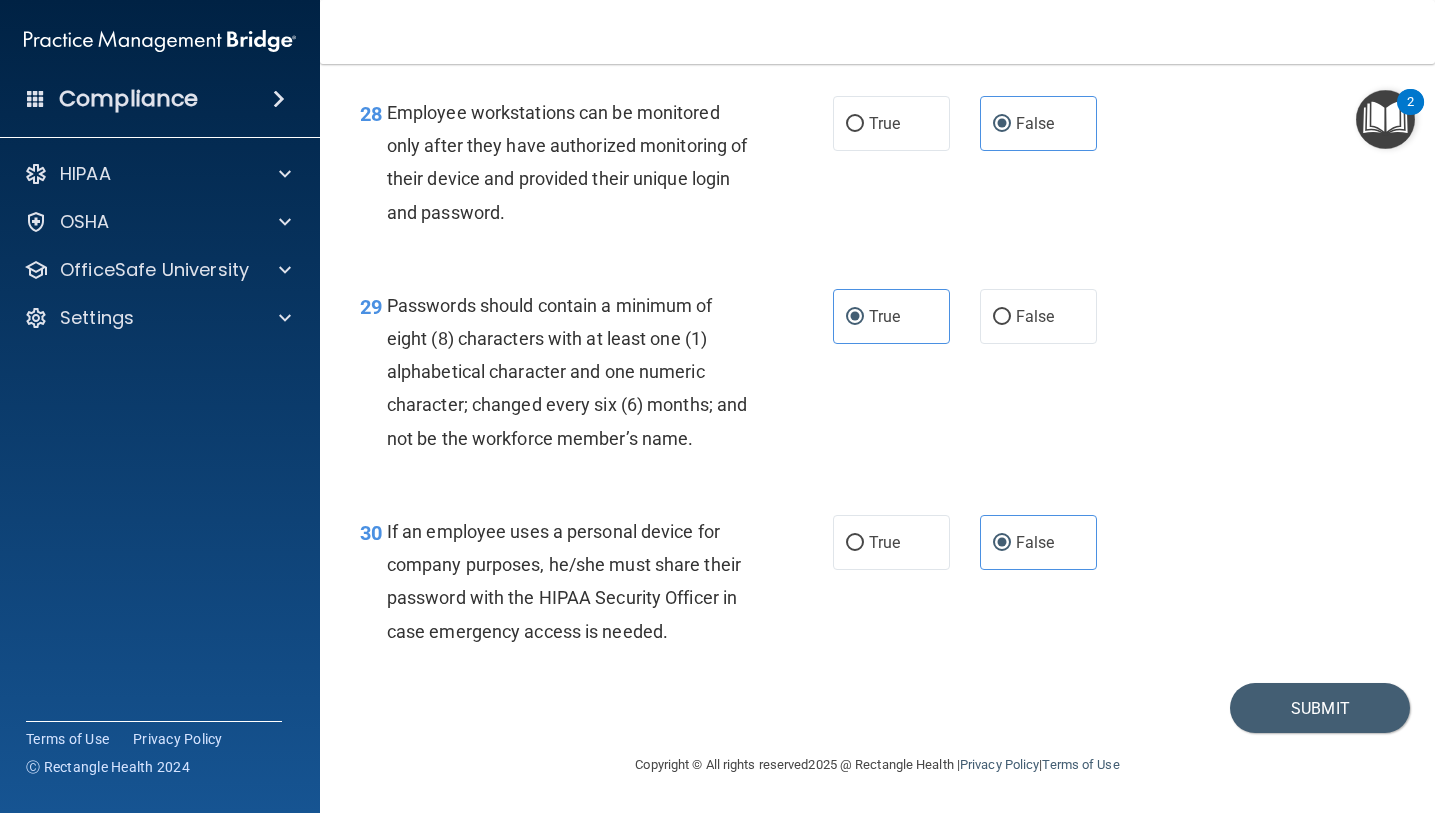 scroll, scrollTop: 5437, scrollLeft: 0, axis: vertical 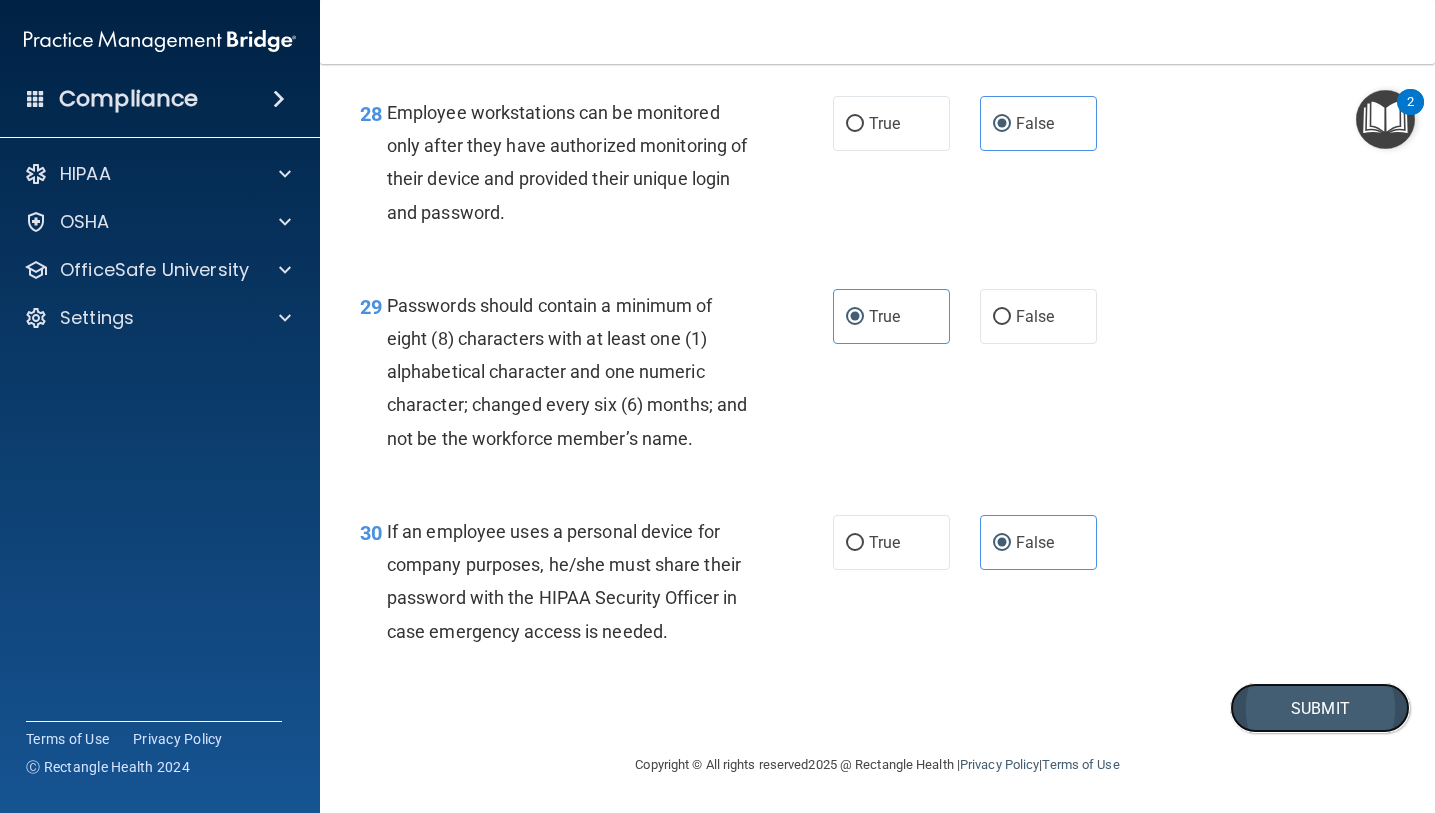 click on "Submit" at bounding box center [1320, 708] 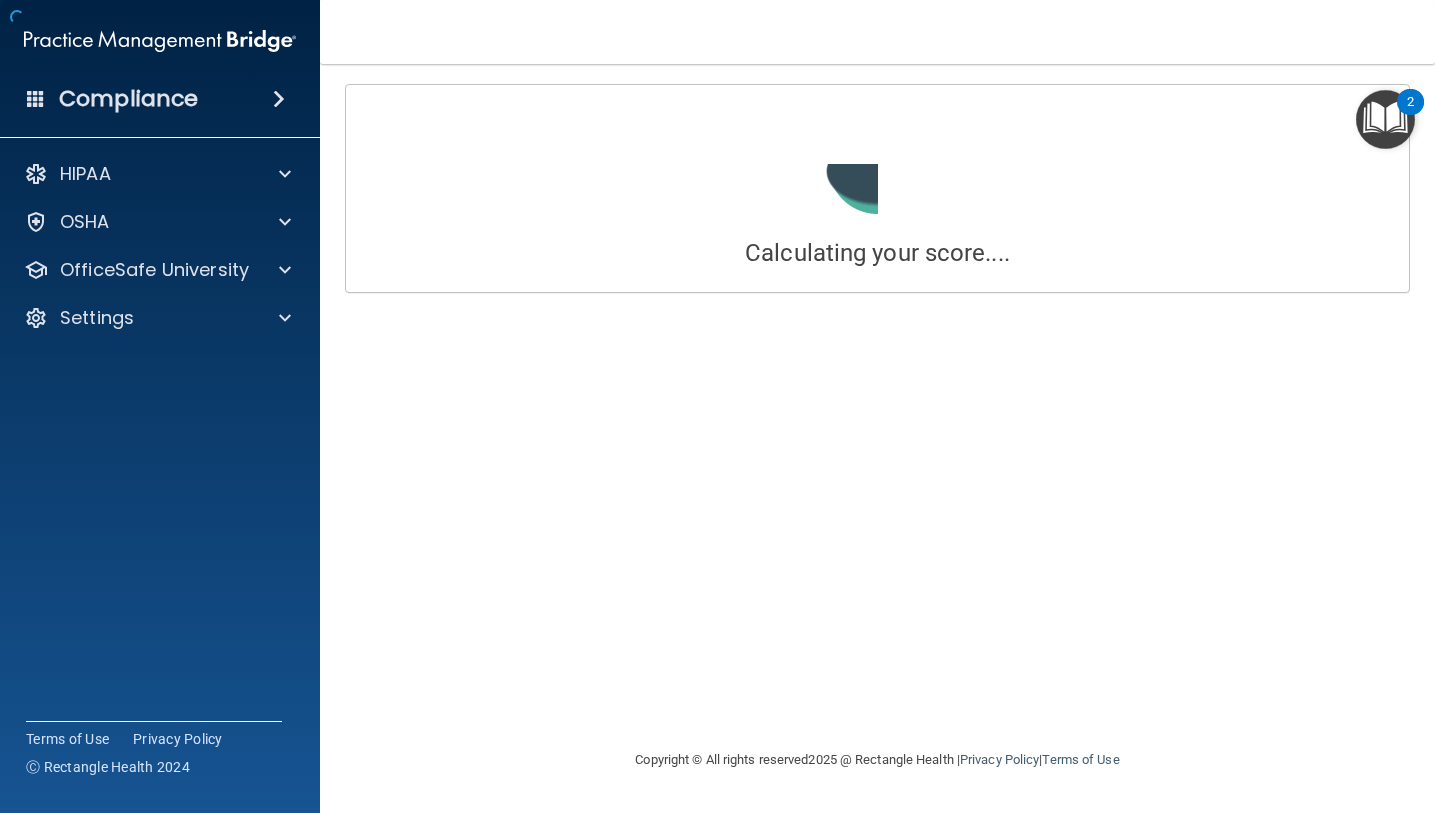 scroll, scrollTop: 0, scrollLeft: 0, axis: both 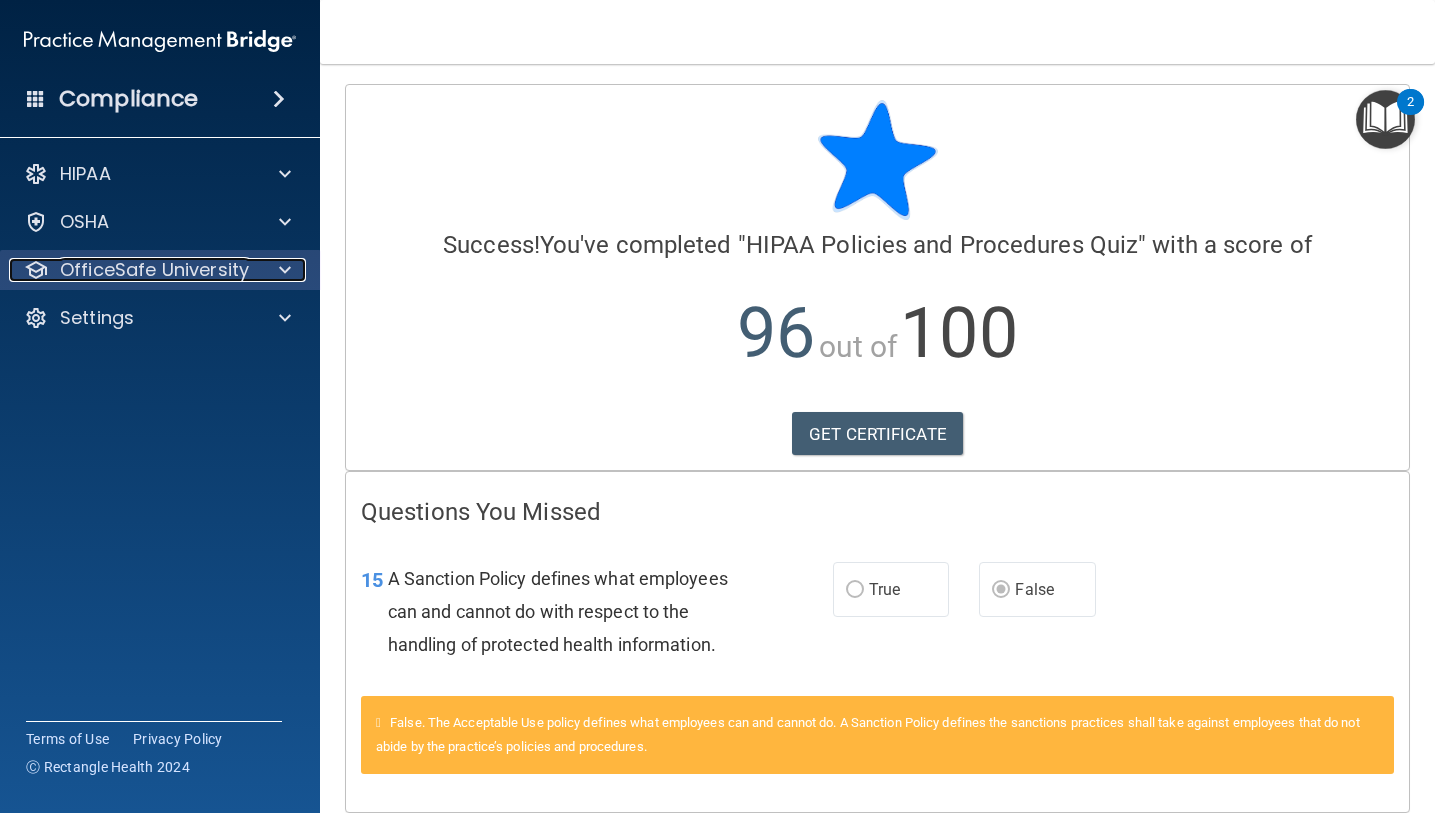 click at bounding box center (285, 270) 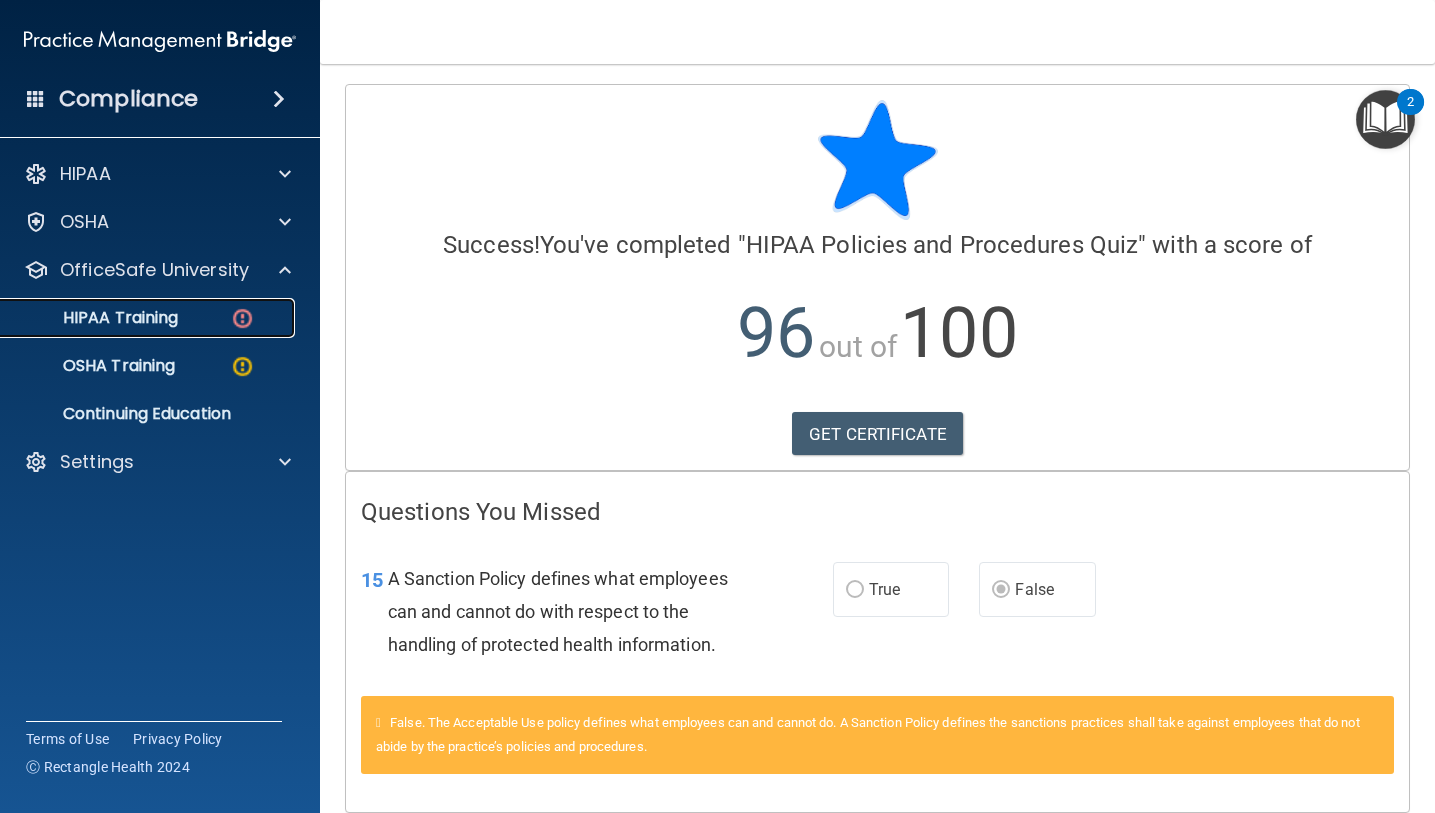 click on "HIPAA Training" at bounding box center [149, 318] 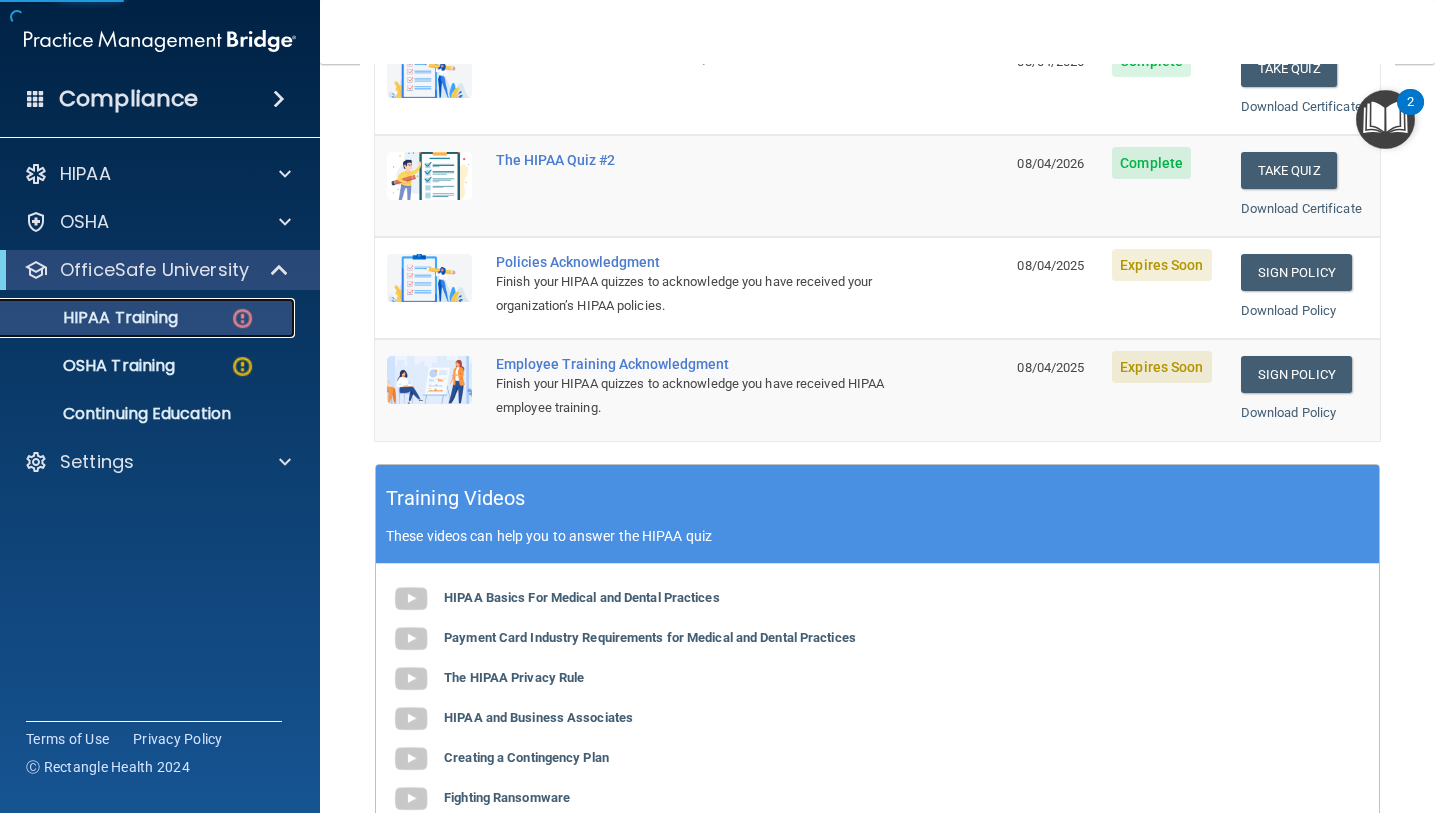 scroll, scrollTop: 434, scrollLeft: 0, axis: vertical 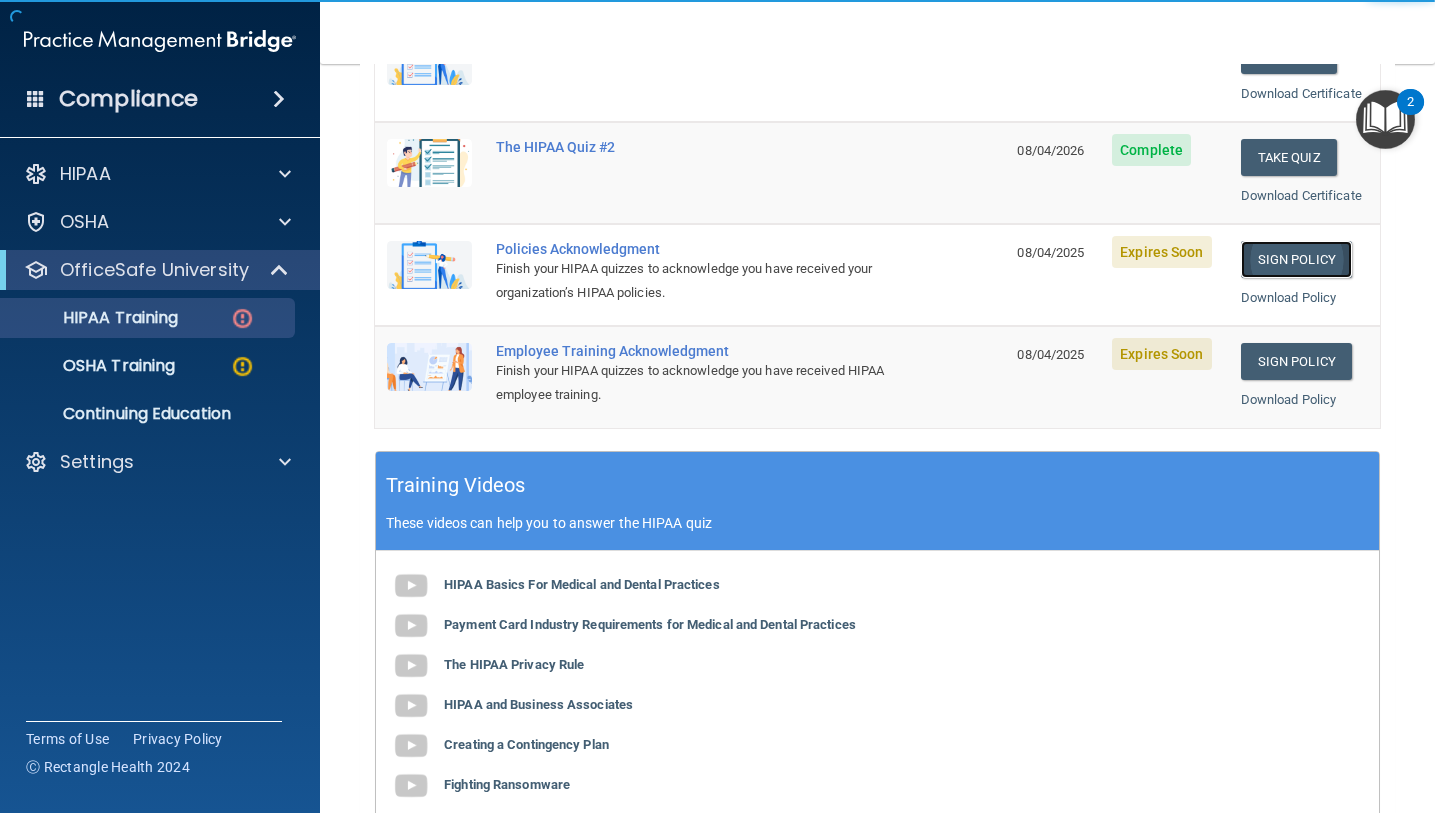 click on "Sign Policy" at bounding box center [1296, 259] 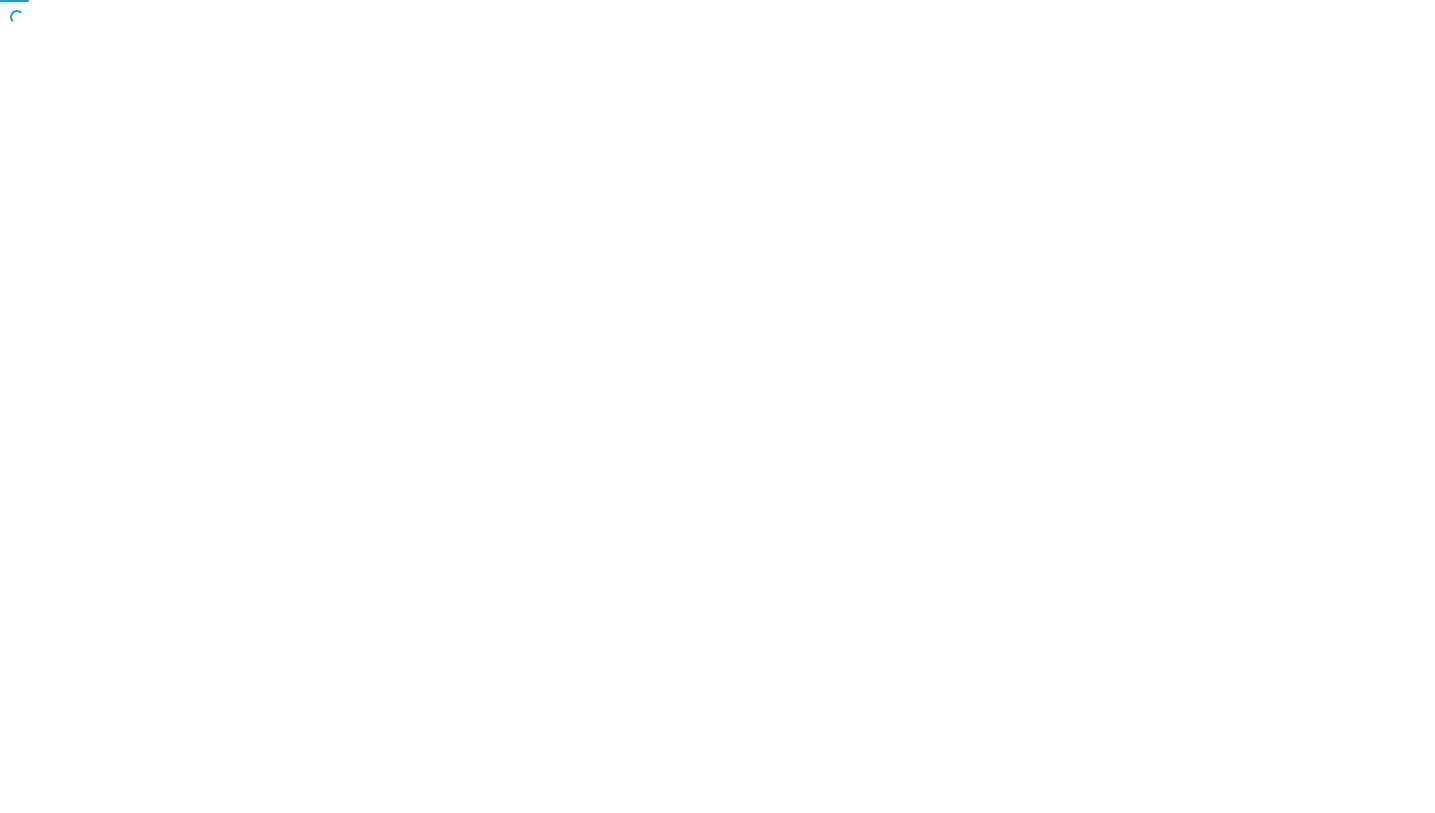 scroll, scrollTop: 0, scrollLeft: 0, axis: both 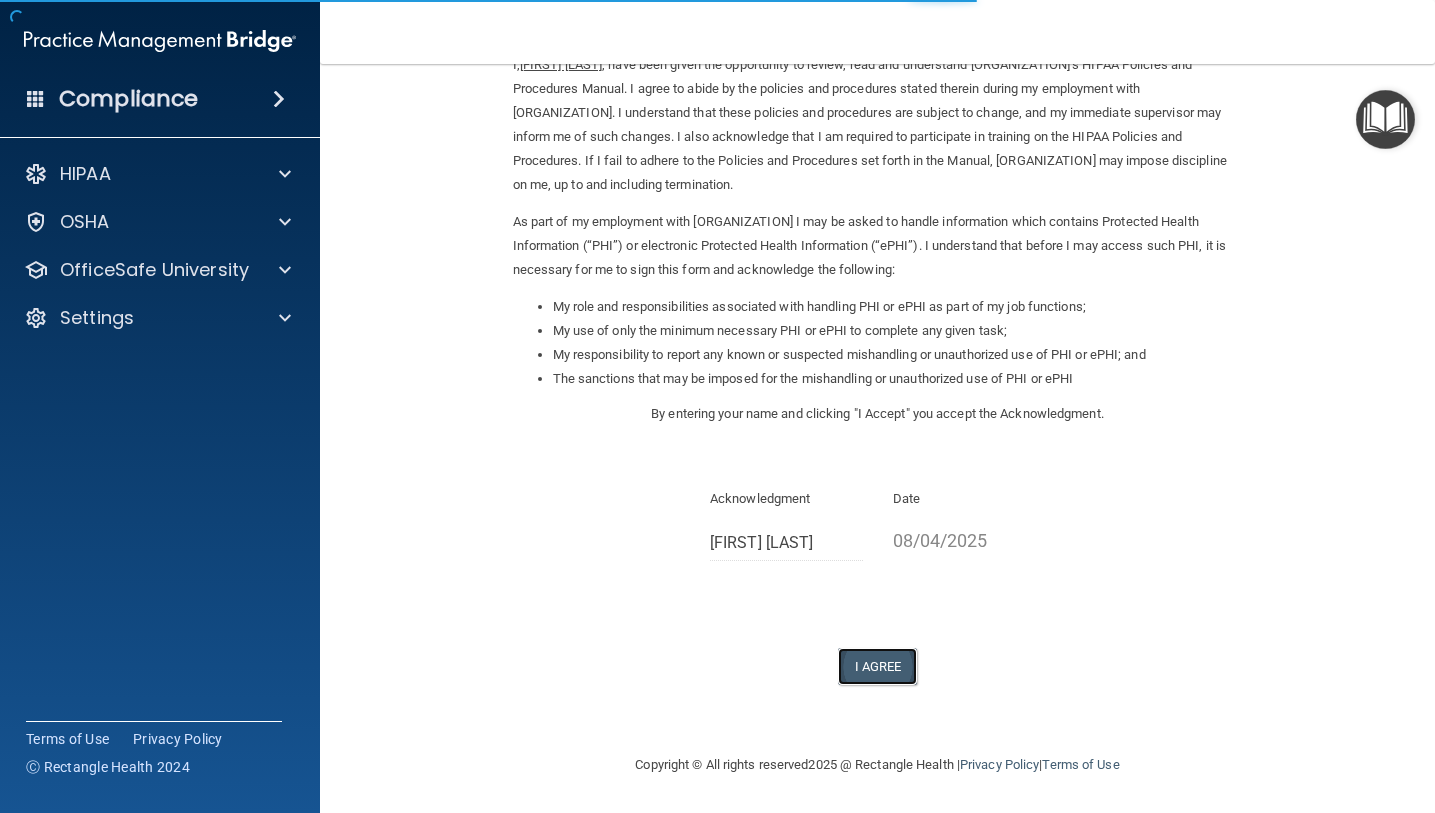 click on "I Agree" at bounding box center (878, 666) 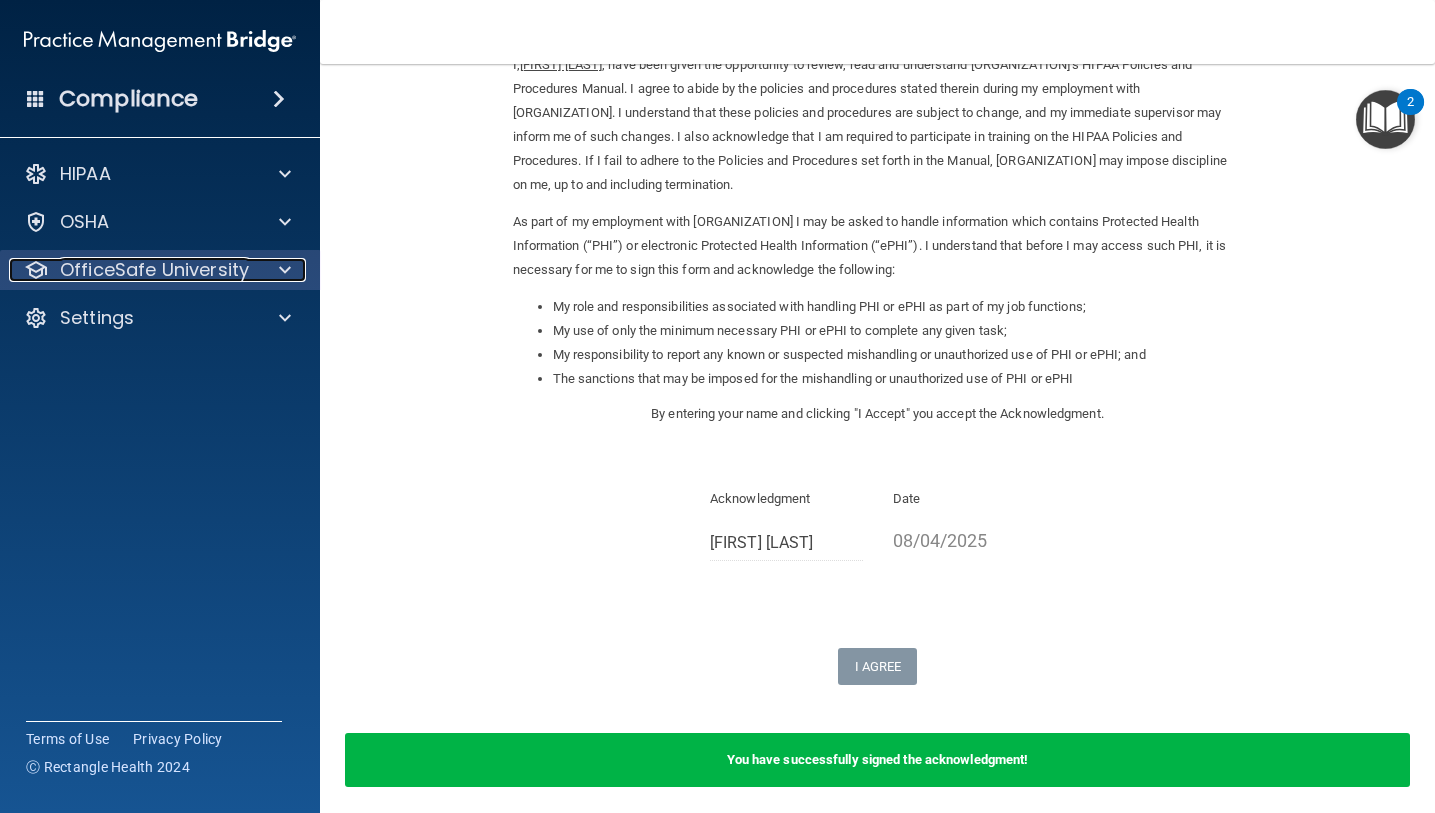click at bounding box center [282, 270] 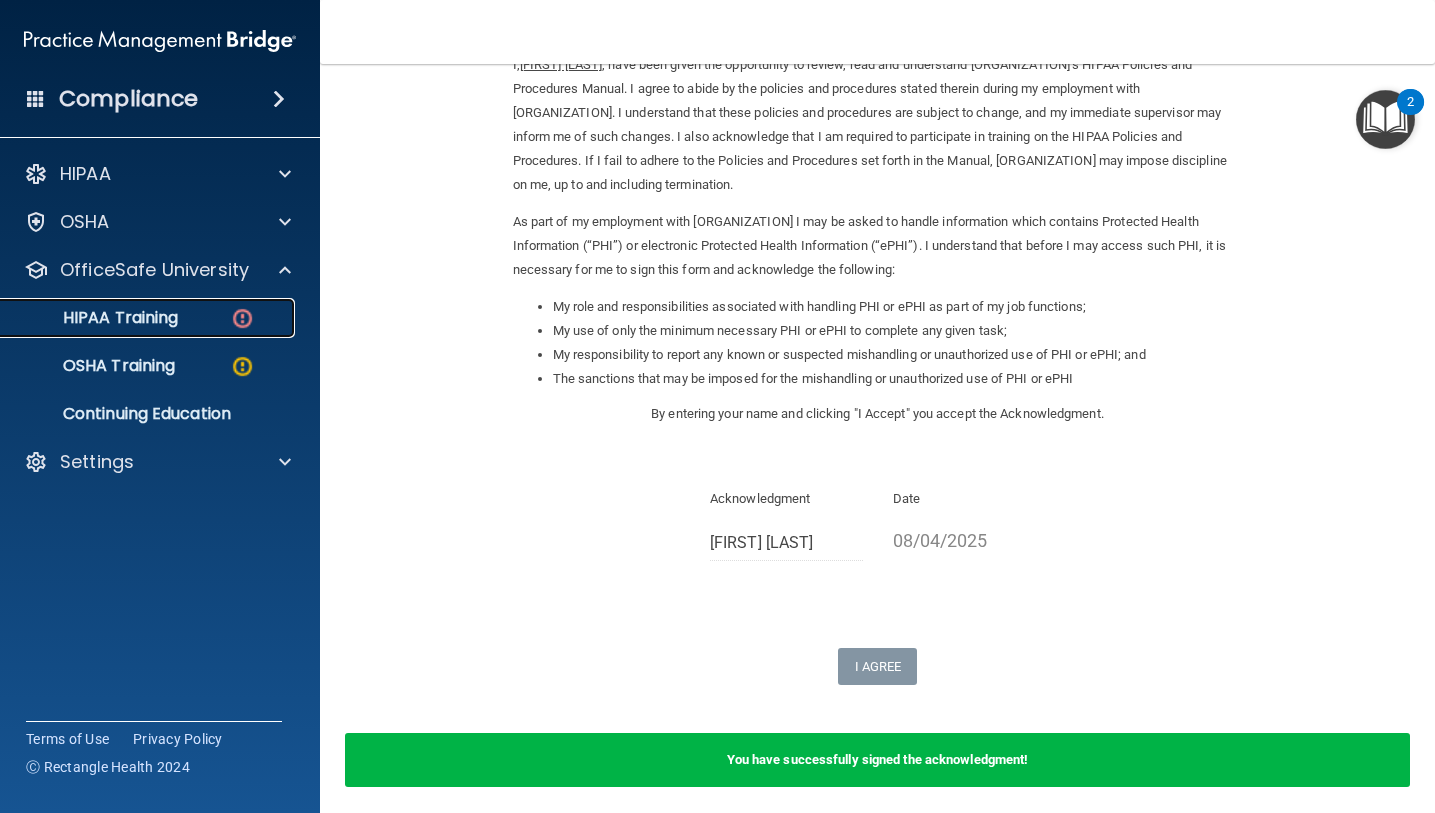 click on "HIPAA Training" at bounding box center [95, 318] 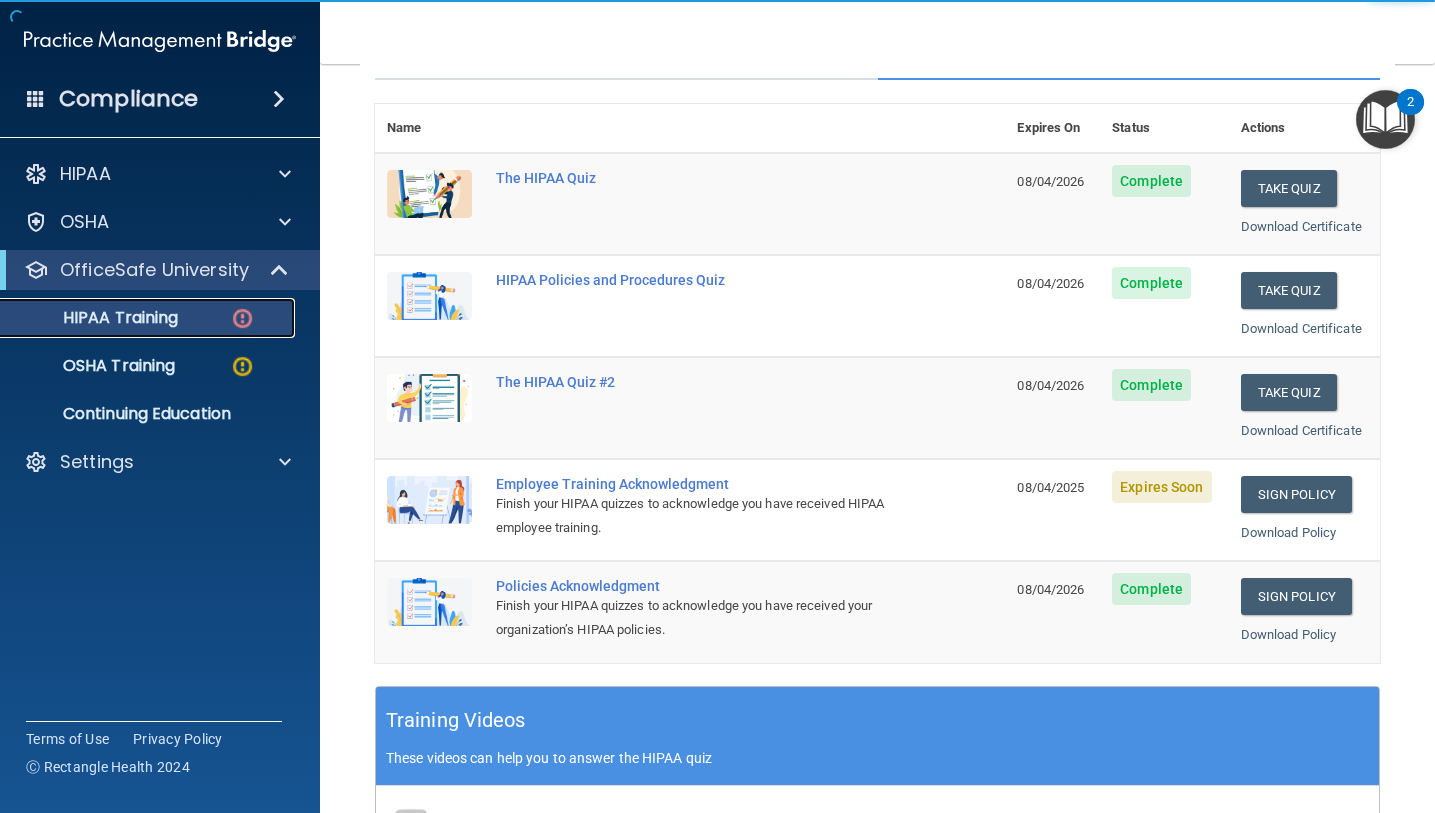 scroll, scrollTop: 184, scrollLeft: 0, axis: vertical 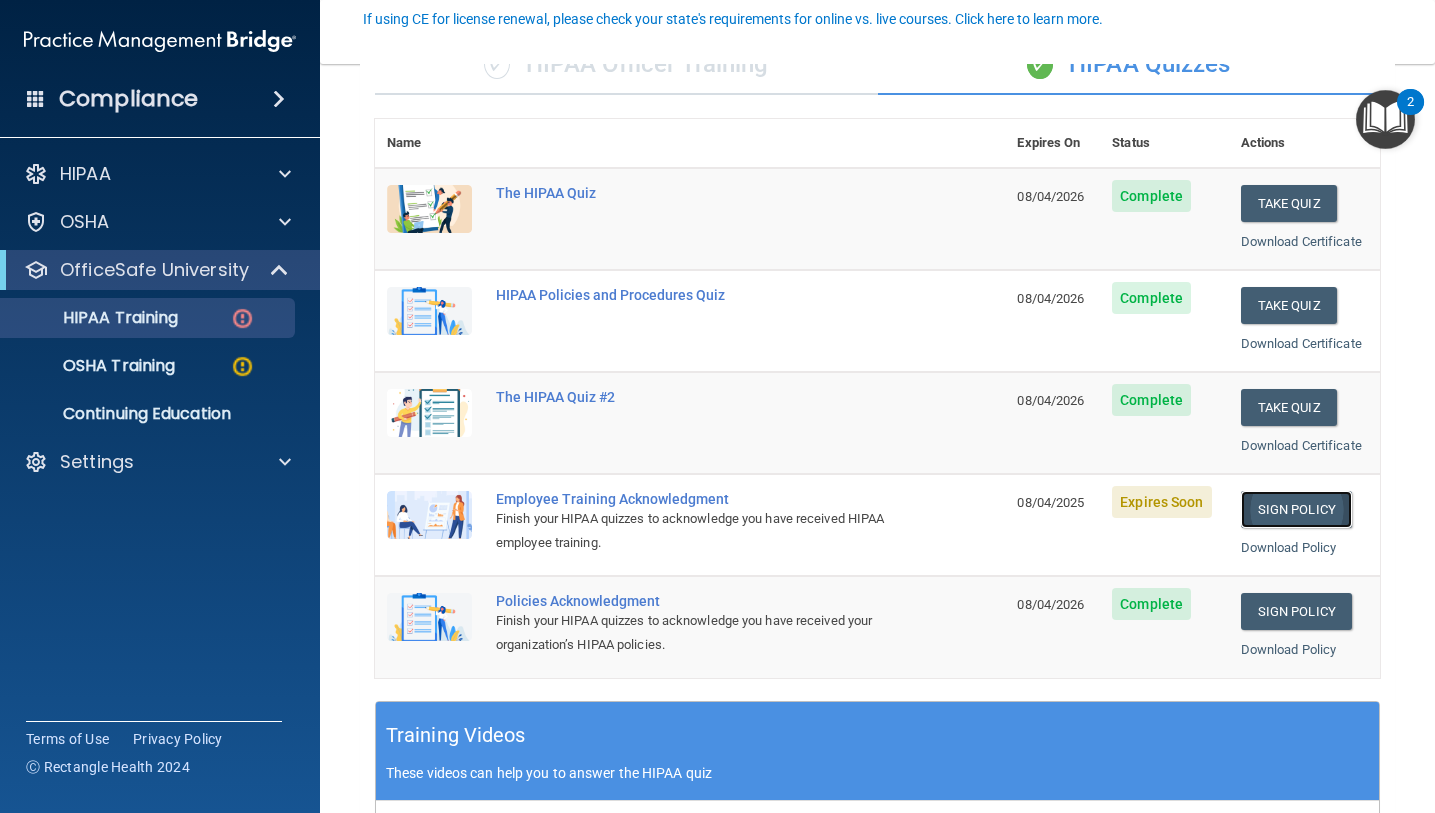 click on "Sign Policy" at bounding box center (1296, 509) 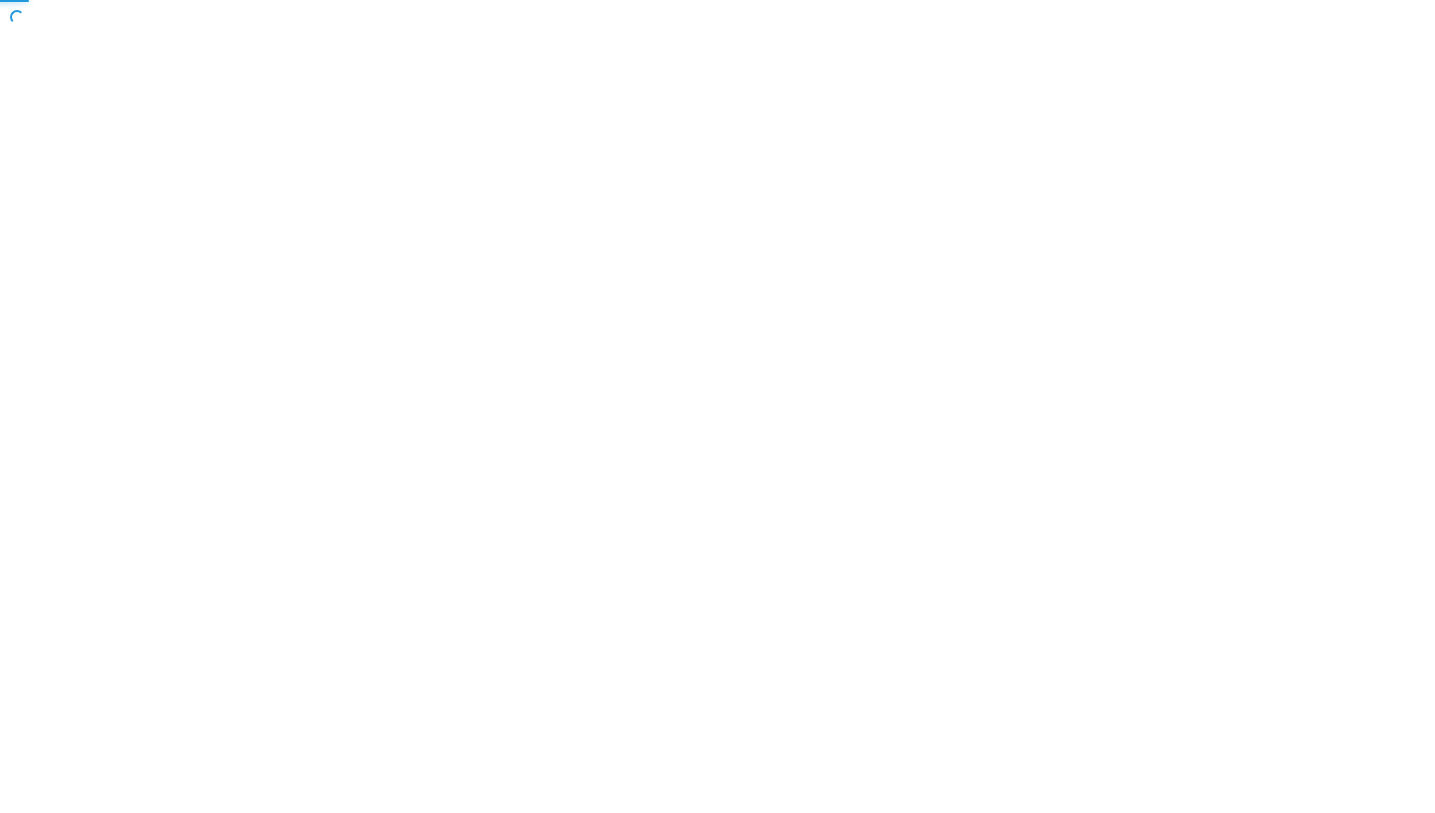 scroll, scrollTop: 0, scrollLeft: 0, axis: both 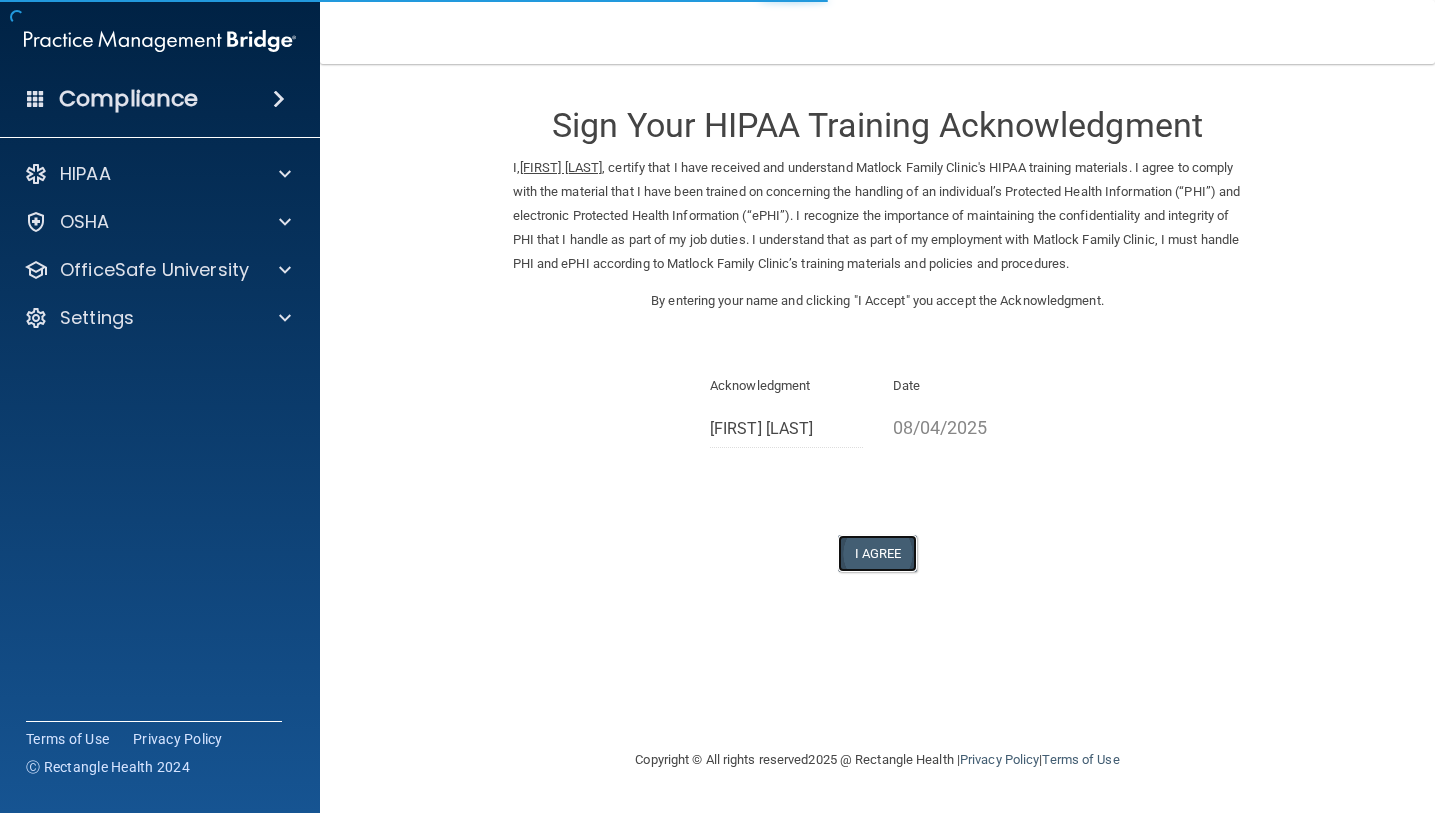 click on "I Agree" at bounding box center (878, 553) 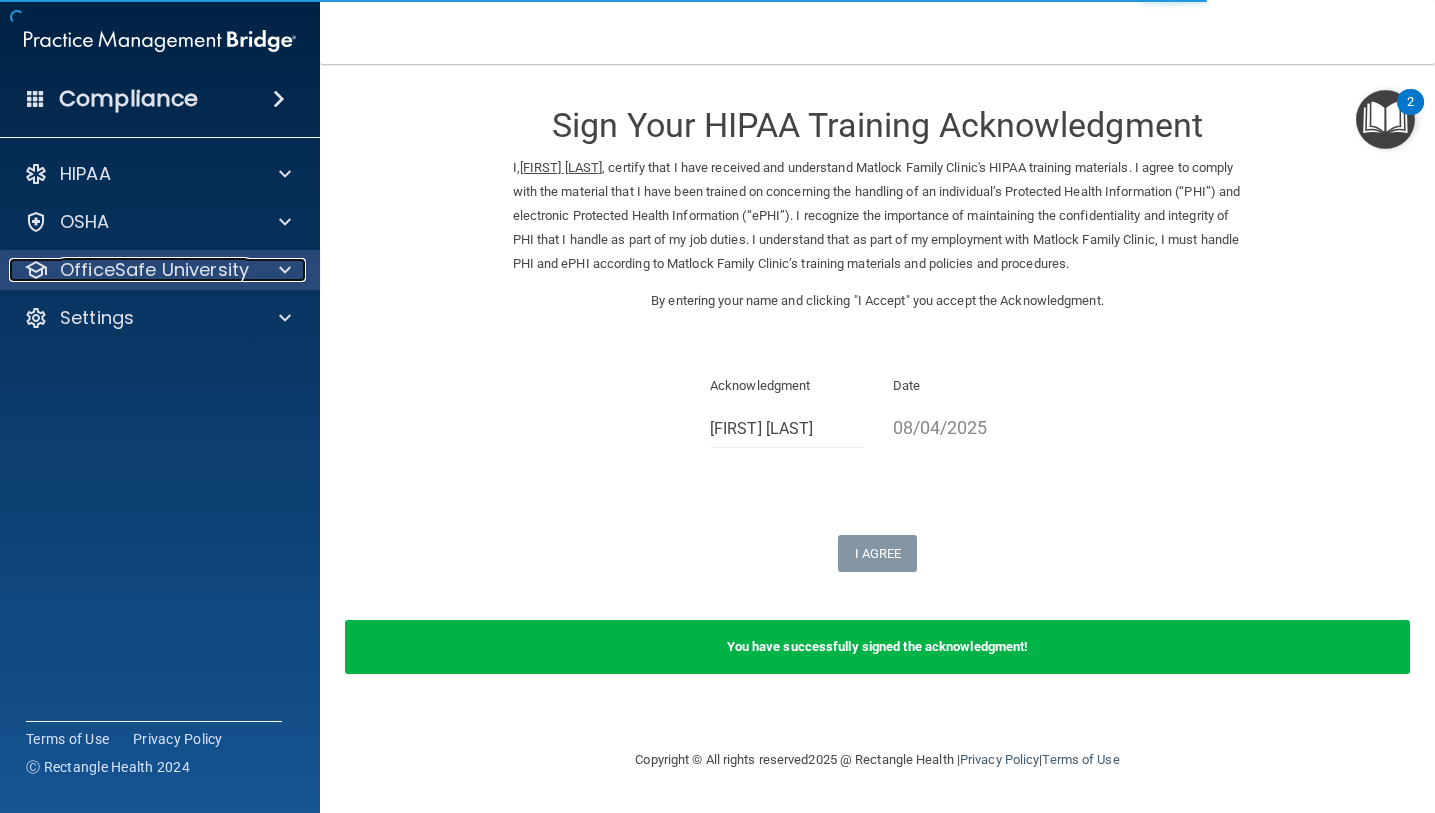 click on "OfficeSafe University" at bounding box center [154, 270] 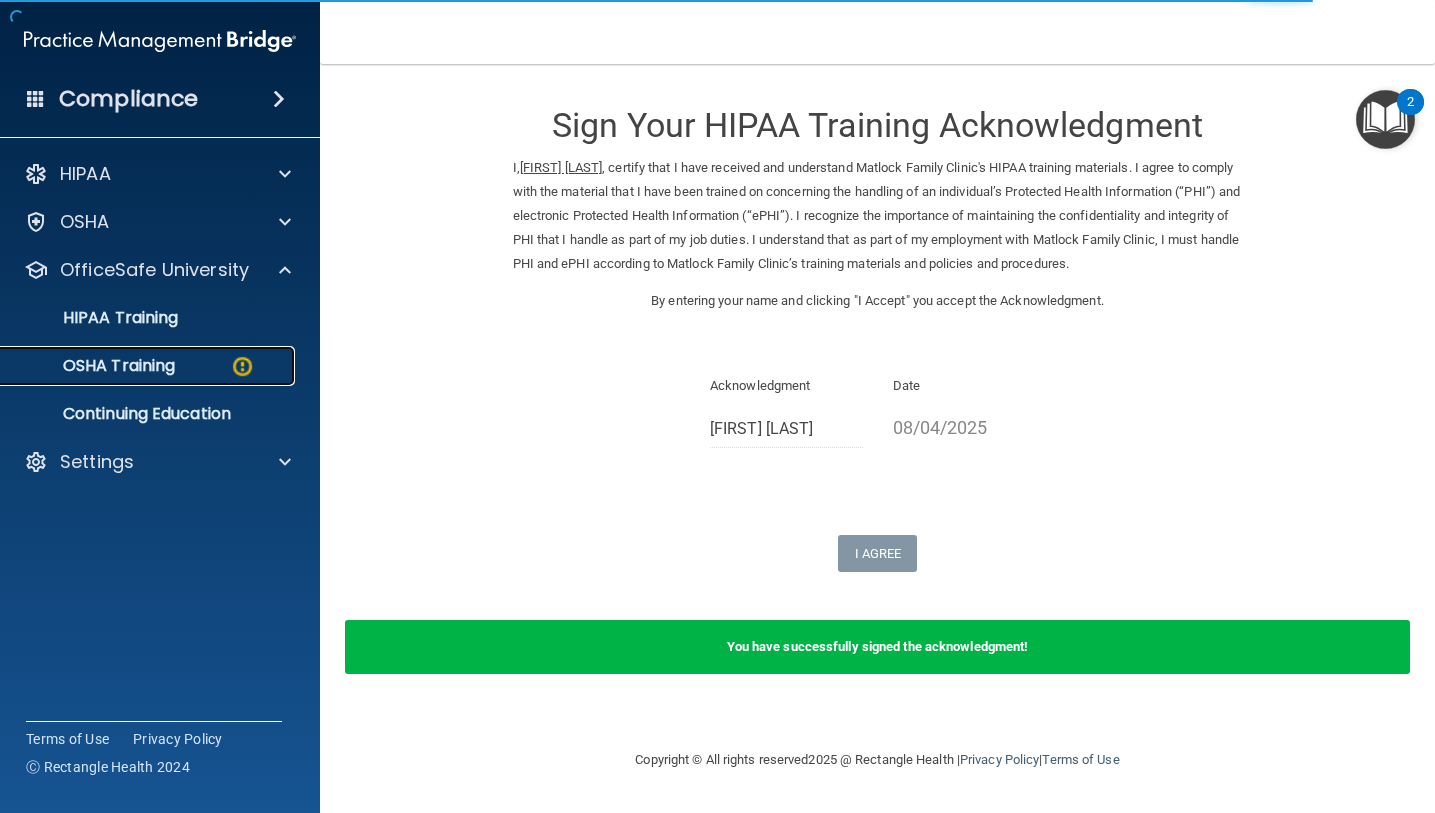click on "OSHA Training" at bounding box center (137, 366) 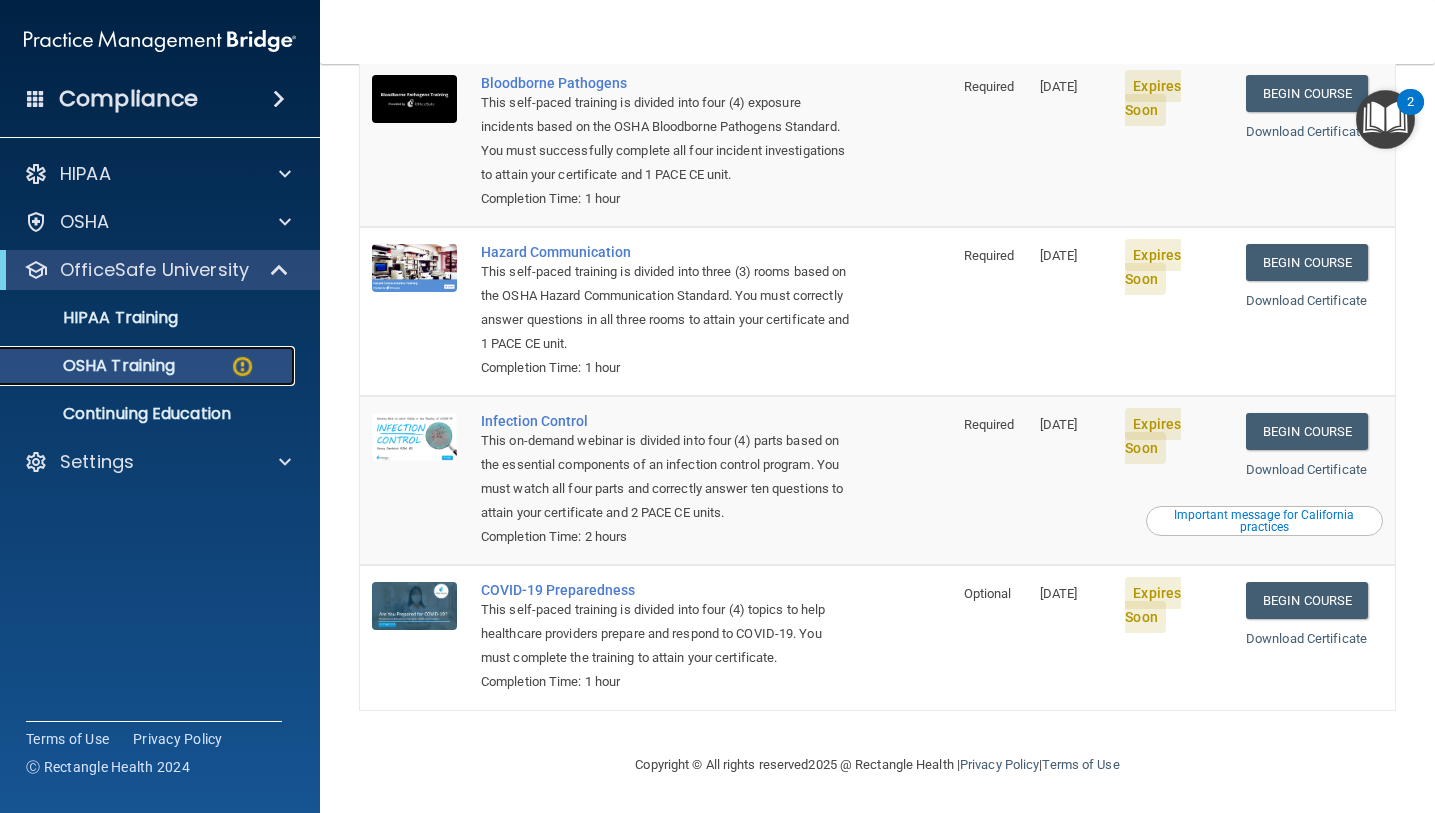 scroll, scrollTop: 0, scrollLeft: 0, axis: both 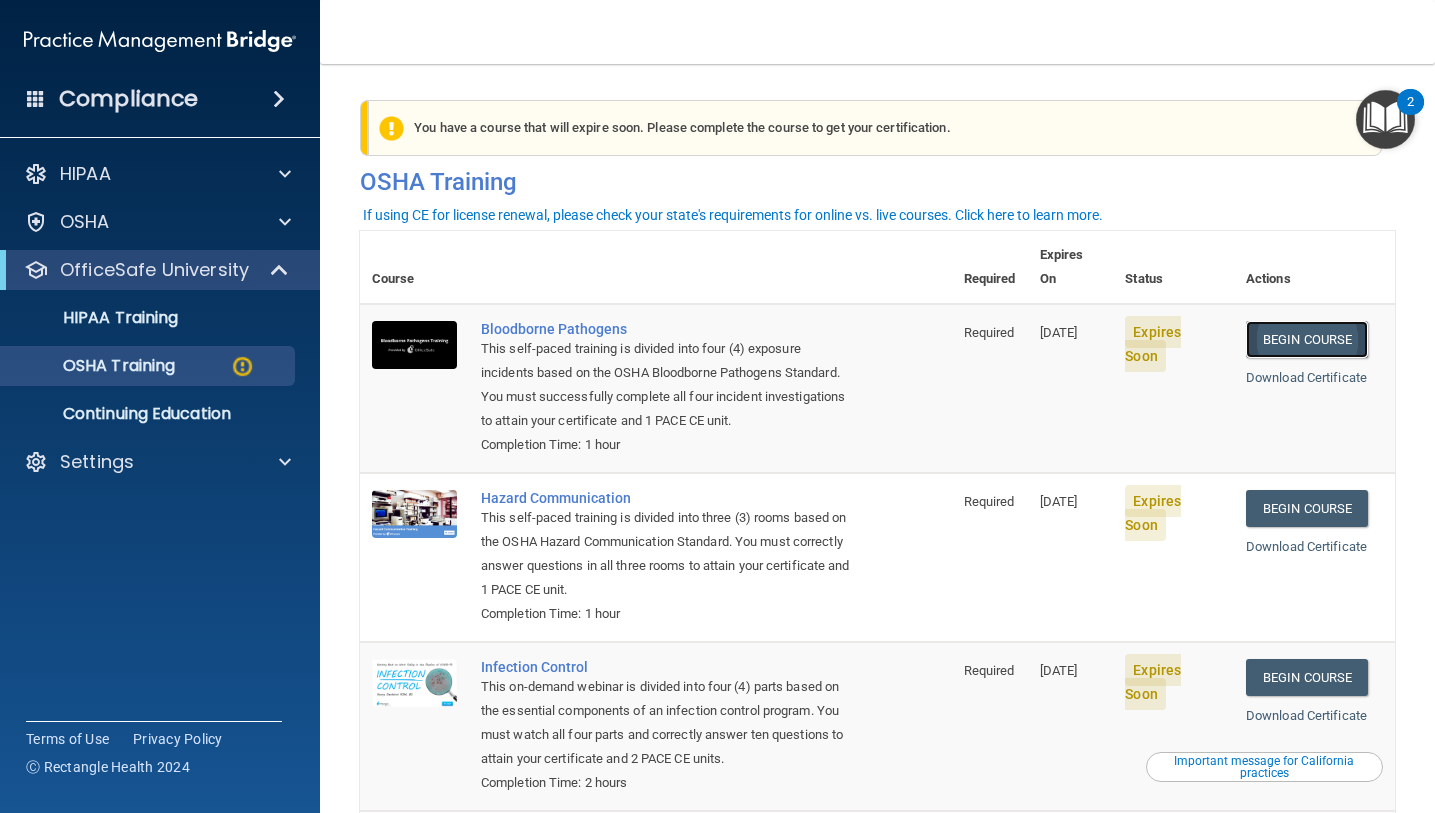 click on "Begin Course" at bounding box center (1307, 339) 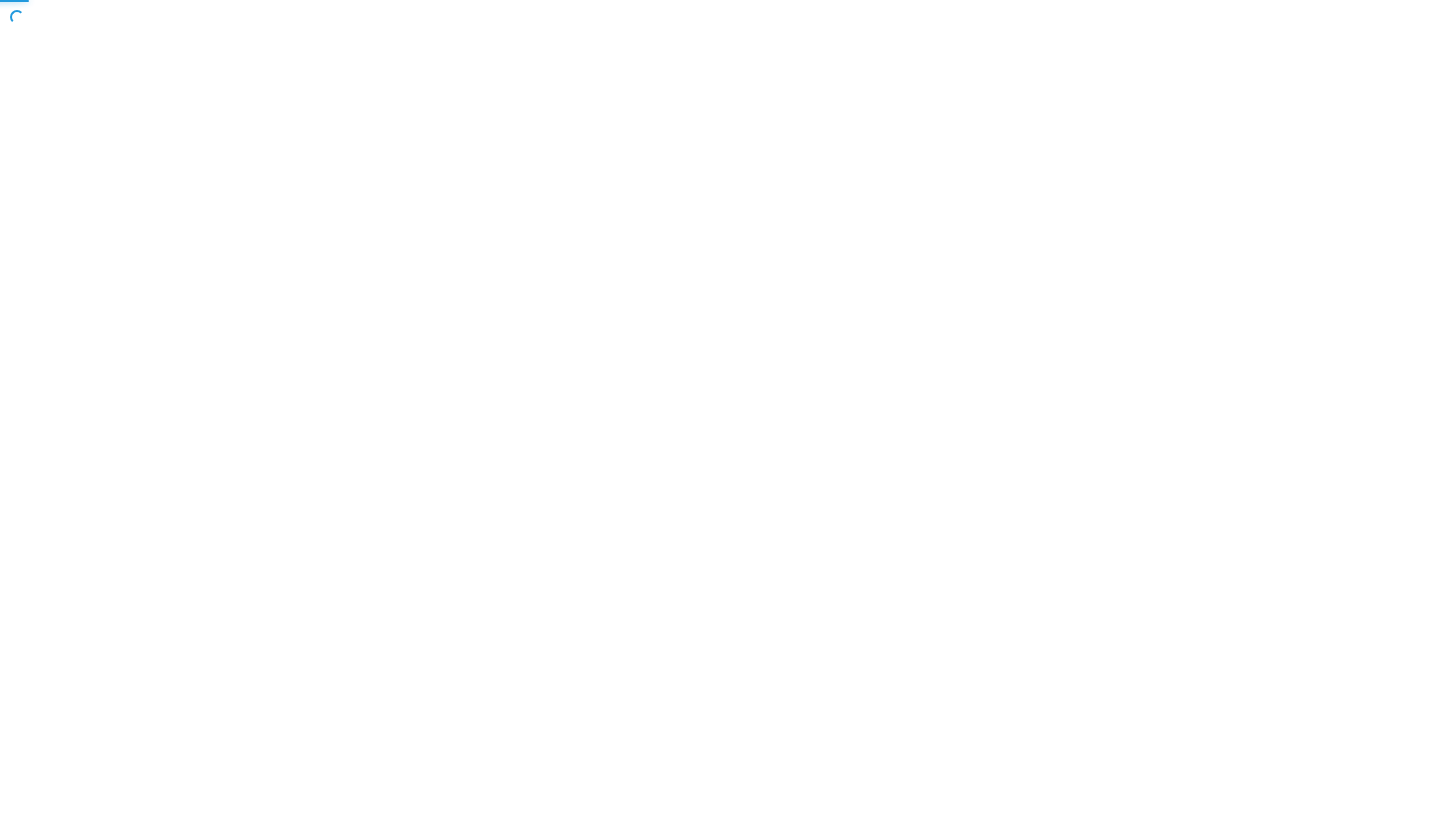 scroll, scrollTop: 0, scrollLeft: 0, axis: both 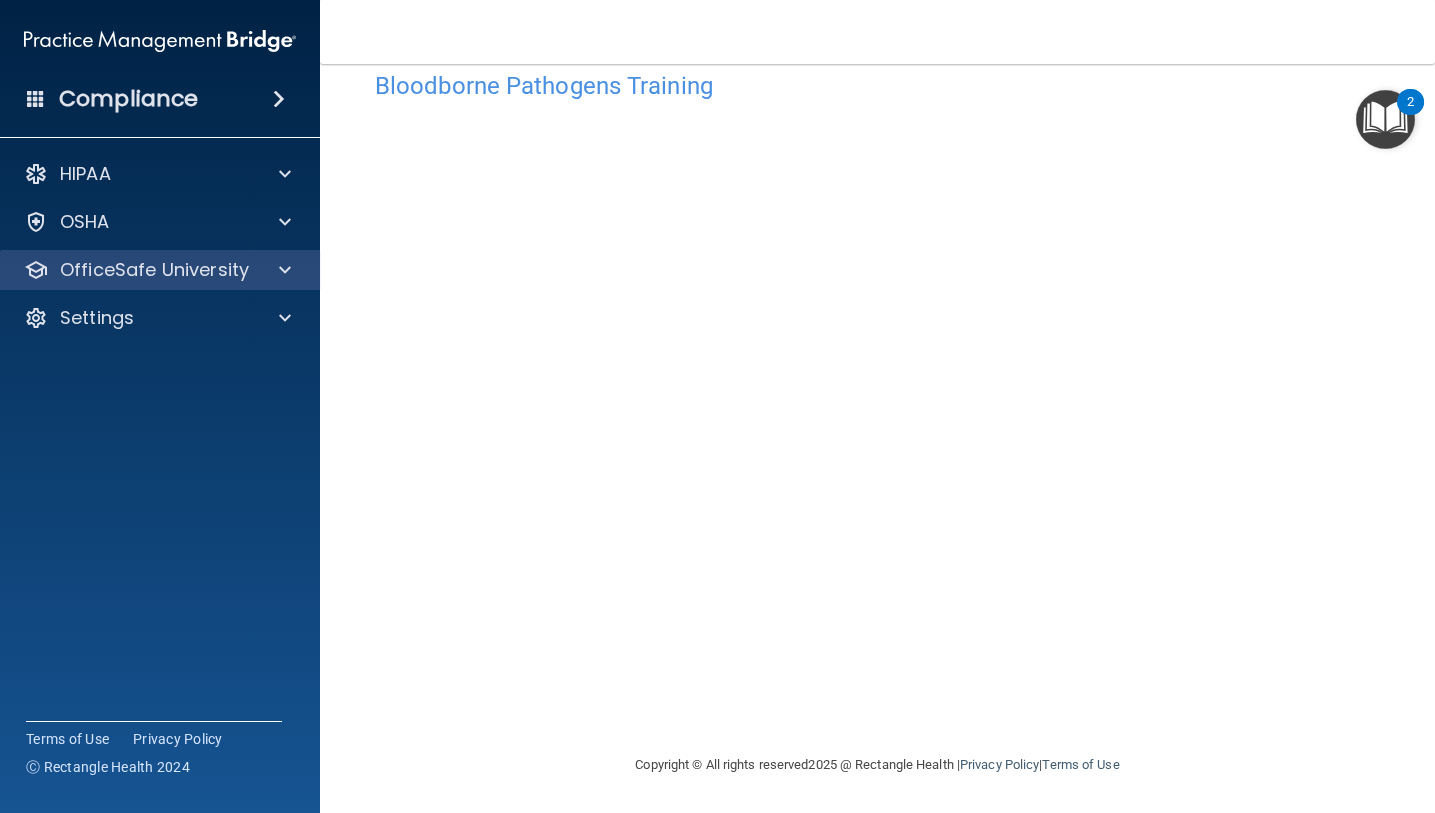 click on "OfficeSafe University" at bounding box center [160, 270] 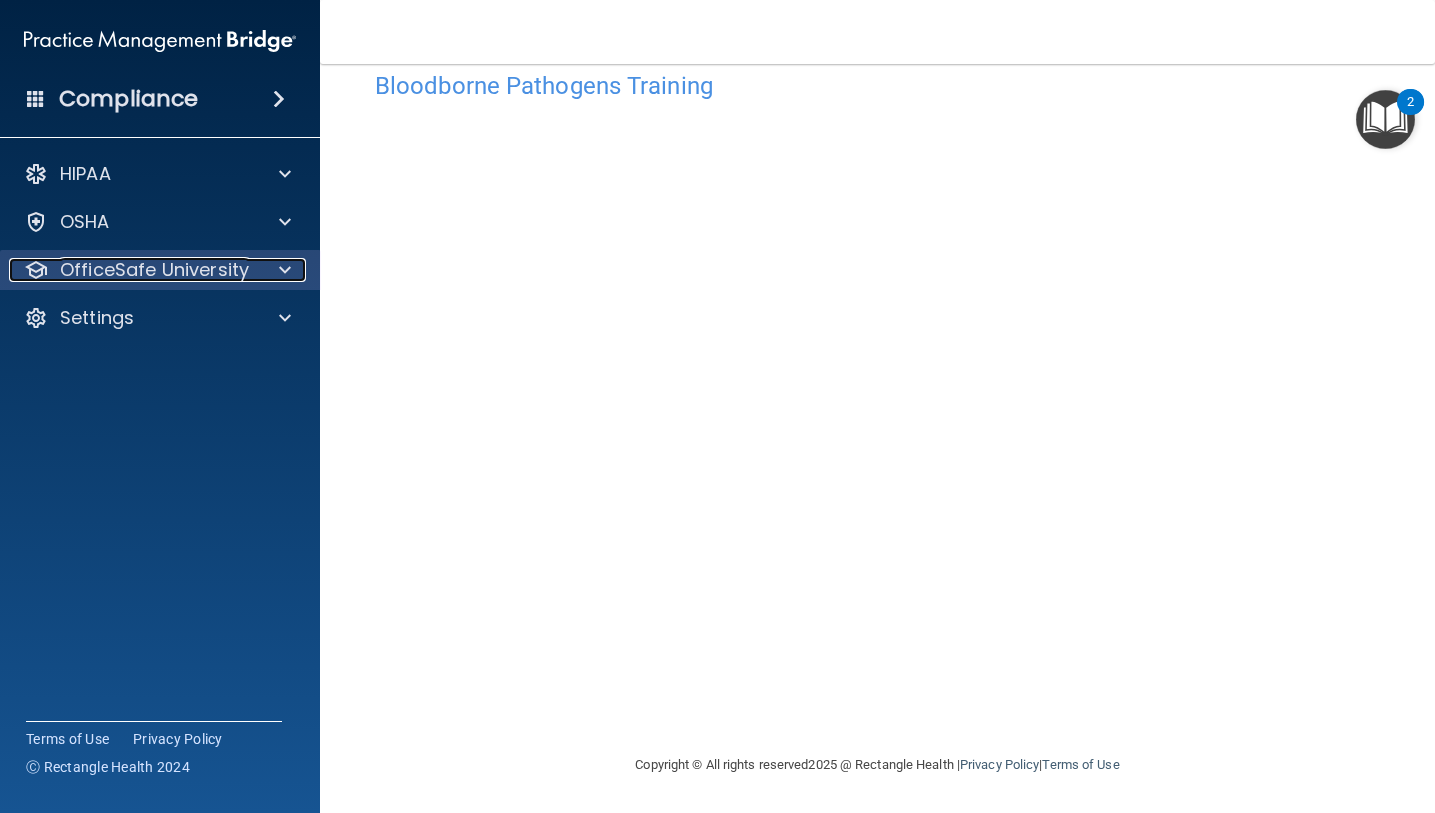click at bounding box center [285, 270] 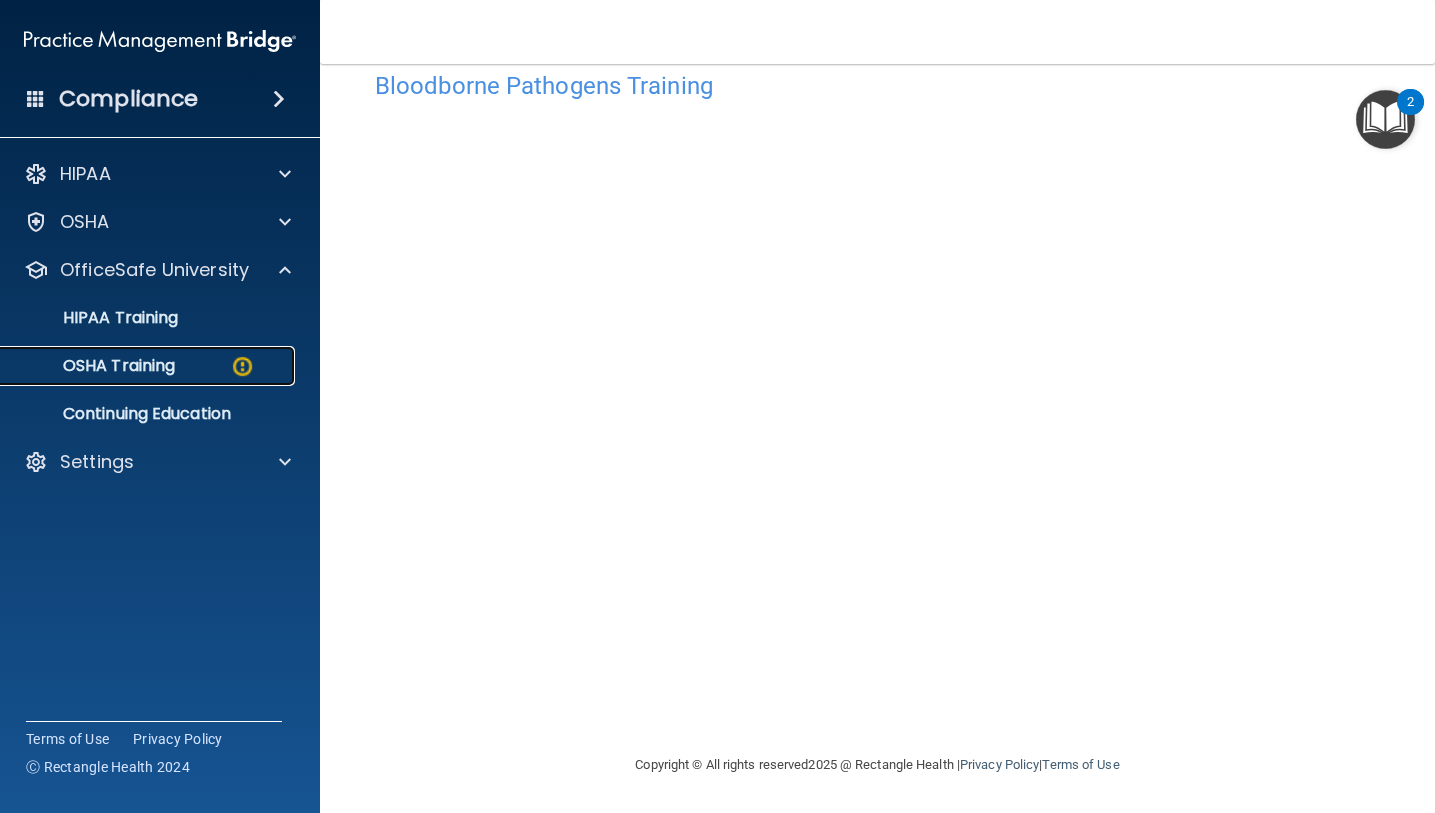 click on "OSHA Training" at bounding box center (149, 366) 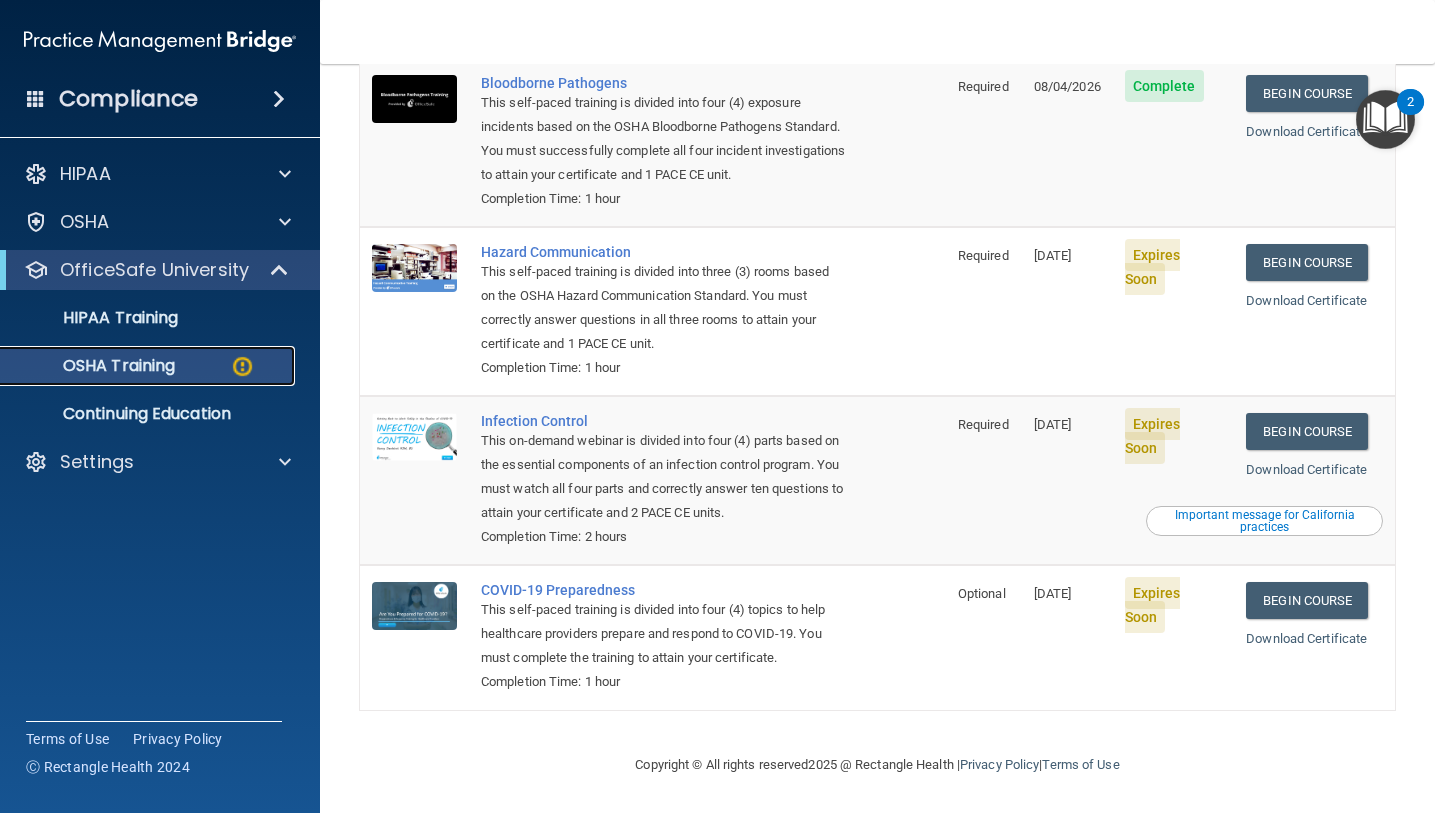 scroll, scrollTop: 236, scrollLeft: 0, axis: vertical 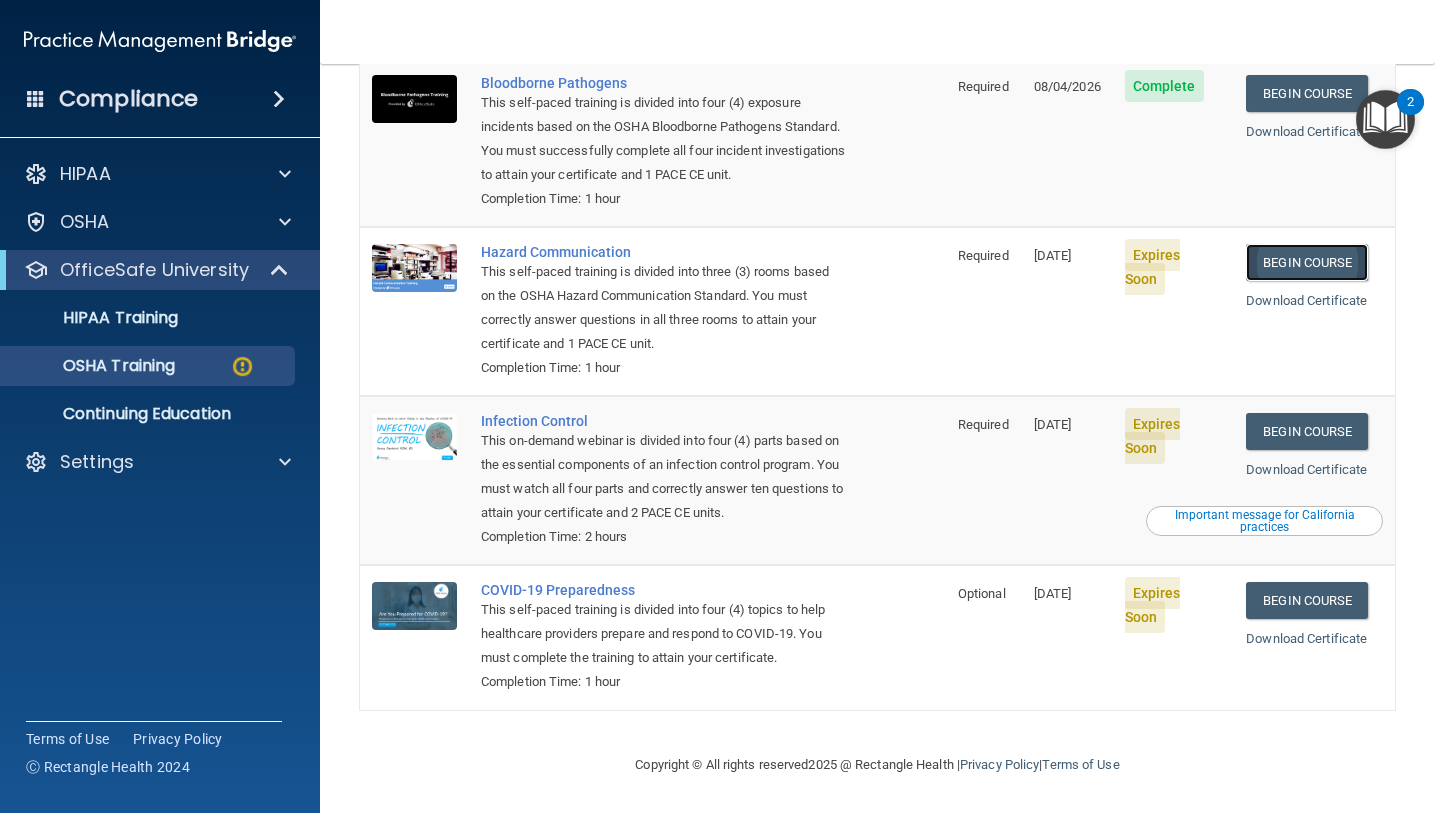 click on "Begin Course" at bounding box center [1307, 262] 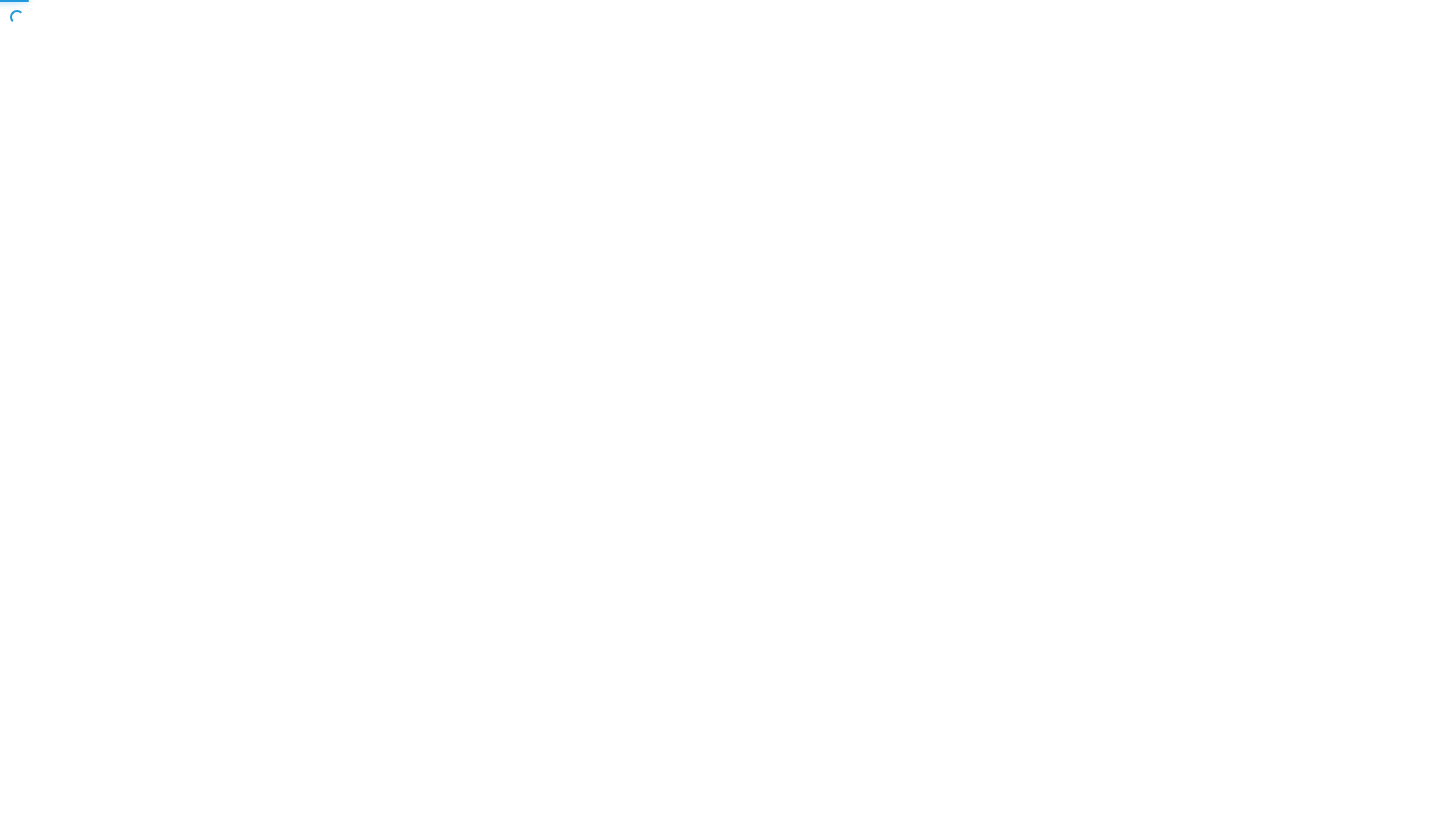 scroll, scrollTop: 0, scrollLeft: 0, axis: both 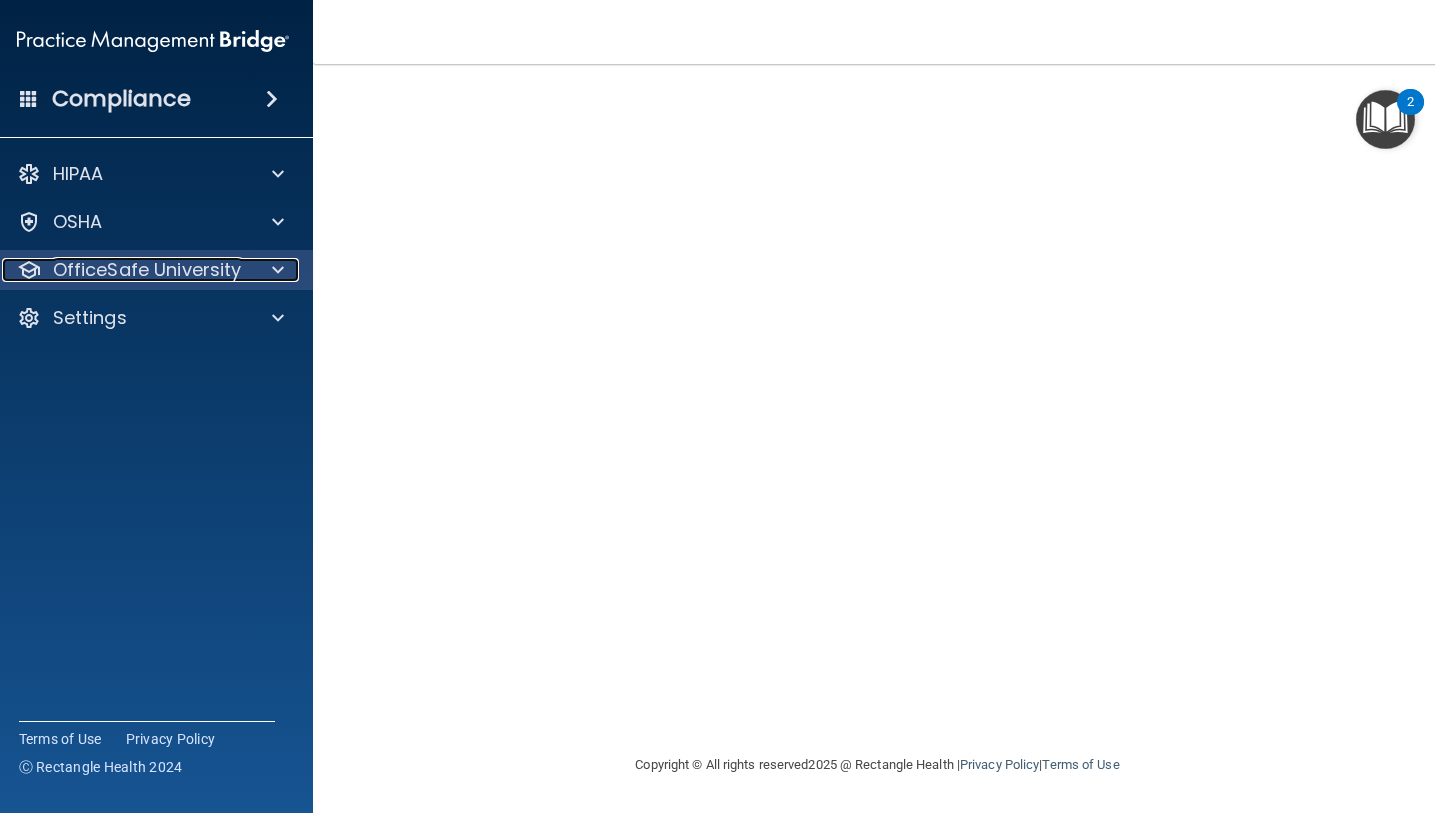 click on "OfficeSafe University" at bounding box center (126, 270) 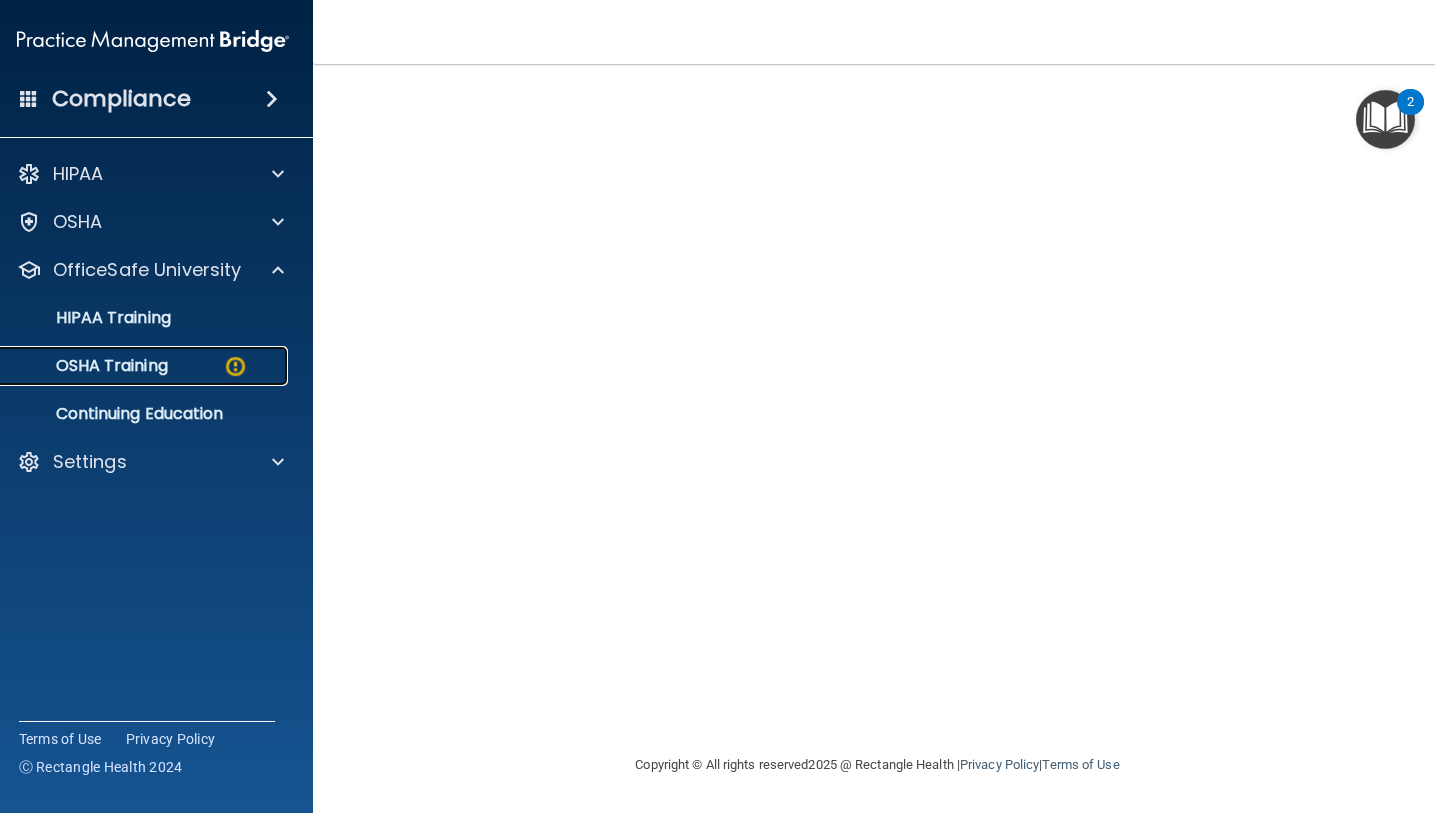 click on "OSHA Training" at bounding box center [142, 366] 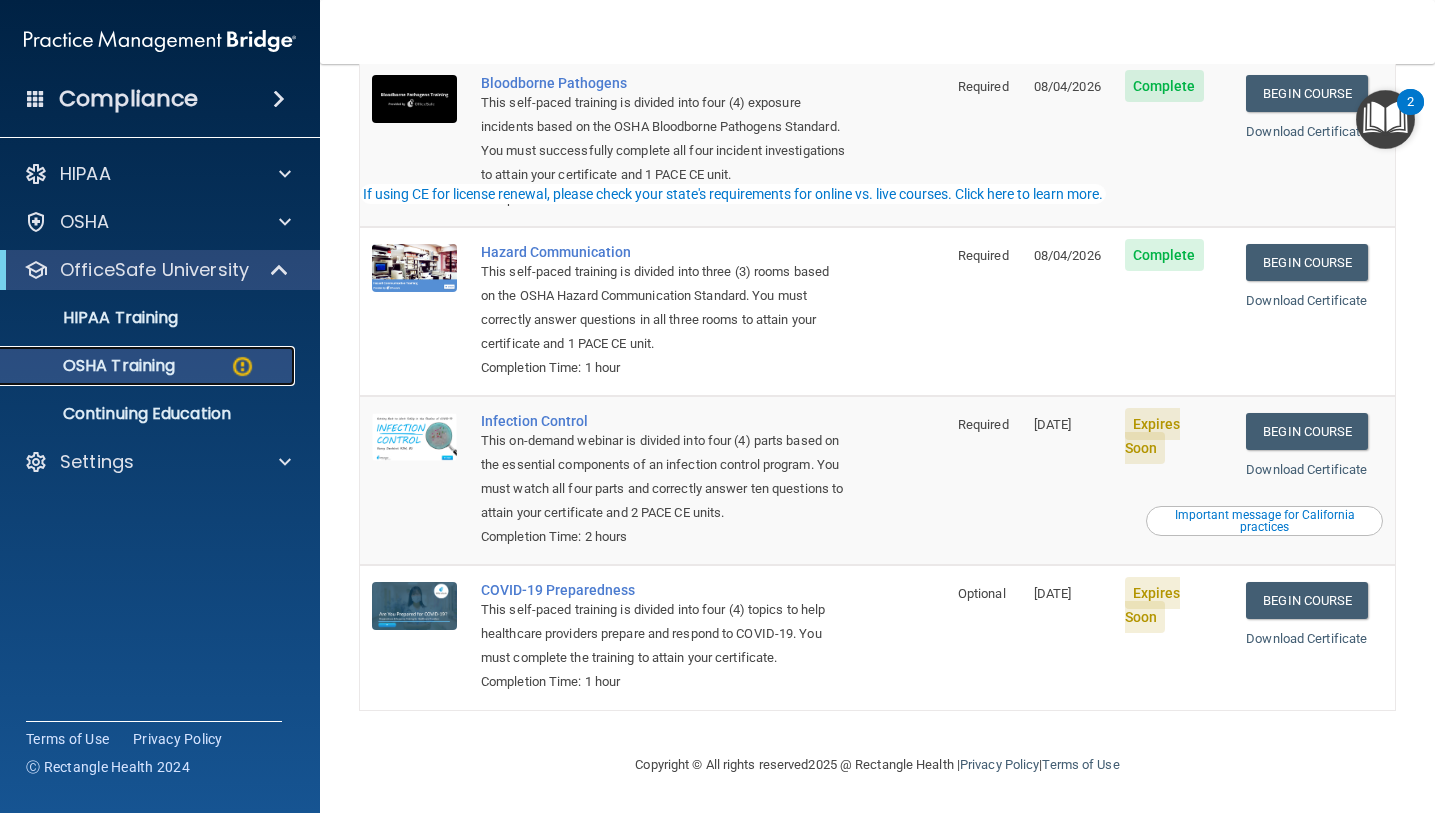 scroll, scrollTop: 272, scrollLeft: 0, axis: vertical 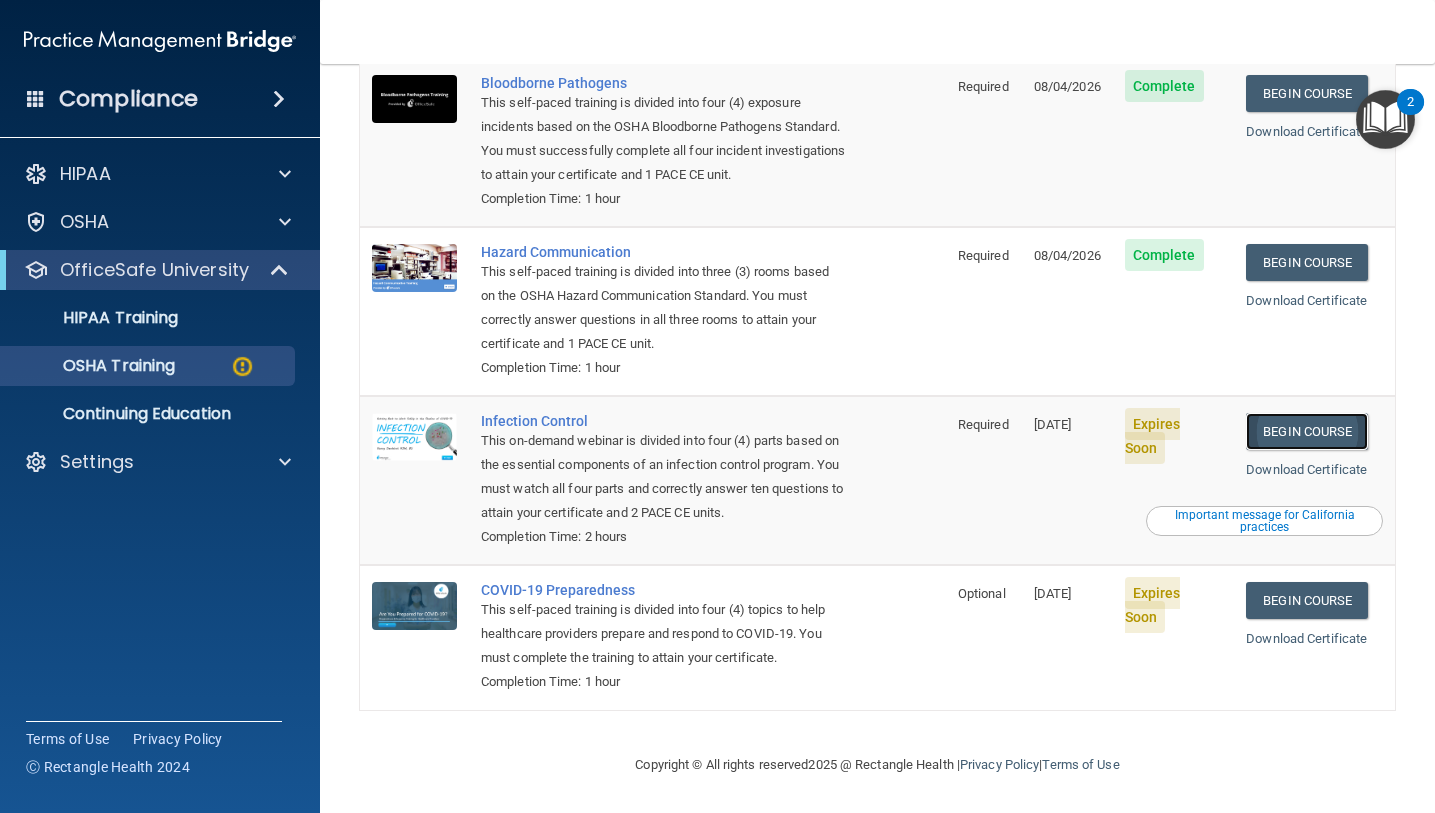click on "Begin Course" at bounding box center [1307, 431] 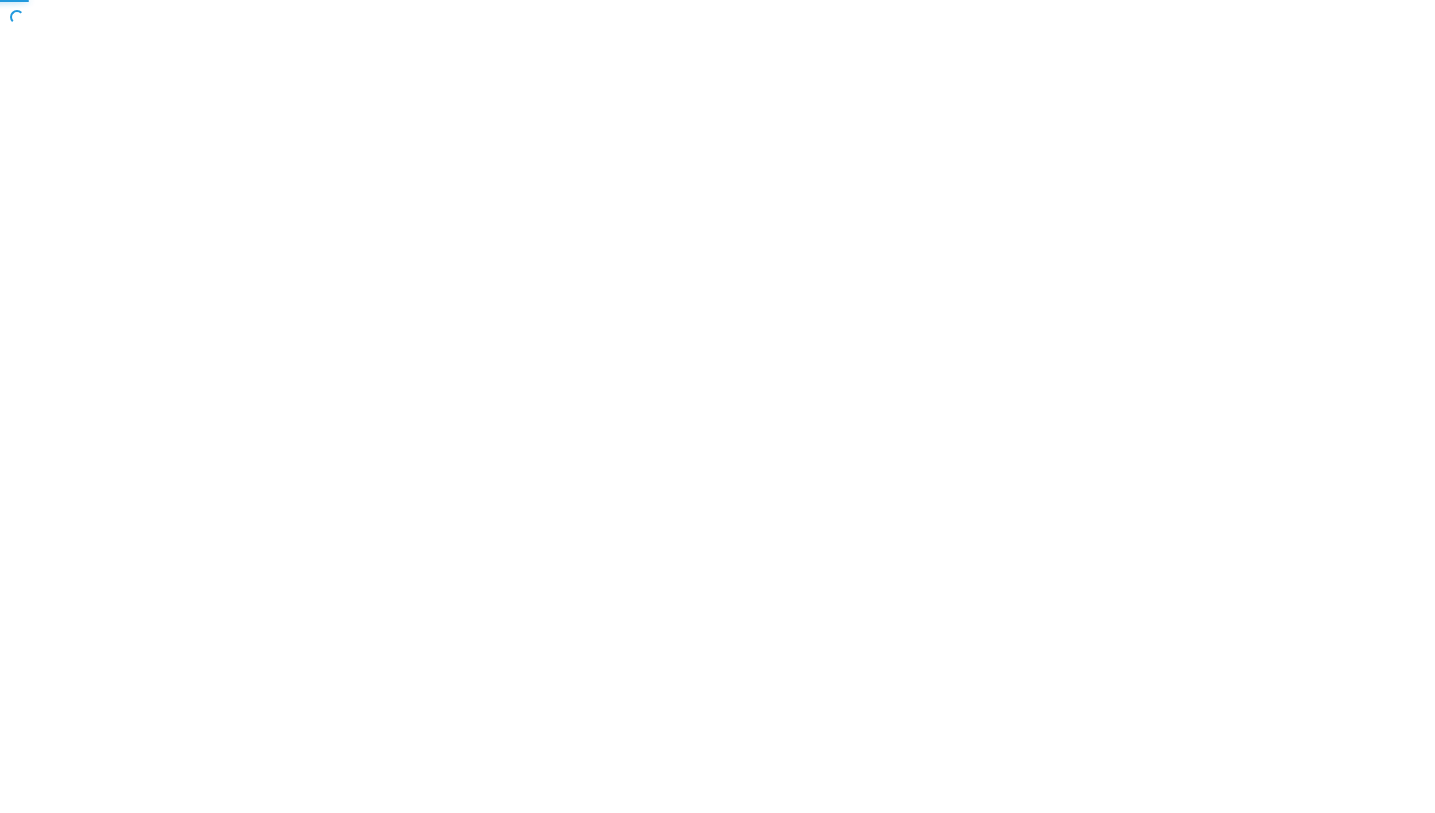 scroll, scrollTop: 0, scrollLeft: 0, axis: both 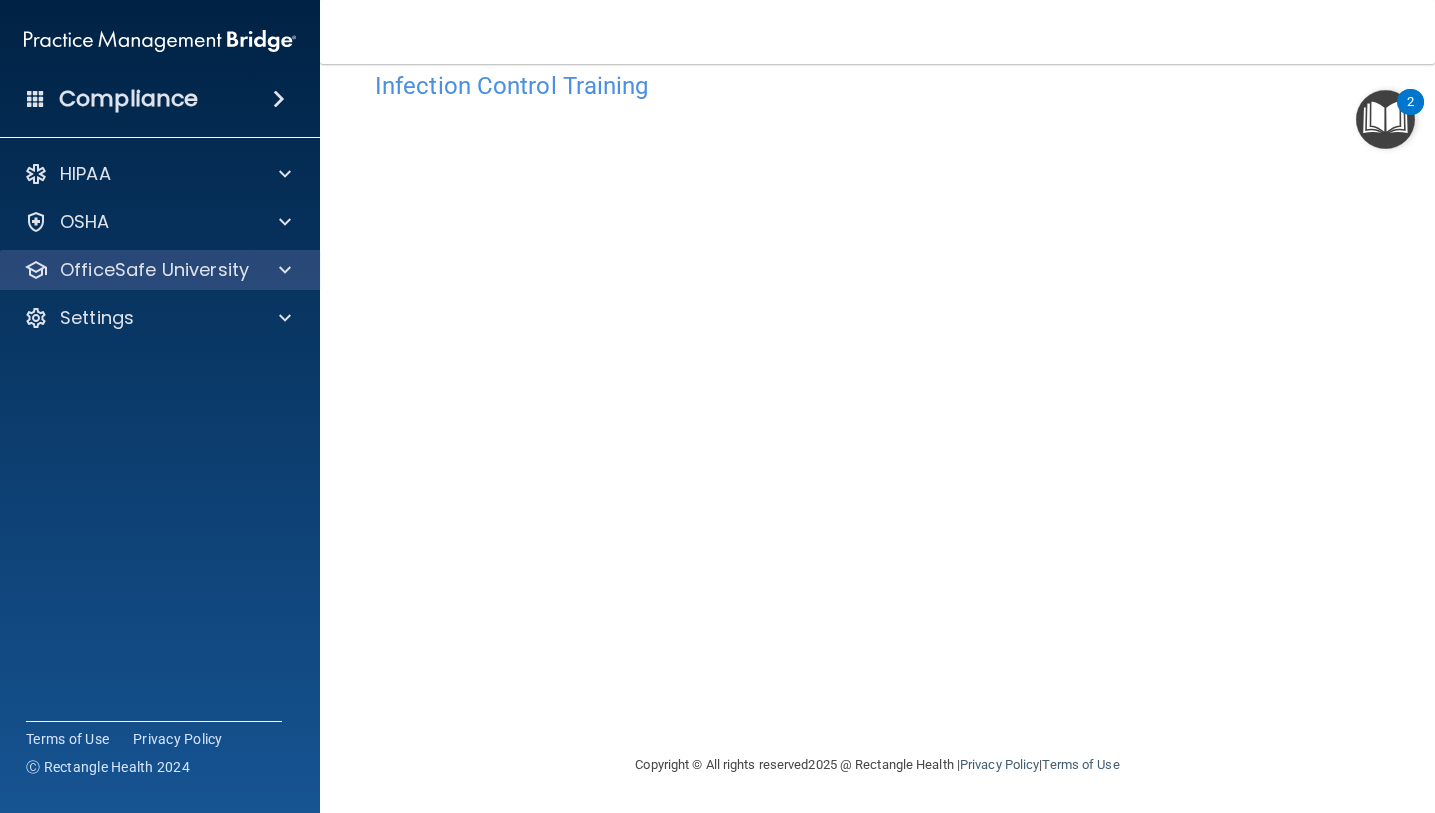 click on "HIPAA
Documents and Policies                 Report an Incident               Business Associates               Emergency Planning               Resources                 HIPAA Risk Assessment
OSHA
Documents               Safety Data Sheets               Self-Assessment                Injury and Illness Report                Resources
PCI
PCI Compliance                Merchant Savings Calculator
OfficeSafe University
HIPAA Training                   OSHA Training                   Continuing Education
Settings
My Account               My Users               Services                 Sign Out" at bounding box center (160, 250) 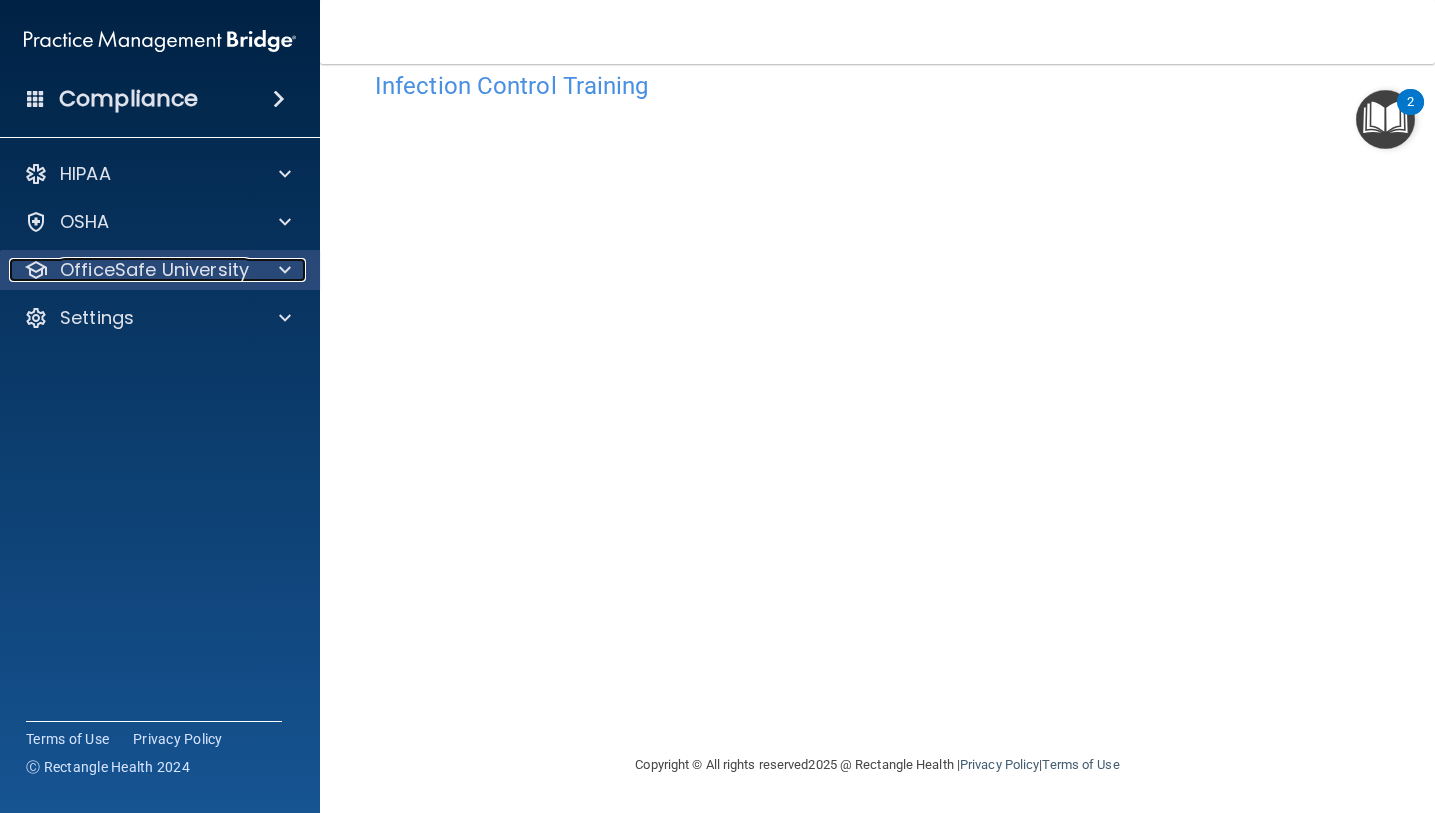 click at bounding box center (282, 270) 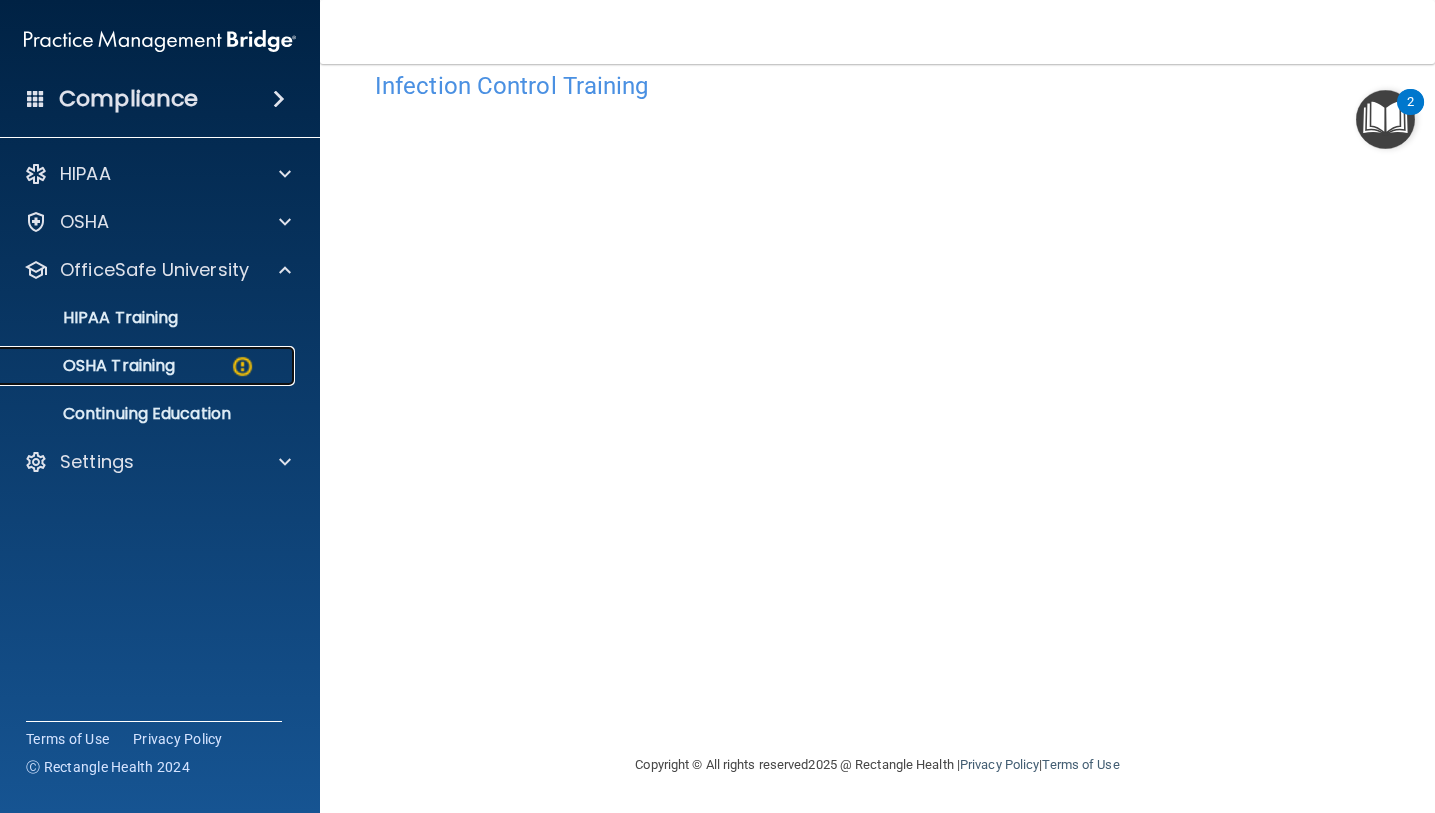 click on "OSHA Training" at bounding box center (149, 366) 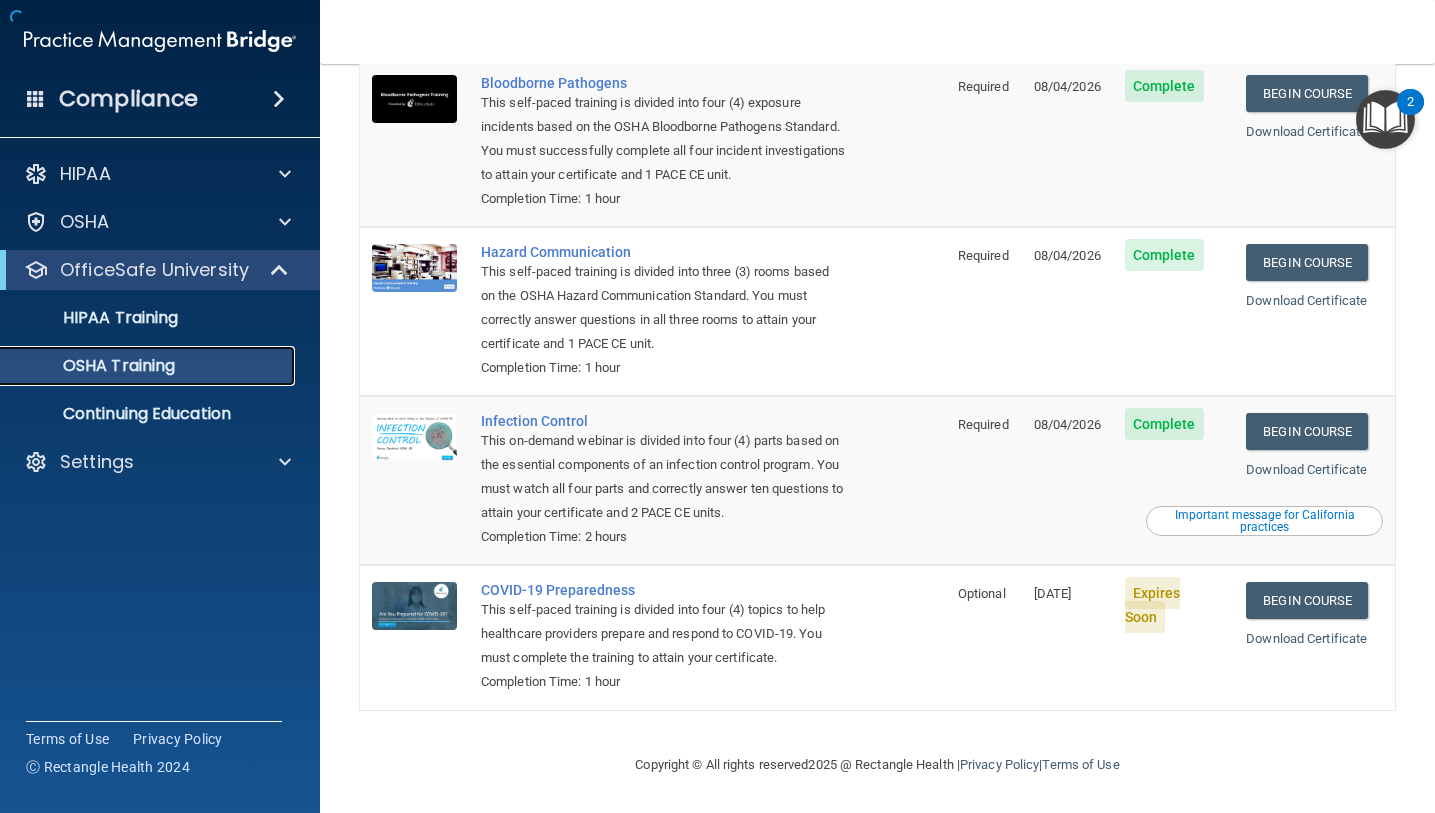 scroll, scrollTop: 216, scrollLeft: 0, axis: vertical 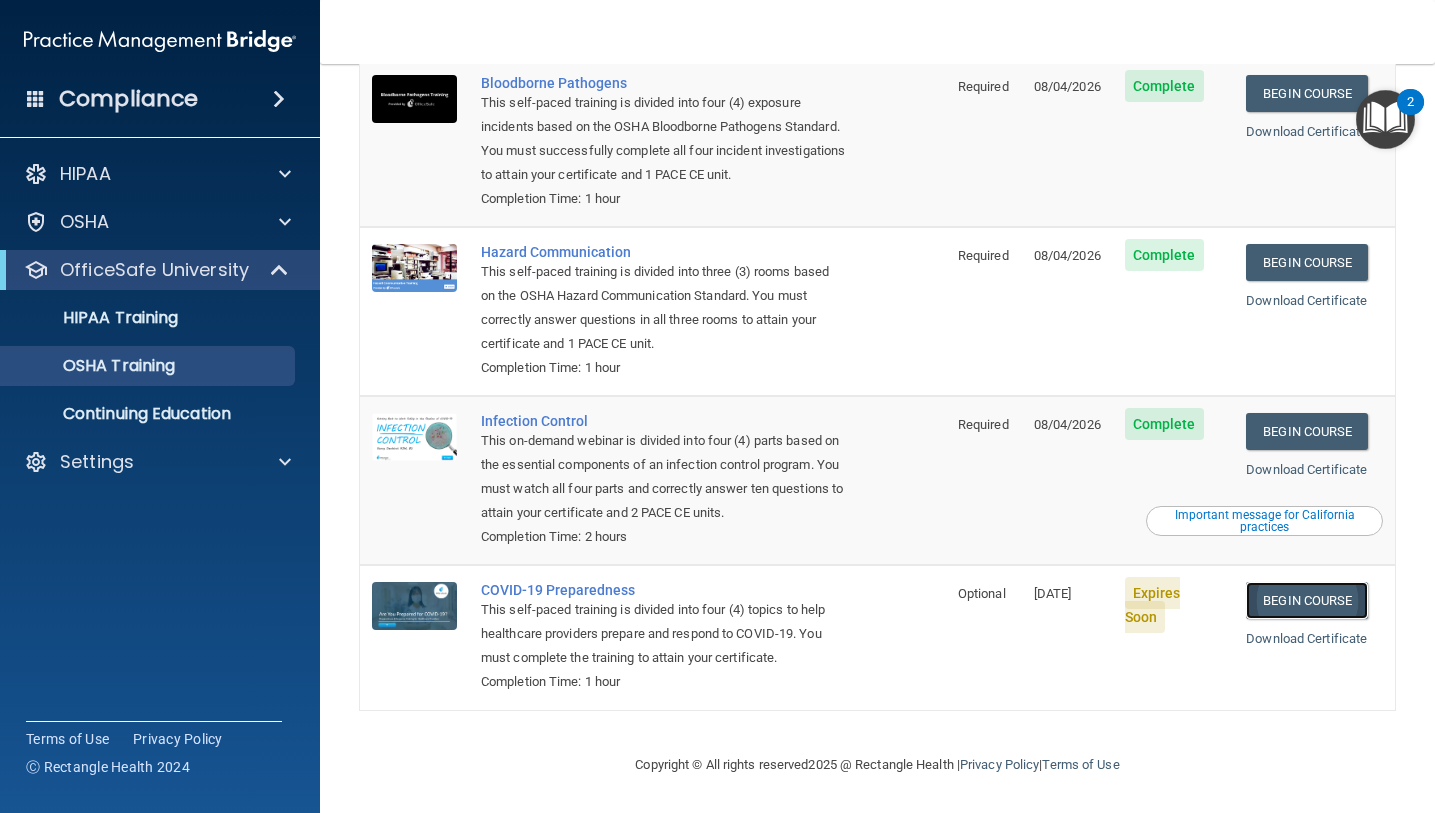 click on "Begin Course" at bounding box center [1307, 600] 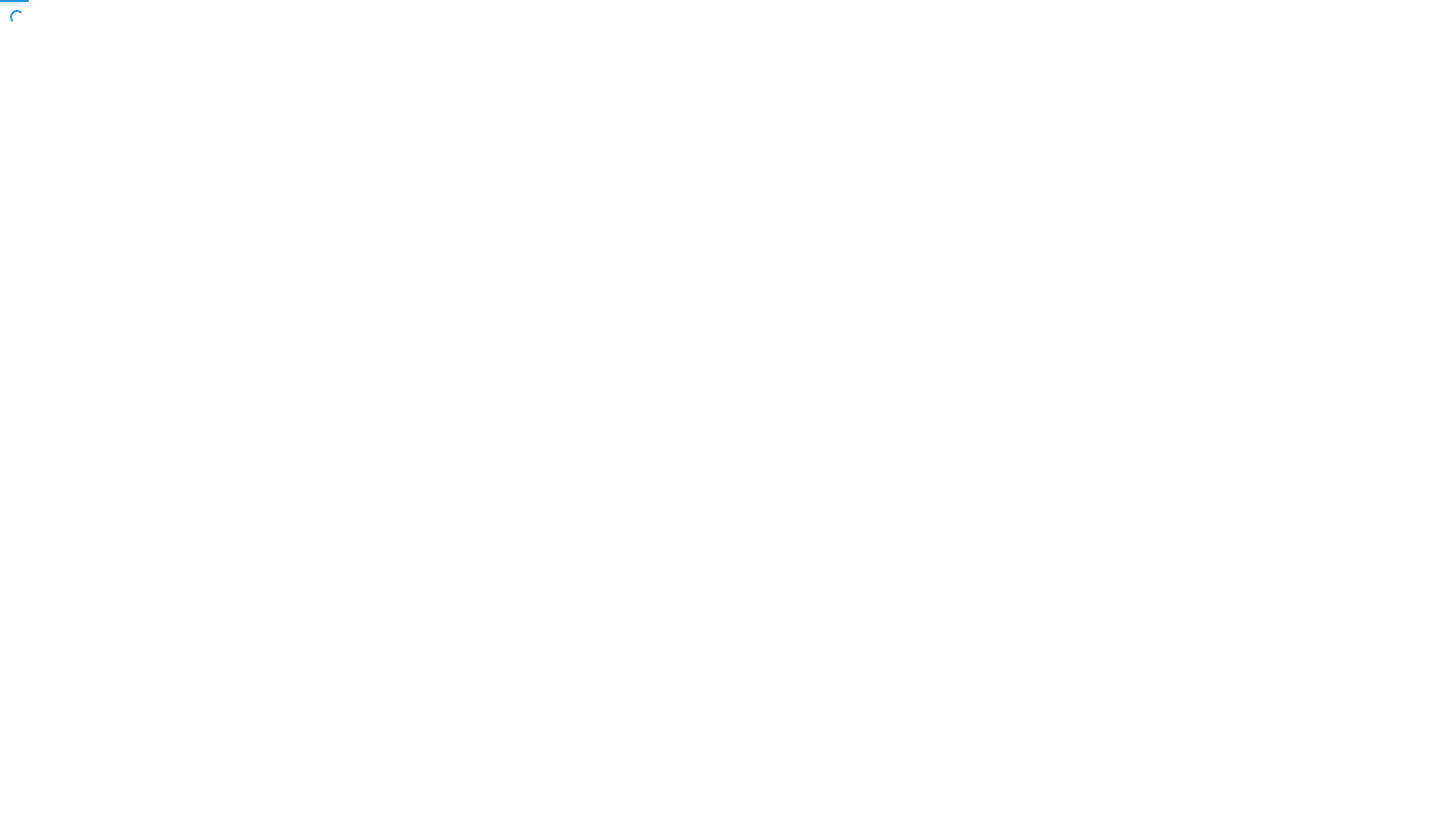 scroll, scrollTop: 0, scrollLeft: 0, axis: both 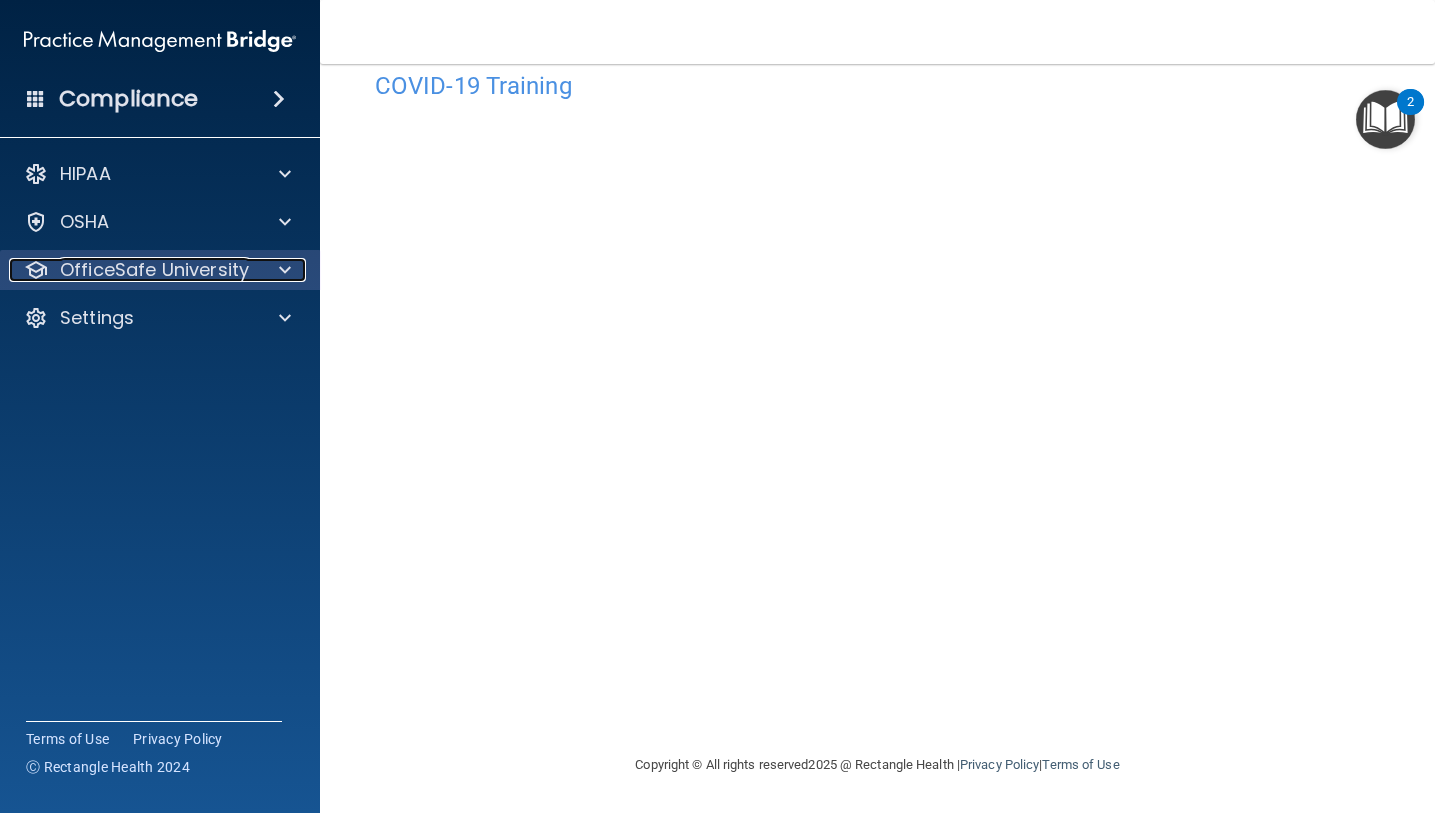click at bounding box center (282, 270) 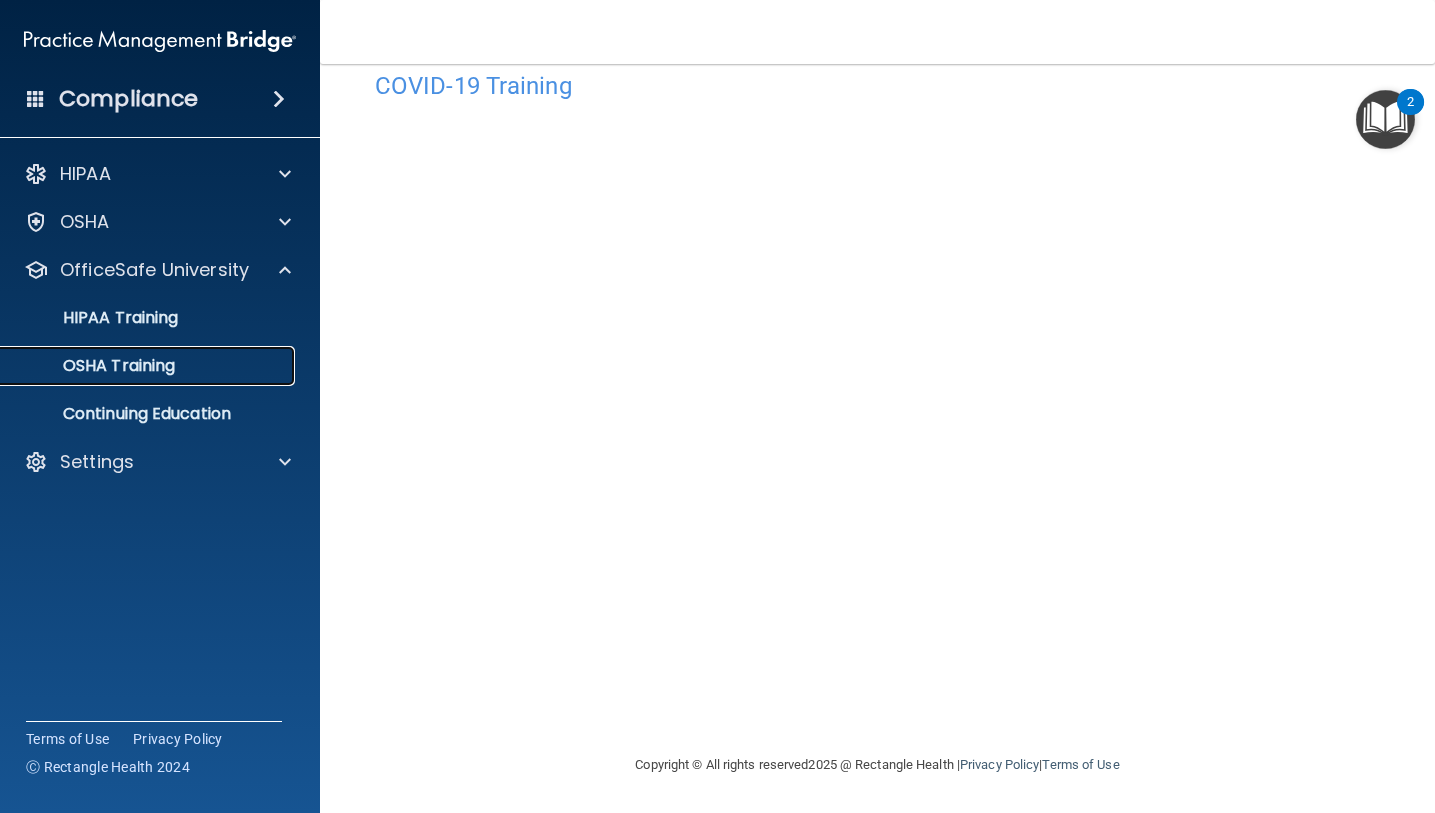 click on "OSHA Training" at bounding box center (149, 366) 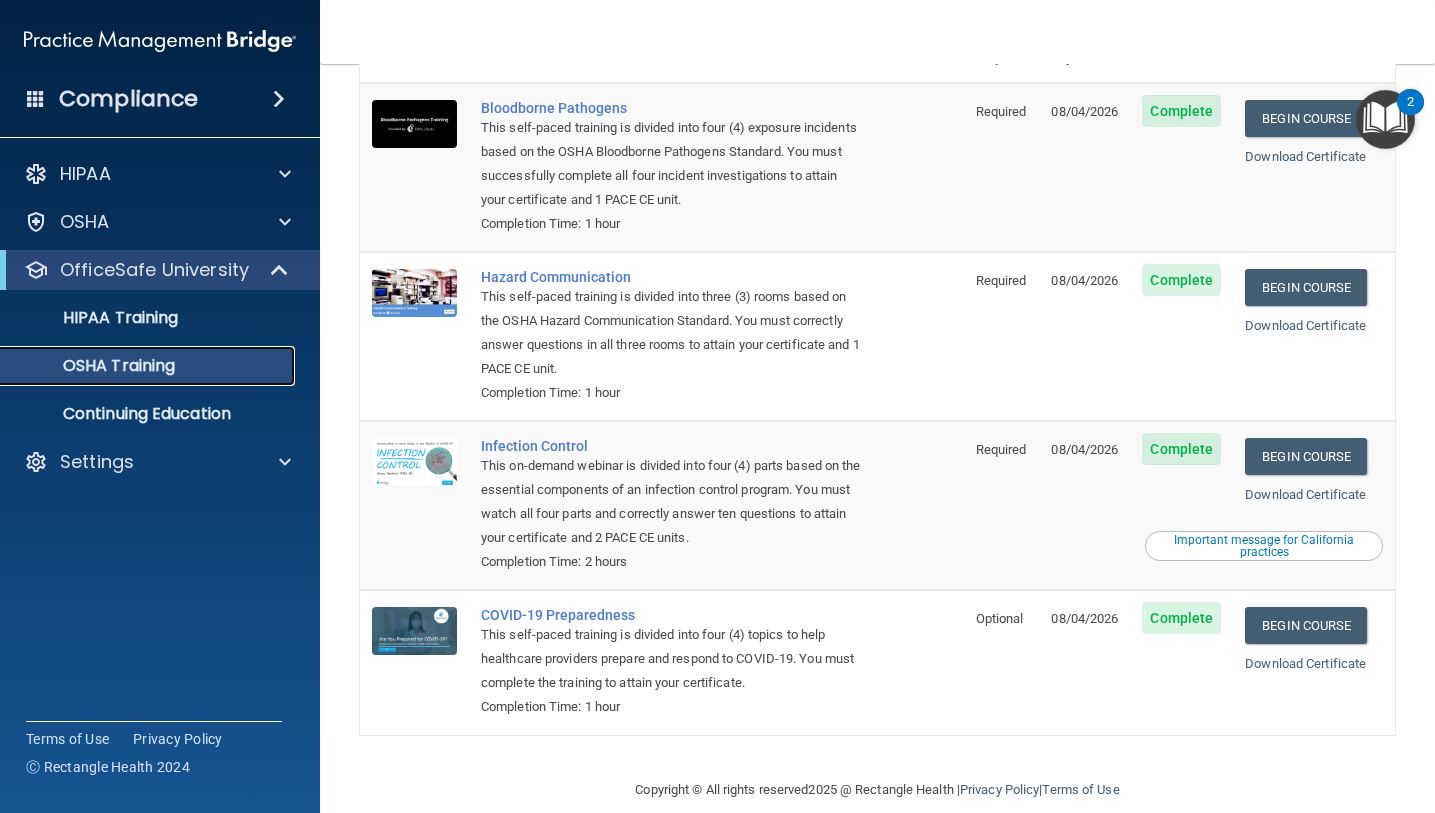 scroll, scrollTop: 0, scrollLeft: 0, axis: both 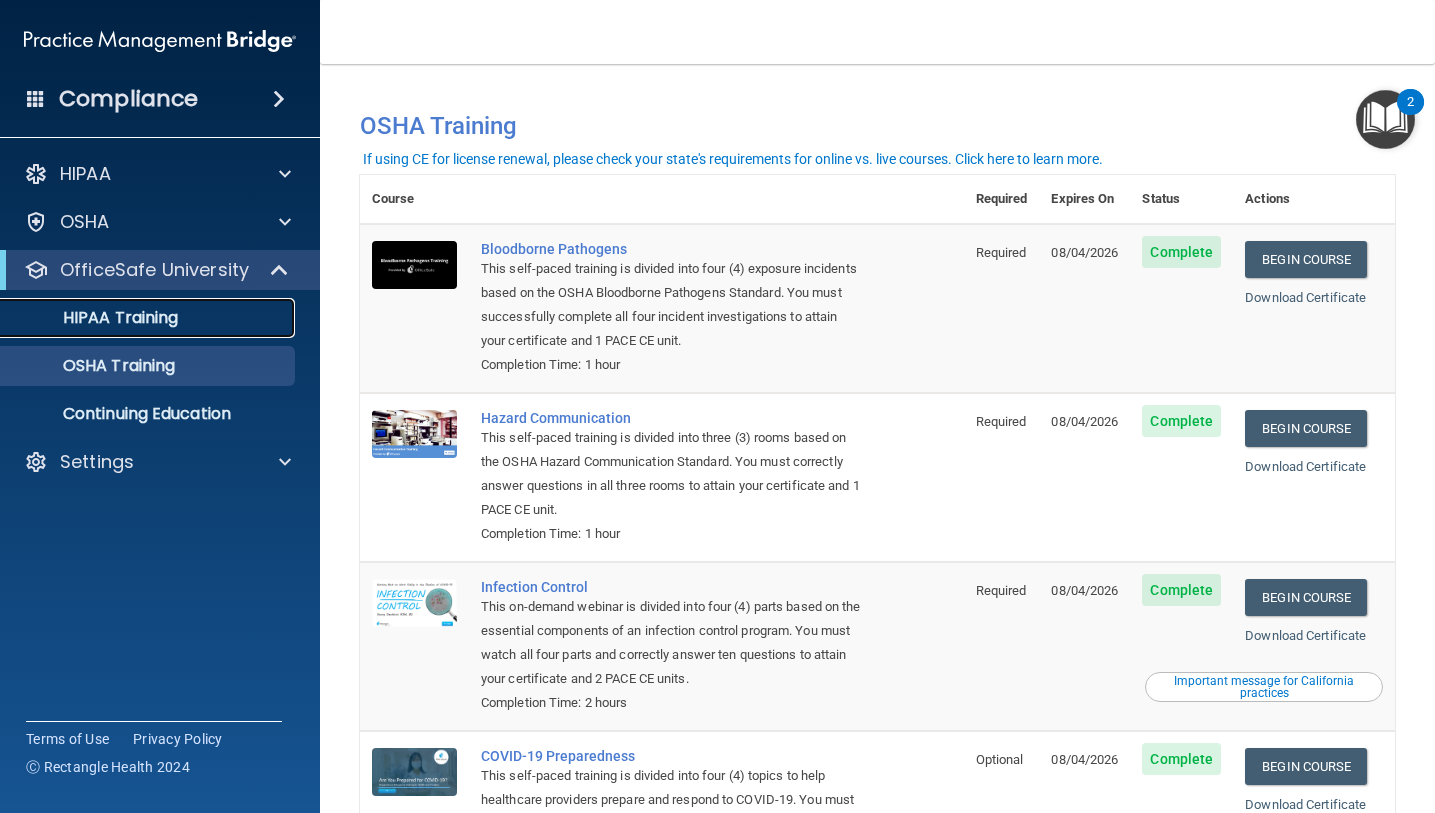click on "HIPAA Training" at bounding box center (149, 318) 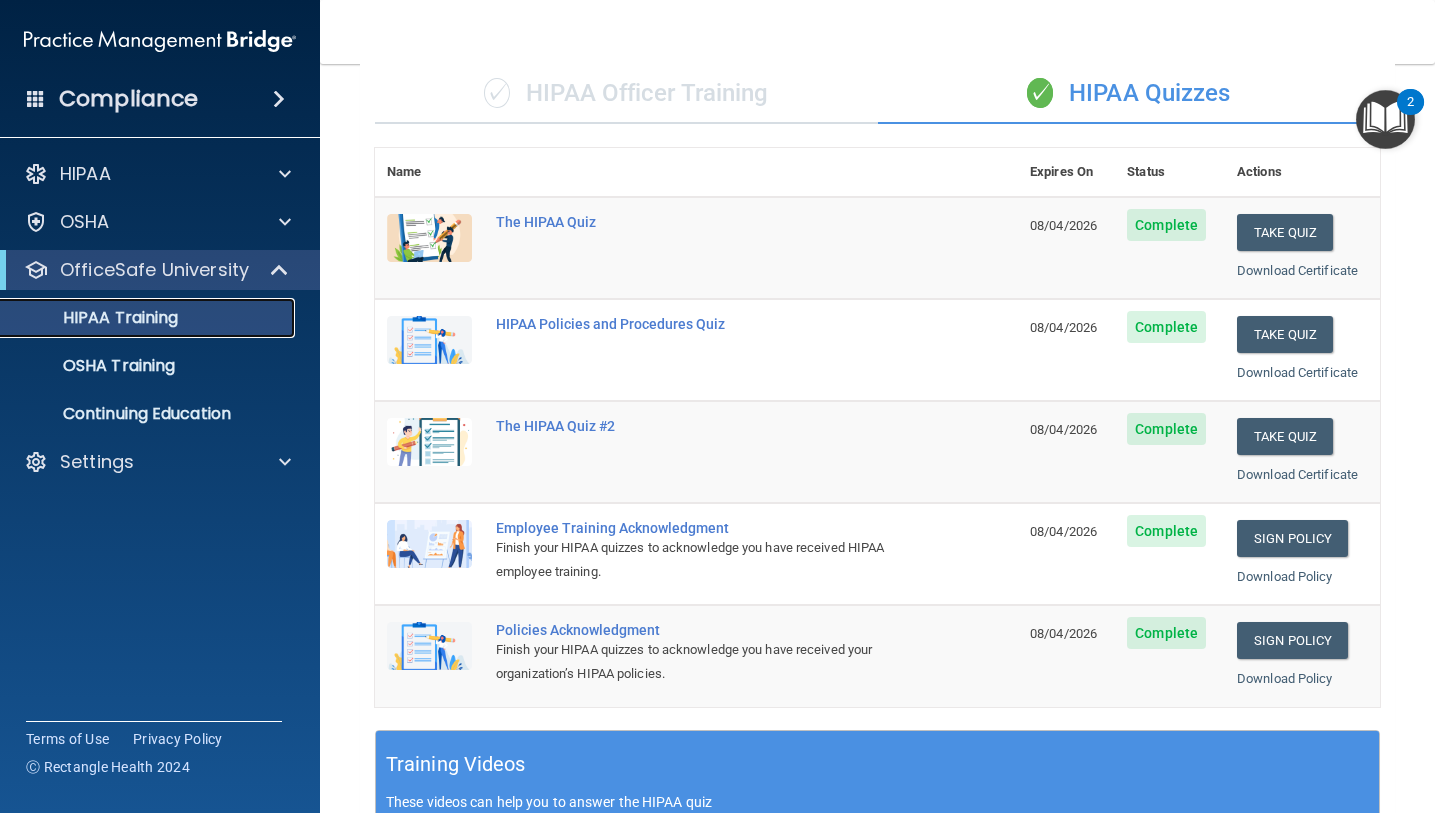 scroll, scrollTop: 0, scrollLeft: 0, axis: both 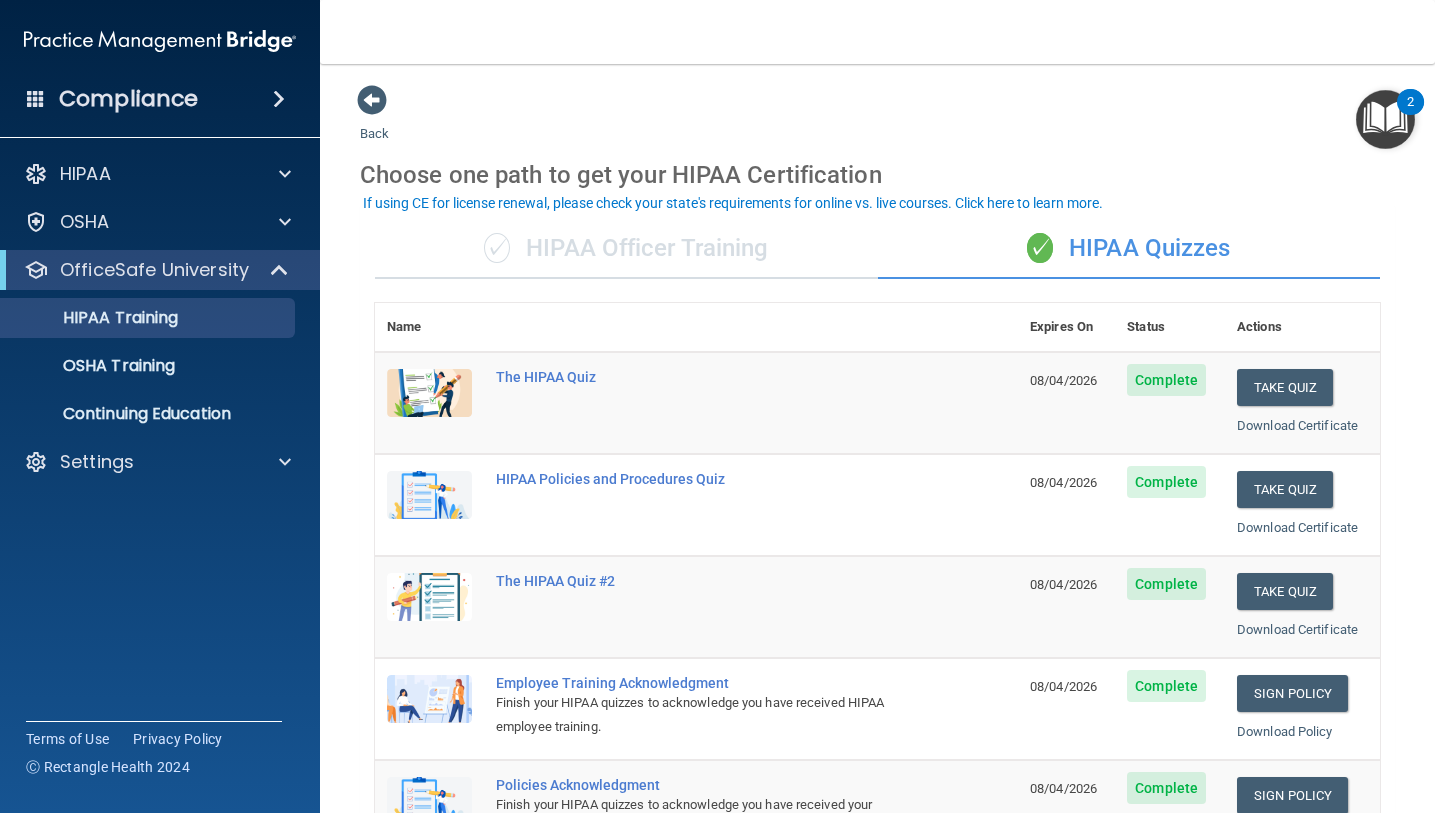 click on "✓   HIPAA Officer Training" at bounding box center (626, 249) 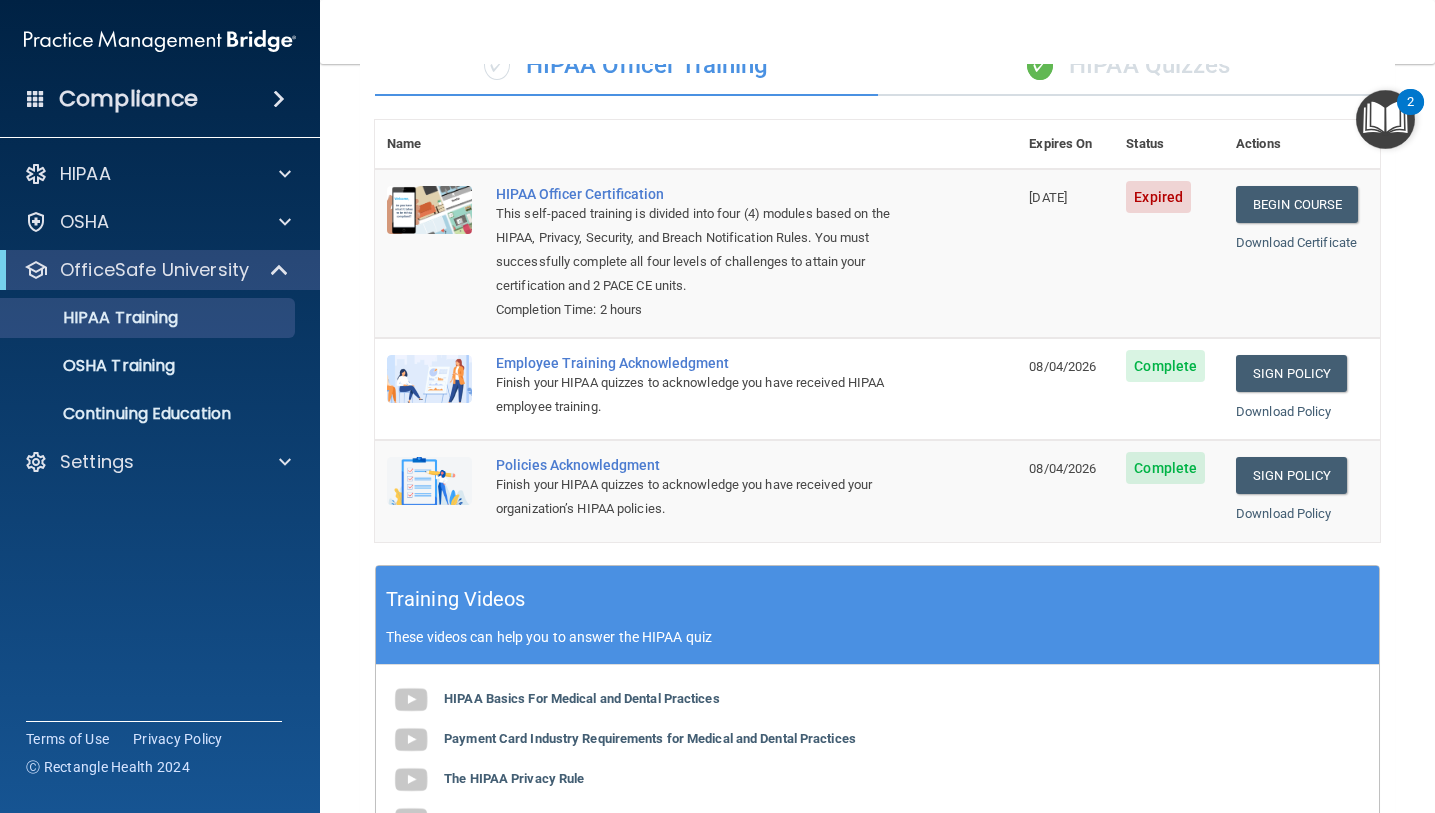 scroll, scrollTop: 0, scrollLeft: 0, axis: both 